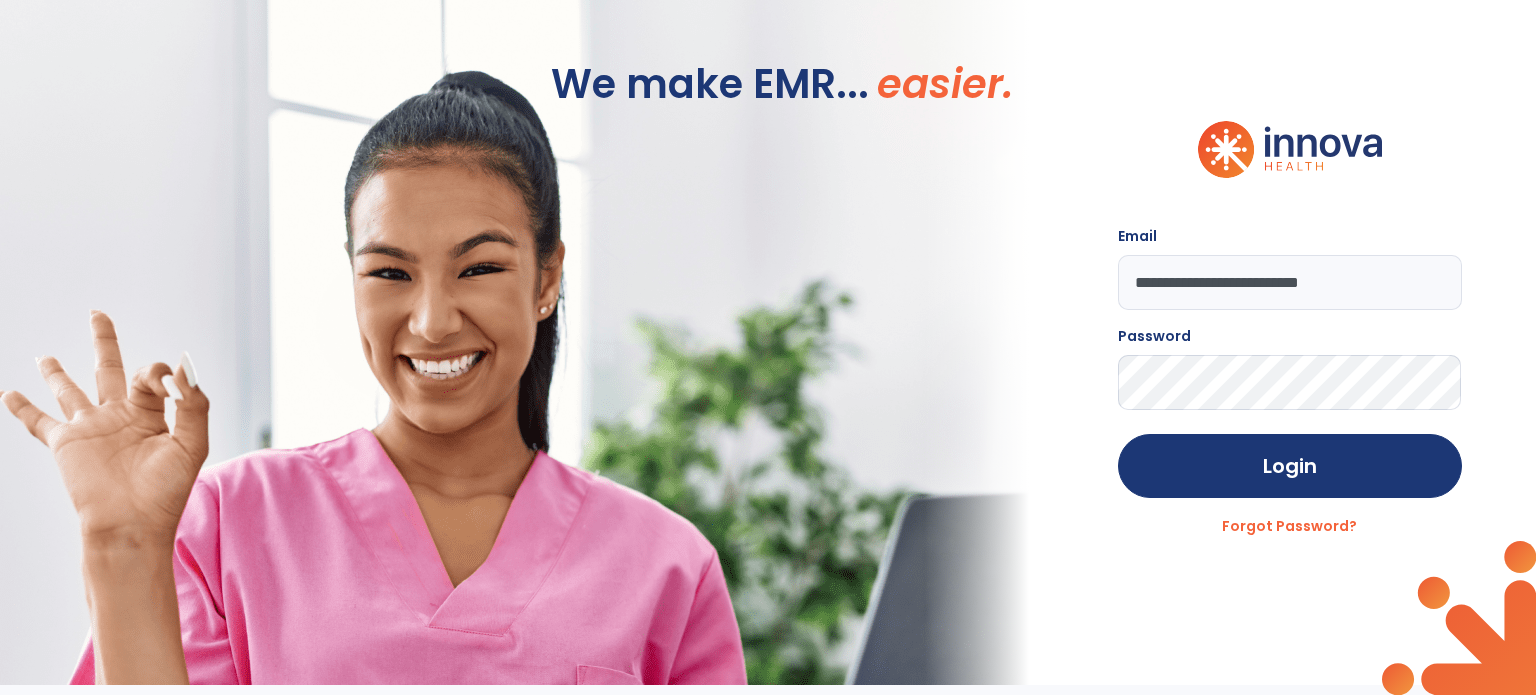 scroll, scrollTop: 0, scrollLeft: 0, axis: both 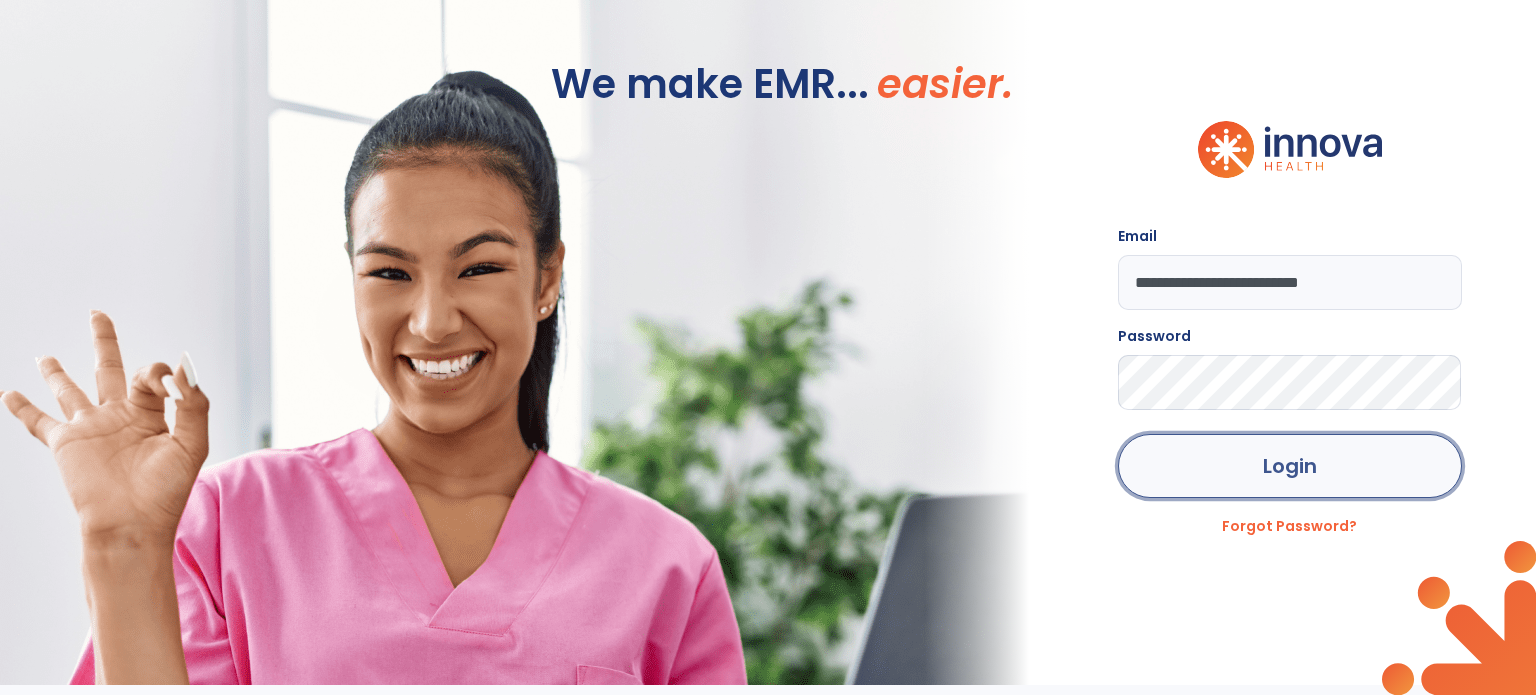 click on "Login" 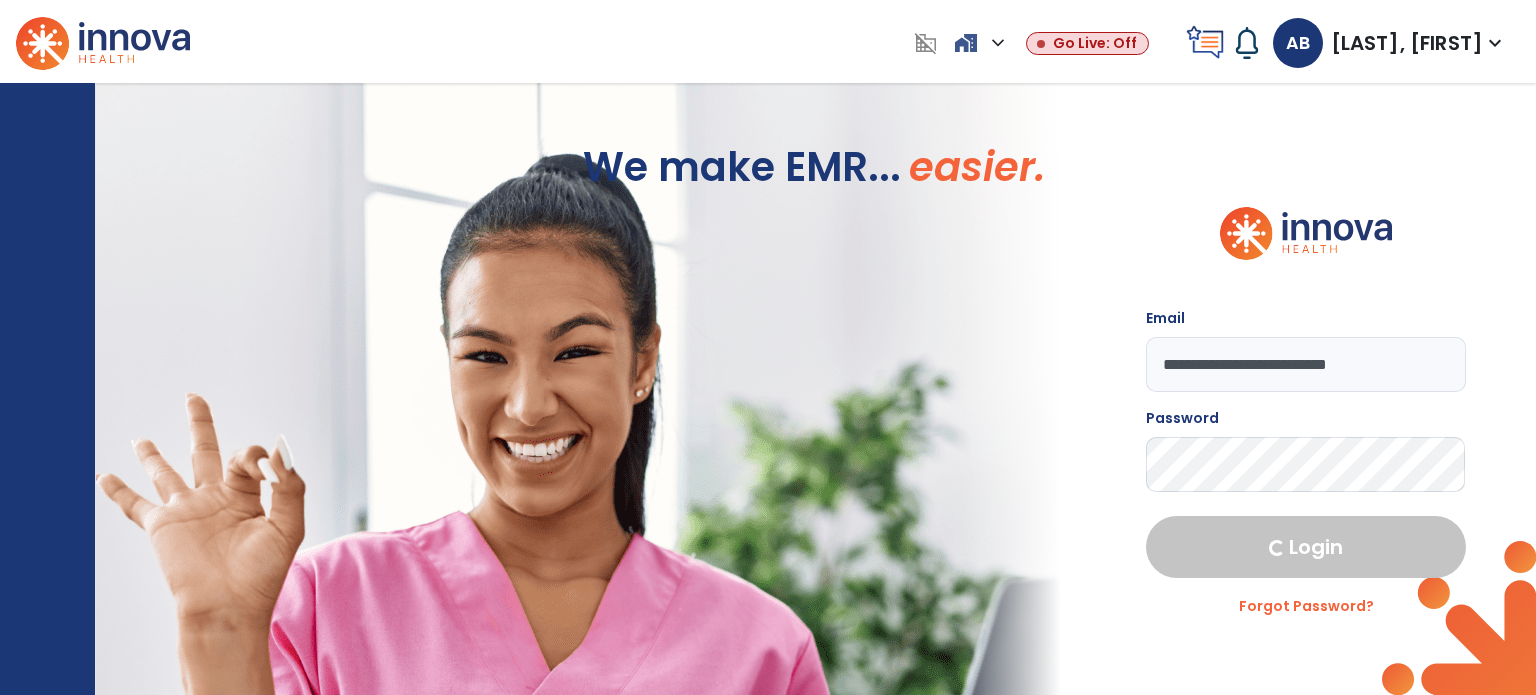 select on "***" 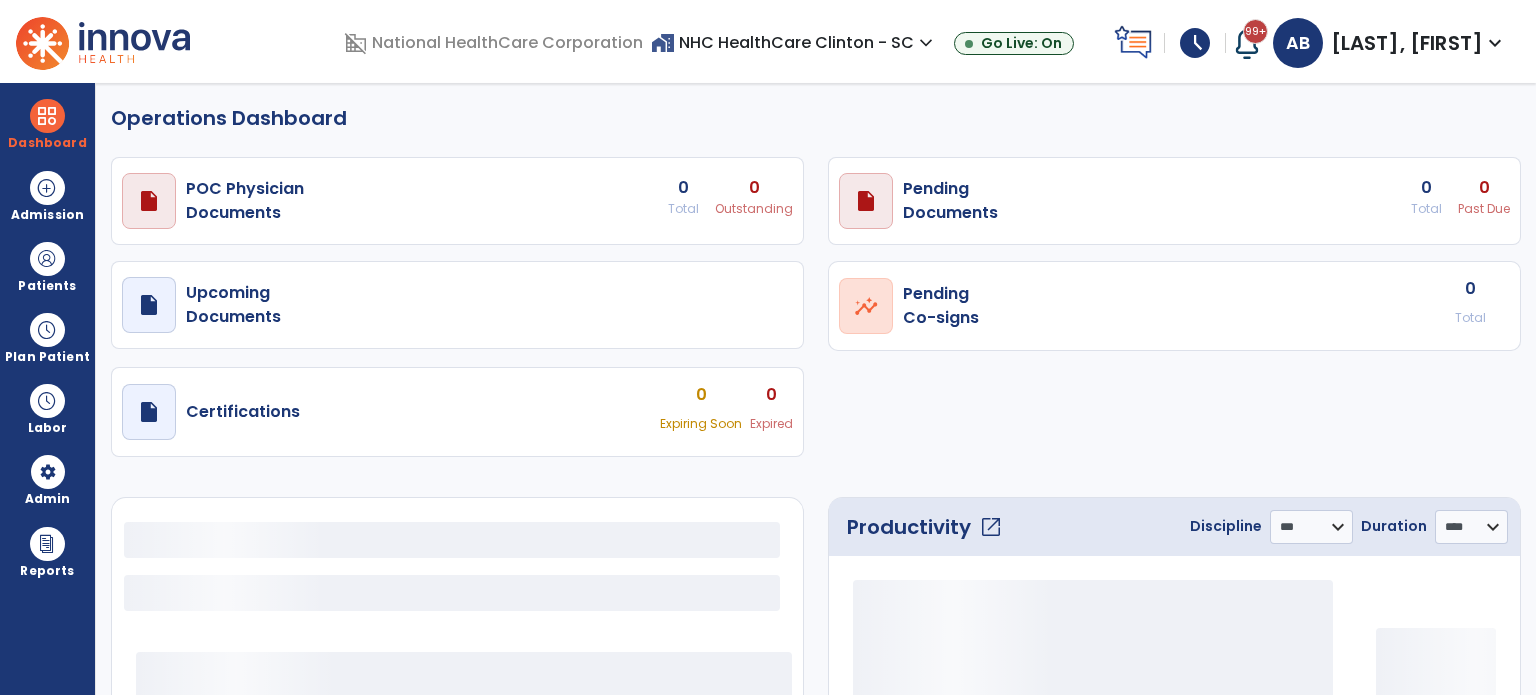 select on "***" 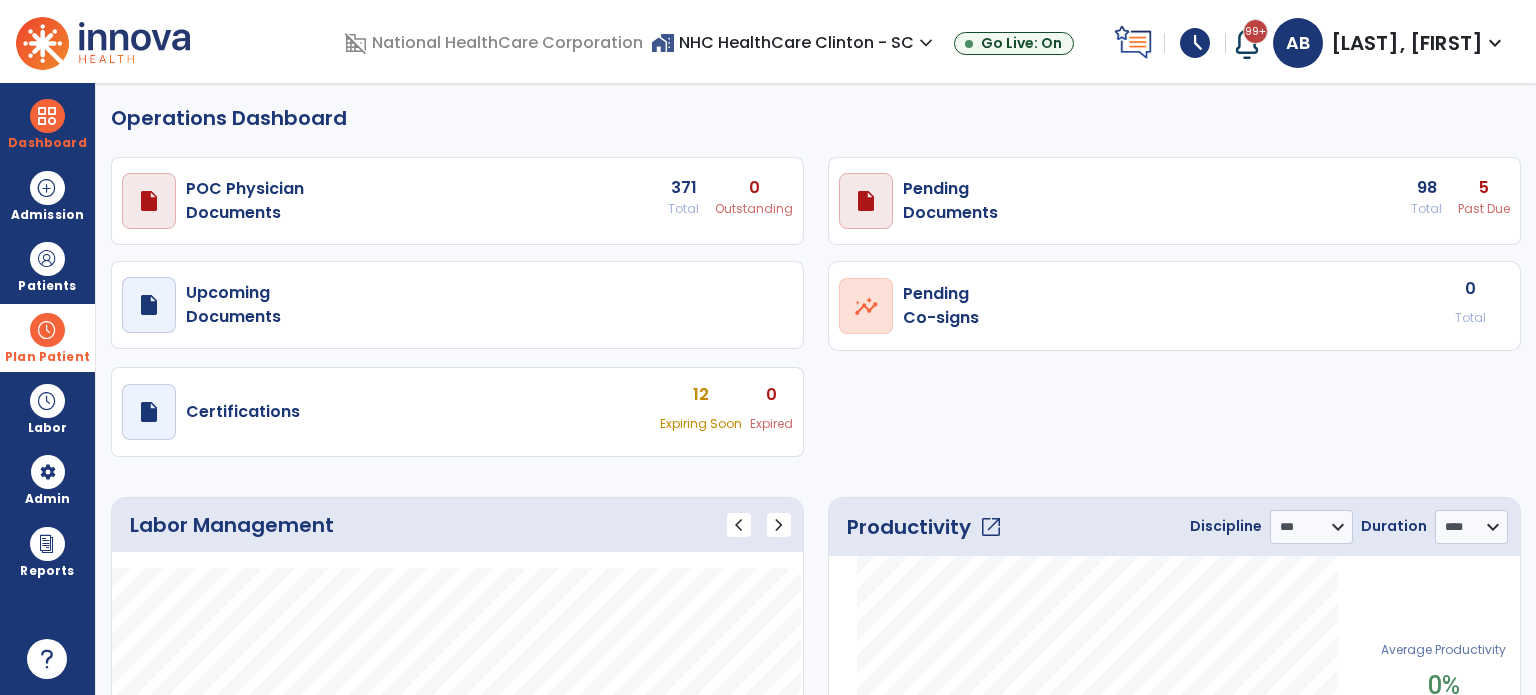 click at bounding box center (47, 330) 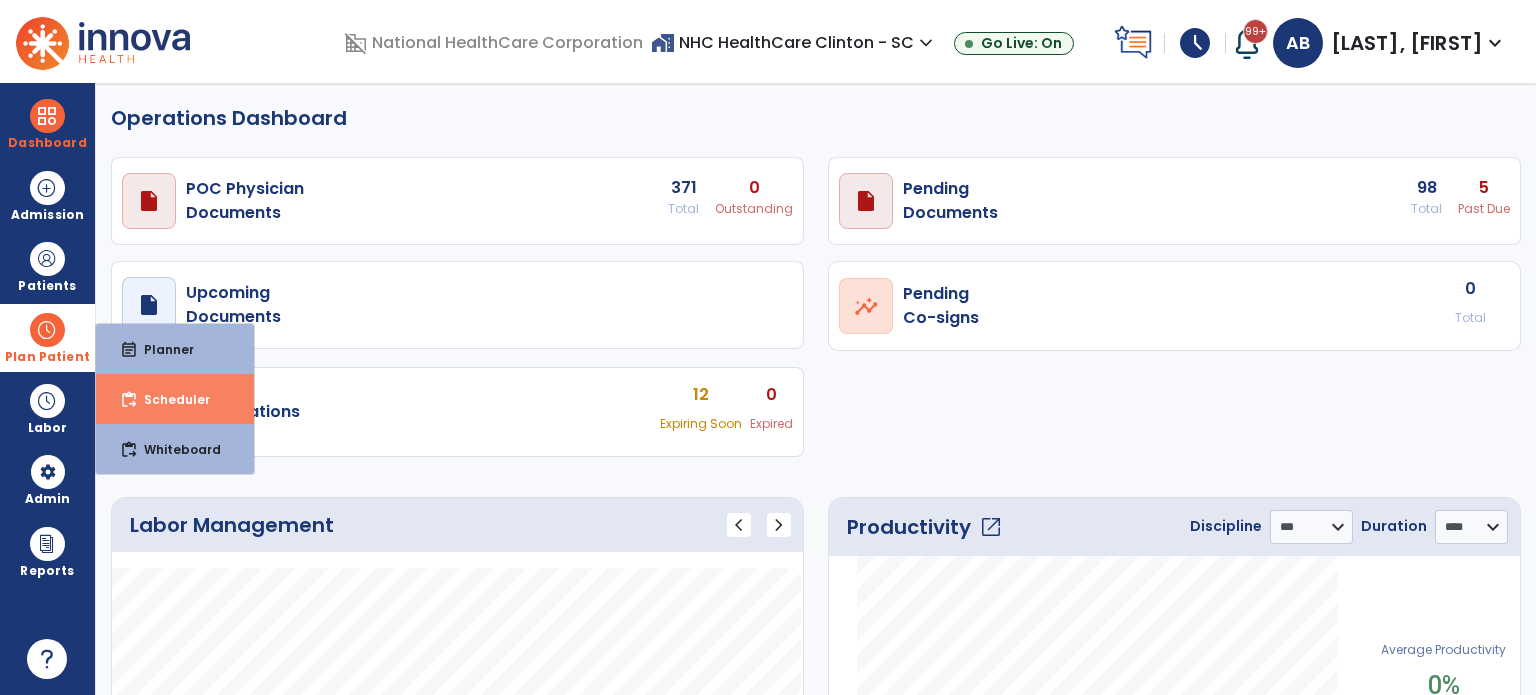 click on "Scheduler" at bounding box center [169, 399] 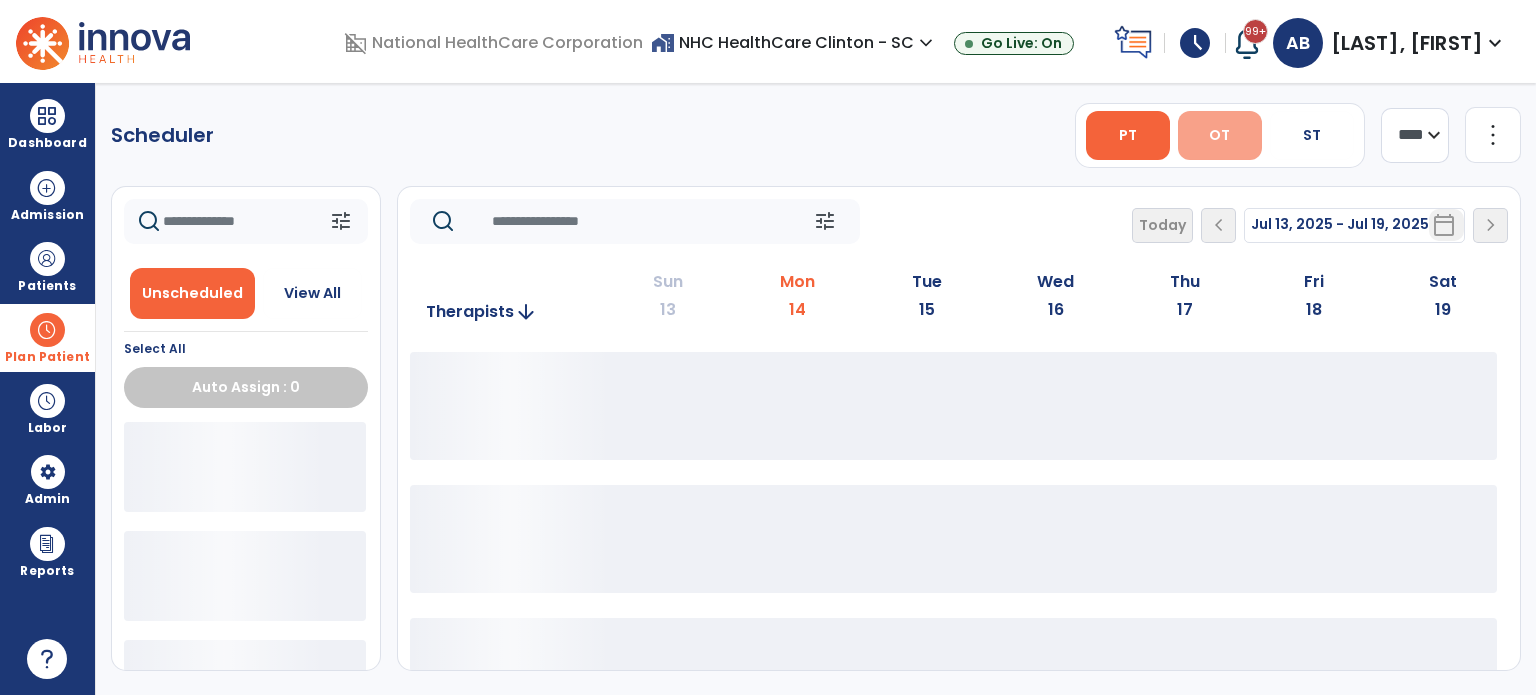 click on "OT" at bounding box center [1220, 135] 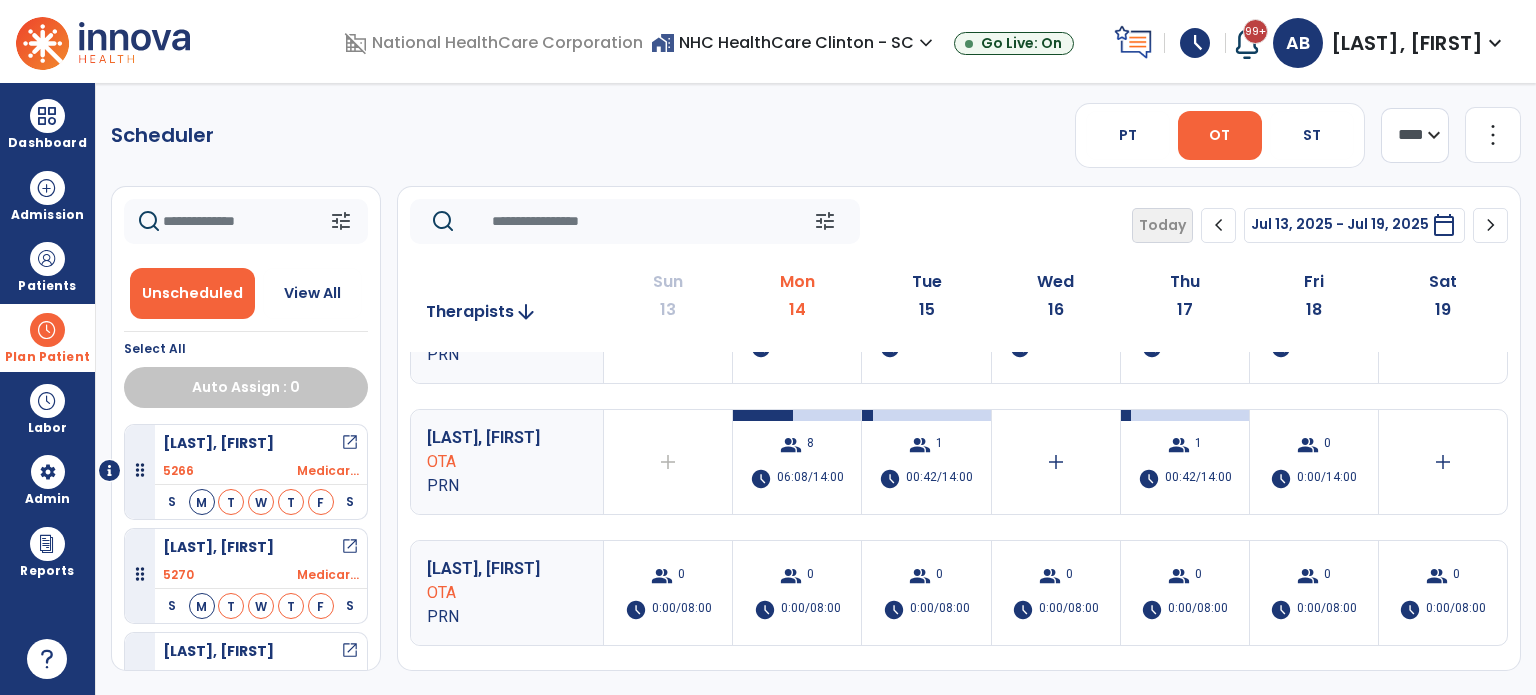 scroll, scrollTop: 338, scrollLeft: 0, axis: vertical 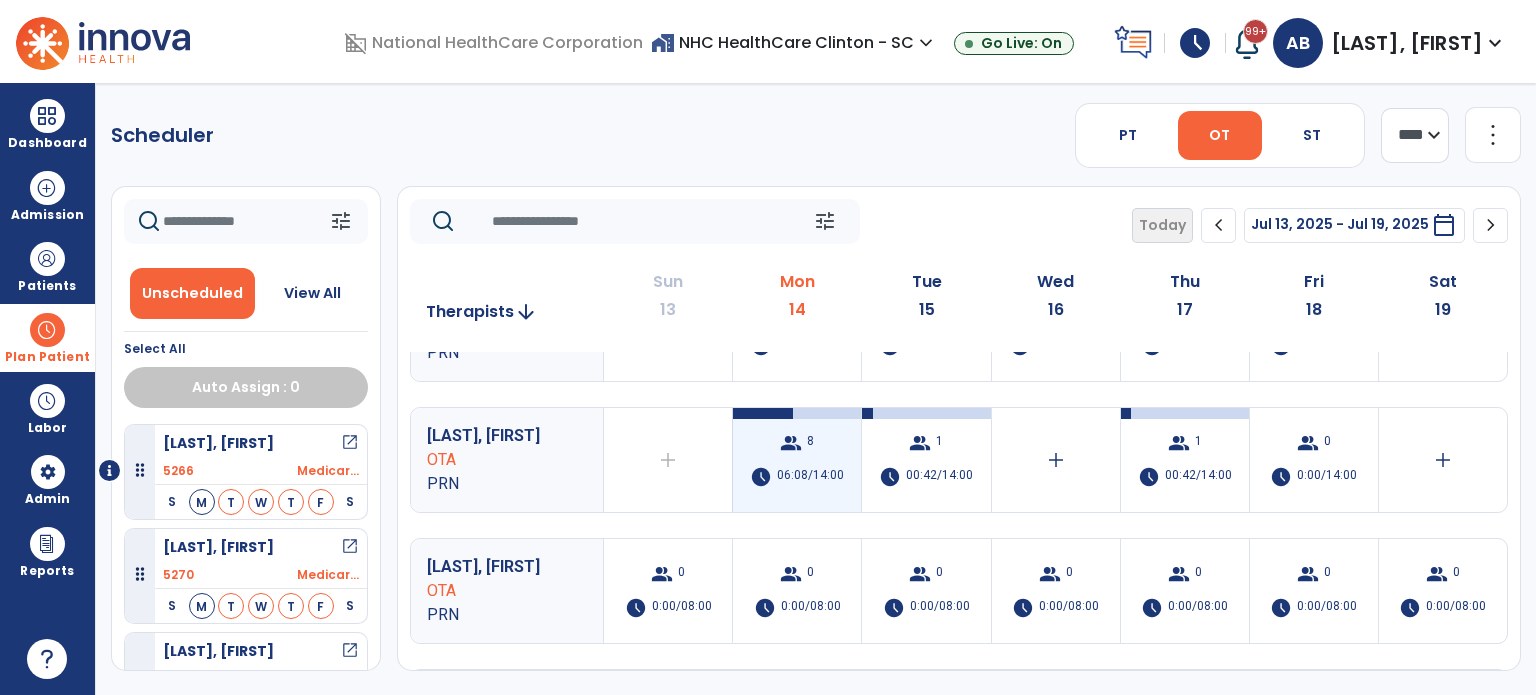 click on "06:08/14:00" at bounding box center (810, 477) 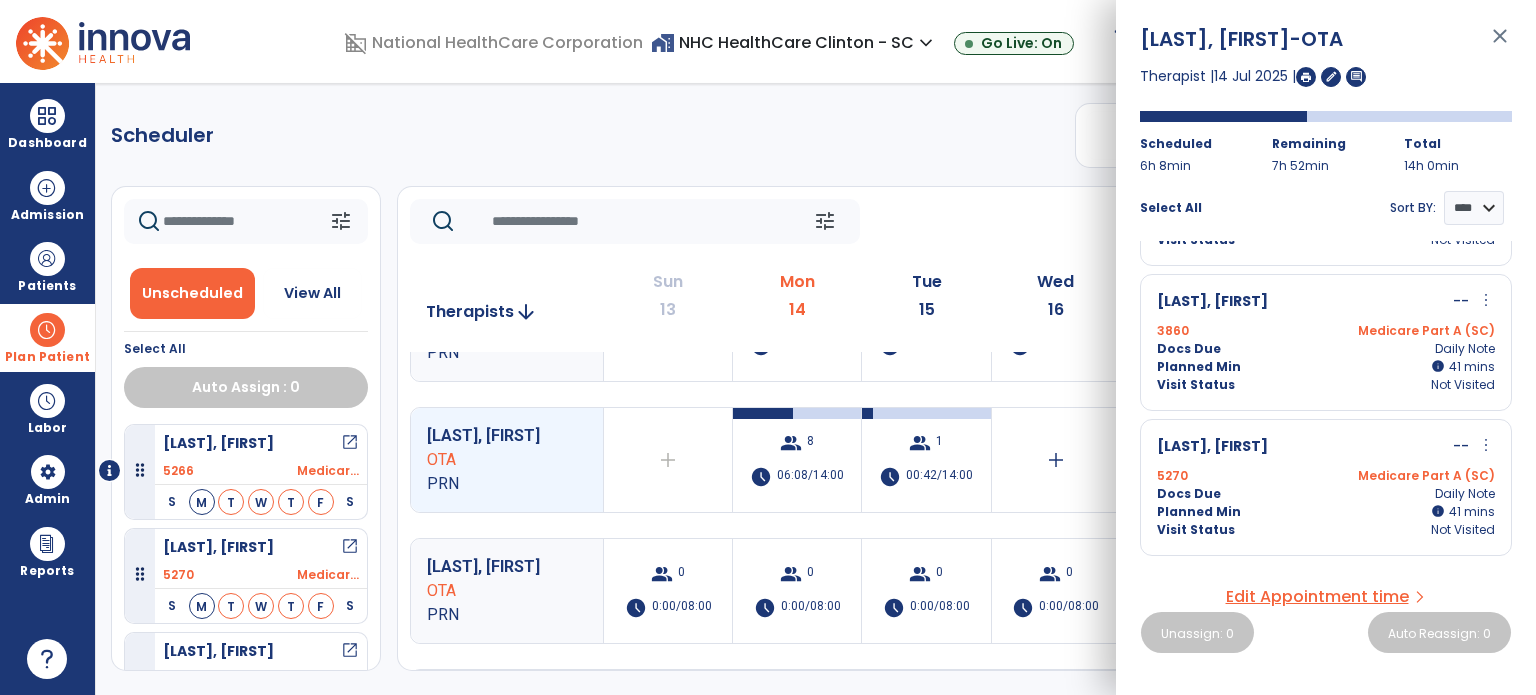 scroll, scrollTop: 835, scrollLeft: 0, axis: vertical 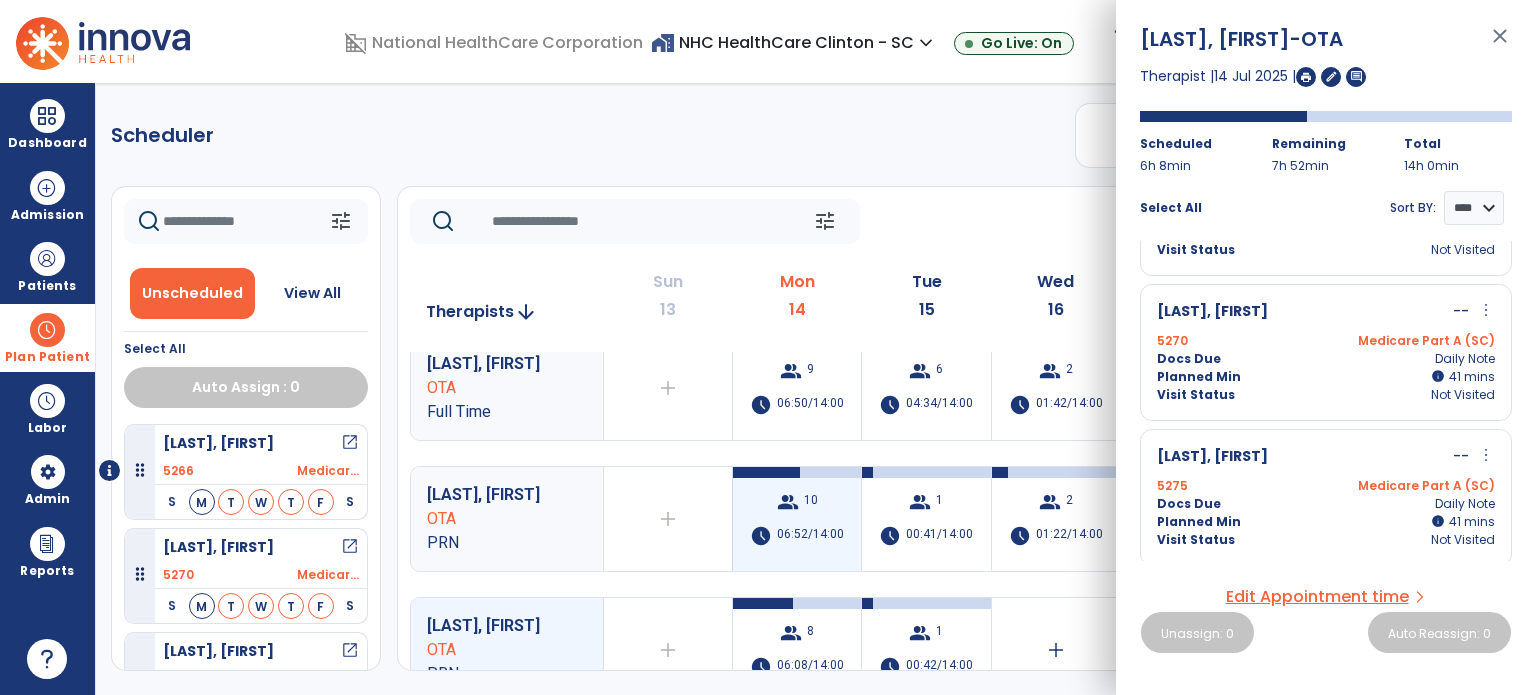 click on "06:52/14:00" at bounding box center [810, 536] 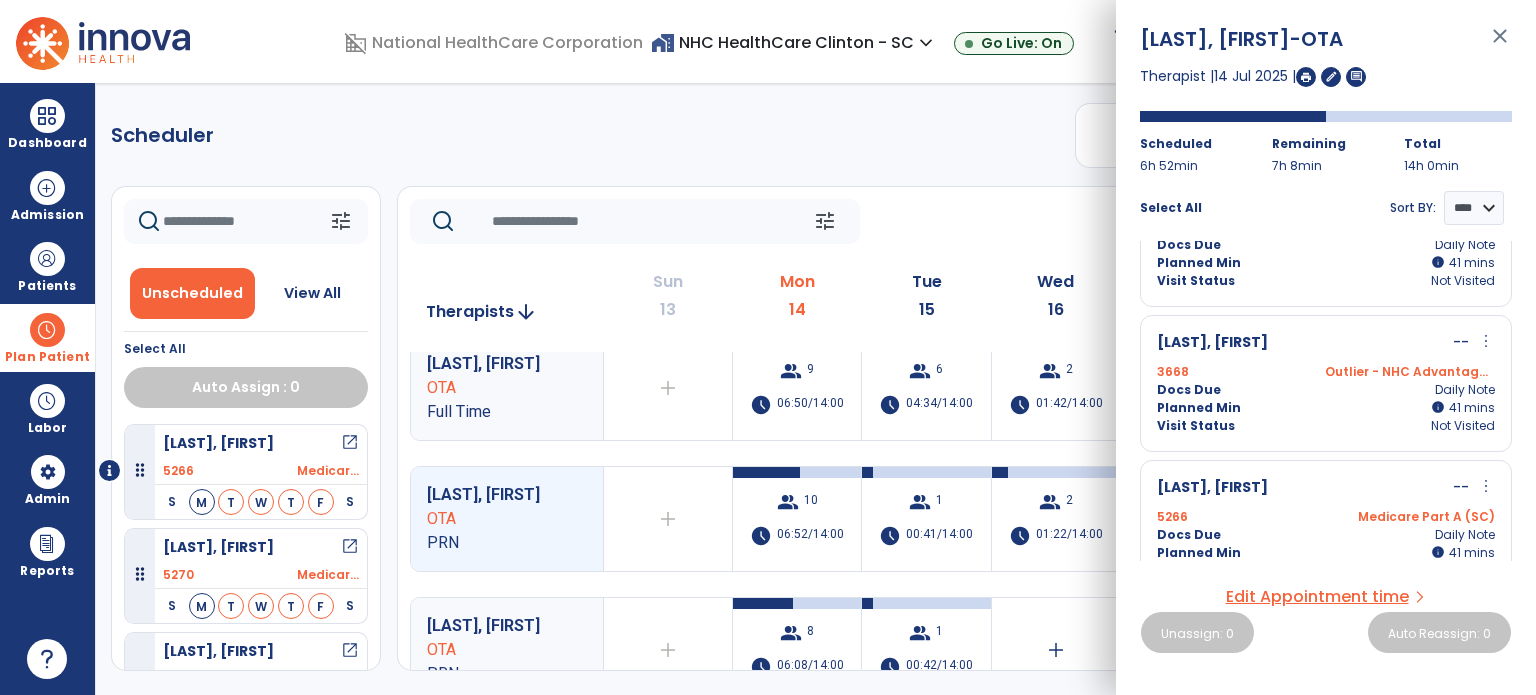 scroll, scrollTop: 1124, scrollLeft: 0, axis: vertical 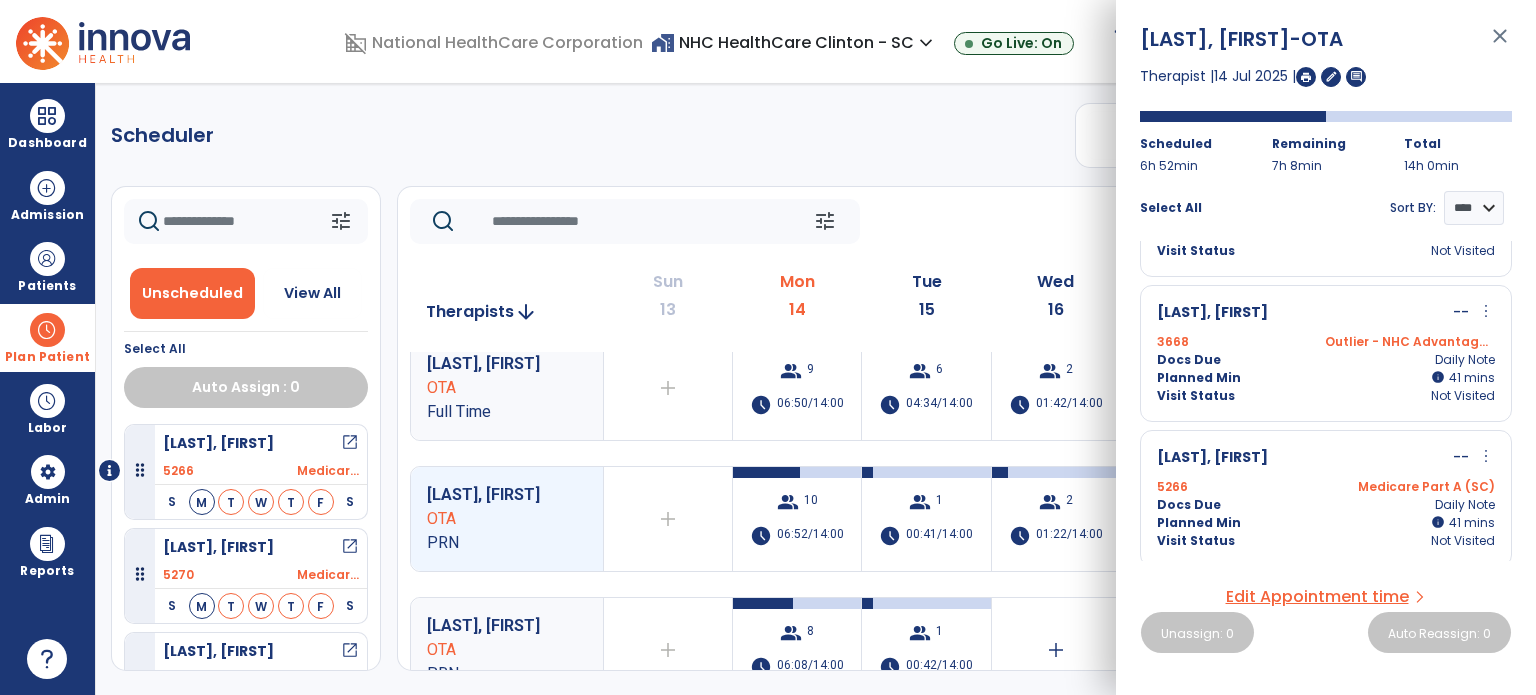 click on "Scheduler   PT   OT   ST  **** *** more_vert  Manage Labor   View All Therapists   Print   tune   Unscheduled   View All  Select All  Auto Assign : 0   Arnold, Nancy   open_in_new  5266 Medicar...  S M T W T F S  Cooper, Martha   open_in_new  5270 Medicar...  S M T W T F S  Dunaway, Nim   open_in_new  4831 NHC Adv...  S M T W T F S  Eichelberger, William   open_in_new  4868 NHC Adv...  S M T W T F S  Evans, June   open_in_new  5237 Medicar...  S M T W T F S  Fuller, Betty   open_in_new  5041 Medicar...  S M T W T F S  Gregory, Thomas   open_in_new  5275 Medicar...  S M T W T F S  Hunter, Wallace   open_in_new  3860 Medicar...  S M T W T F S  Lawrence, Anne   open_in_new  4770 Medicar...  S M T W T F S  Martin, Jeffrey   open_in_new  3668 Outlier...  S M T W T F S  Morris, Paul   open_in_new  5206 UHC Lev...  S M T W T F S  Peay, Omega   open_in_new  4629 Medicar...  S M T W T F S  Smith, Joyce   open_in_new  5248 Medicar...  S M T W T F S  Sontag, Hal   open_in_new  4126 Outlier...  S M T W T F S 5239 S M T" at bounding box center [816, 389] 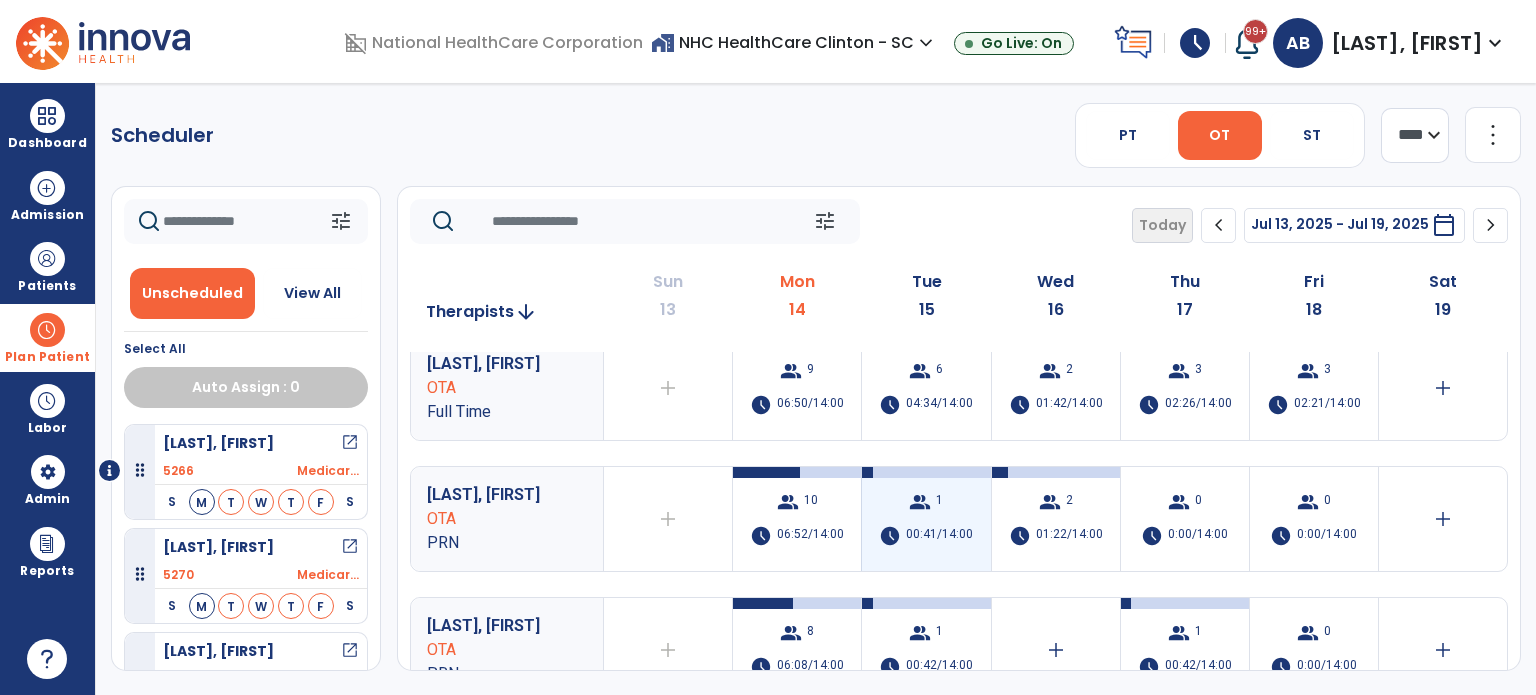 scroll, scrollTop: 0, scrollLeft: 0, axis: both 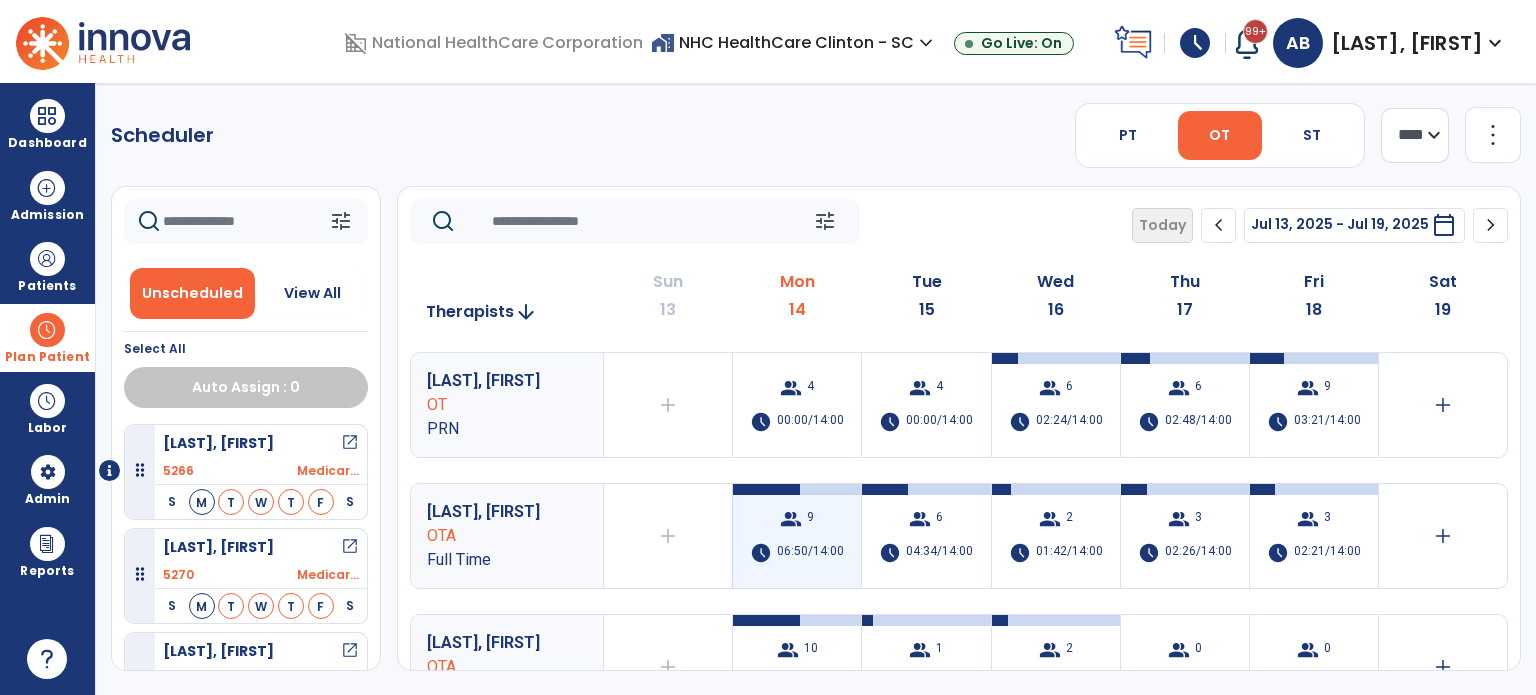 click on "group  9  schedule  06:50/14:00" at bounding box center [797, 536] 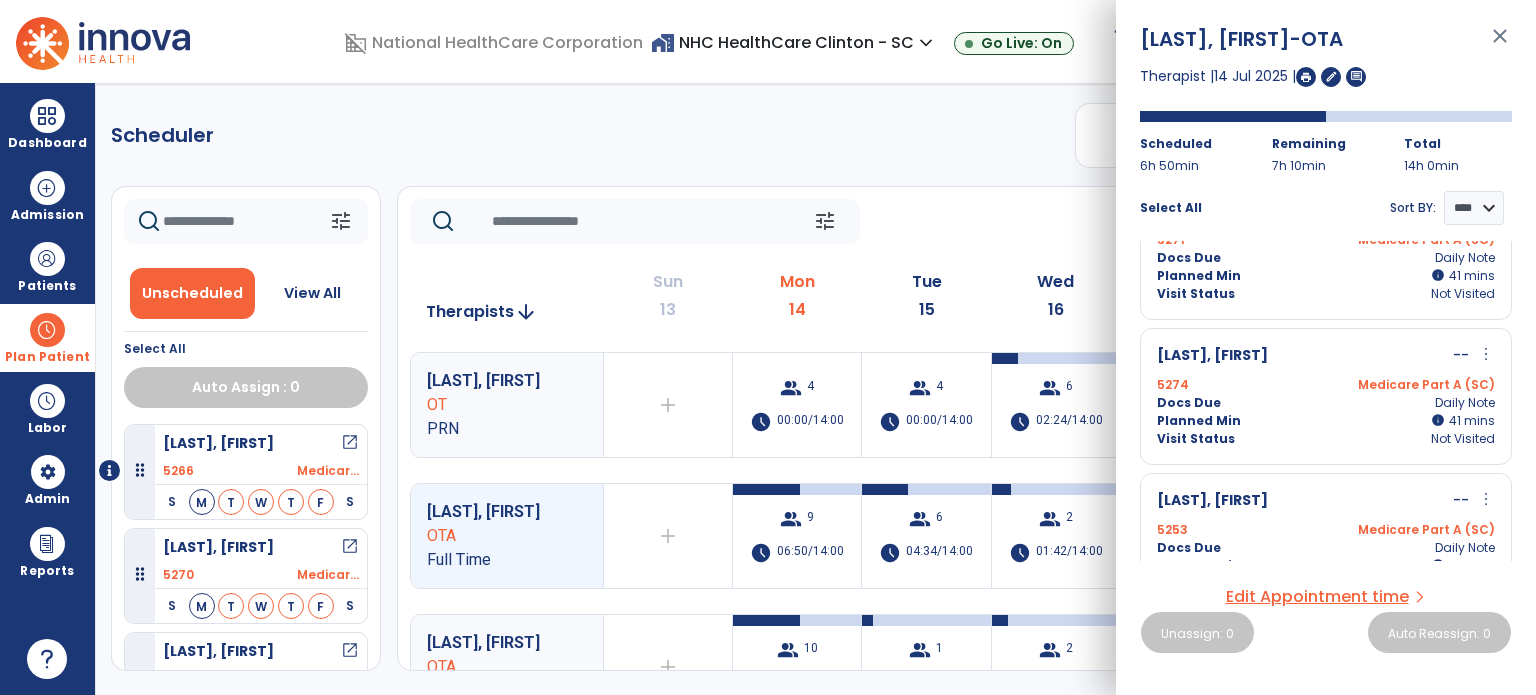 scroll, scrollTop: 979, scrollLeft: 0, axis: vertical 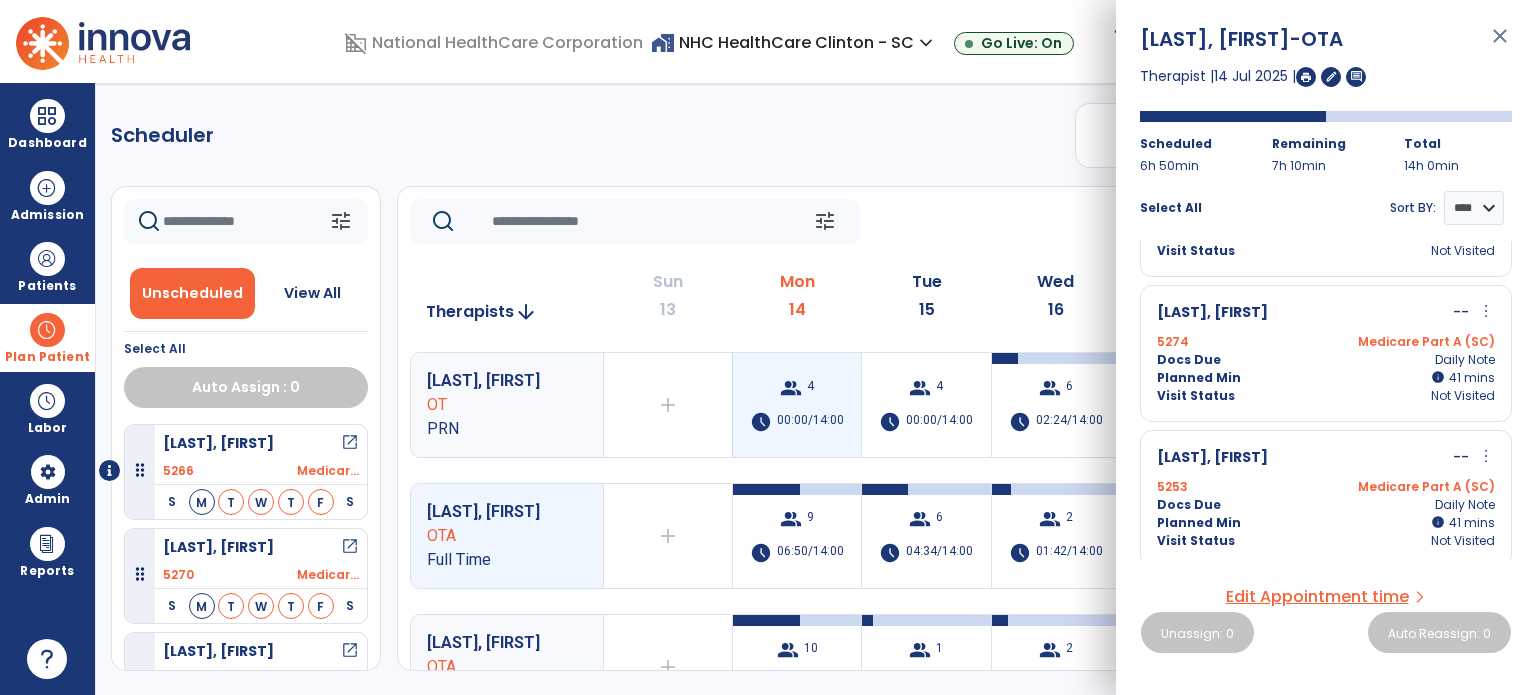 click on "group  4  schedule  00:00/14:00" at bounding box center (797, 405) 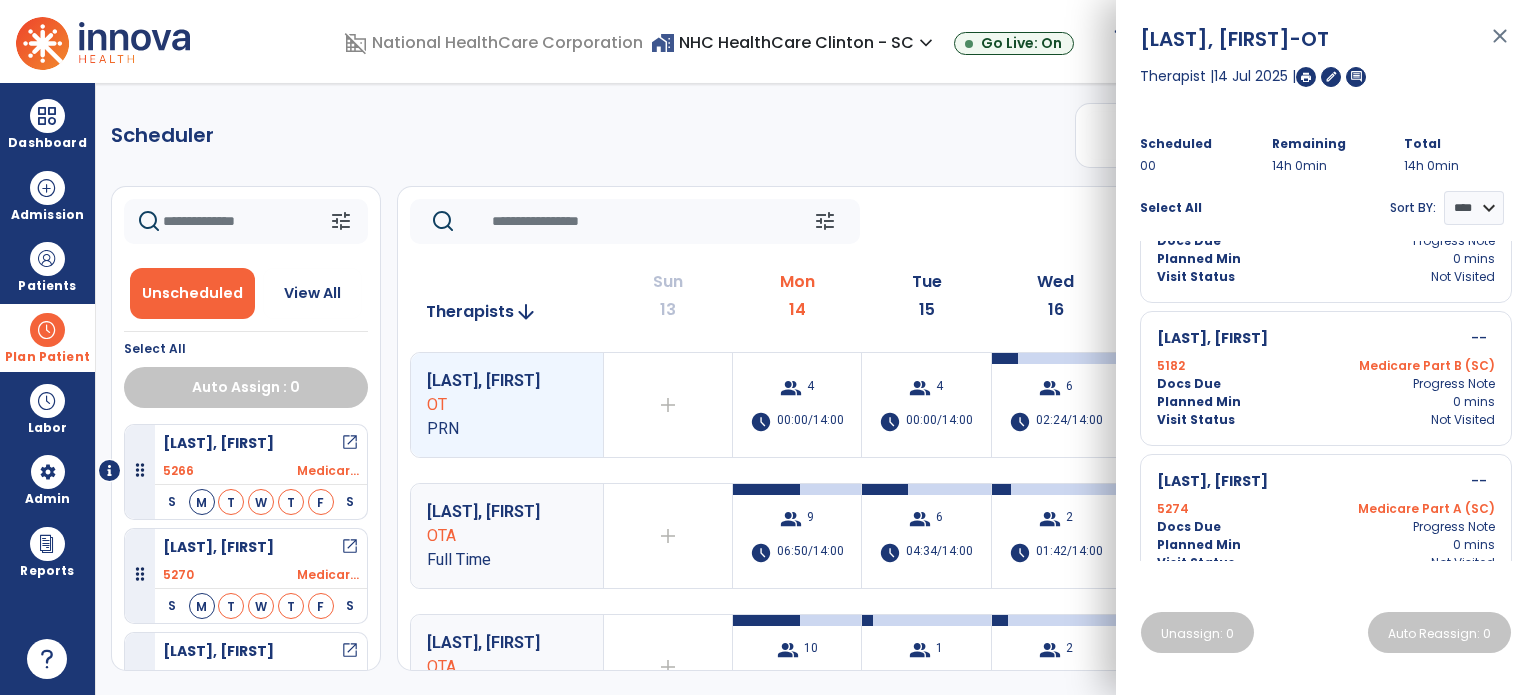 scroll, scrollTop: 250, scrollLeft: 0, axis: vertical 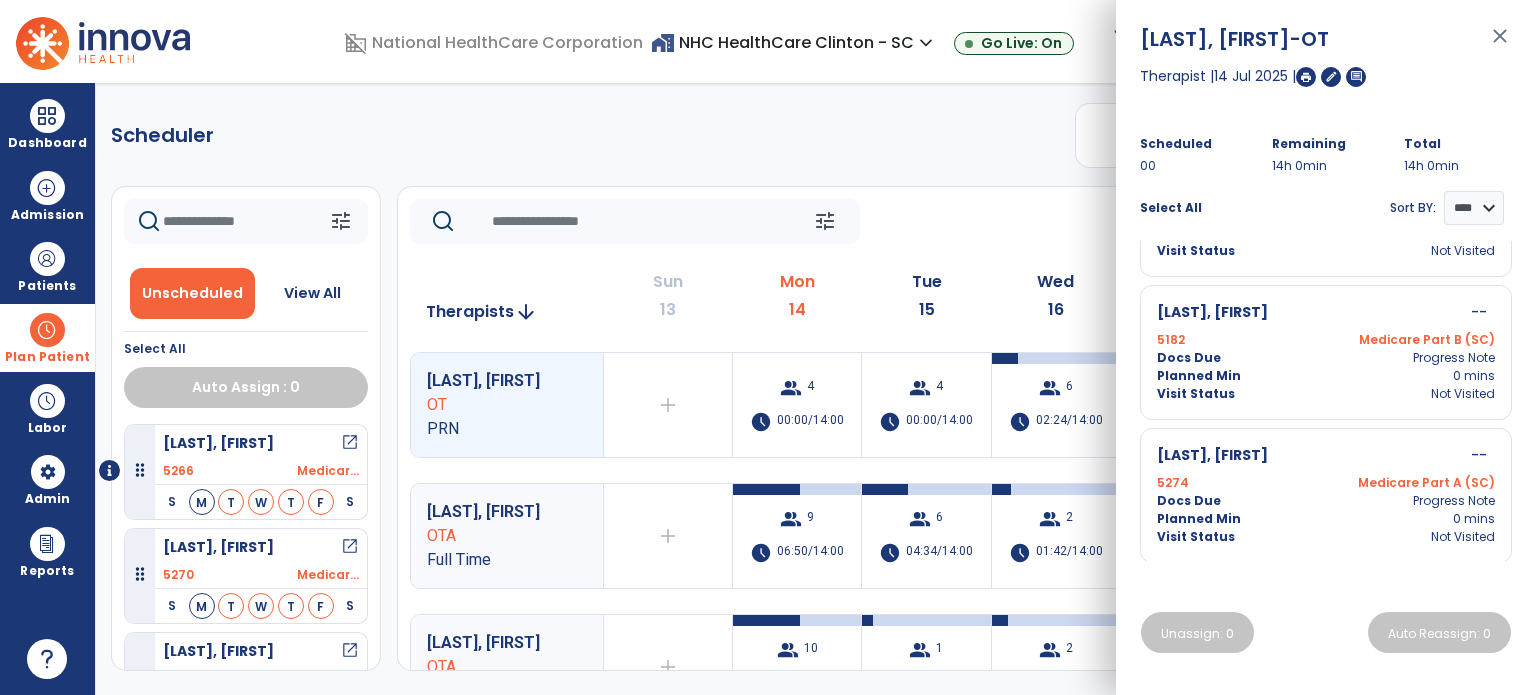 click on "Scheduler   PT   OT   ST  **** *** more_vert  Manage Labor   View All Therapists   Print   tune   Unscheduled   View All  Select All  Auto Assign : 0   Arnold, Nancy   open_in_new  5266 Medicar...  S M T W T F S  Cooper, Martha   open_in_new  5270 Medicar...  S M T W T F S  Dunaway, Nim   open_in_new  4831 NHC Adv...  S M T W T F S  Eichelberger, William   open_in_new  4868 NHC Adv...  S M T W T F S  Evans, June   open_in_new  5237 Medicar...  S M T W T F S  Fuller, Betty   open_in_new  5041 Medicar...  S M T W T F S  Gregory, Thomas   open_in_new  5275 Medicar...  S M T W T F S  Hunter, Wallace   open_in_new  3860 Medicar...  S M T W T F S  Lawrence, Anne   open_in_new  4770 Medicar...  S M T W T F S  Martin, Jeffrey   open_in_new  3668 Outlier...  S M T W T F S  Morris, Paul   open_in_new  5206 UHC Lev...  S M T W T F S  Peay, Omega   open_in_new  4629 Medicar...  S M T W T F S  Smith, Joyce   open_in_new  5248 Medicar...  S M T W T F S  Sontag, Hal   open_in_new  4126 Outlier...  S M T W T F S 5239 S M T" at bounding box center [816, 389] 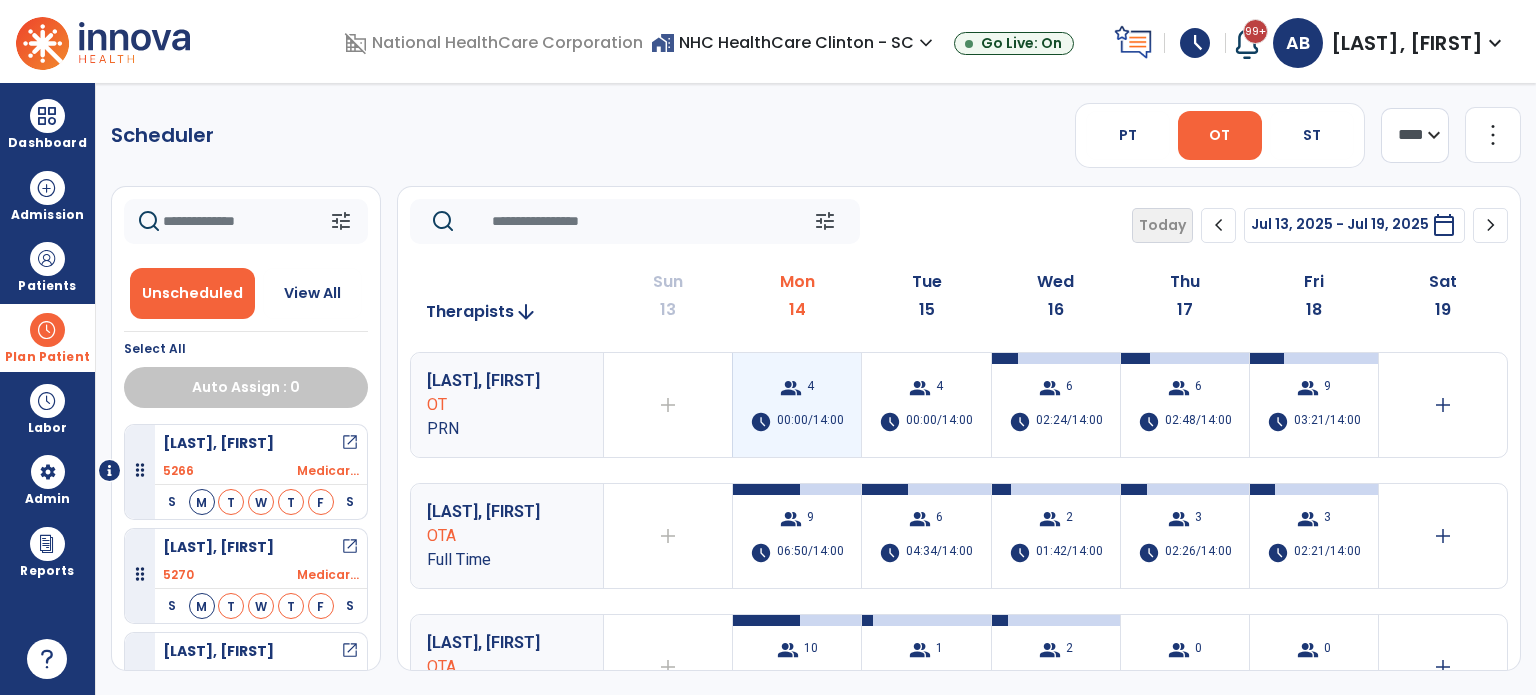 click on "00:00/14:00" at bounding box center (810, 422) 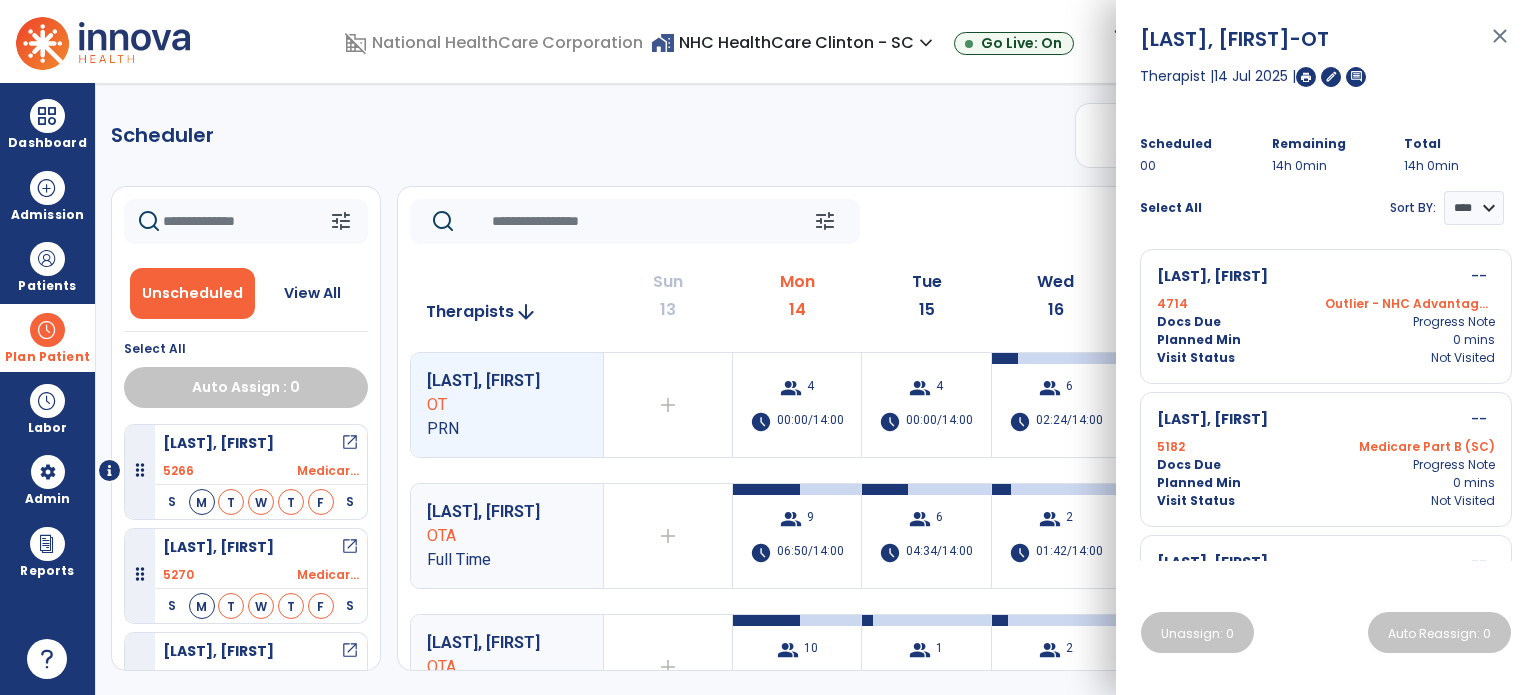 scroll, scrollTop: 250, scrollLeft: 0, axis: vertical 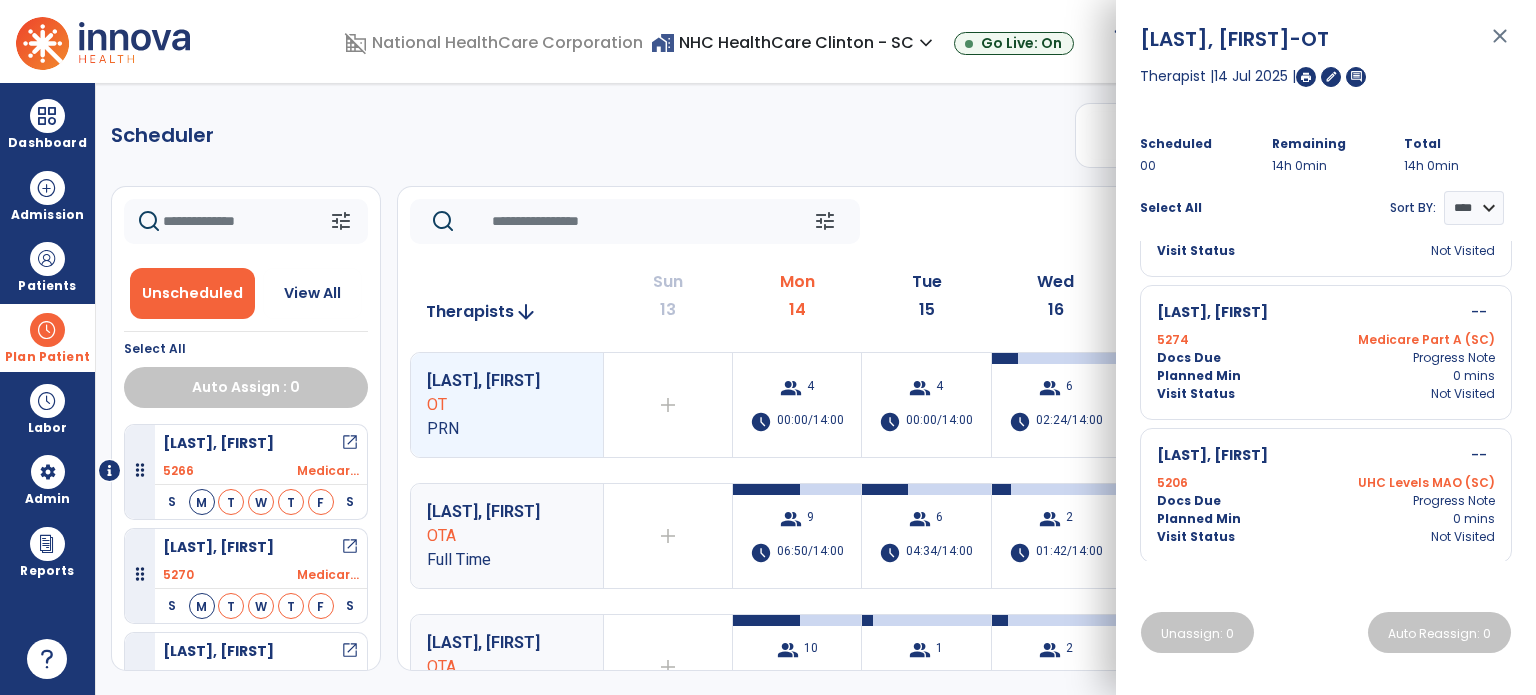 click on "Scheduler   PT   OT   ST  **** *** more_vert  Manage Labor   View All Therapists   Print" 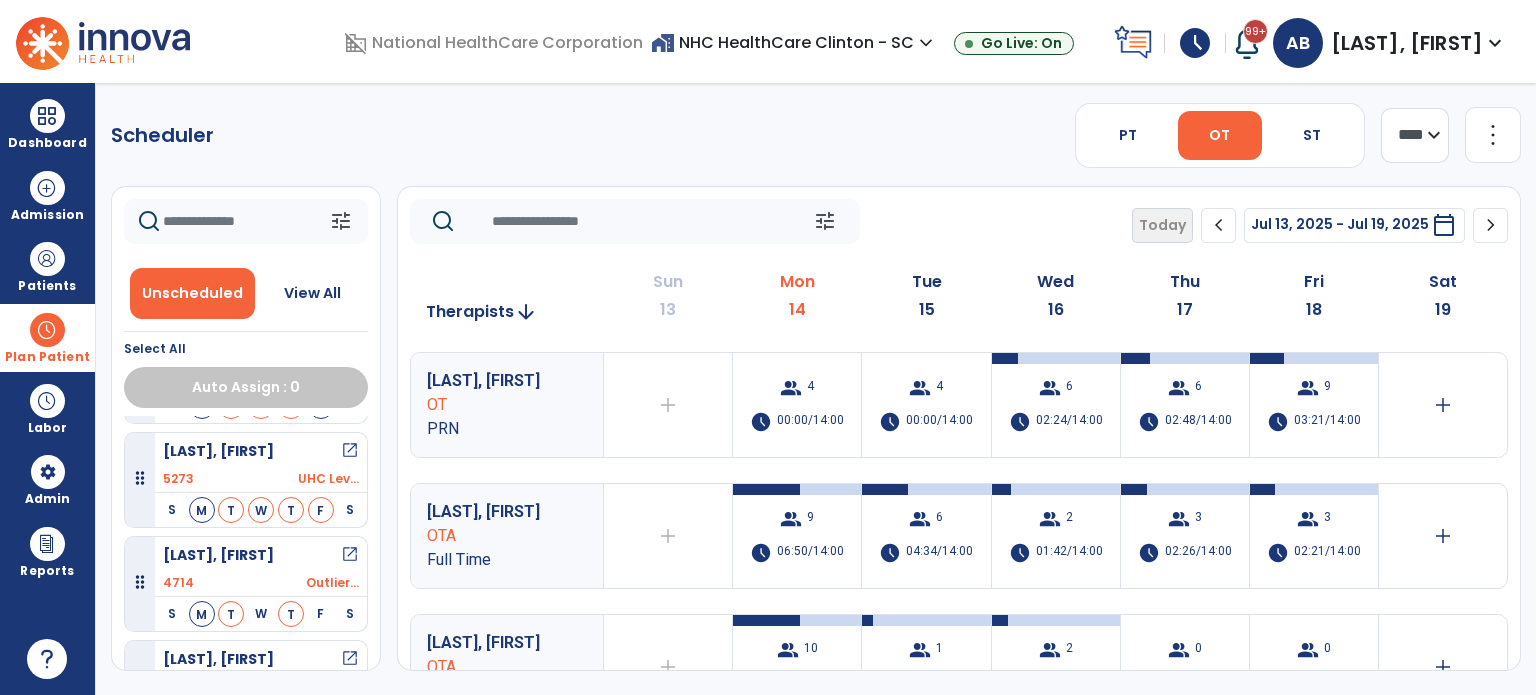 scroll, scrollTop: 1804, scrollLeft: 0, axis: vertical 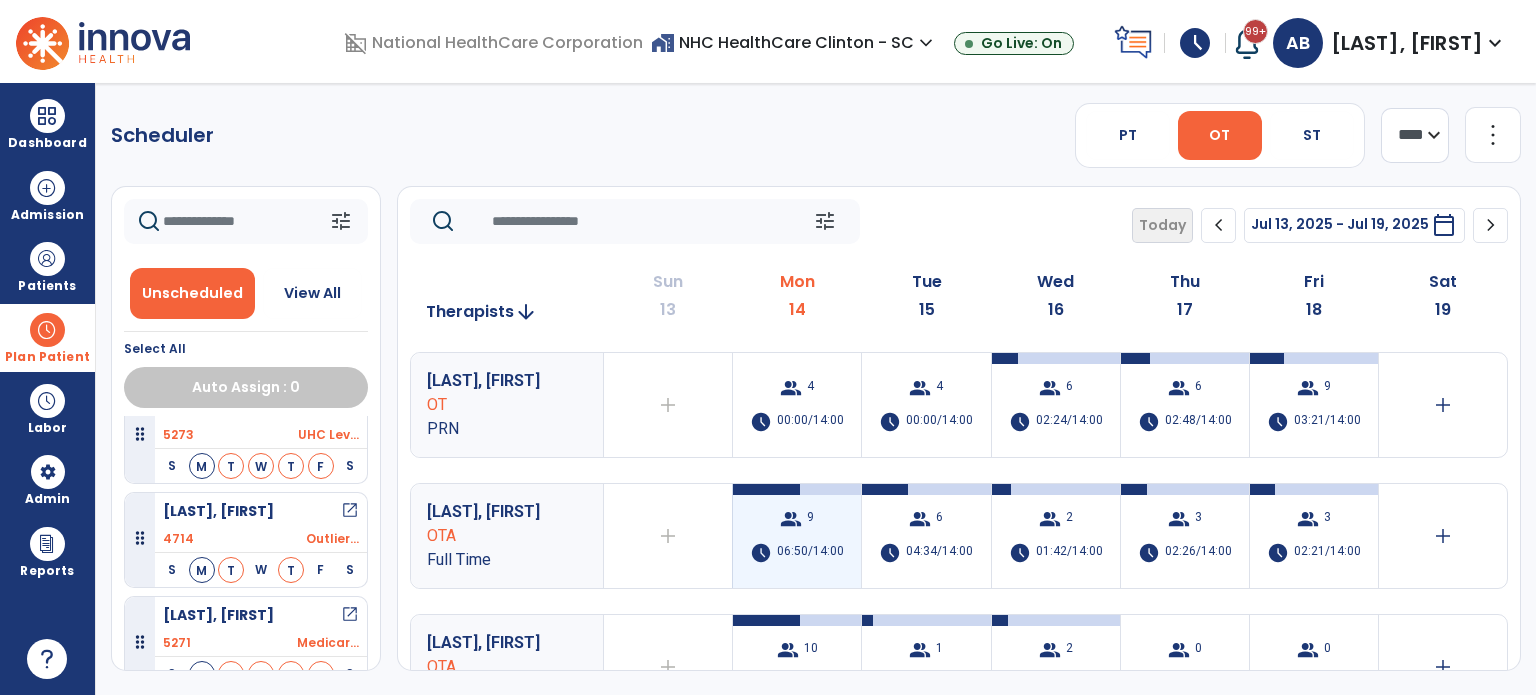 click on "06:50/14:00" at bounding box center (810, 553) 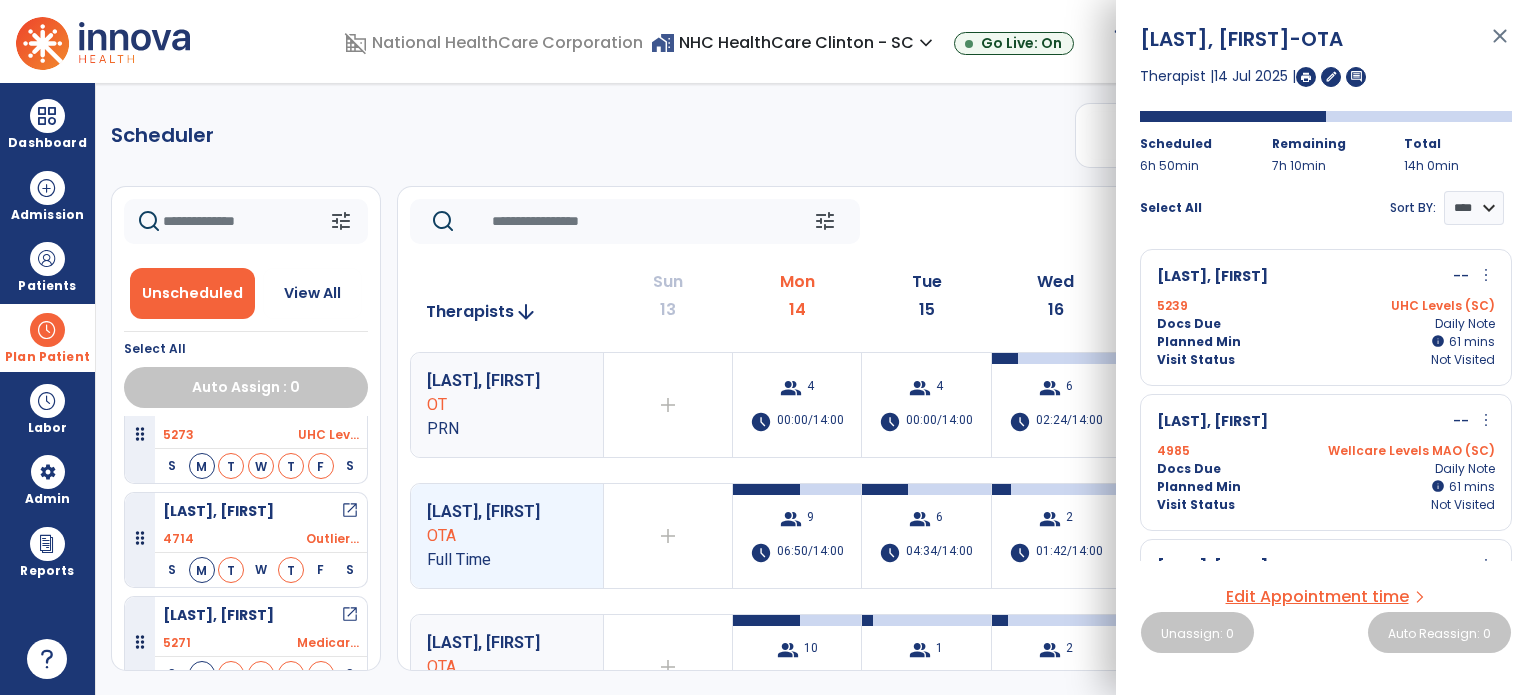 click at bounding box center [1306, 77] 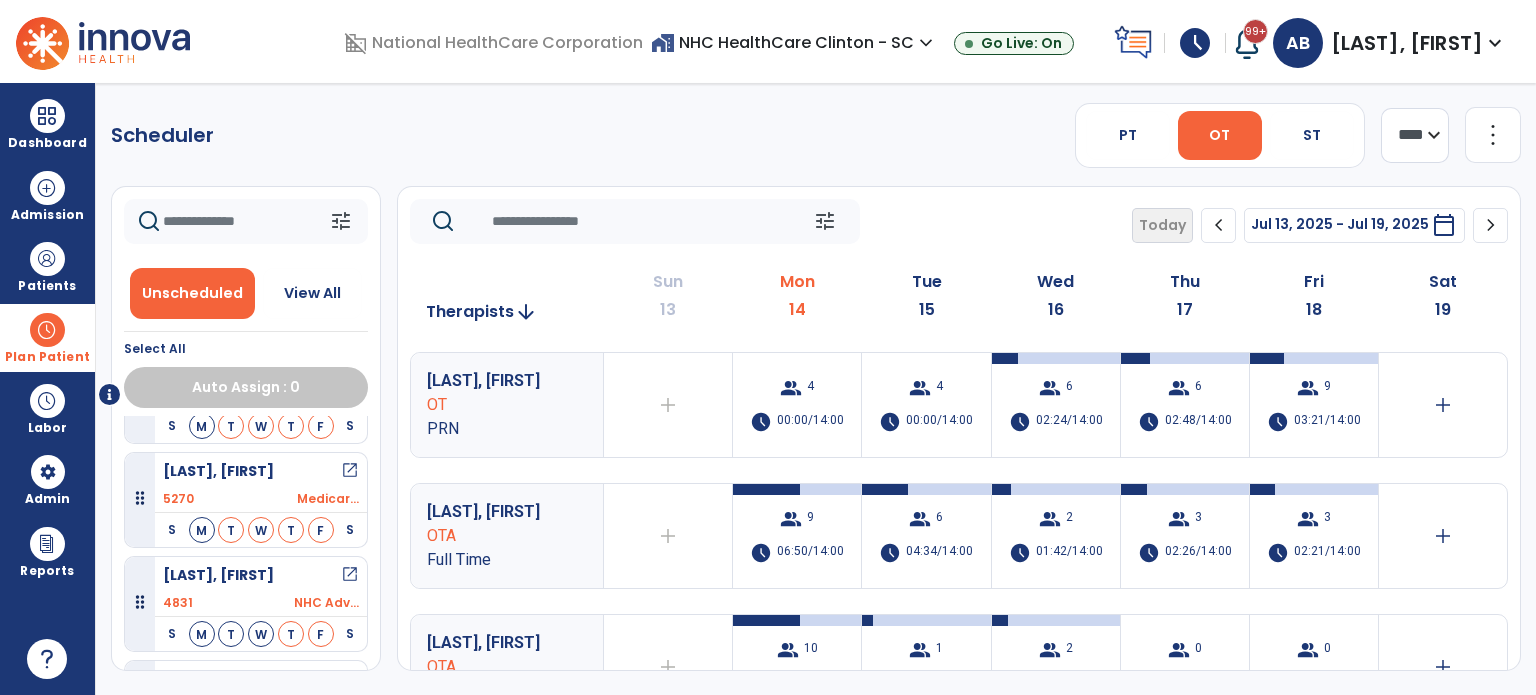 scroll, scrollTop: 0, scrollLeft: 0, axis: both 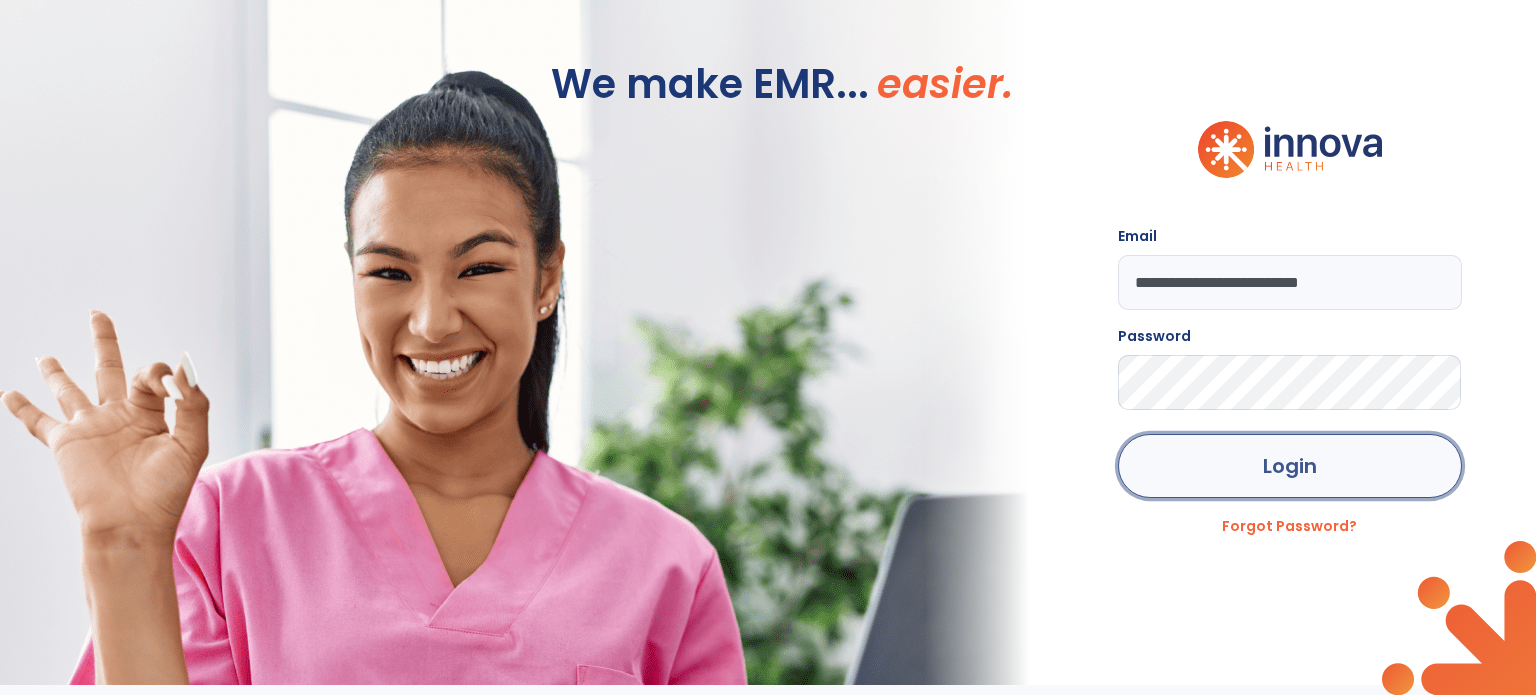 click on "Login" 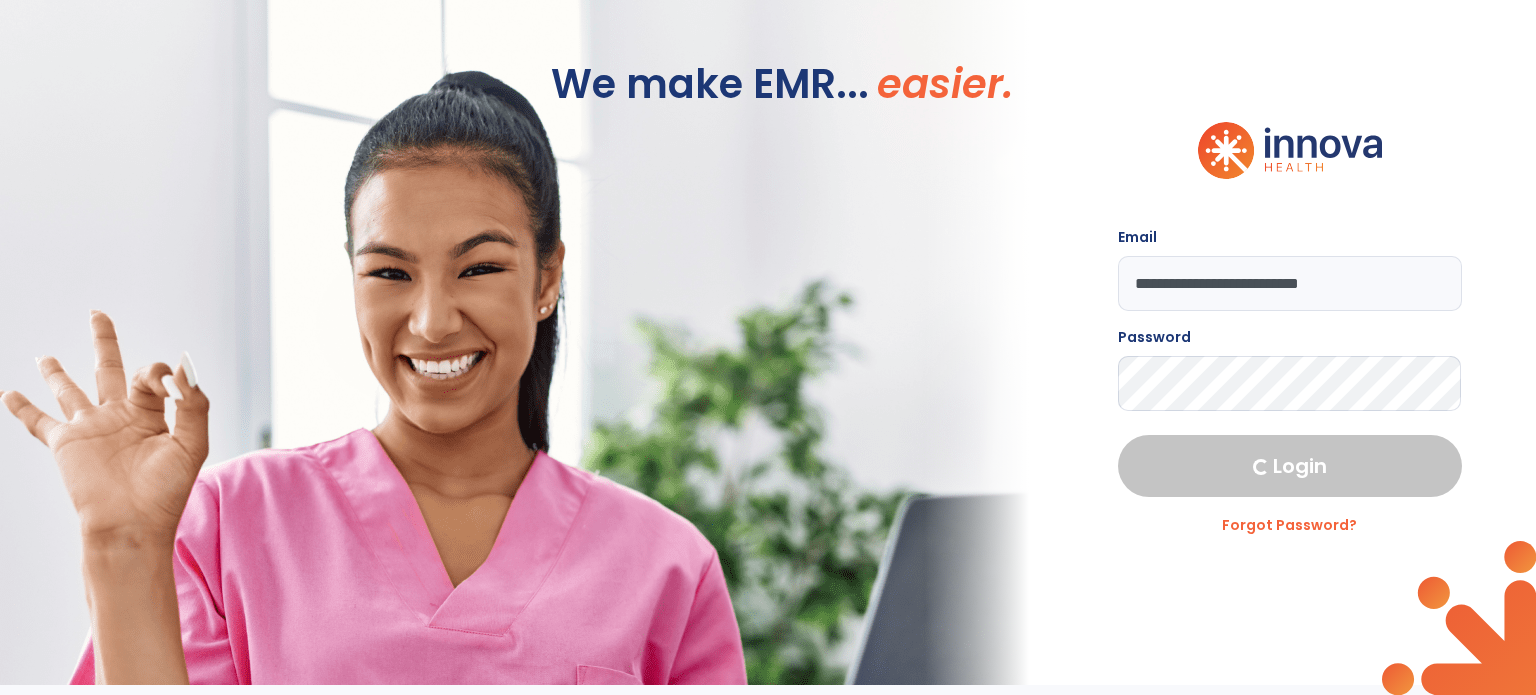 select on "***" 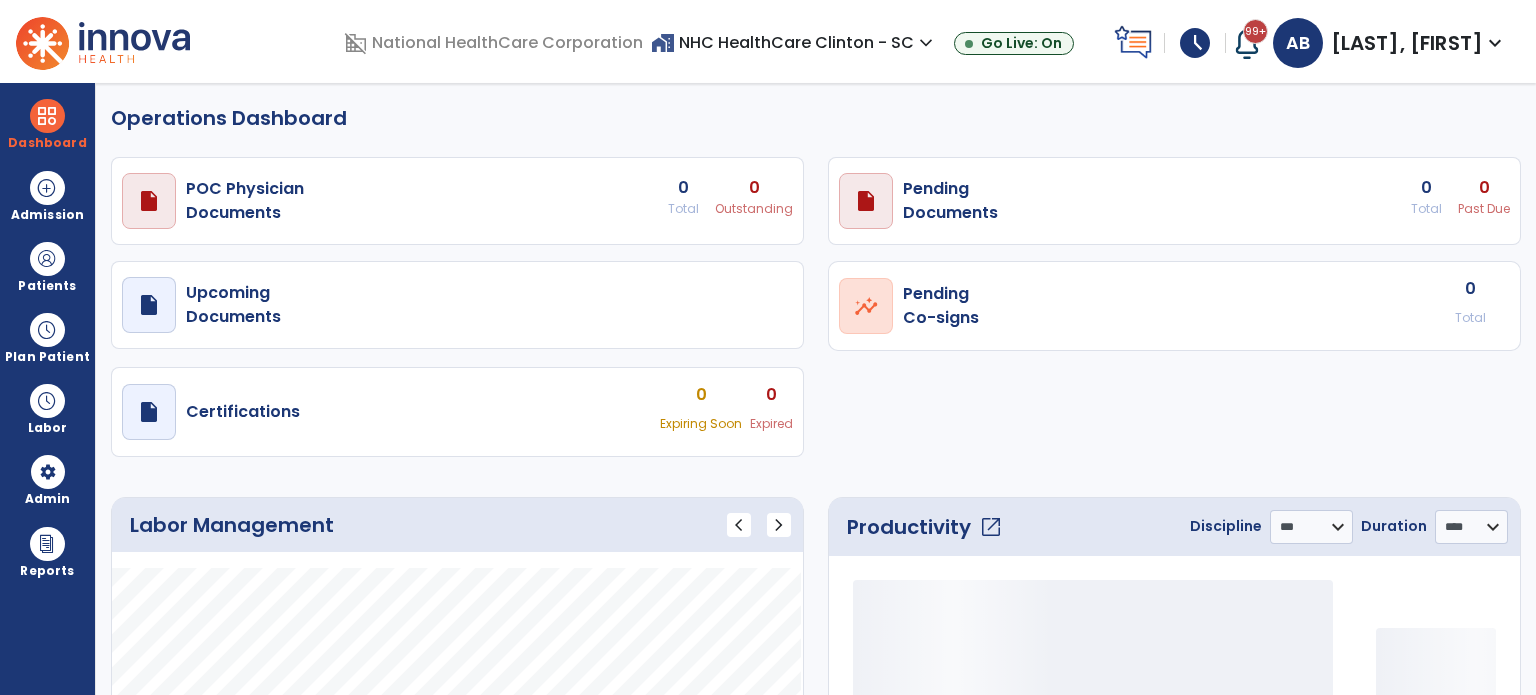 select on "***" 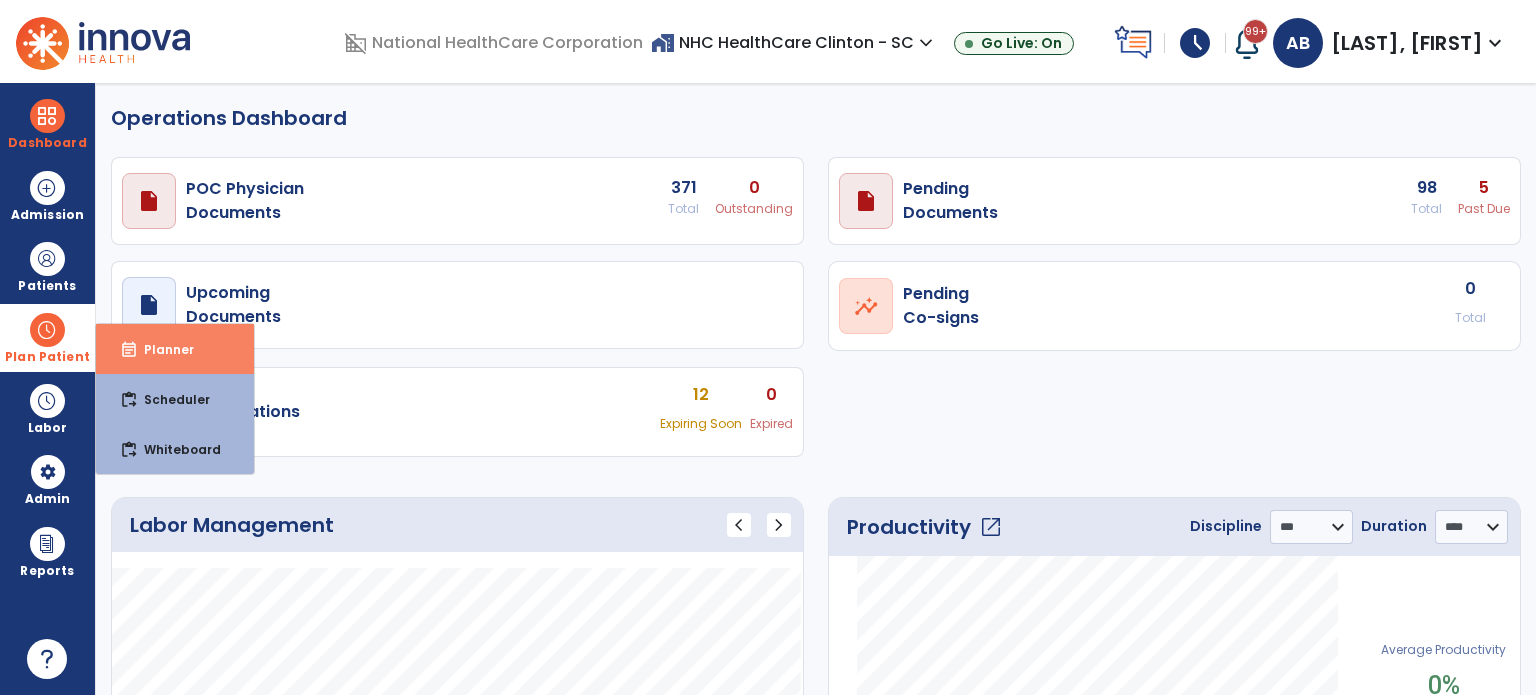 click on "event_note  Planner" at bounding box center [175, 349] 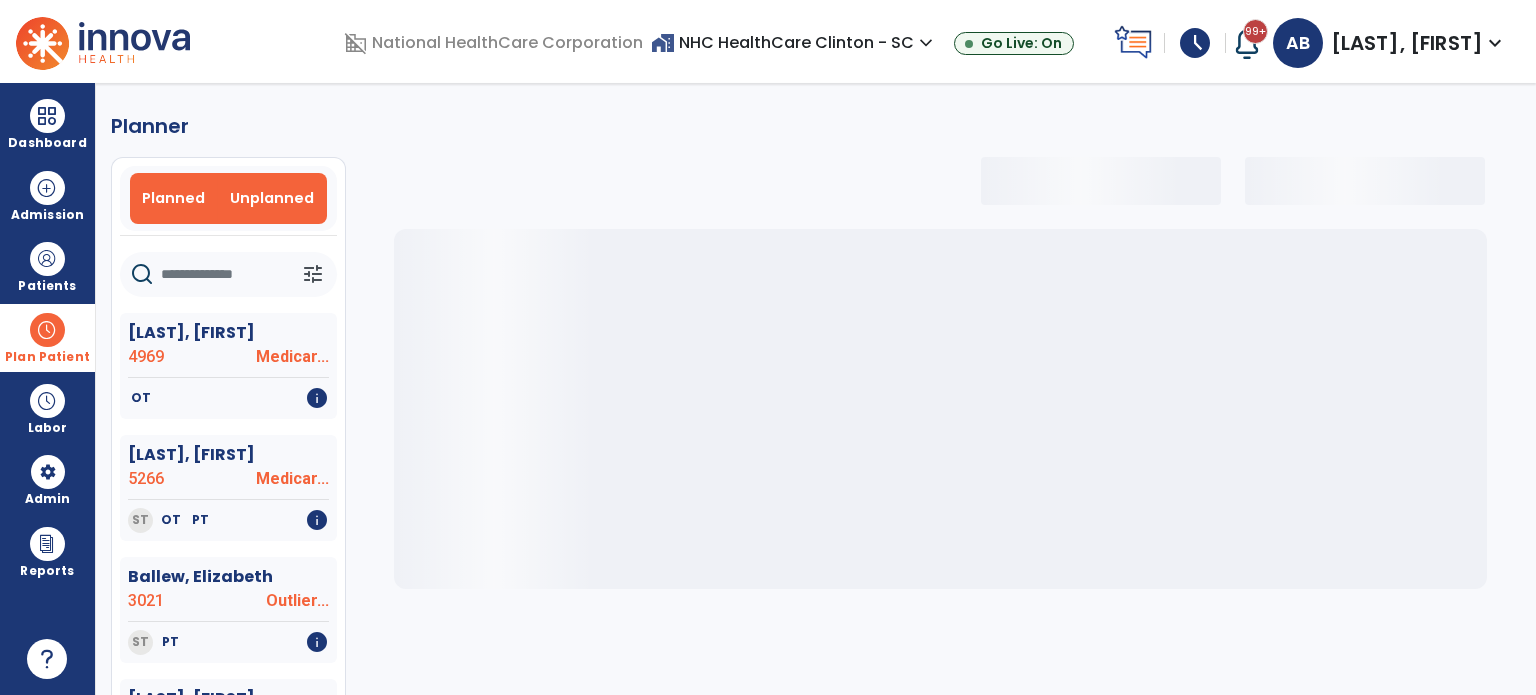 click on "Unplanned" at bounding box center (272, 198) 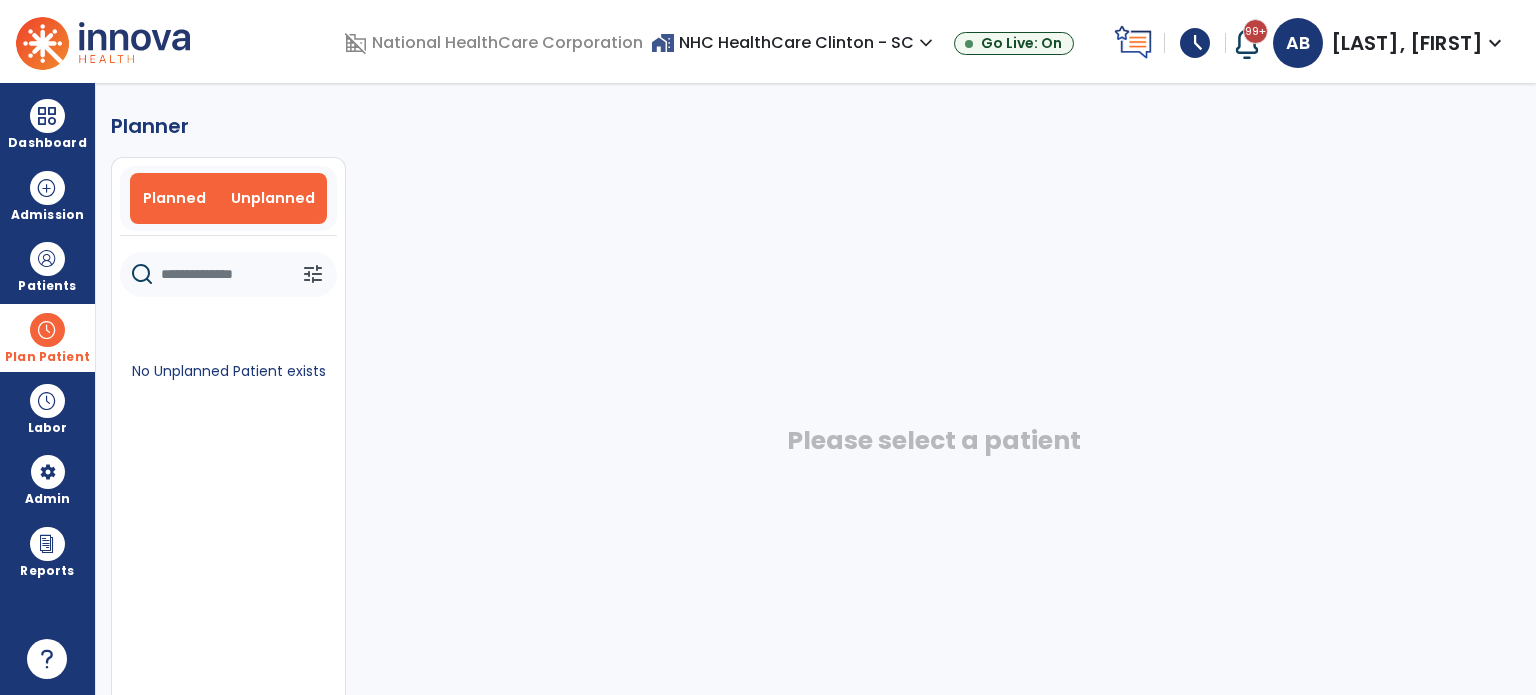 click on "Planned" at bounding box center [174, 198] 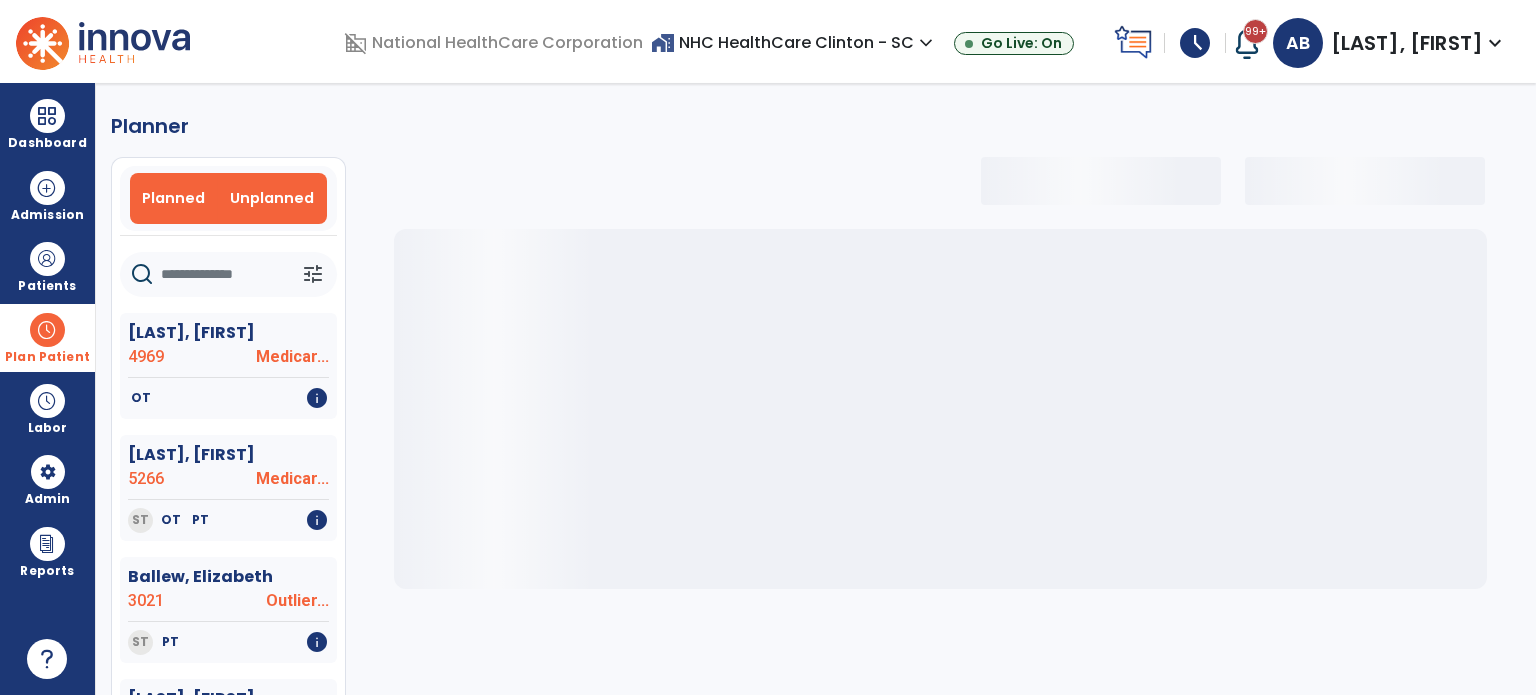click on "Unplanned" at bounding box center [272, 198] 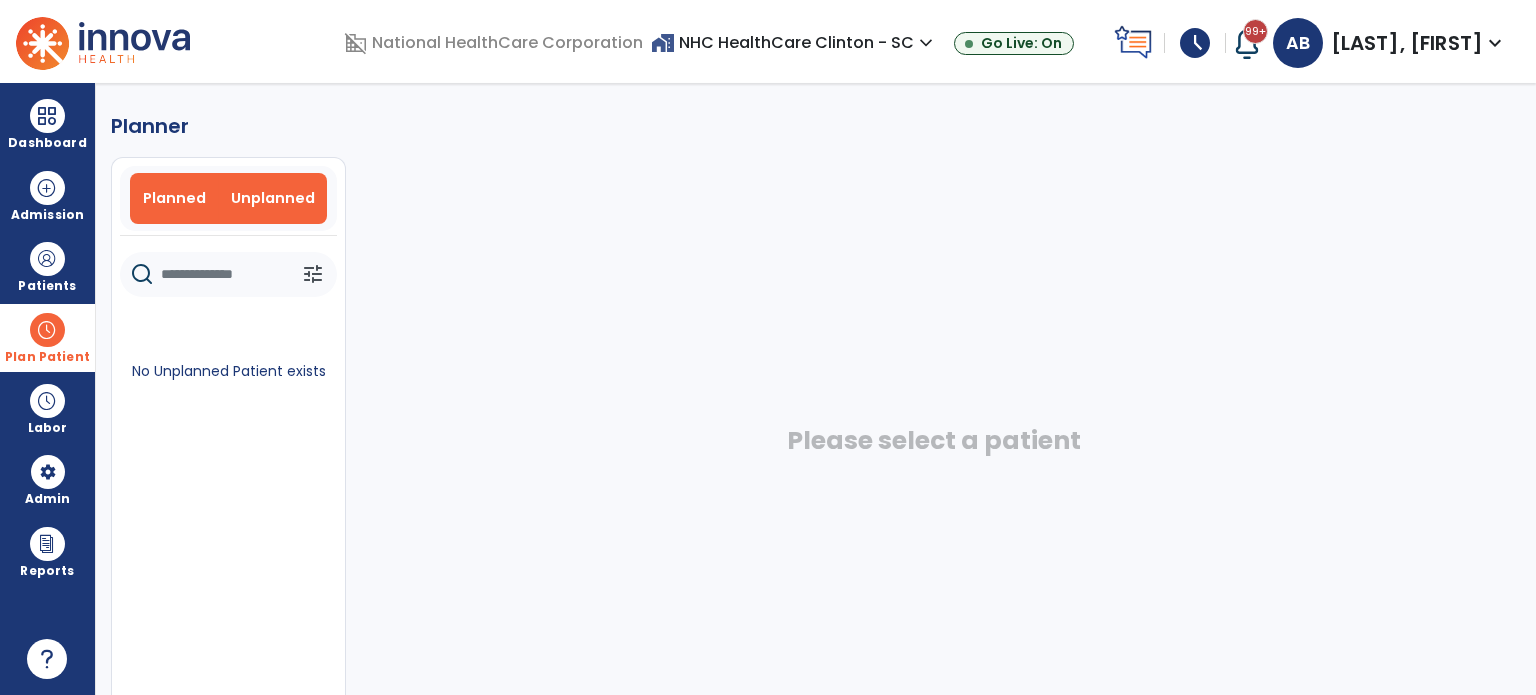 click on "Planned" at bounding box center (174, 198) 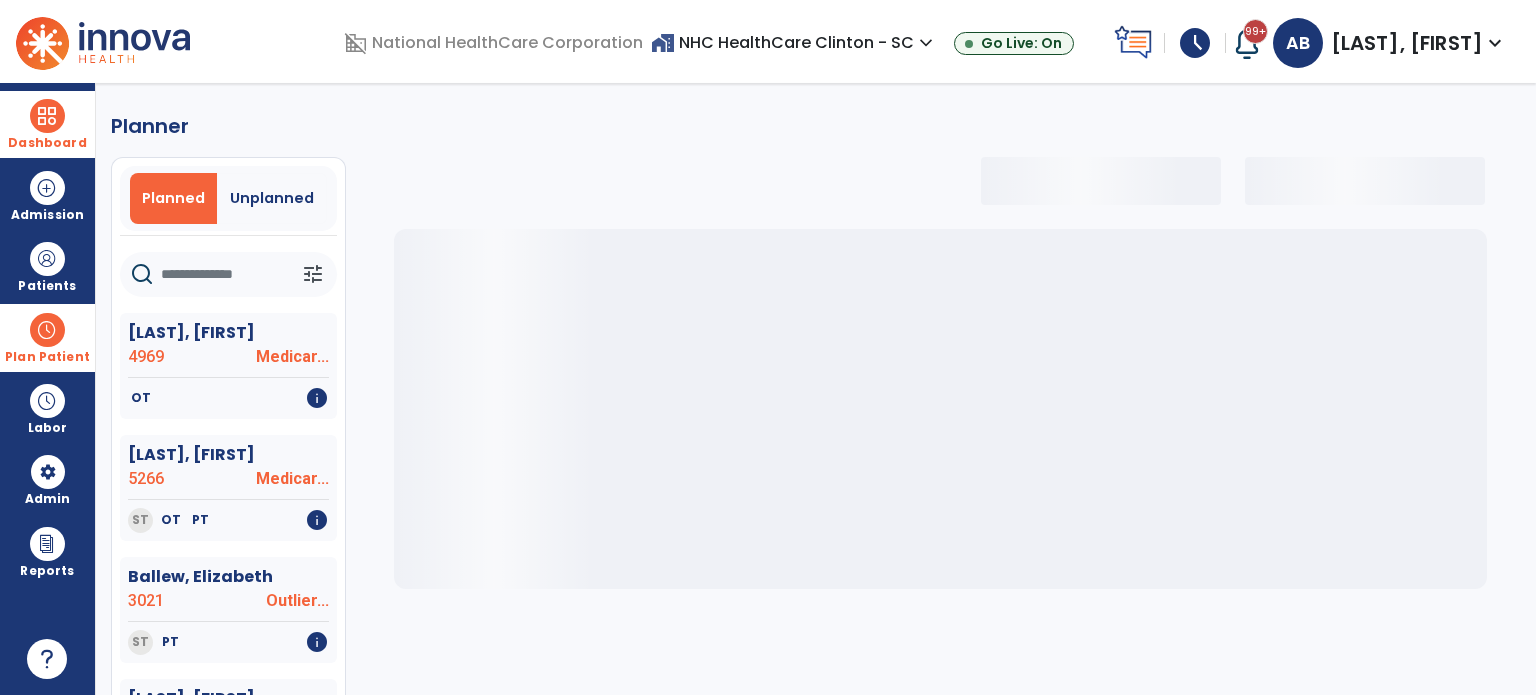 click at bounding box center (47, 116) 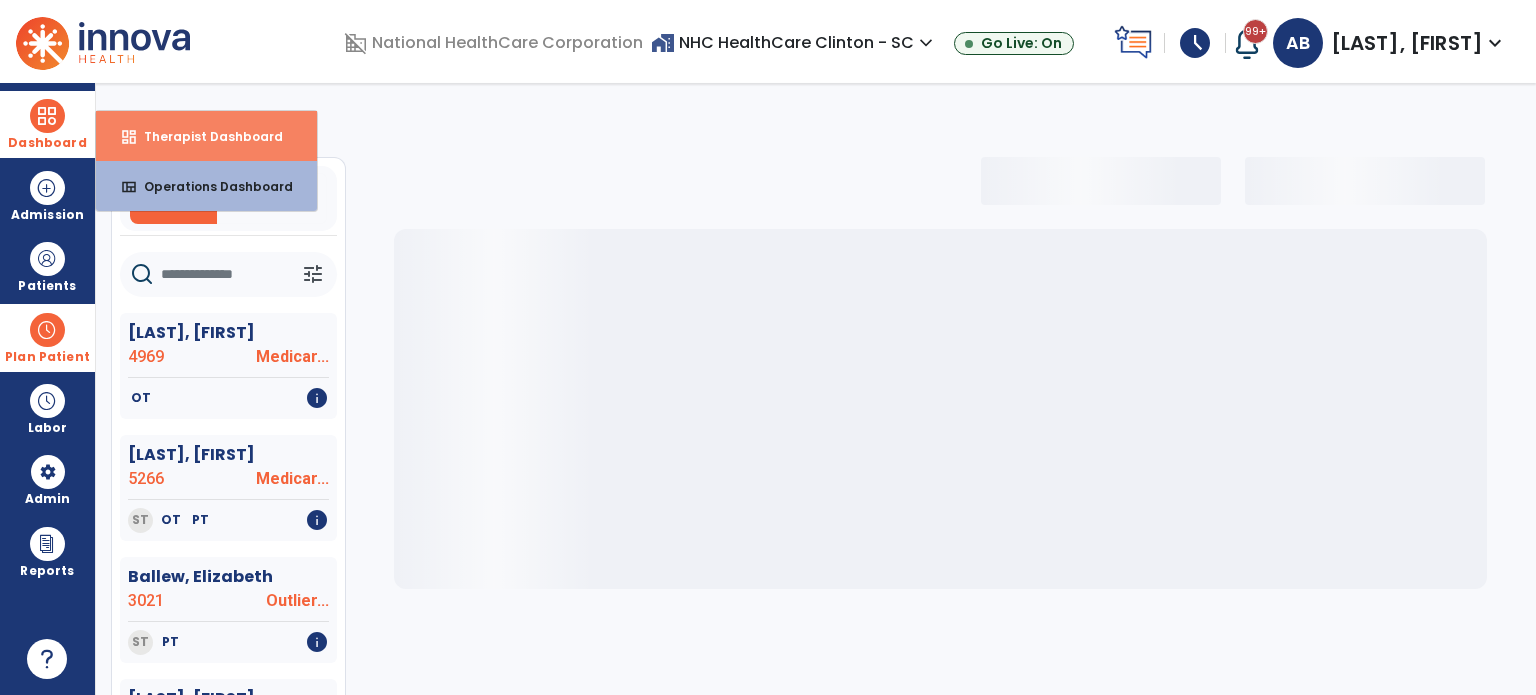 click on "dashboard" at bounding box center (129, 137) 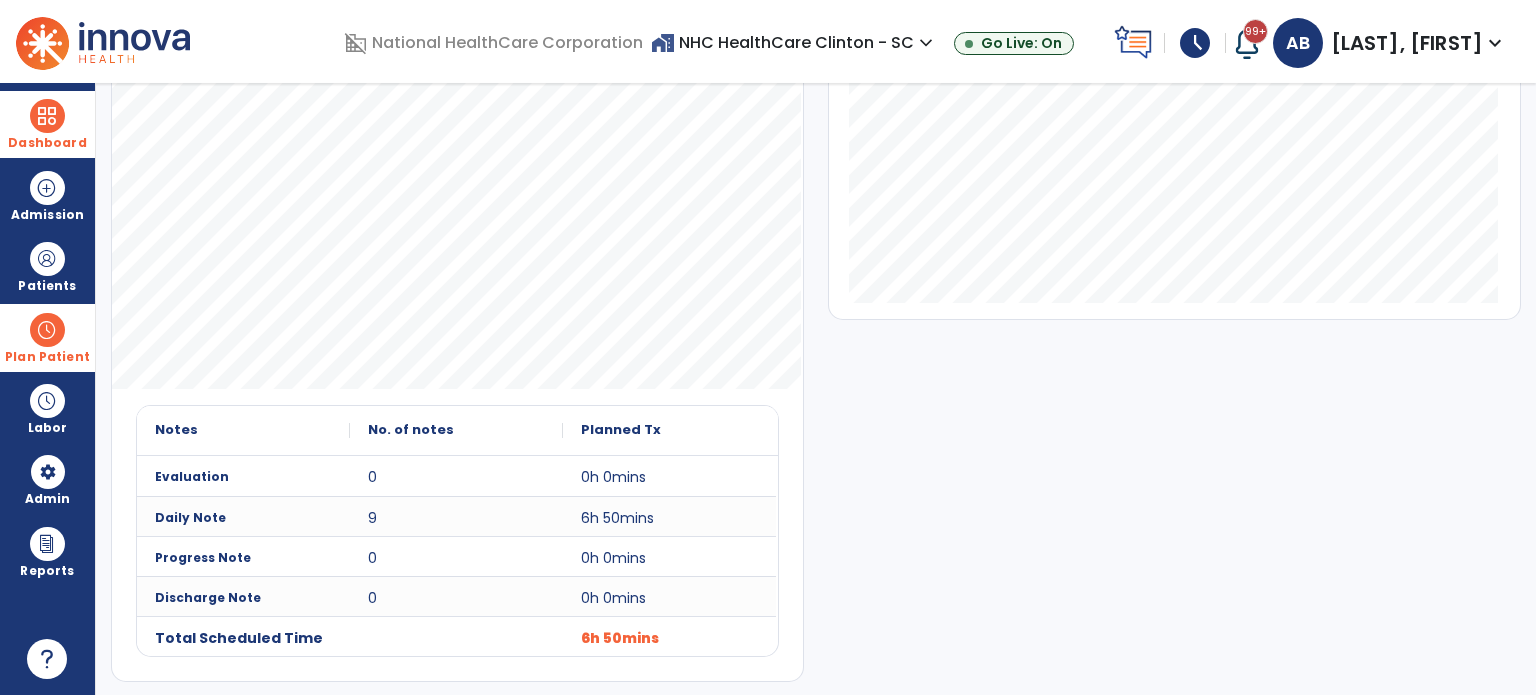 scroll, scrollTop: 0, scrollLeft: 0, axis: both 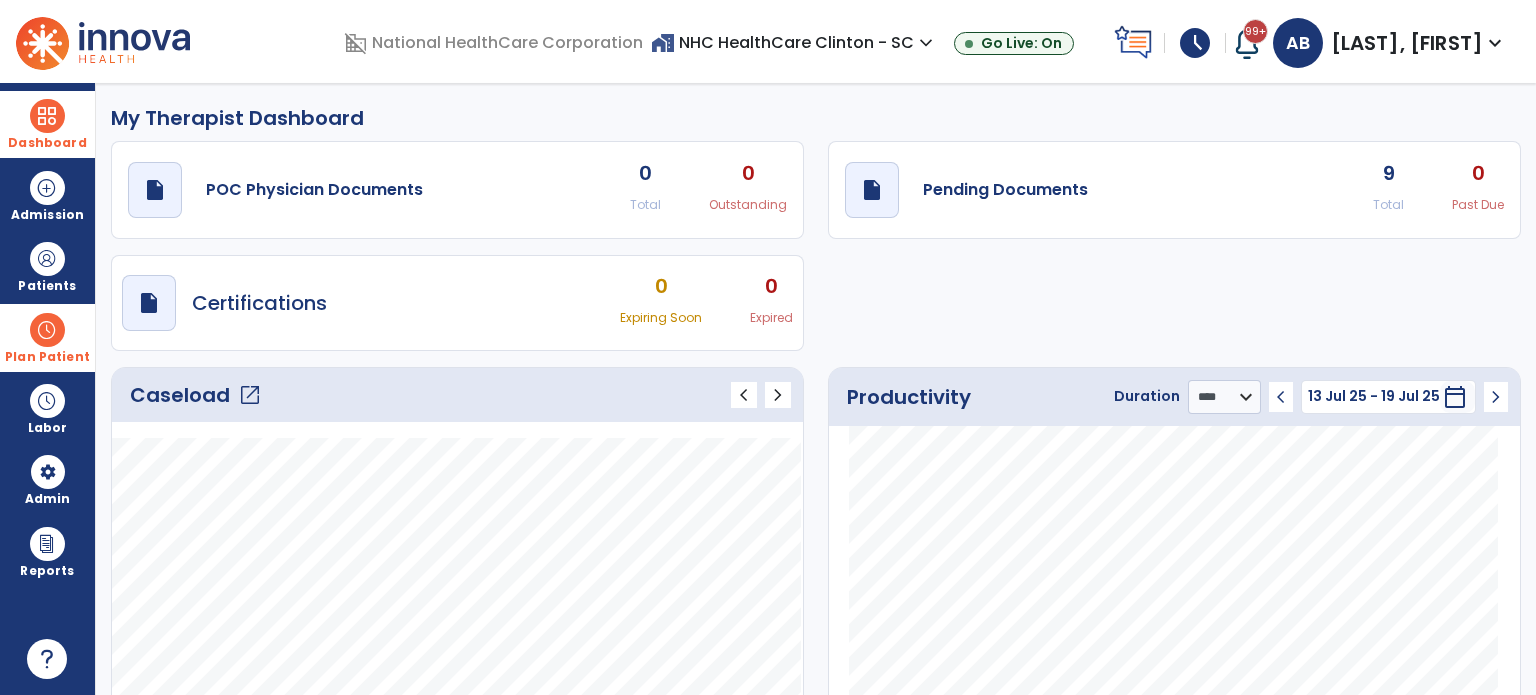 click on "open_in_new" 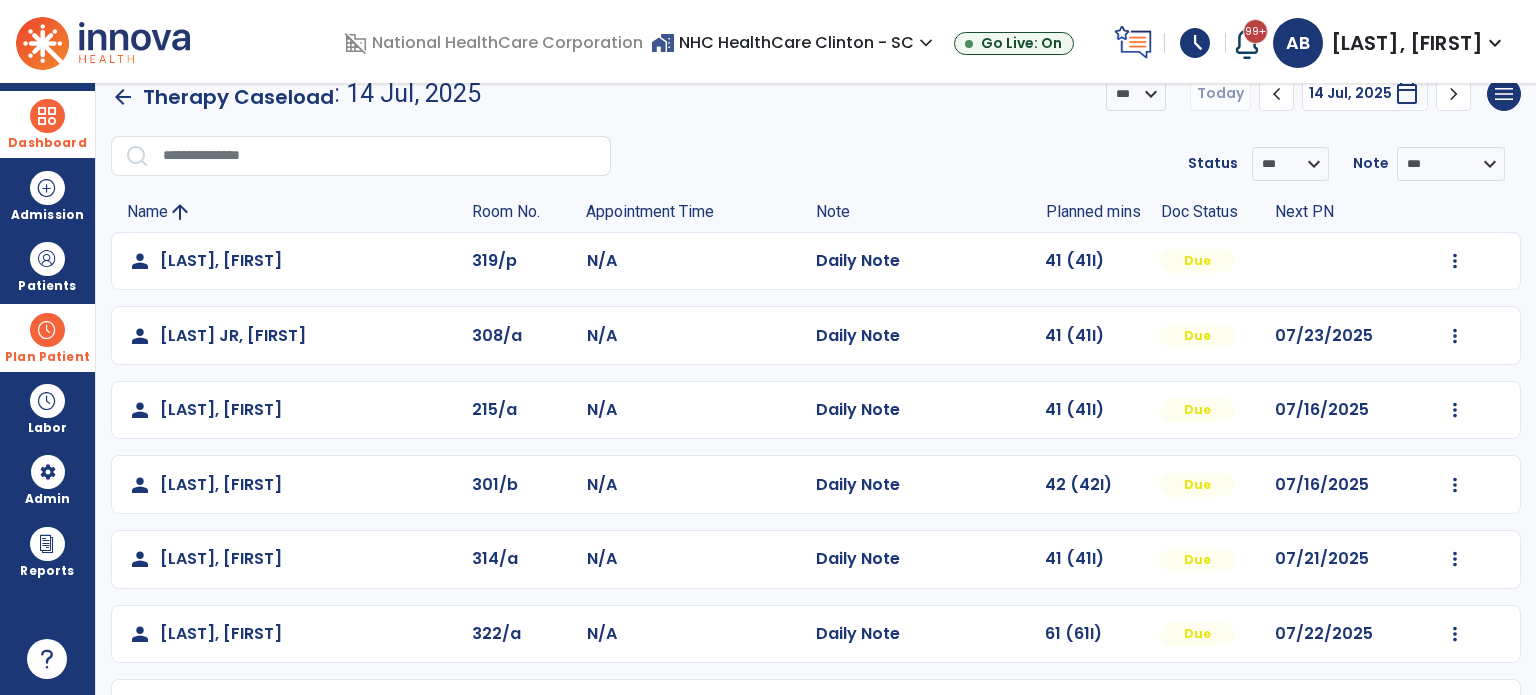 scroll, scrollTop: 0, scrollLeft: 0, axis: both 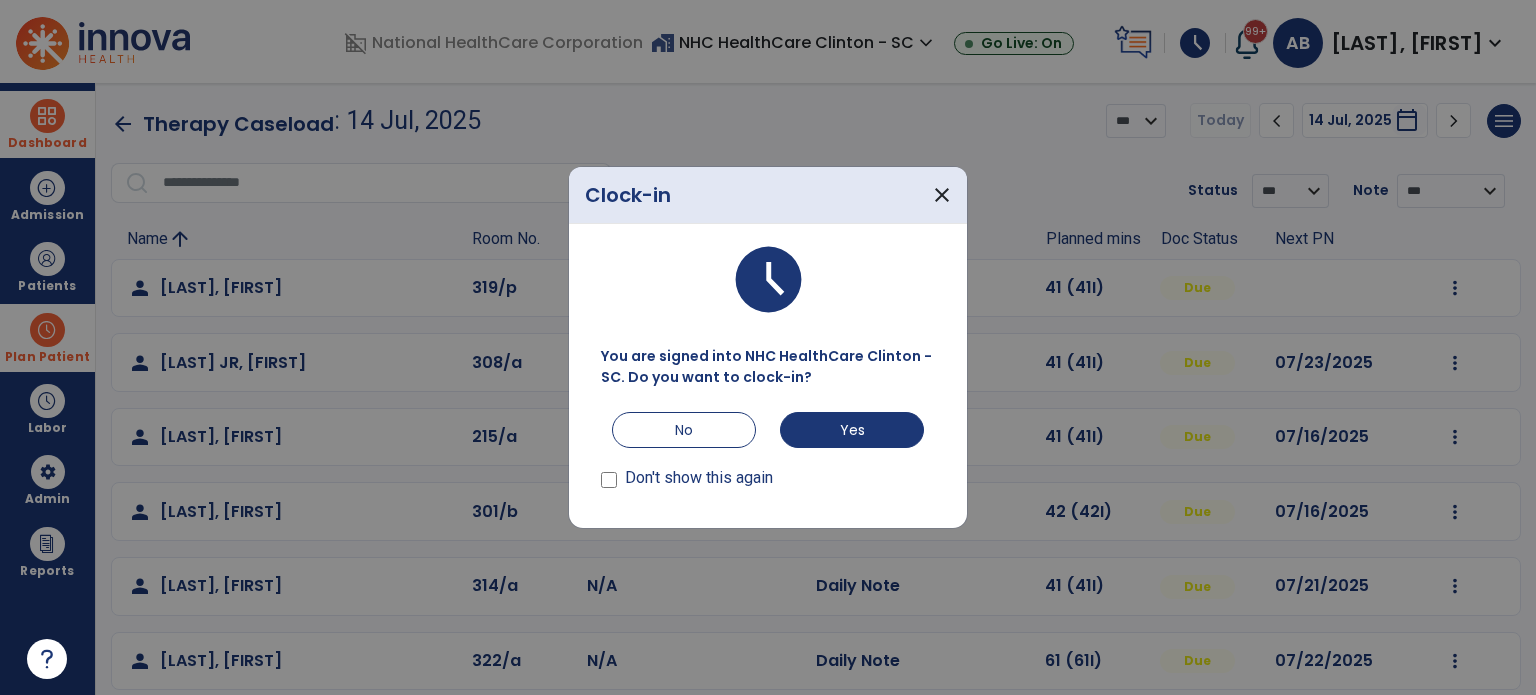 click on "Don't show this again" at bounding box center [699, 478] 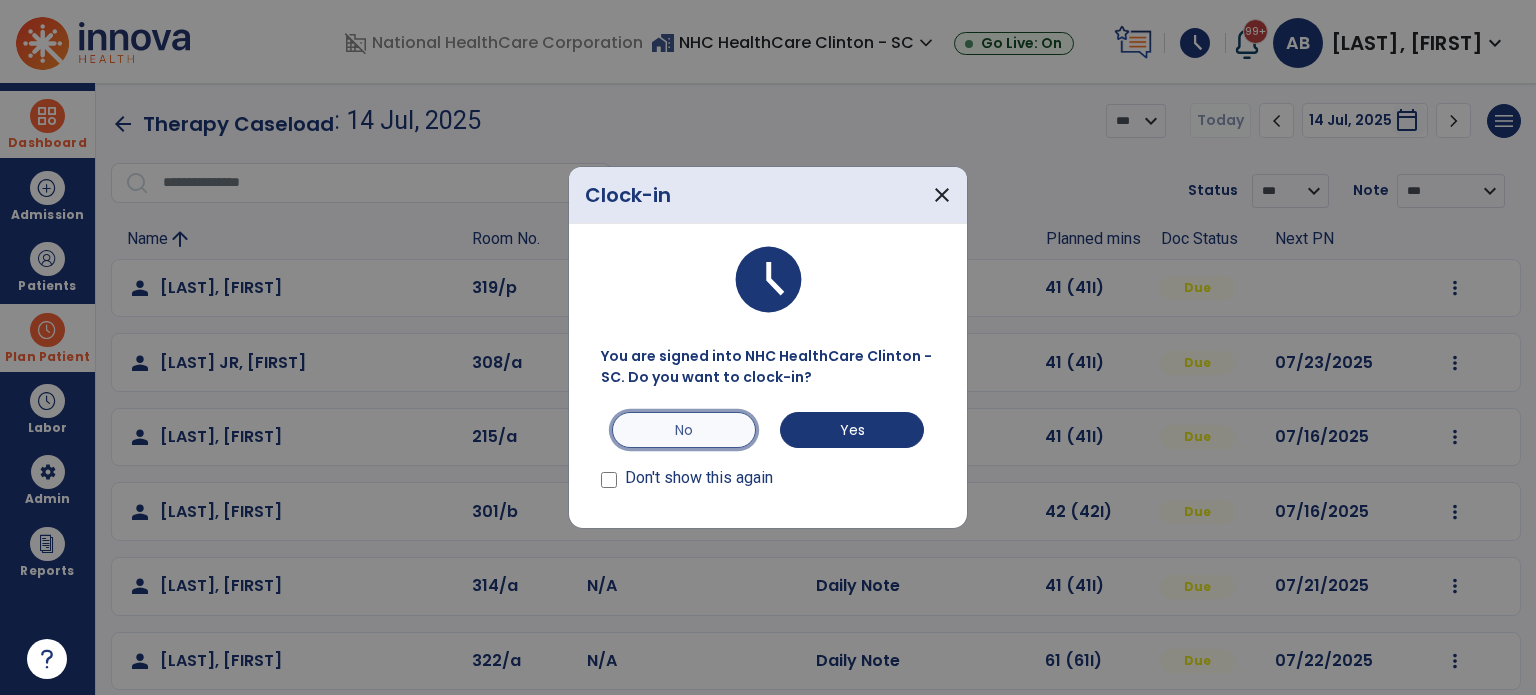 click on "No" at bounding box center [684, 430] 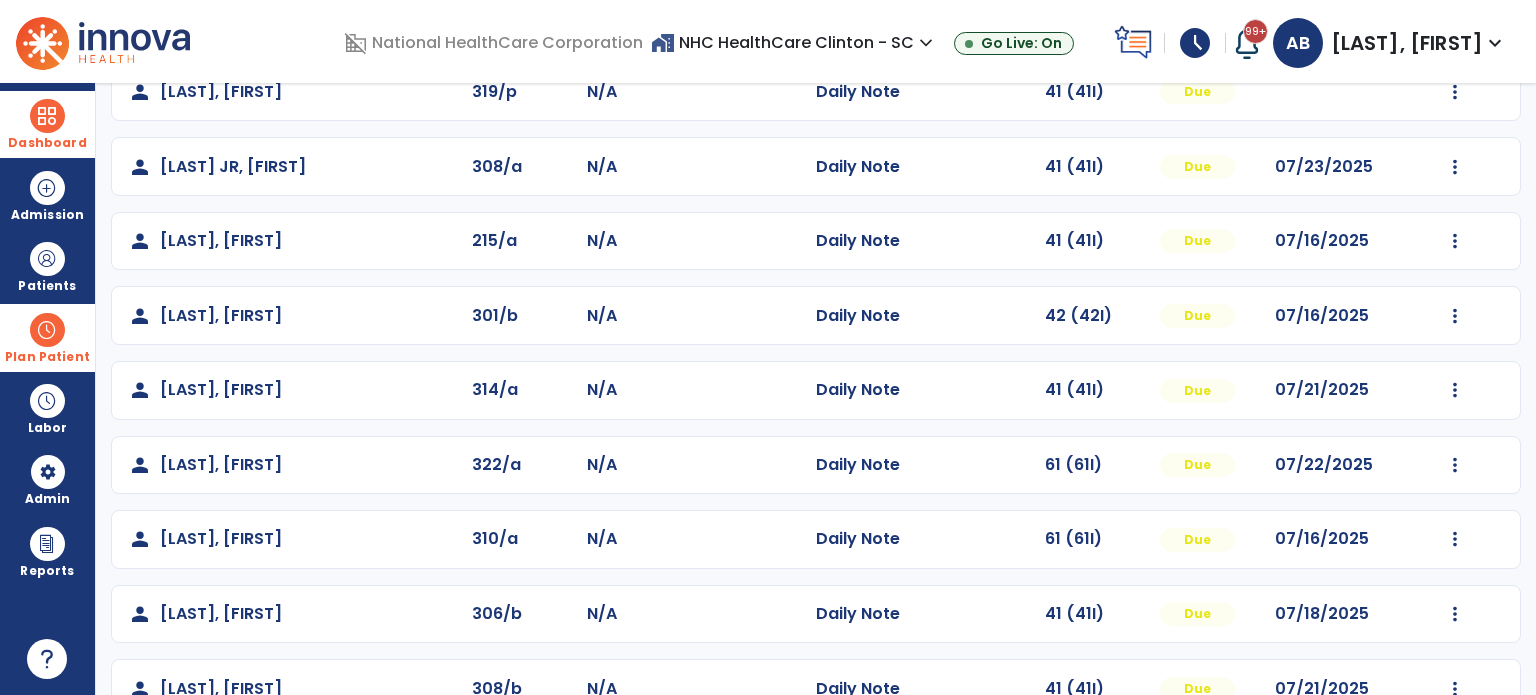 scroll, scrollTop: 244, scrollLeft: 0, axis: vertical 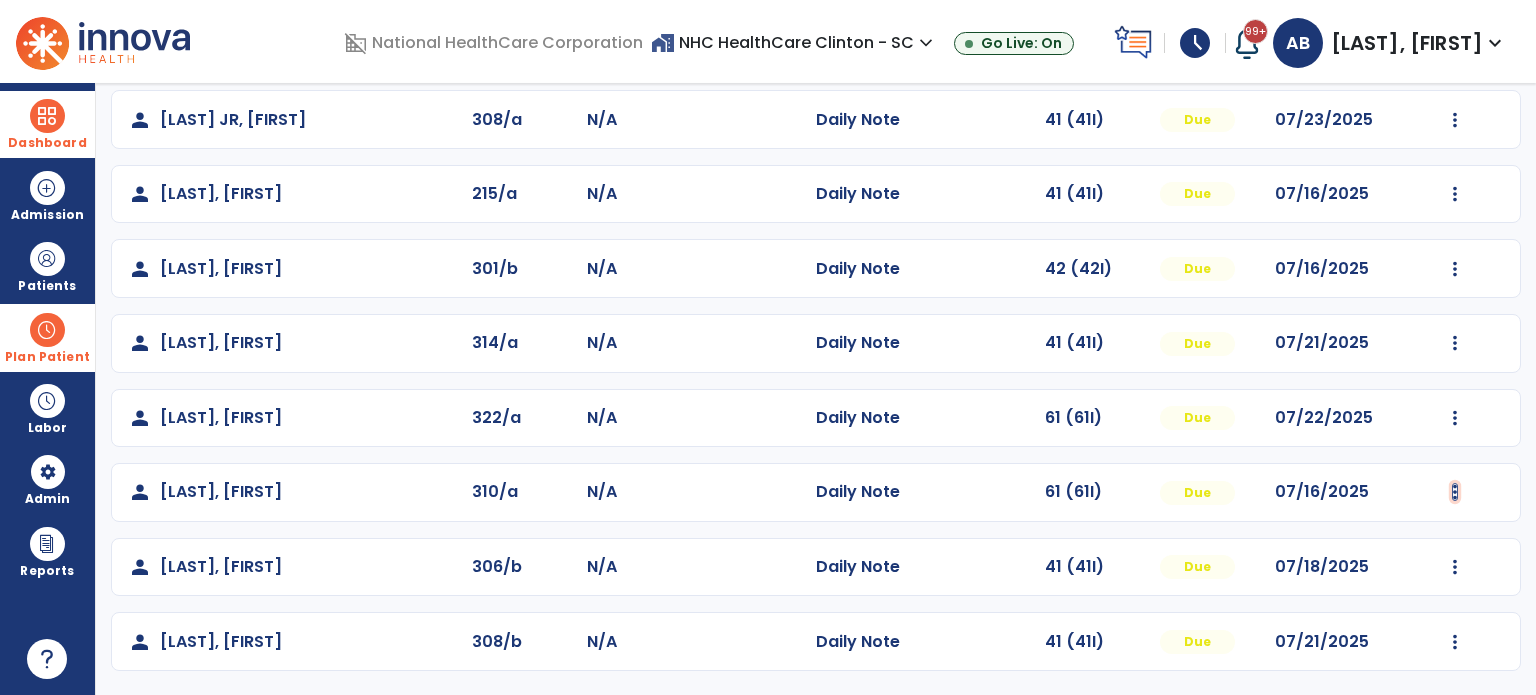 click at bounding box center (1455, 45) 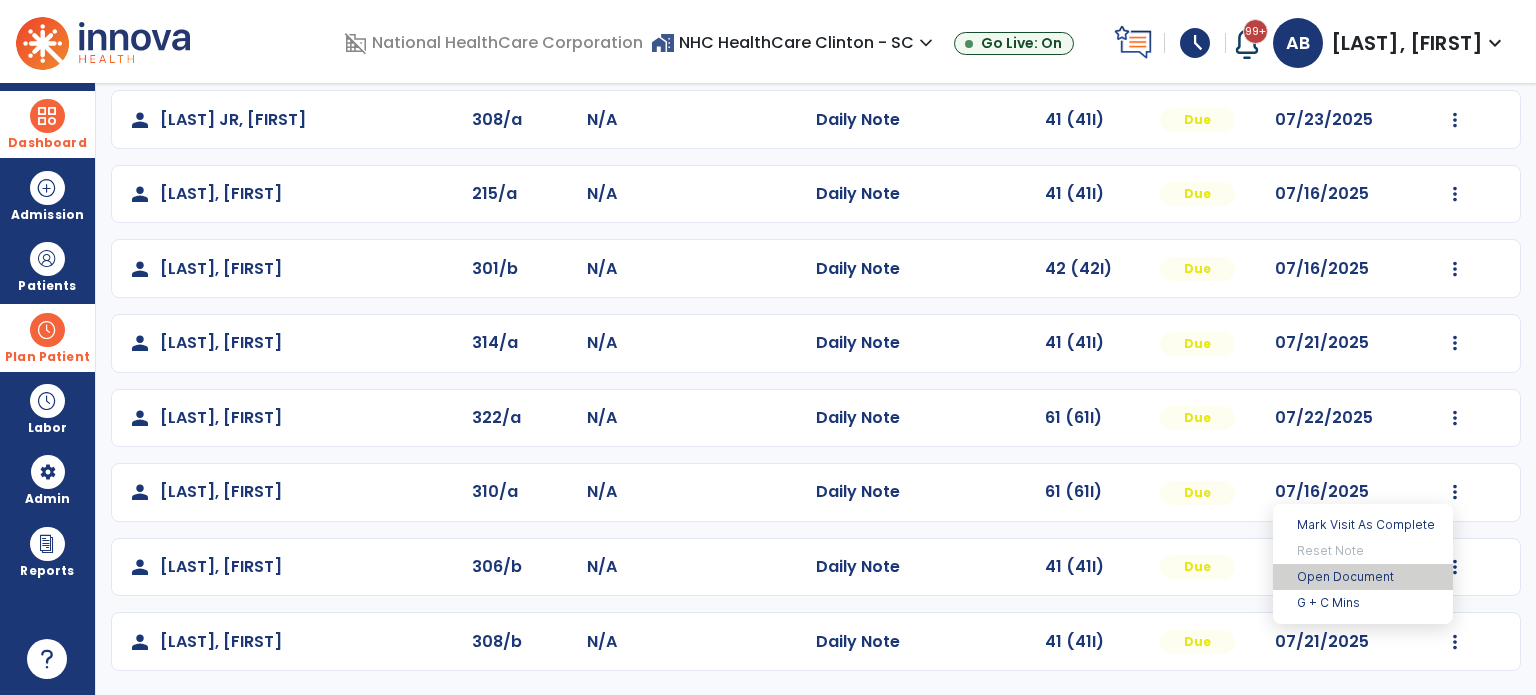 click on "Open Document" at bounding box center [1363, 577] 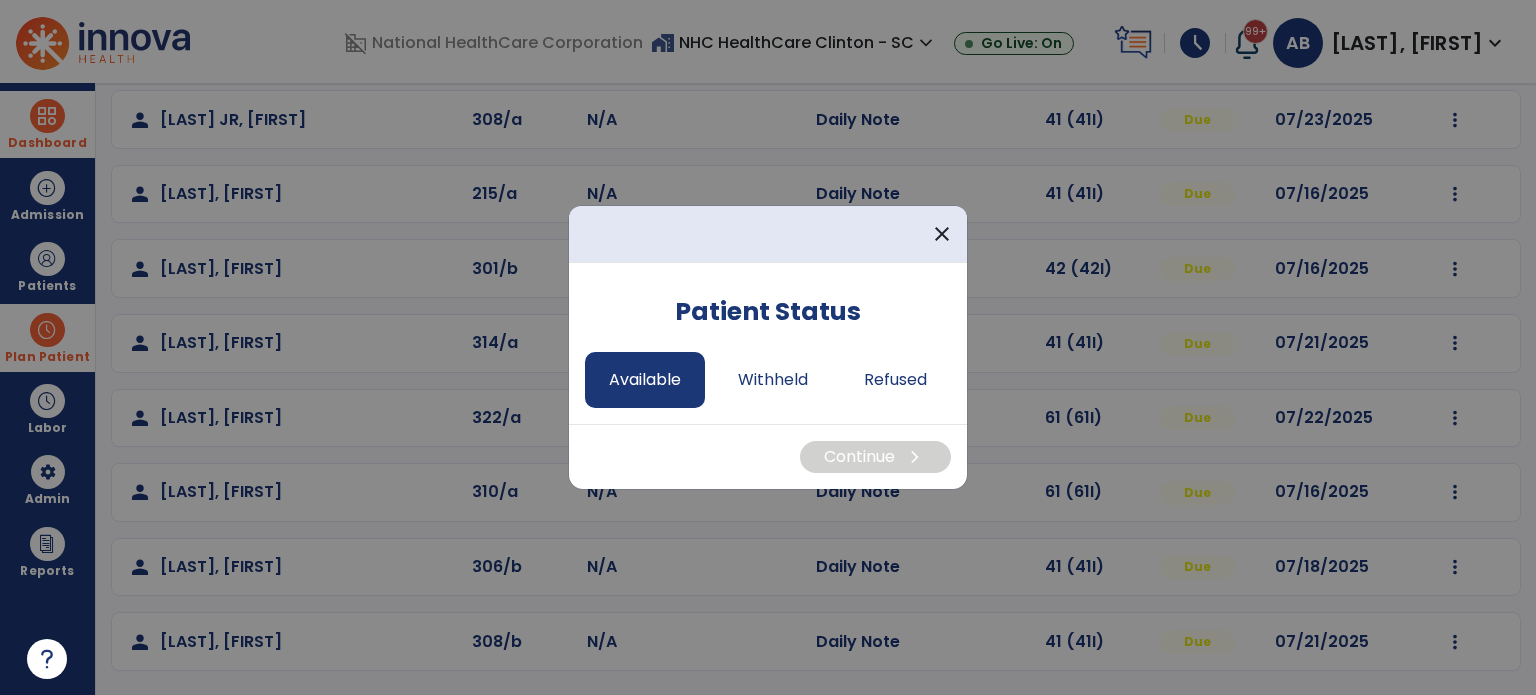 click on "Available" at bounding box center [645, 380] 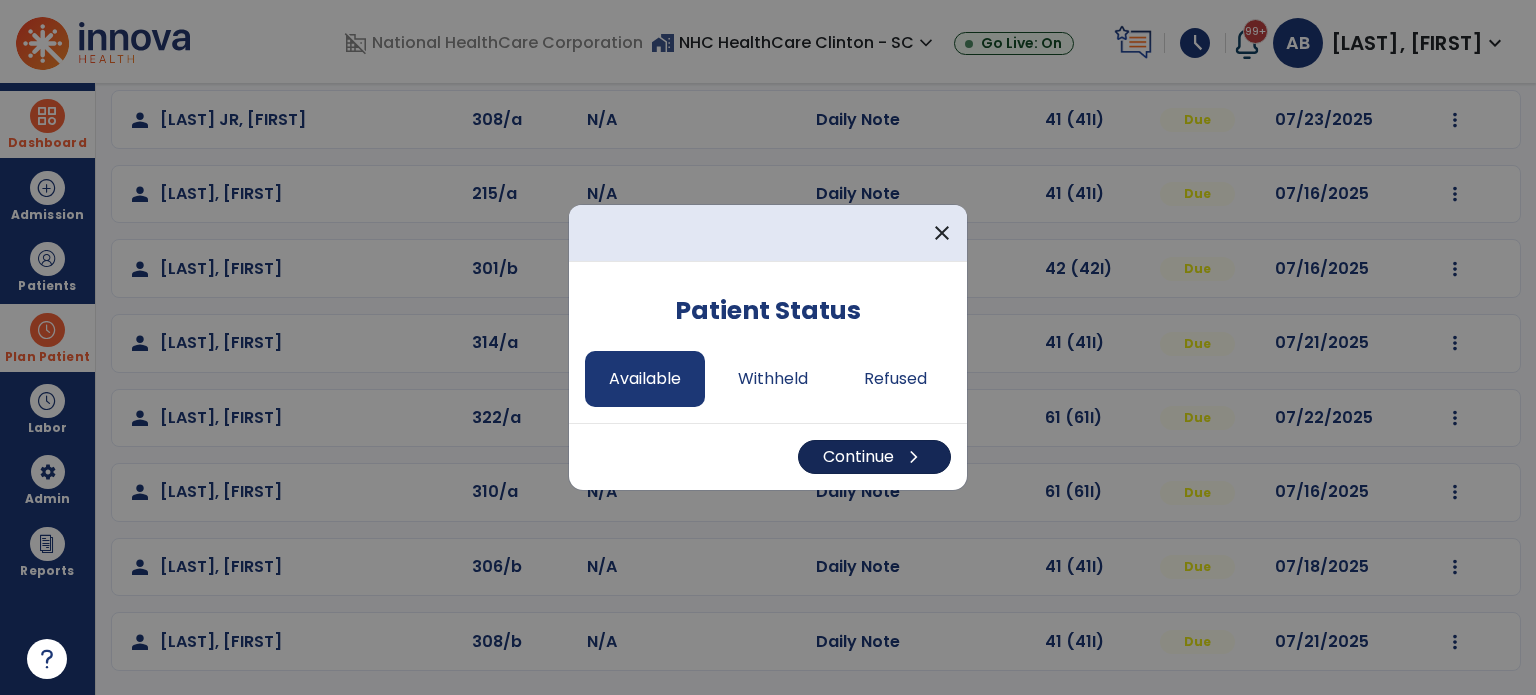 click on "Continue   chevron_right" at bounding box center [874, 457] 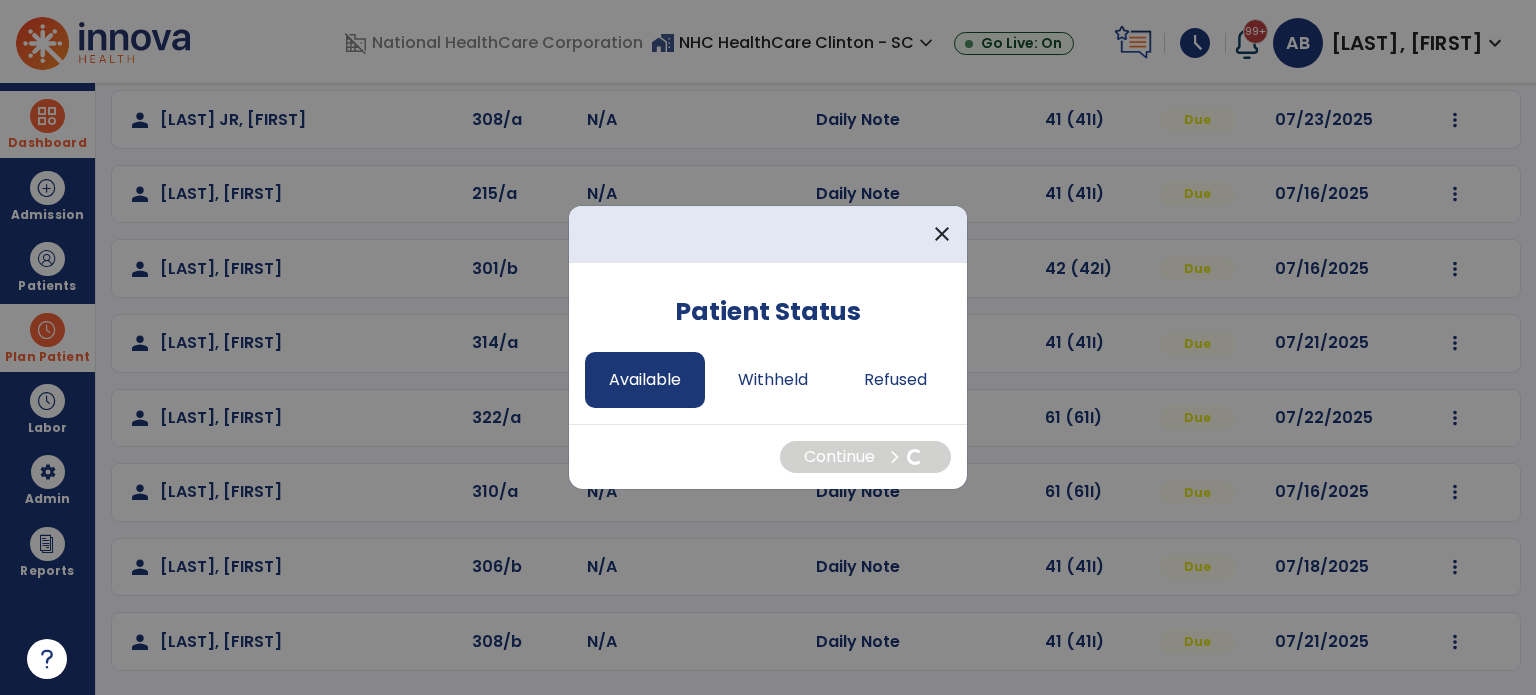 select on "*" 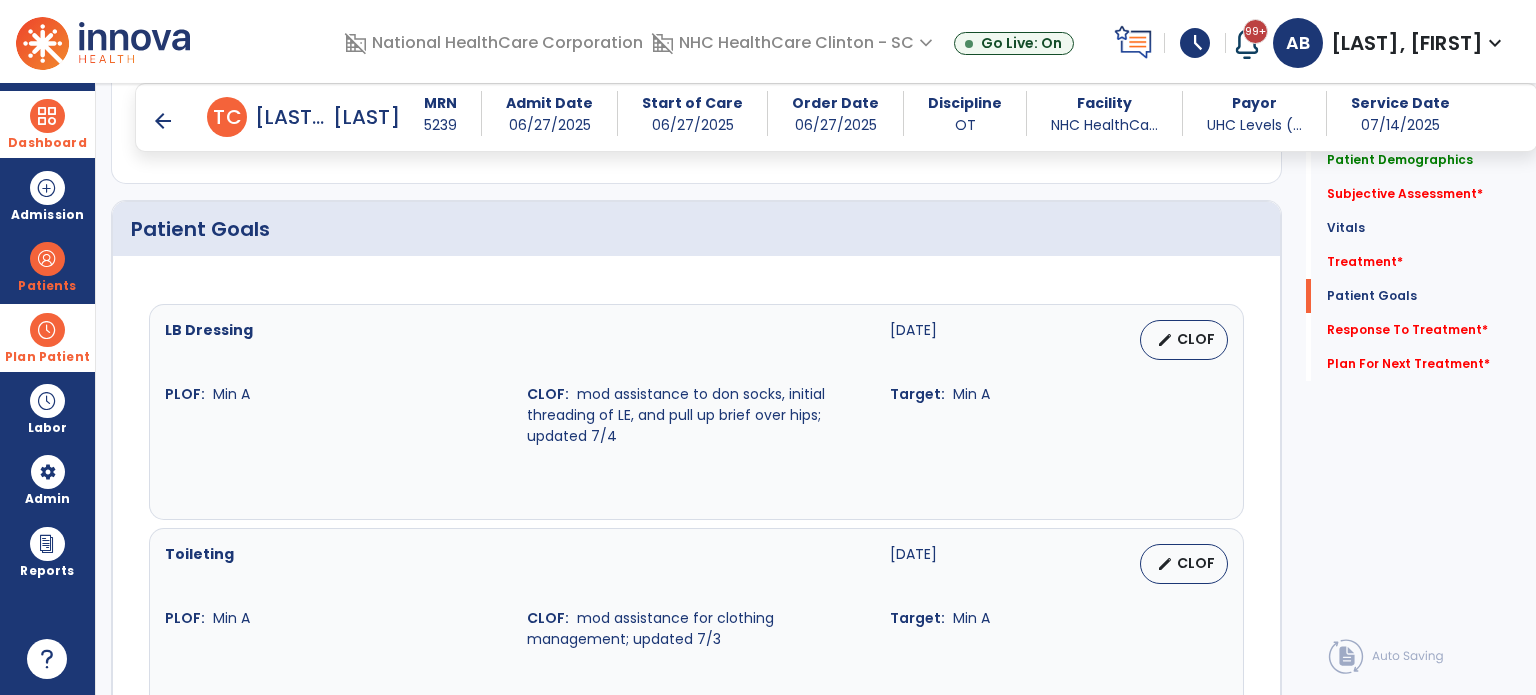 scroll, scrollTop: 1320, scrollLeft: 0, axis: vertical 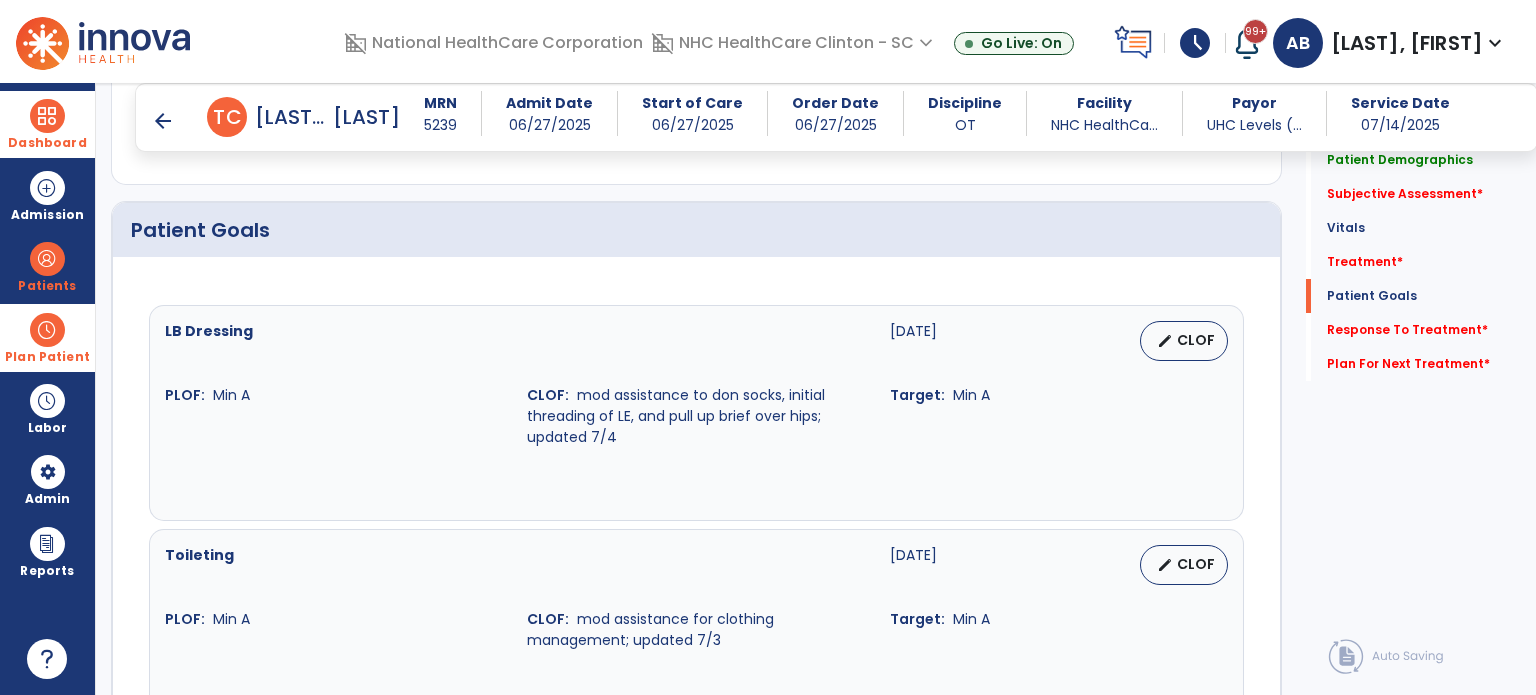 click on "arrow_back" at bounding box center (163, 121) 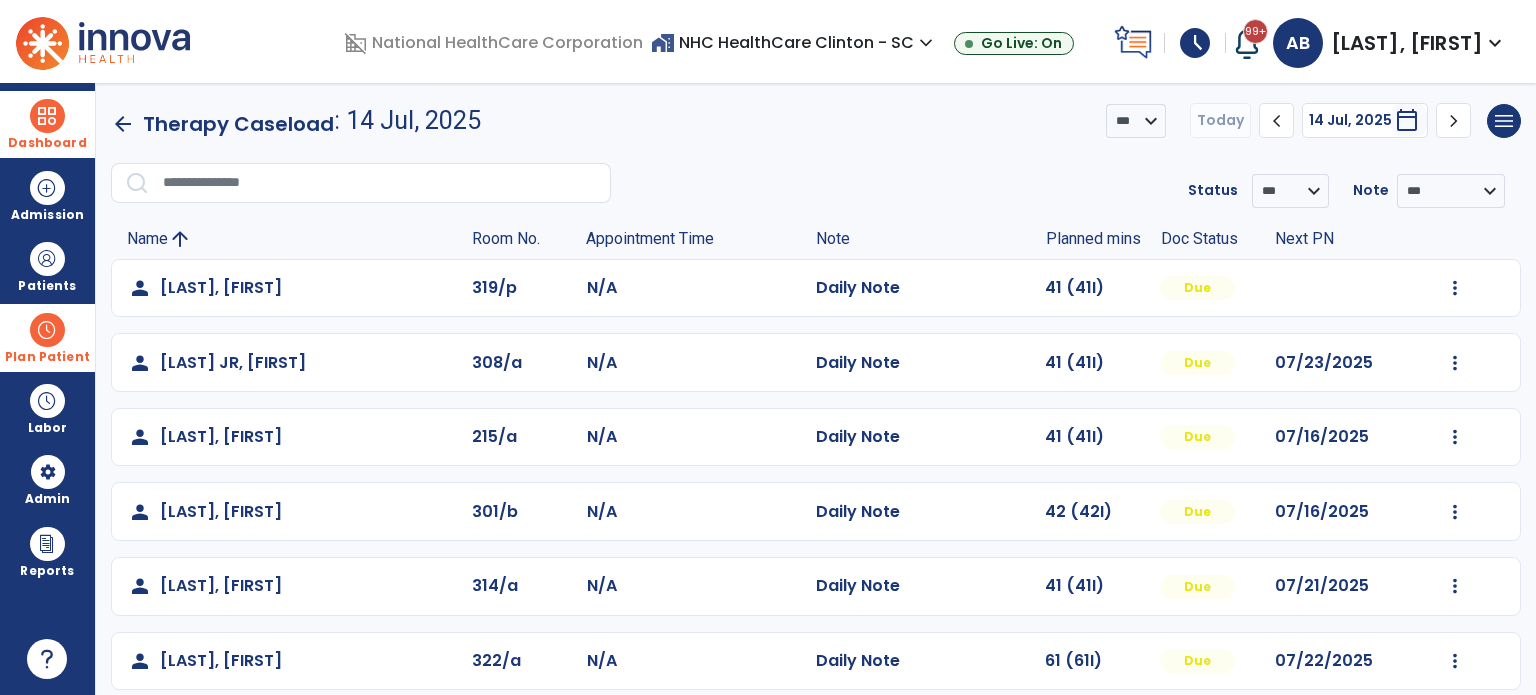 scroll, scrollTop: 244, scrollLeft: 0, axis: vertical 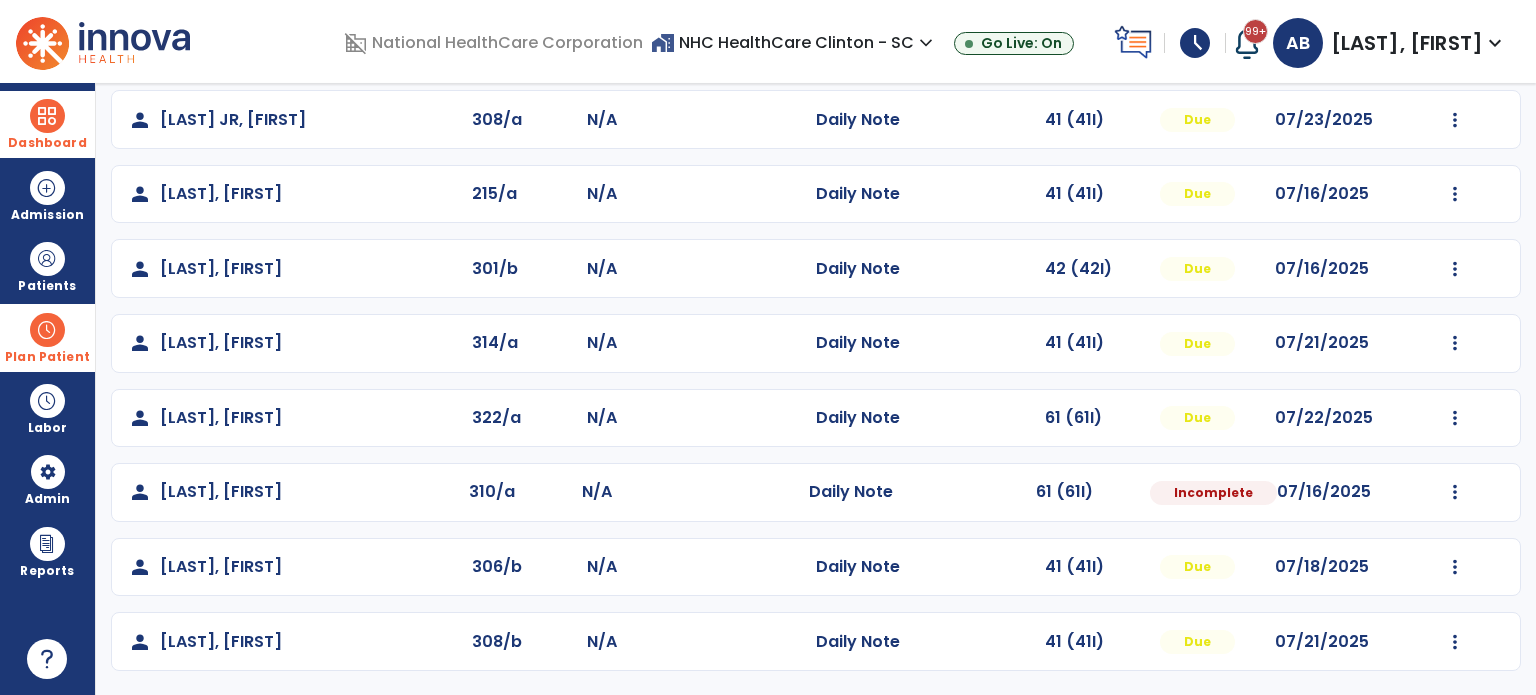 click on "Mark Visit As Complete   Reset Note   Open Document   G + C Mins" 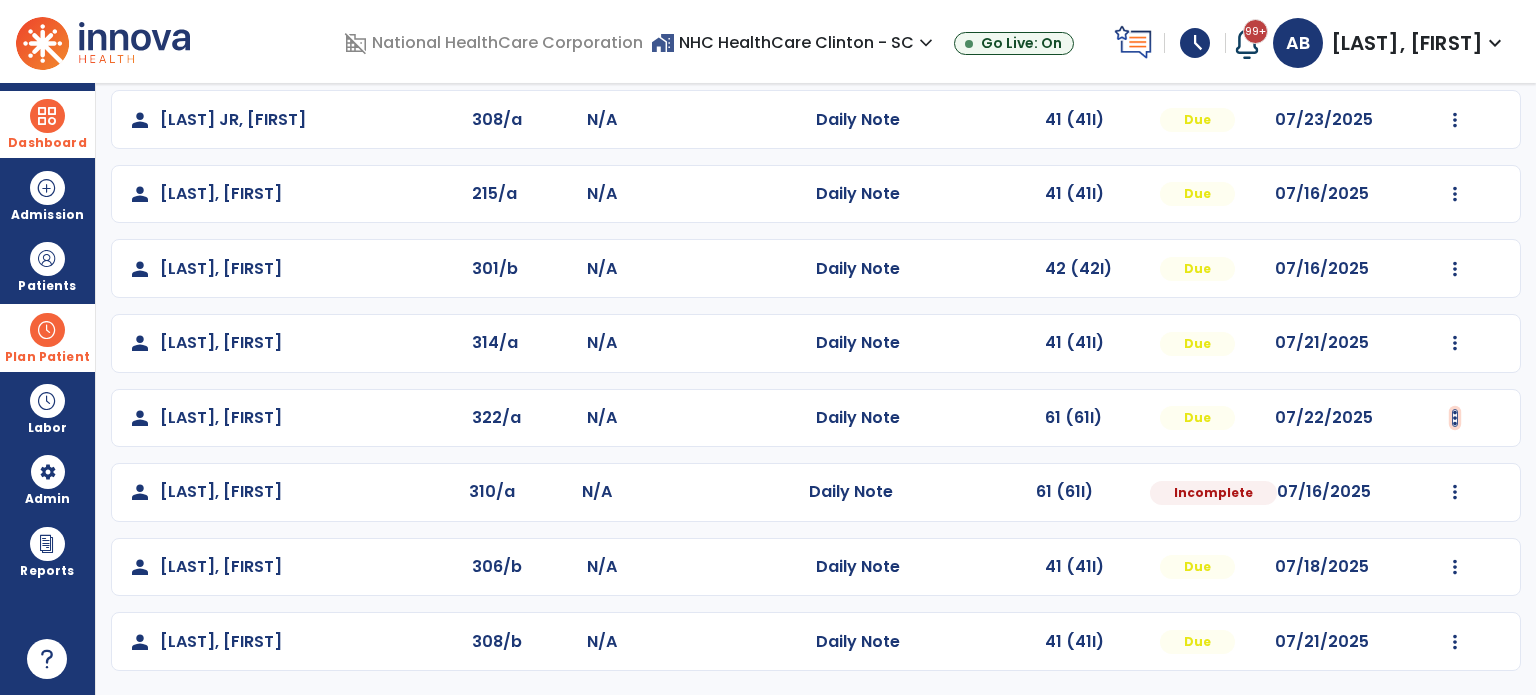 click at bounding box center (1455, 45) 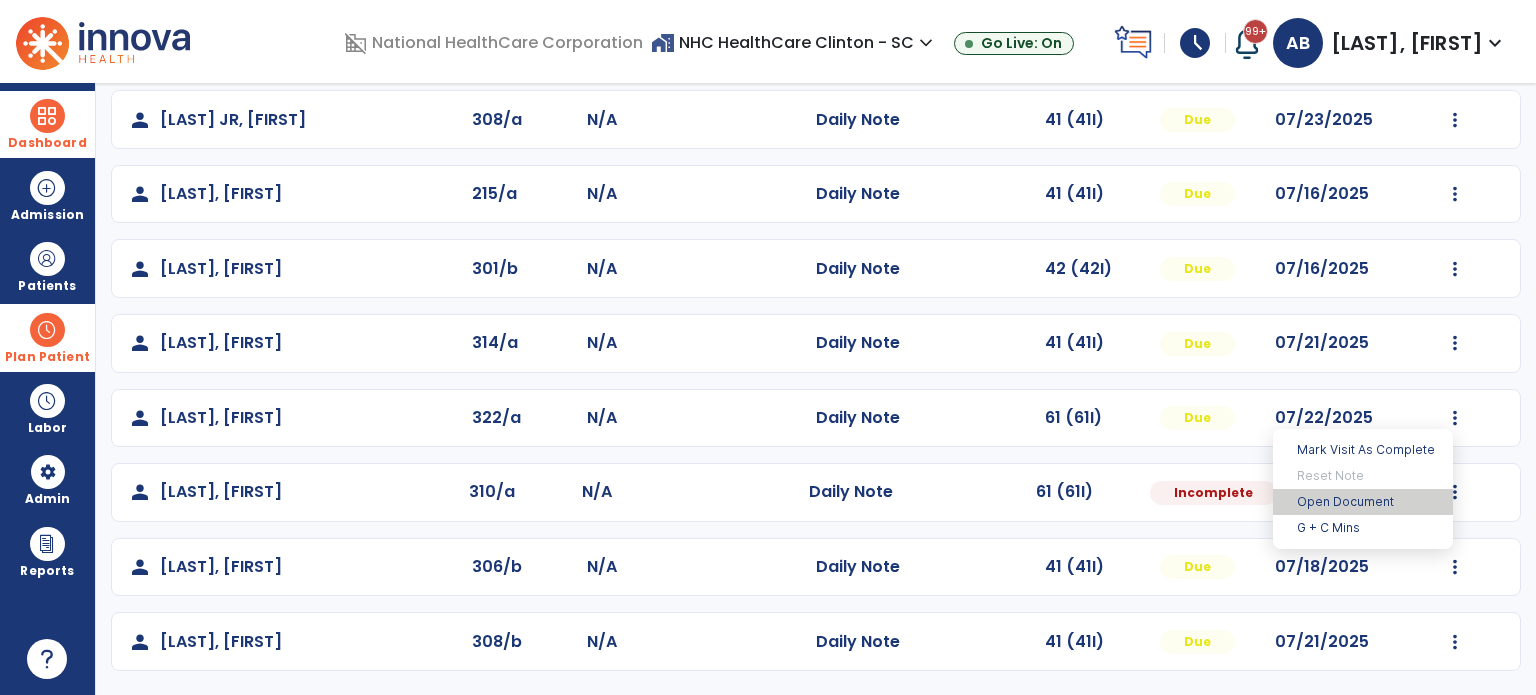 click on "Open Document" at bounding box center (1363, 502) 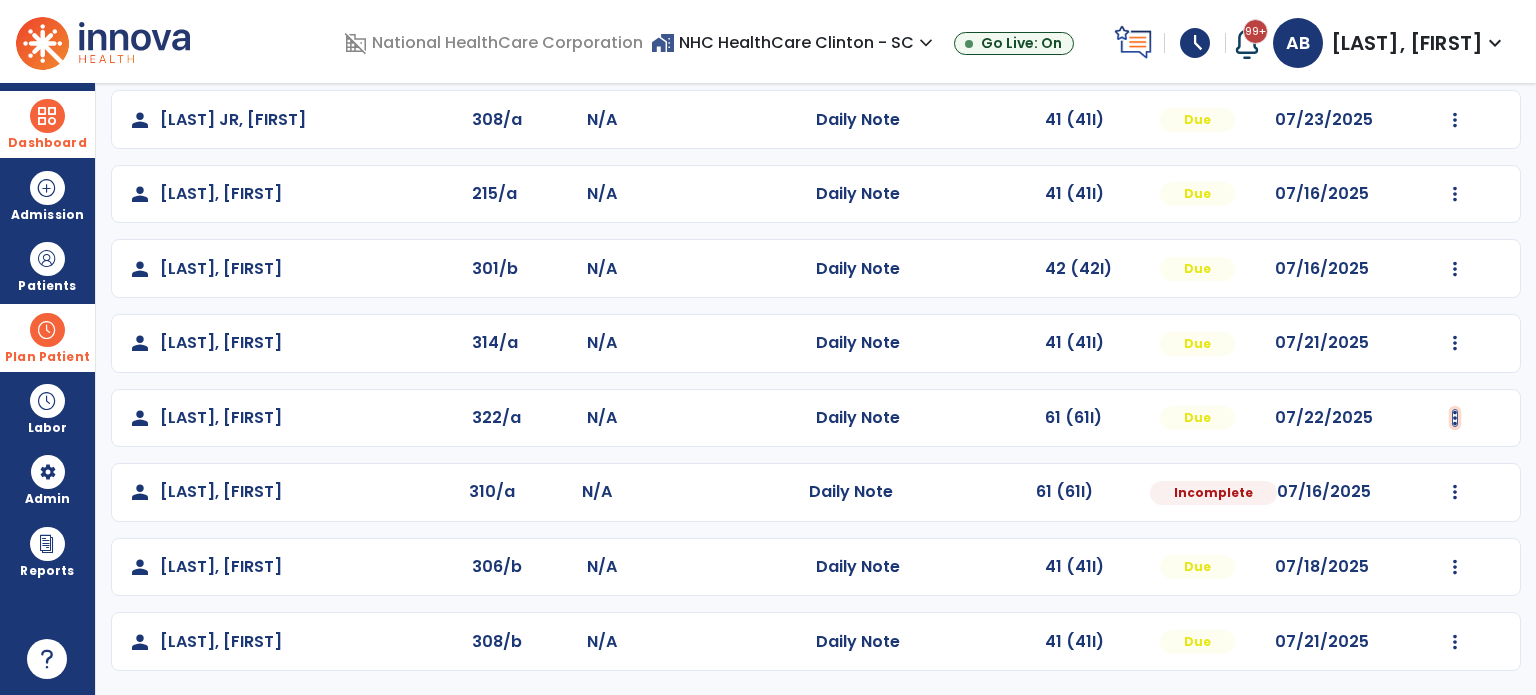 click at bounding box center [1455, 45] 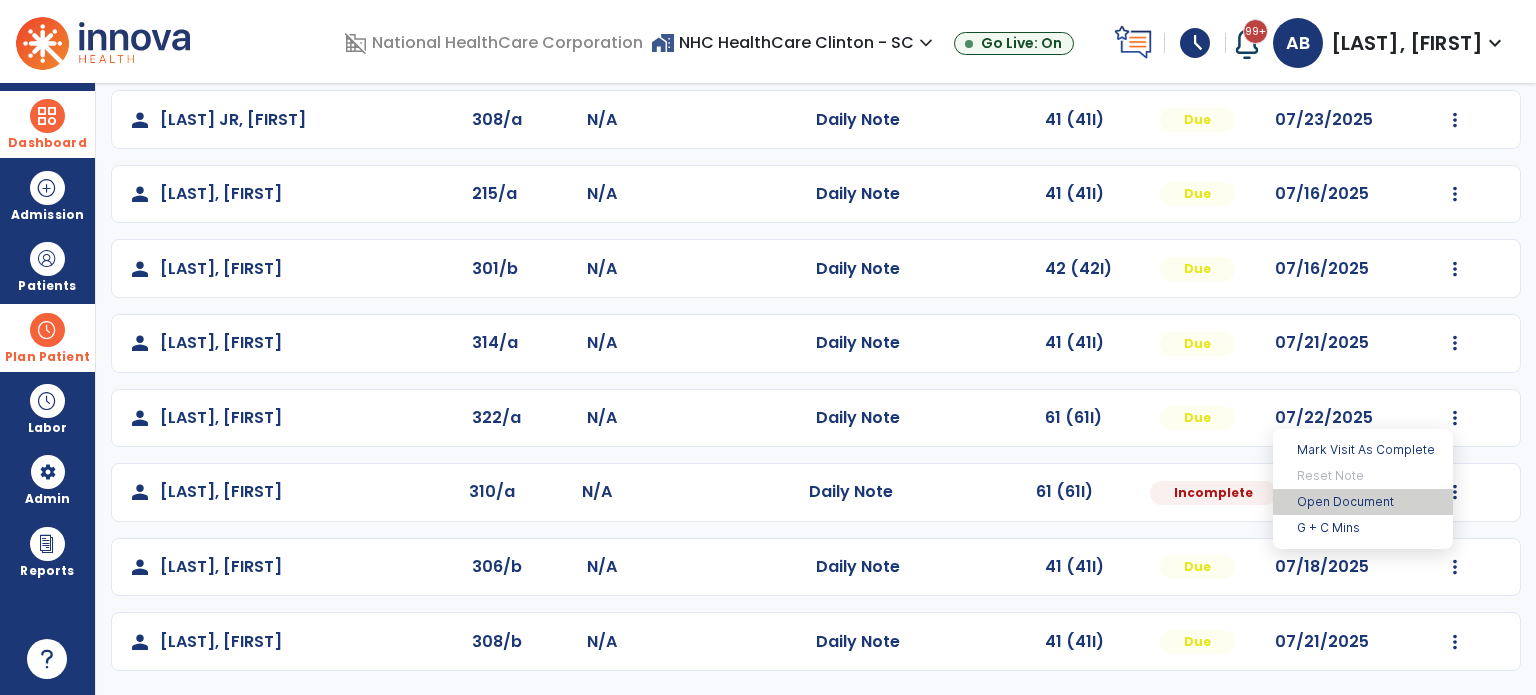 click on "Open Document" at bounding box center [1363, 502] 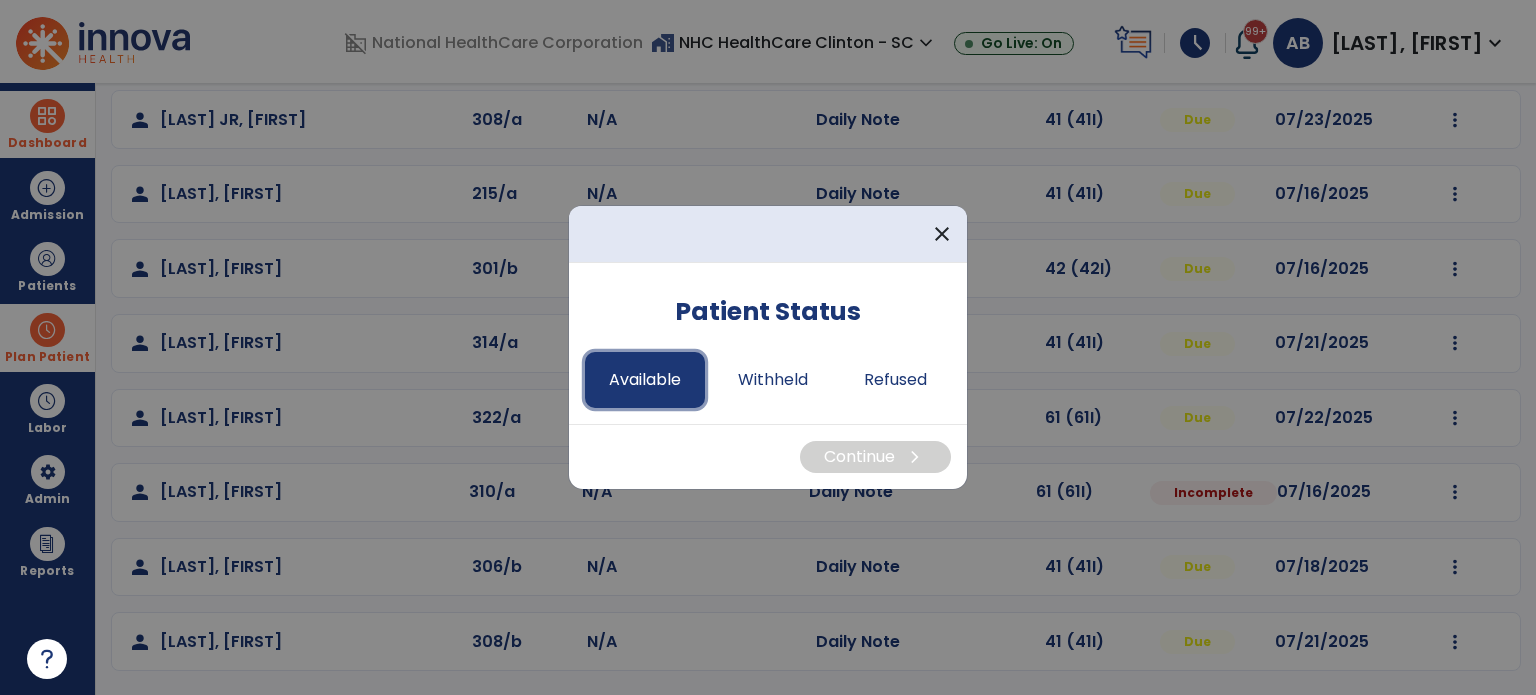 click on "Available" at bounding box center (645, 380) 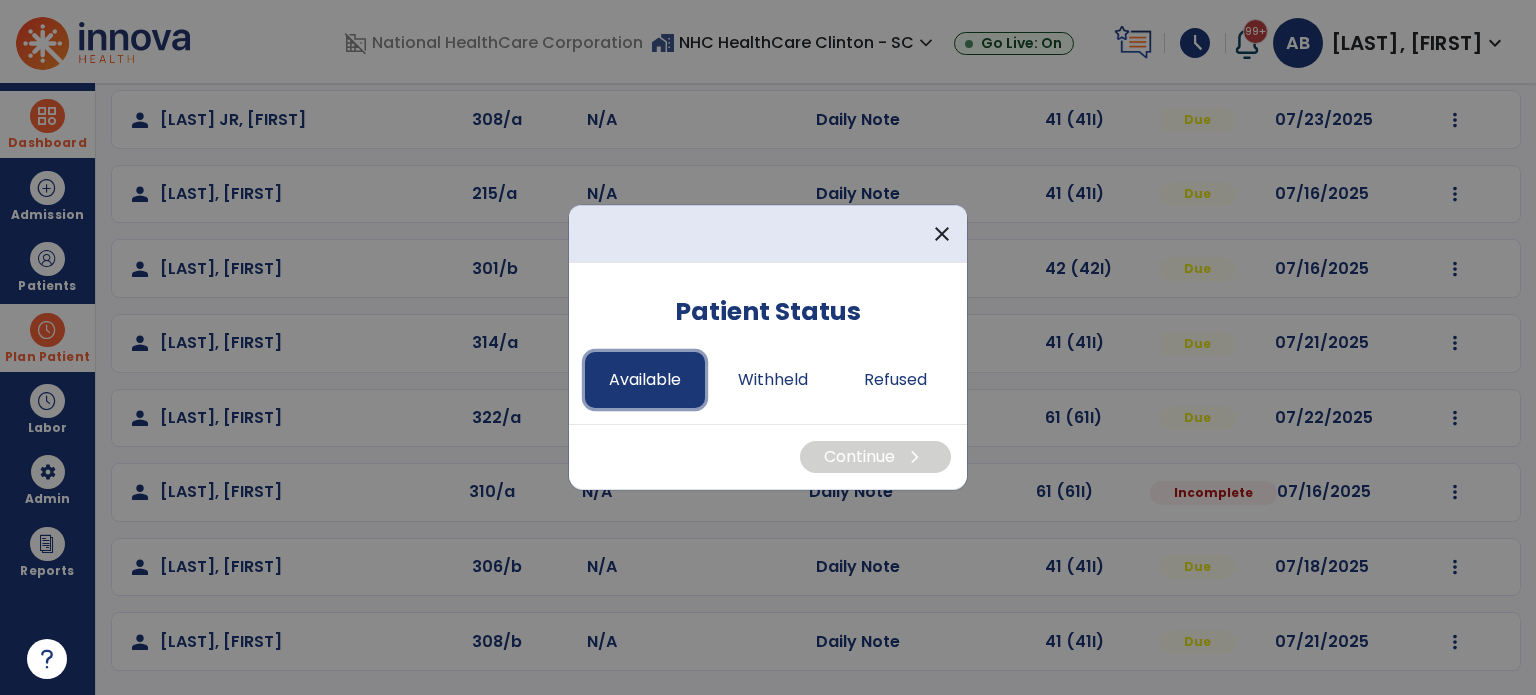 click on "Available" at bounding box center [645, 380] 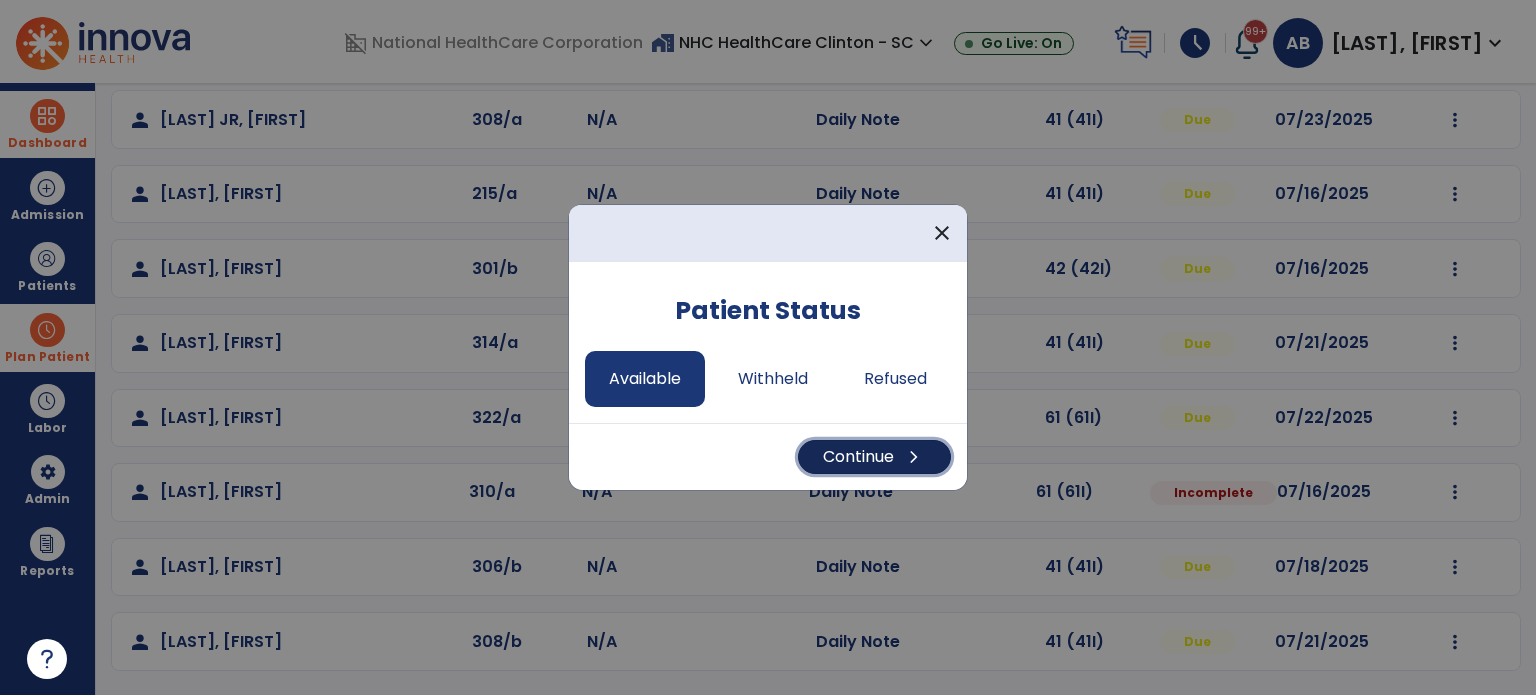 click on "Continue   chevron_right" at bounding box center [874, 457] 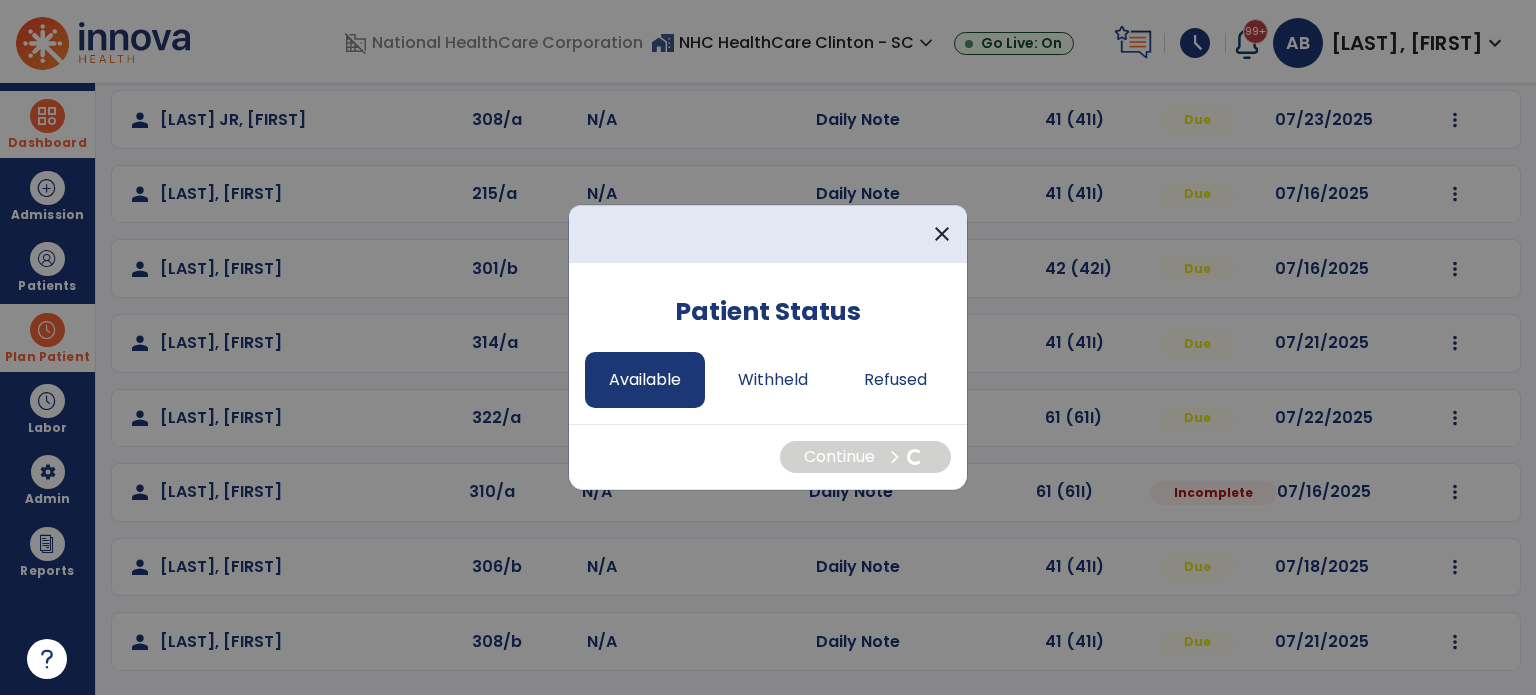 select on "*" 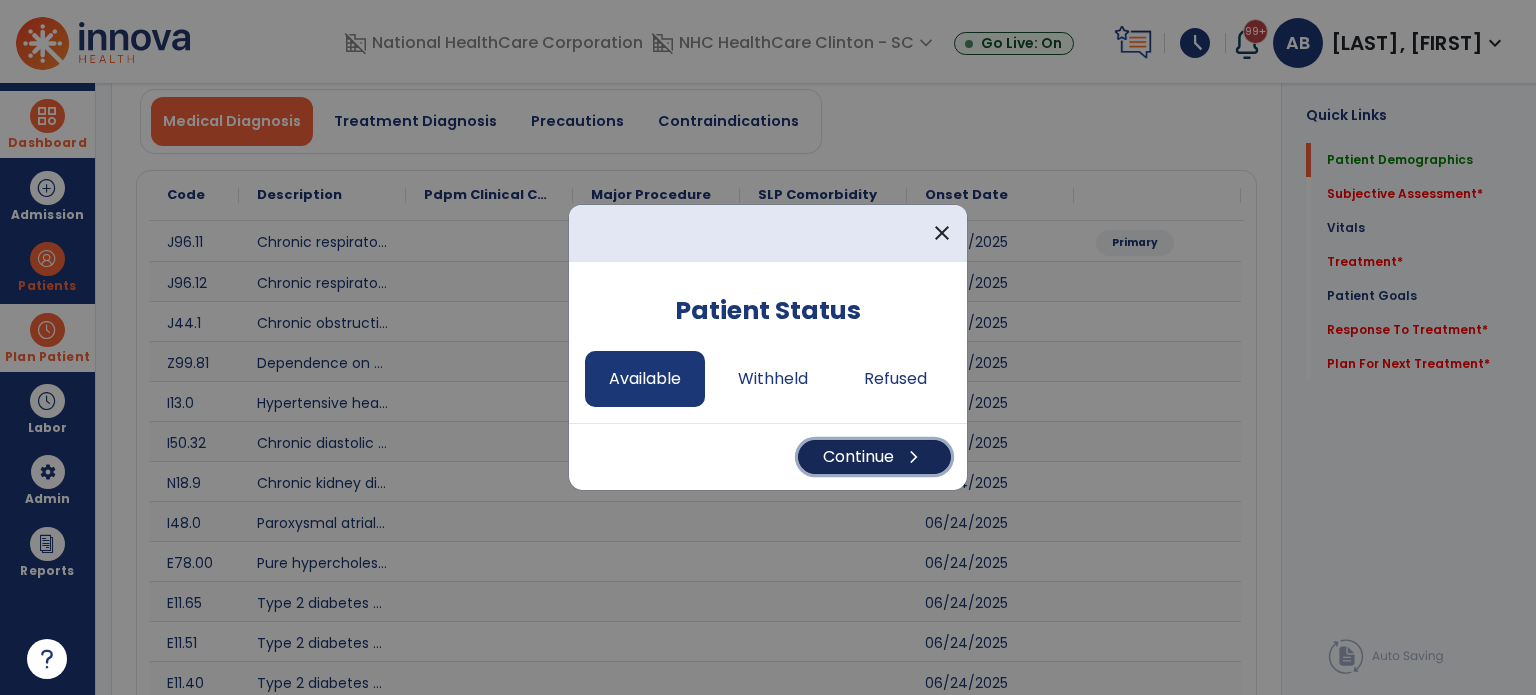 click on "Continue   chevron_right" at bounding box center (874, 457) 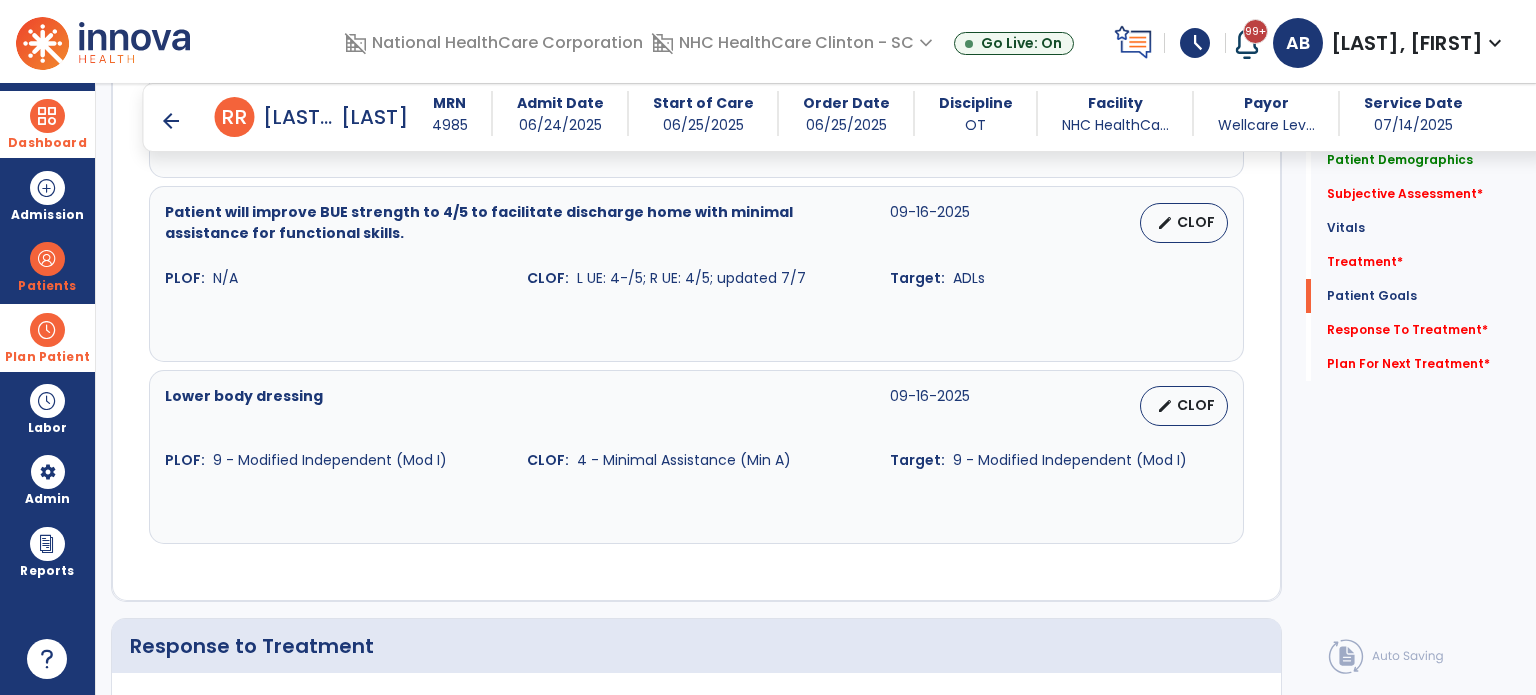 scroll, scrollTop: 3027, scrollLeft: 0, axis: vertical 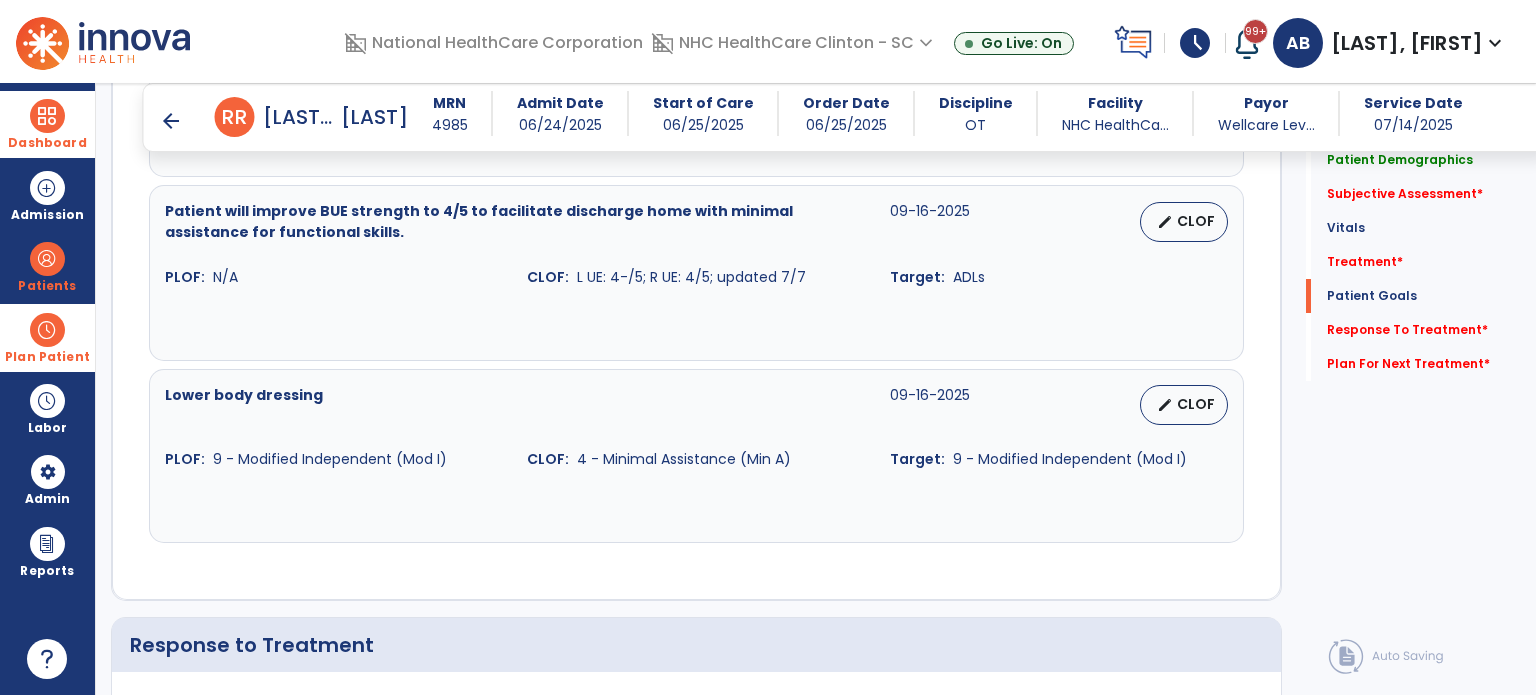 click on "Quick Links  Patient Demographics   Patient Demographics   Subjective Assessment   *  Subjective Assessment   *  Vitals   Vitals   Treatment   *  Treatment   *  Patient Goals   Patient Goals   Response To Treatment   *  Response To Treatment   *  Plan For Next Treatment   *  Plan For Next Treatment   *" 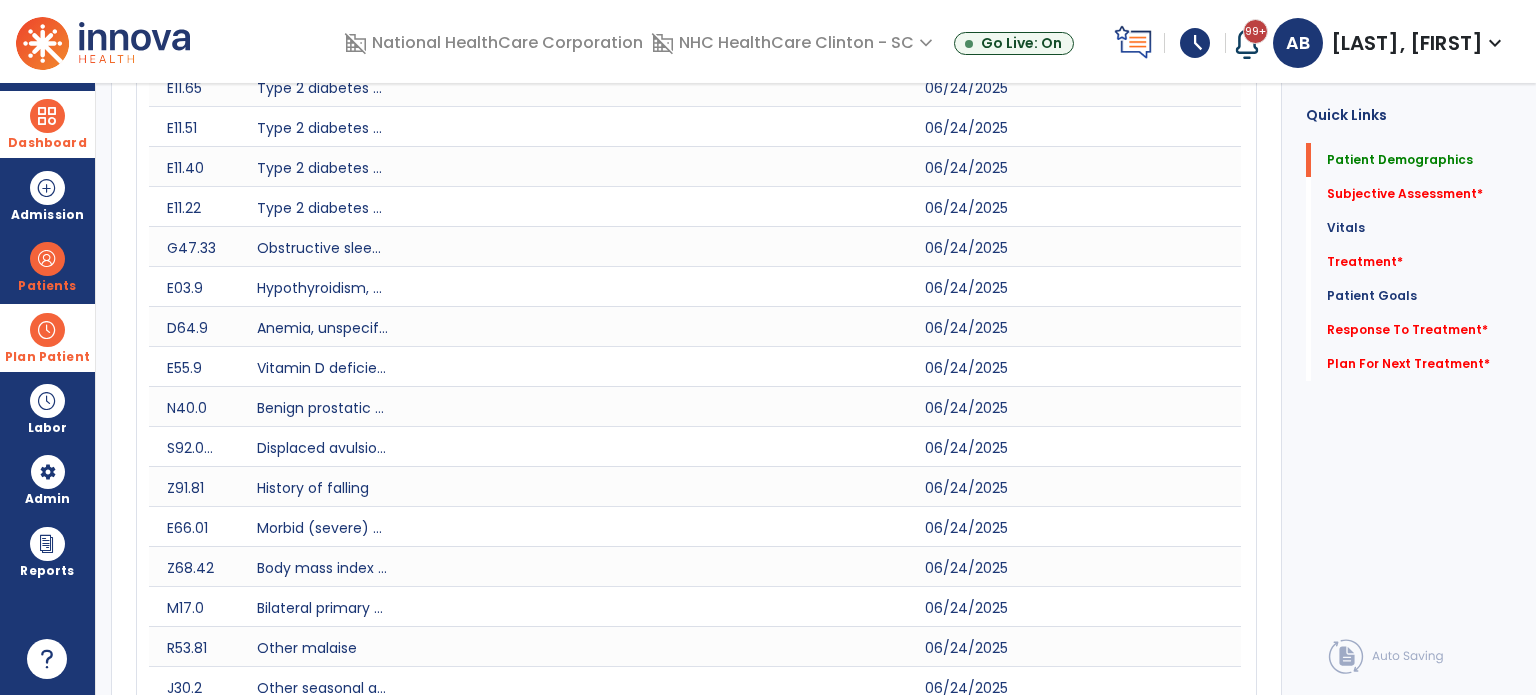scroll, scrollTop: 0, scrollLeft: 0, axis: both 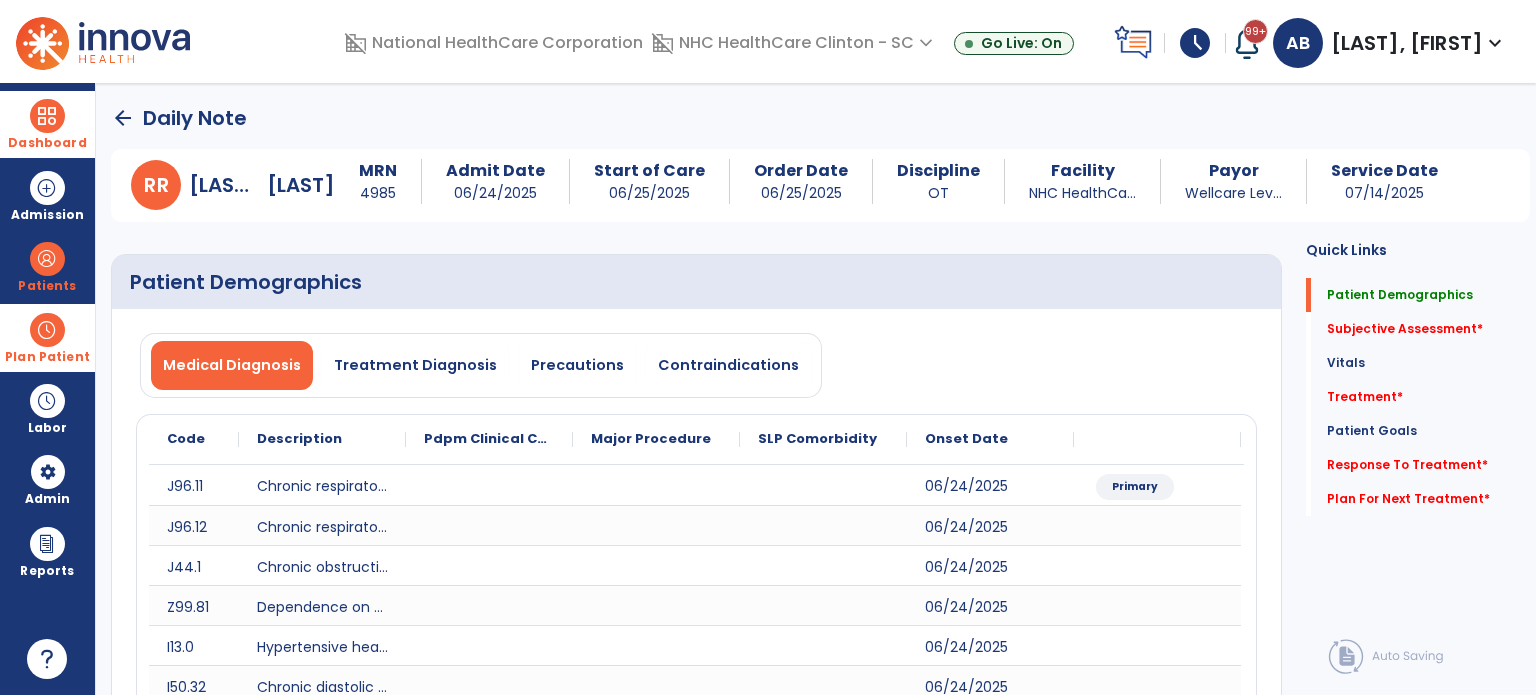 click on "arrow_back" 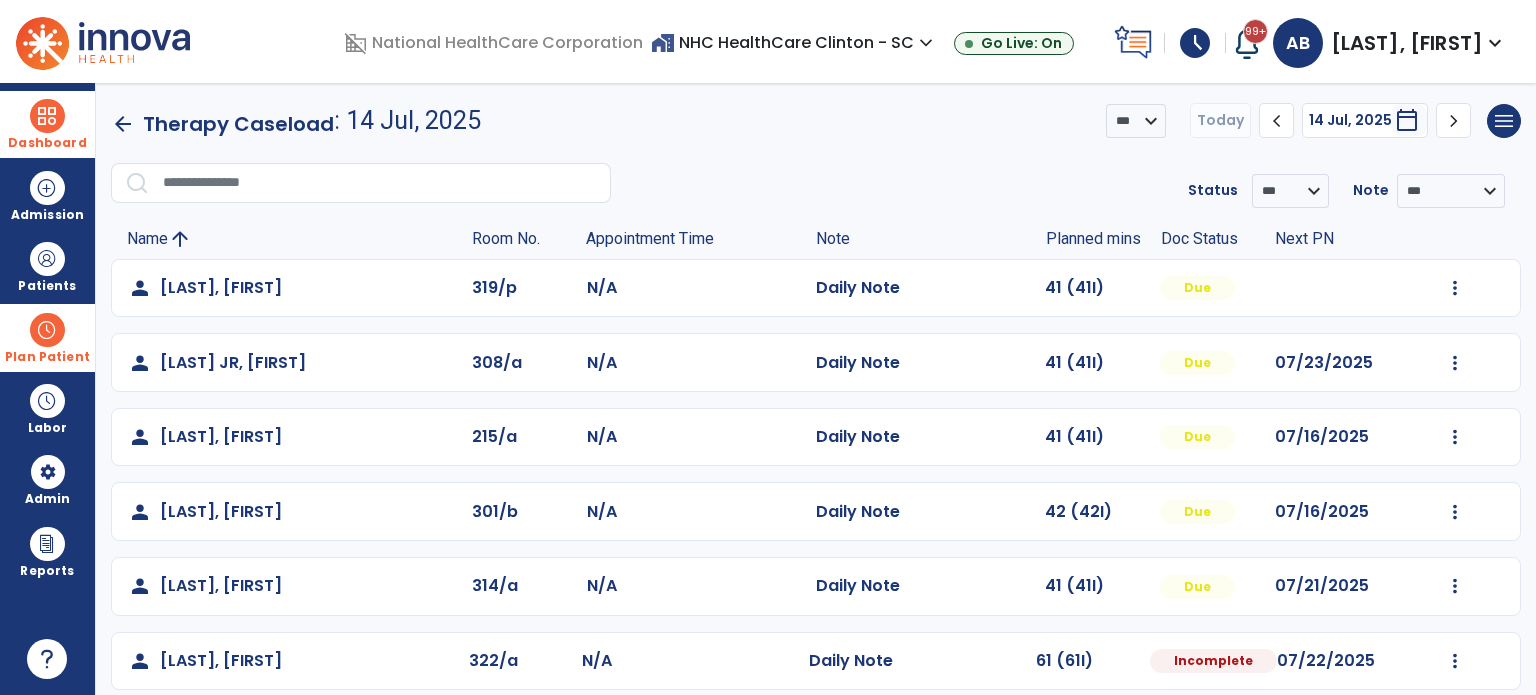 scroll, scrollTop: 244, scrollLeft: 0, axis: vertical 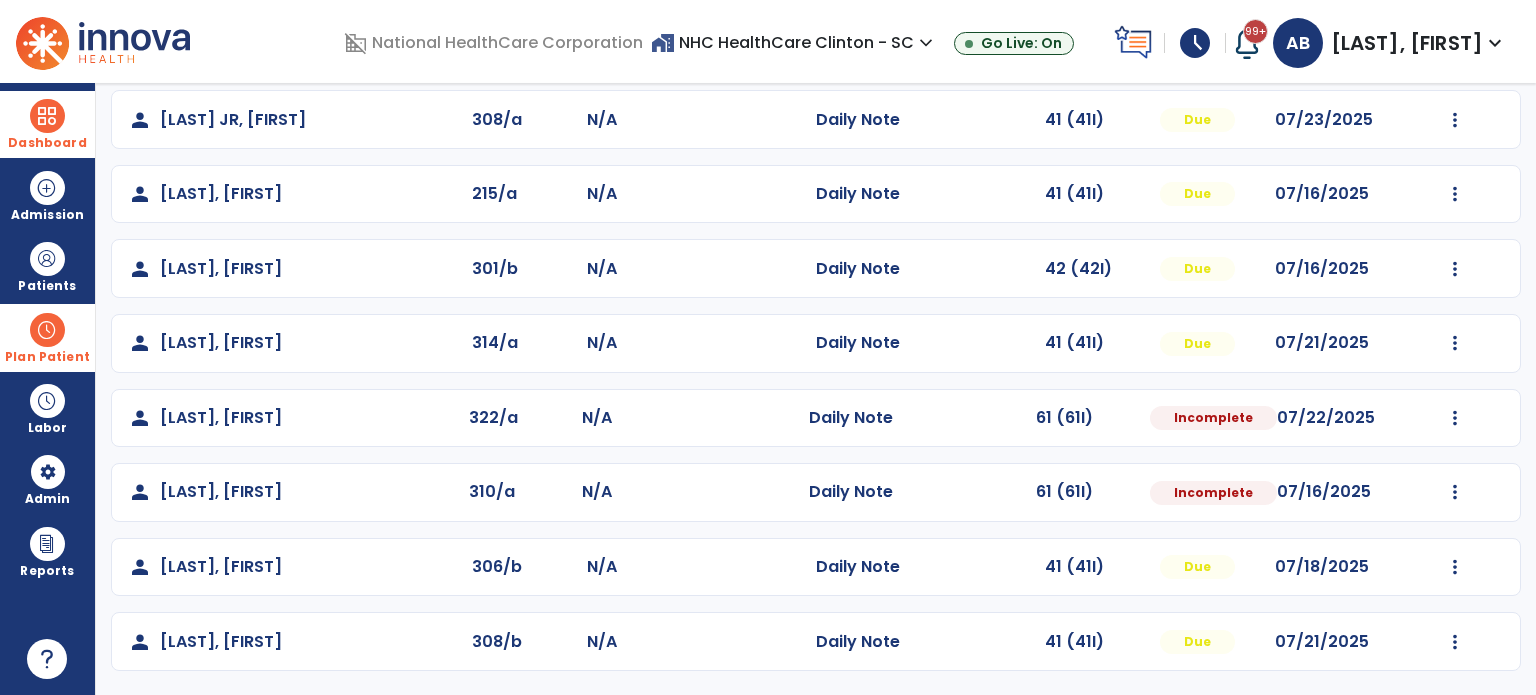 click on "Plan Patient" at bounding box center (47, 286) 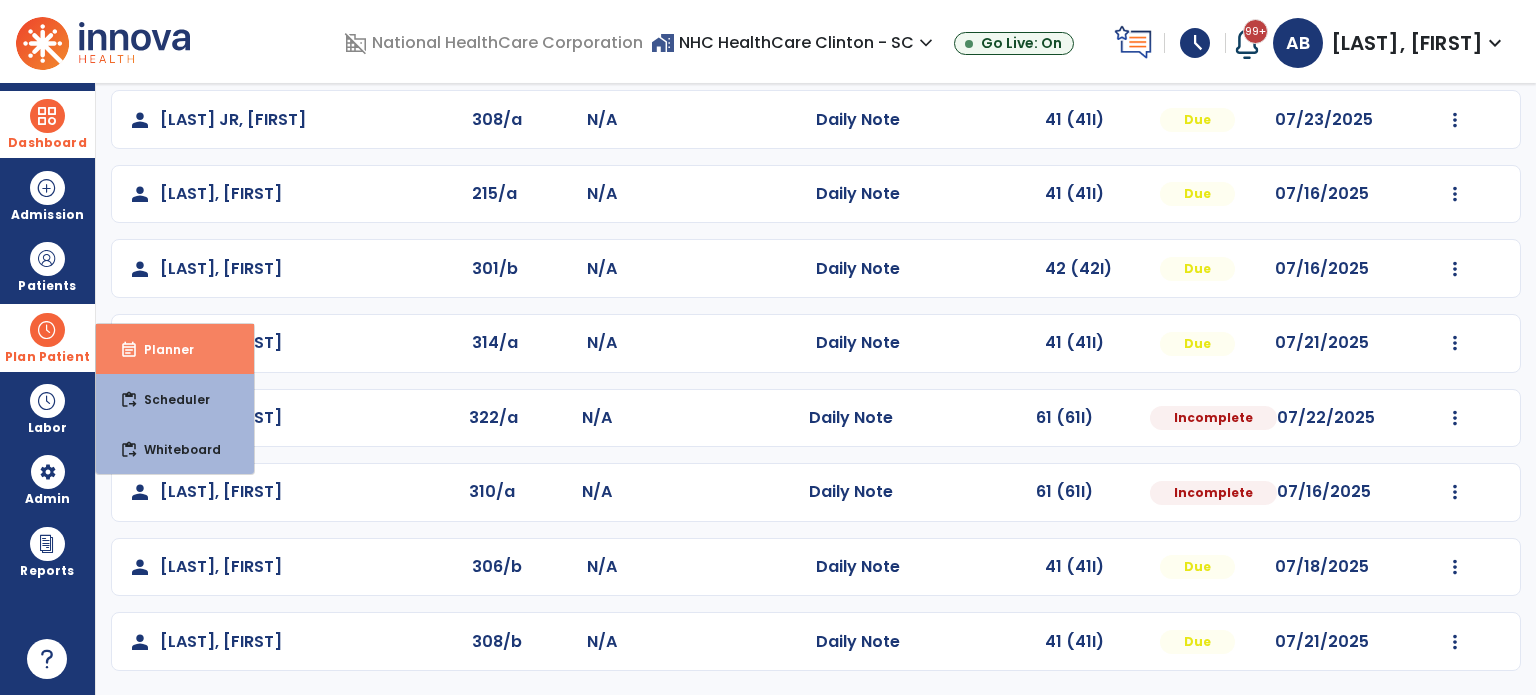 click on "event_note  Planner" at bounding box center [175, 349] 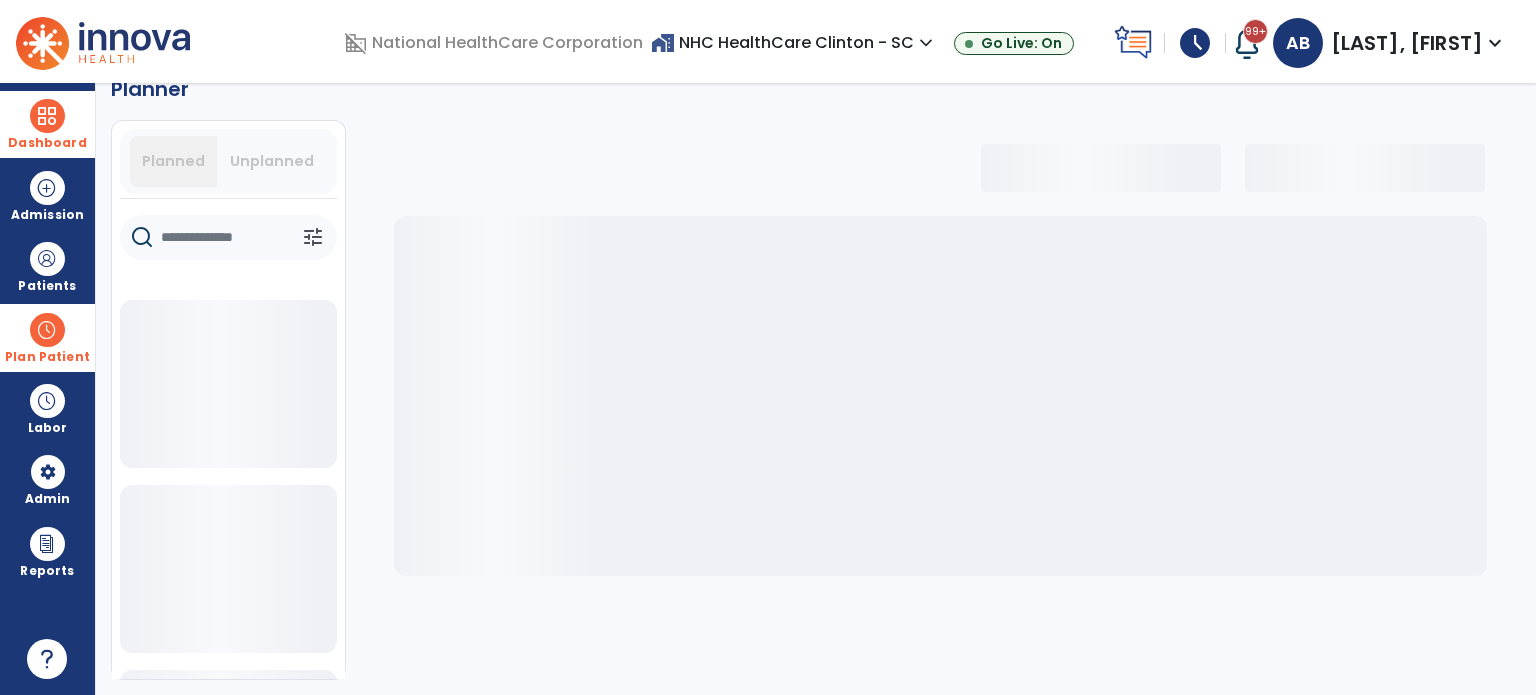 scroll, scrollTop: 36, scrollLeft: 0, axis: vertical 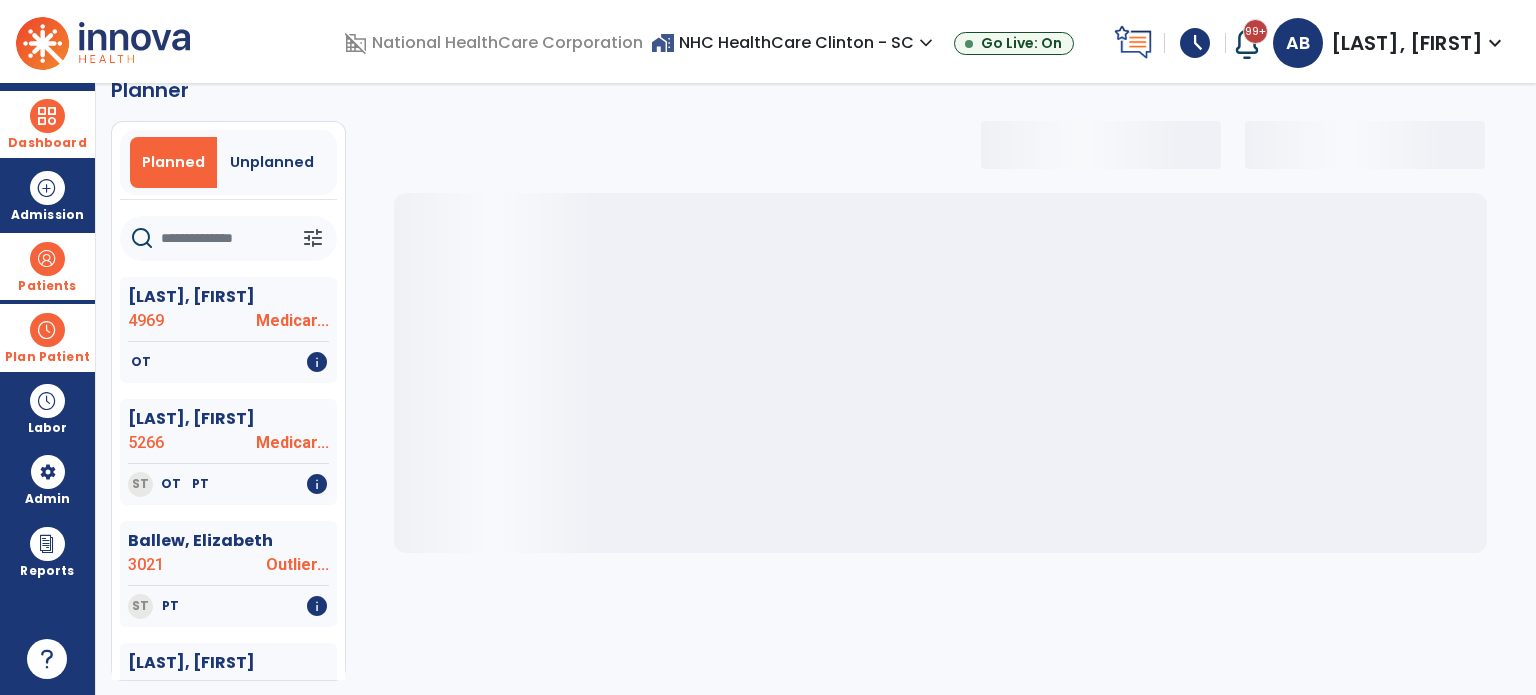 select on "***" 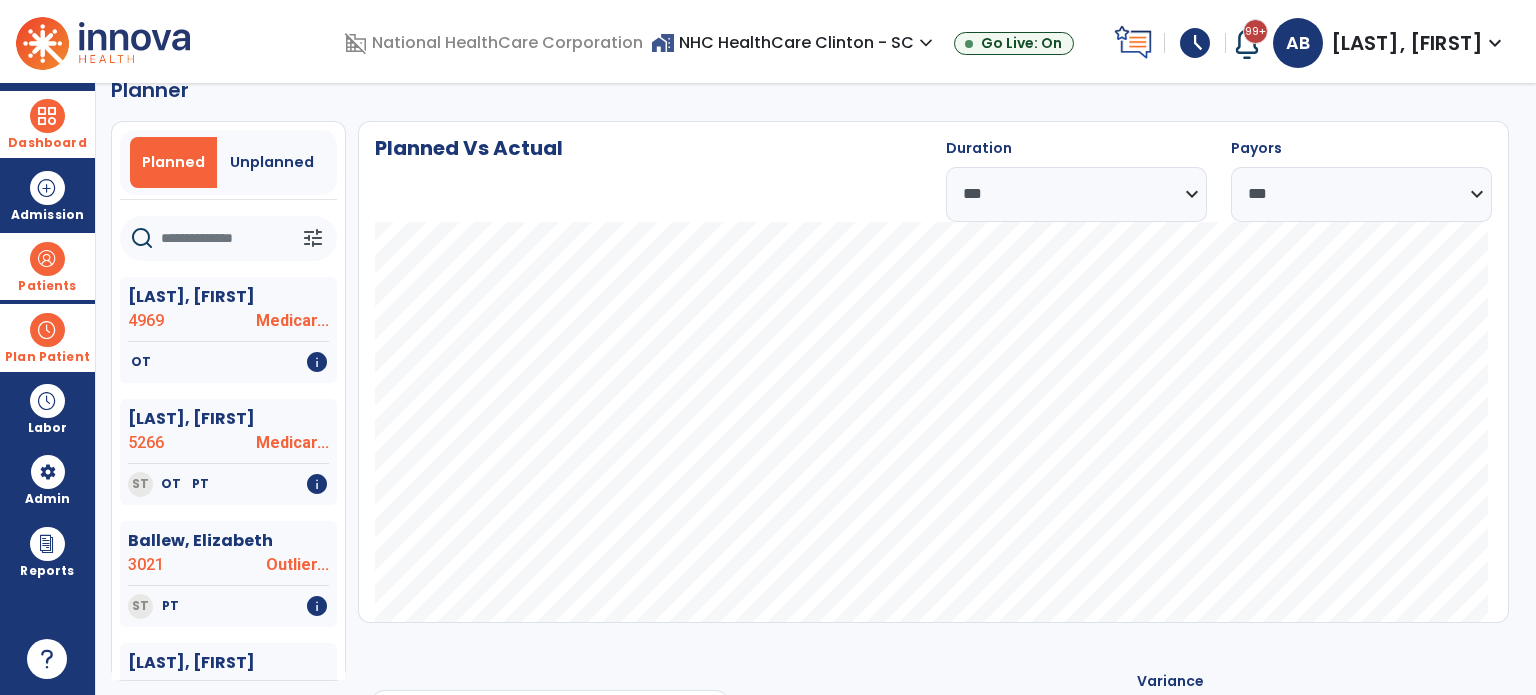 click on "Patients" at bounding box center [47, 286] 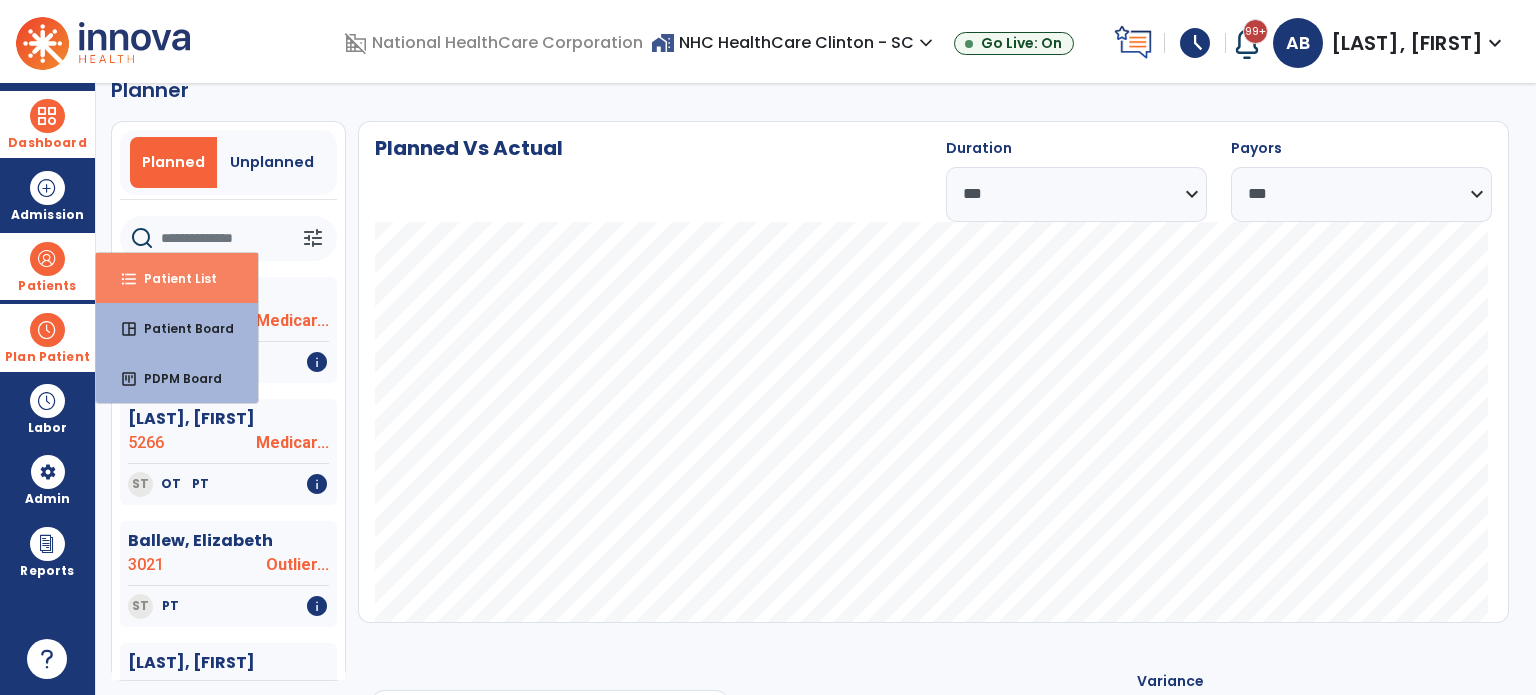 click on "format_list_bulleted" at bounding box center (129, 279) 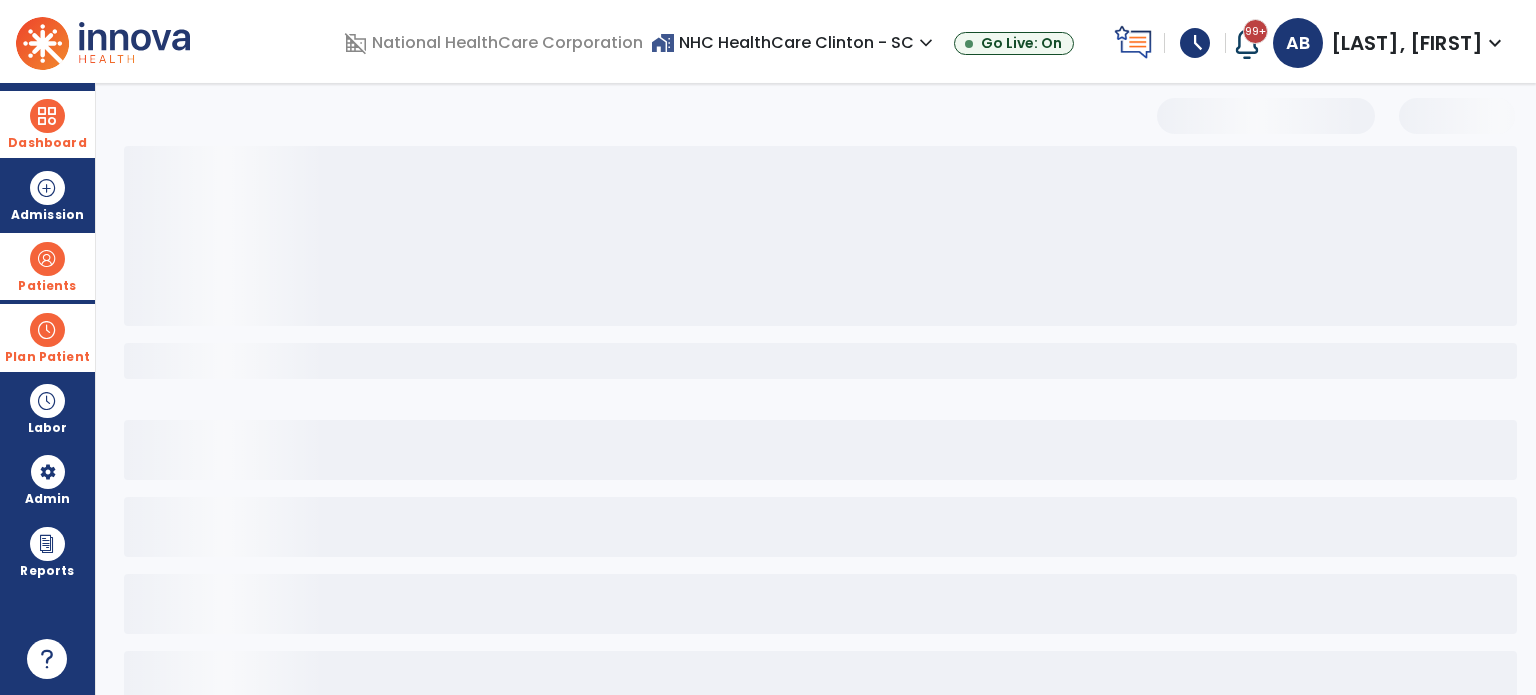 scroll, scrollTop: 0, scrollLeft: 0, axis: both 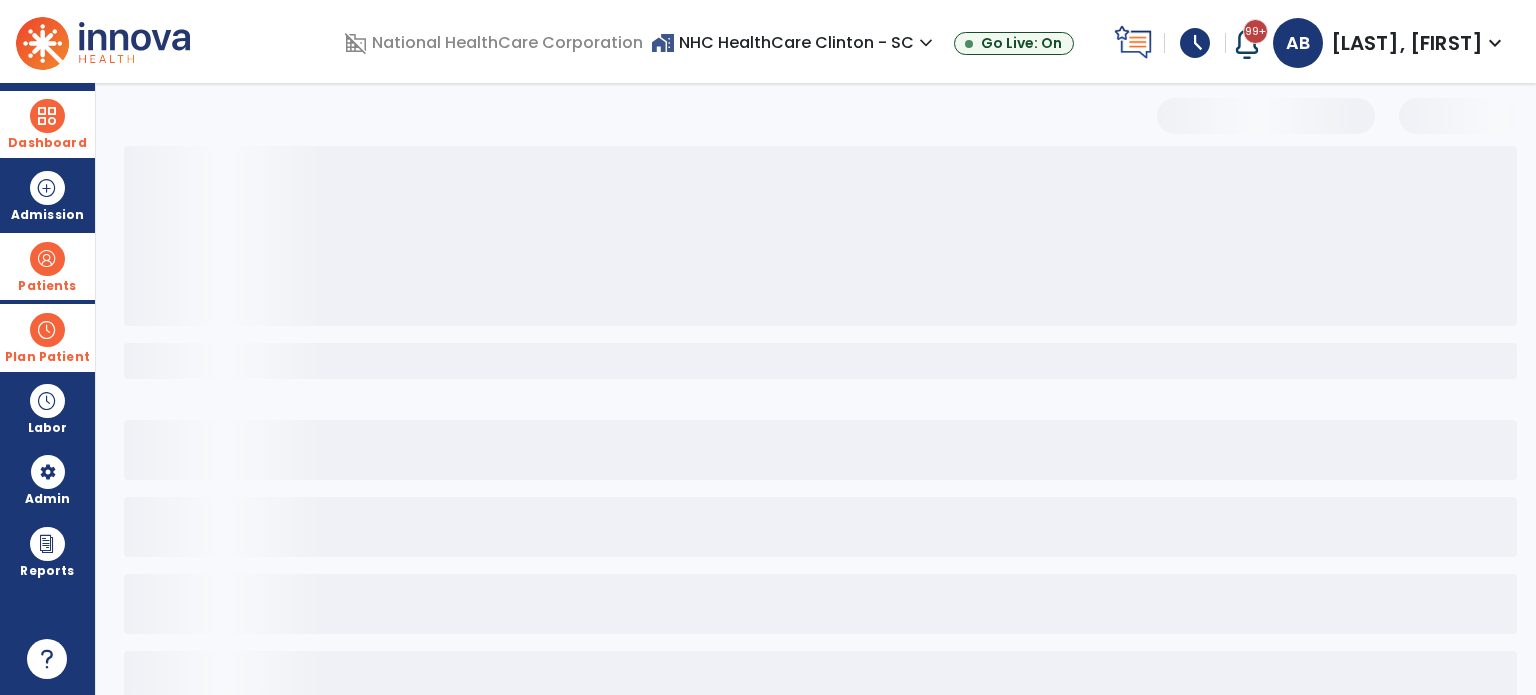 select on "***" 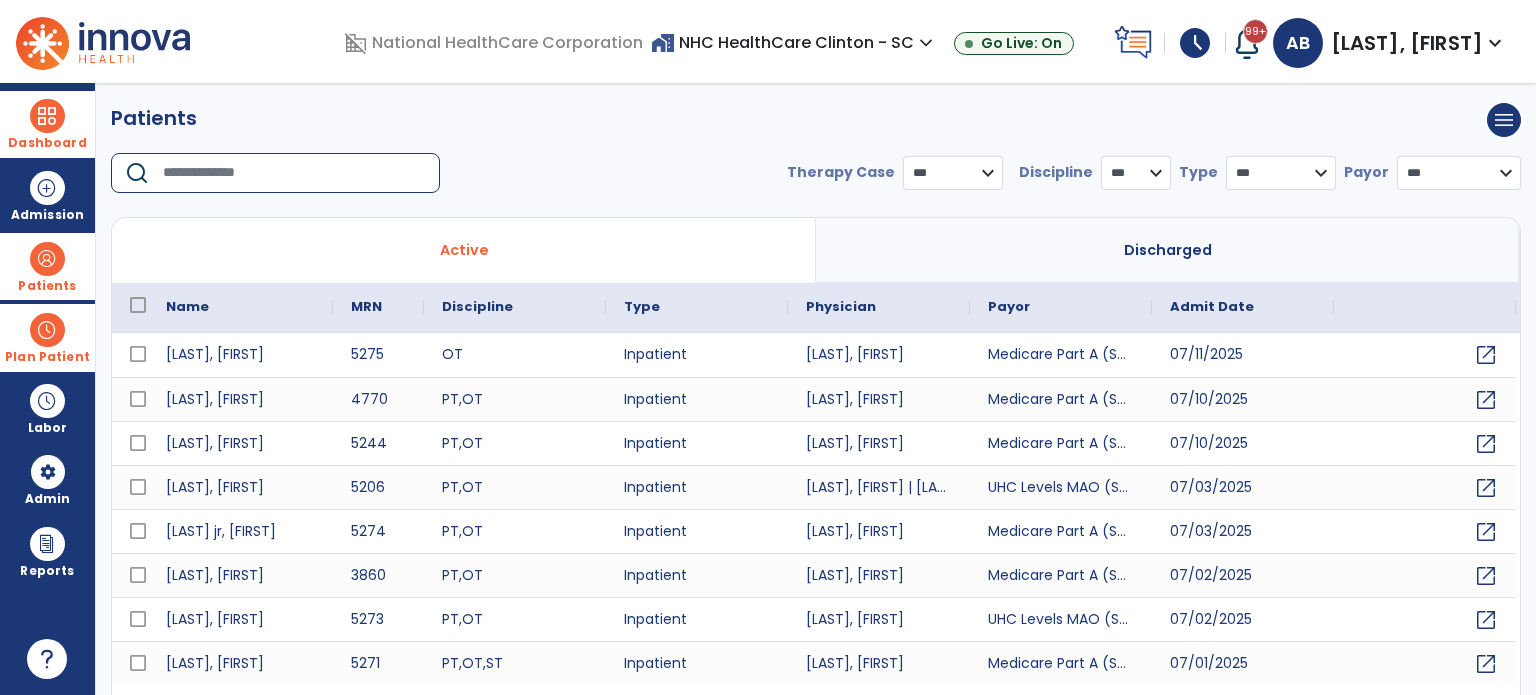 click at bounding box center [294, 173] 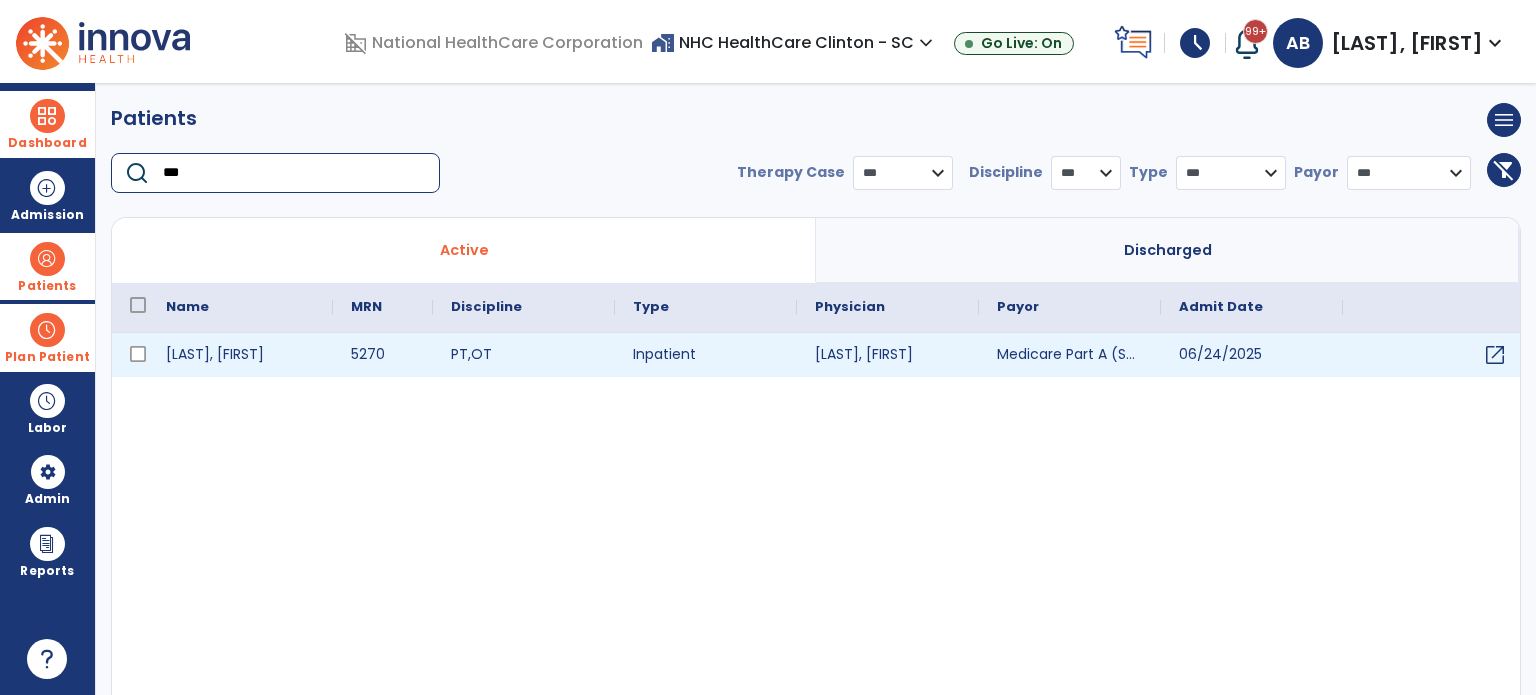 type on "***" 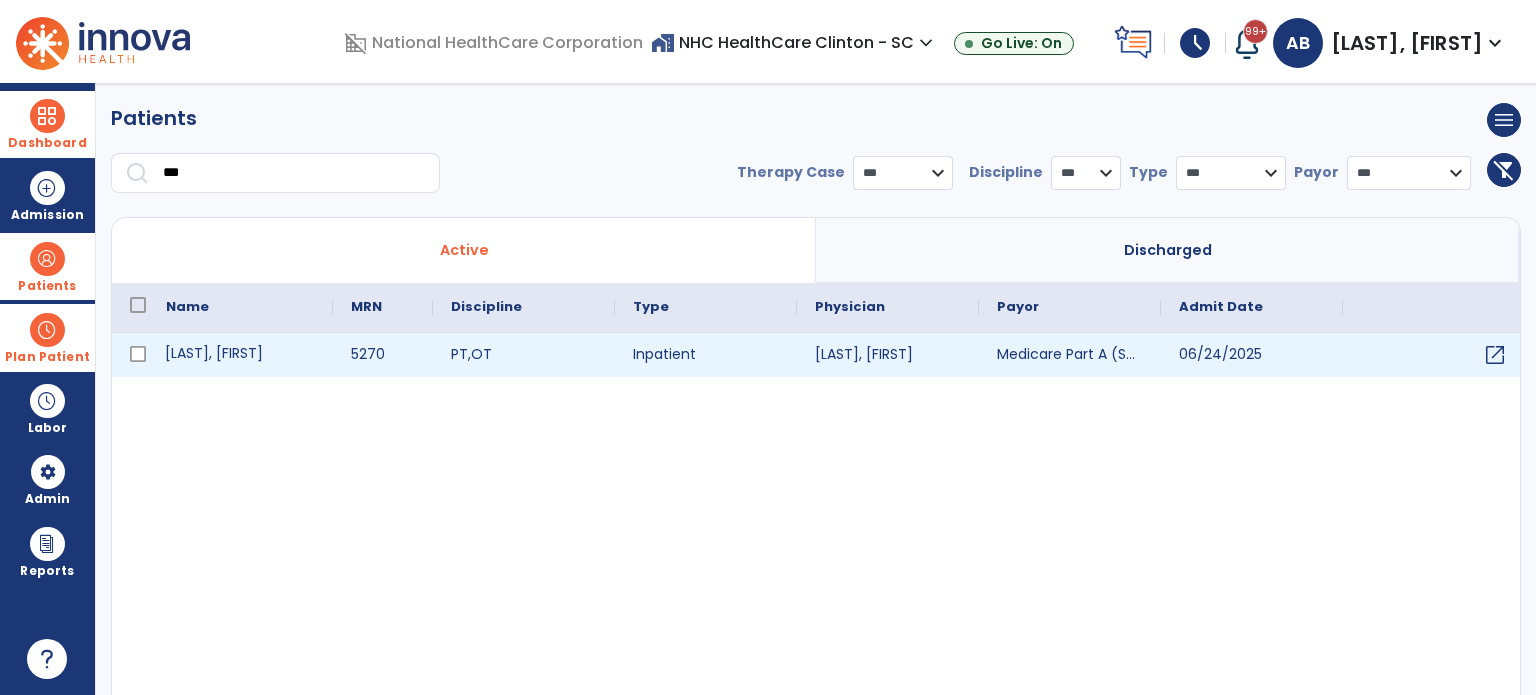click on "[LAST], [FIRST]" at bounding box center [240, 355] 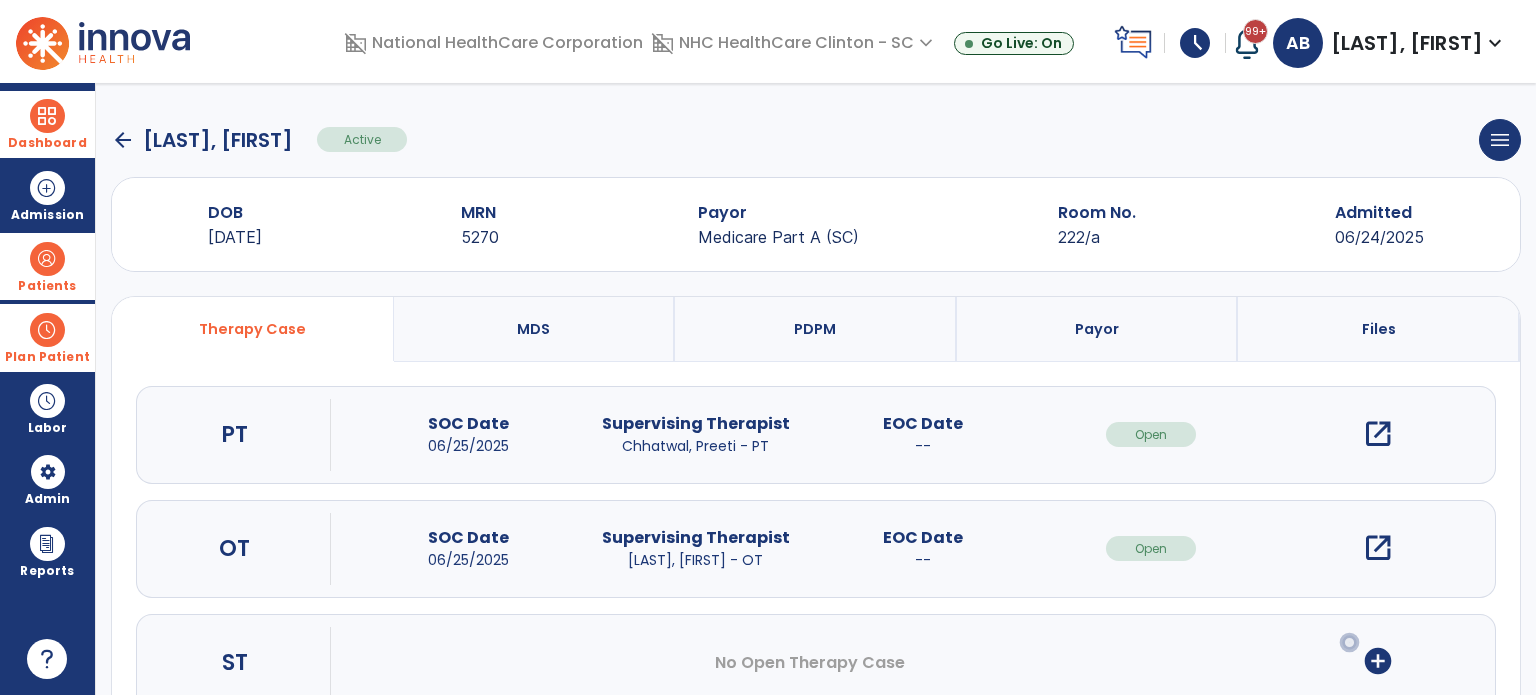 scroll, scrollTop: 62, scrollLeft: 0, axis: vertical 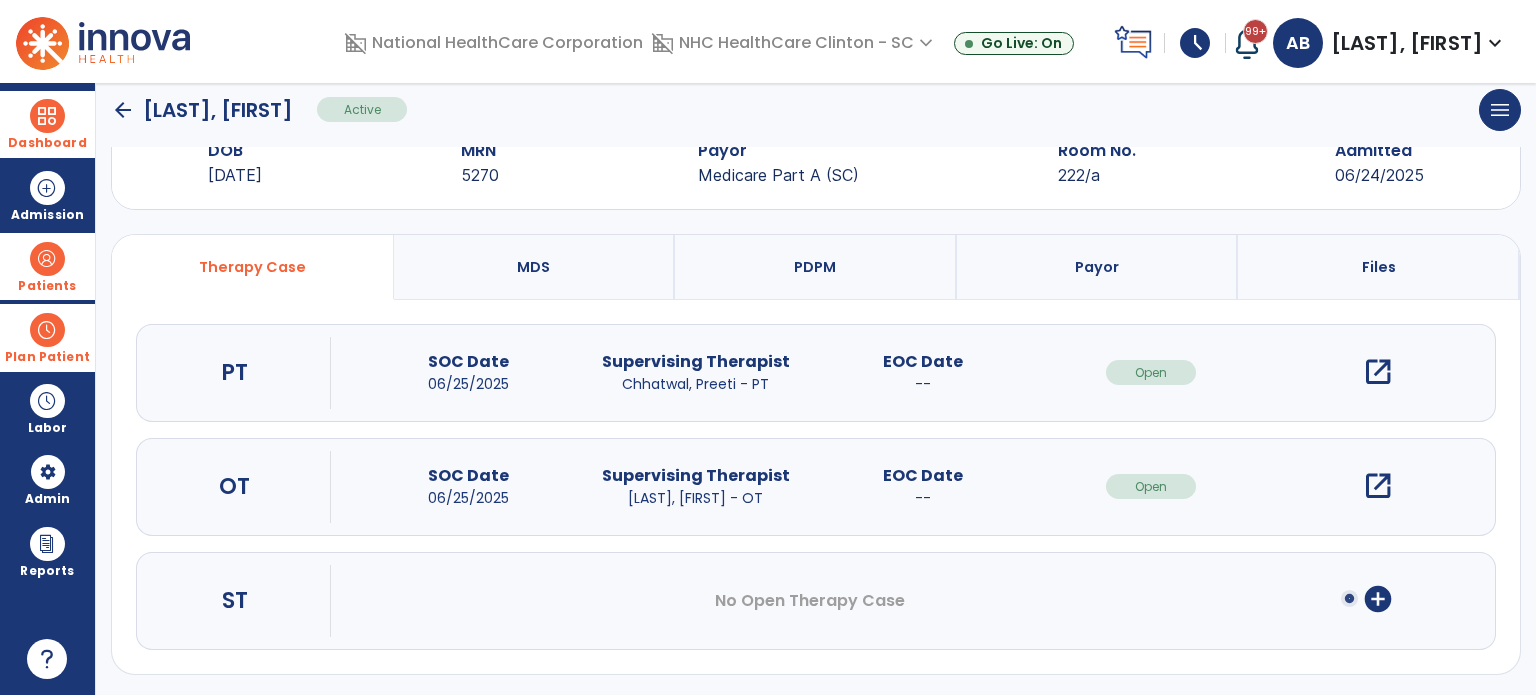 click on "open_in_new" at bounding box center (1378, 486) 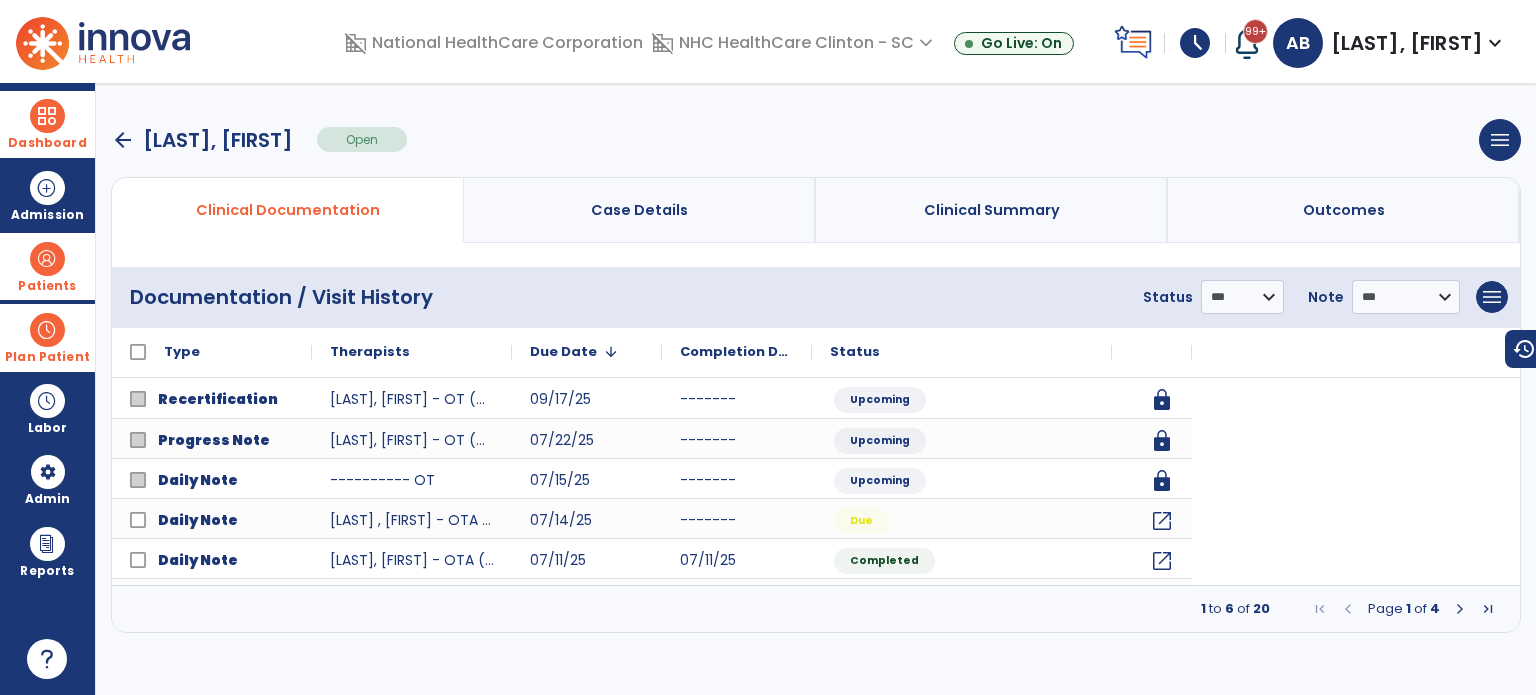 scroll, scrollTop: 0, scrollLeft: 0, axis: both 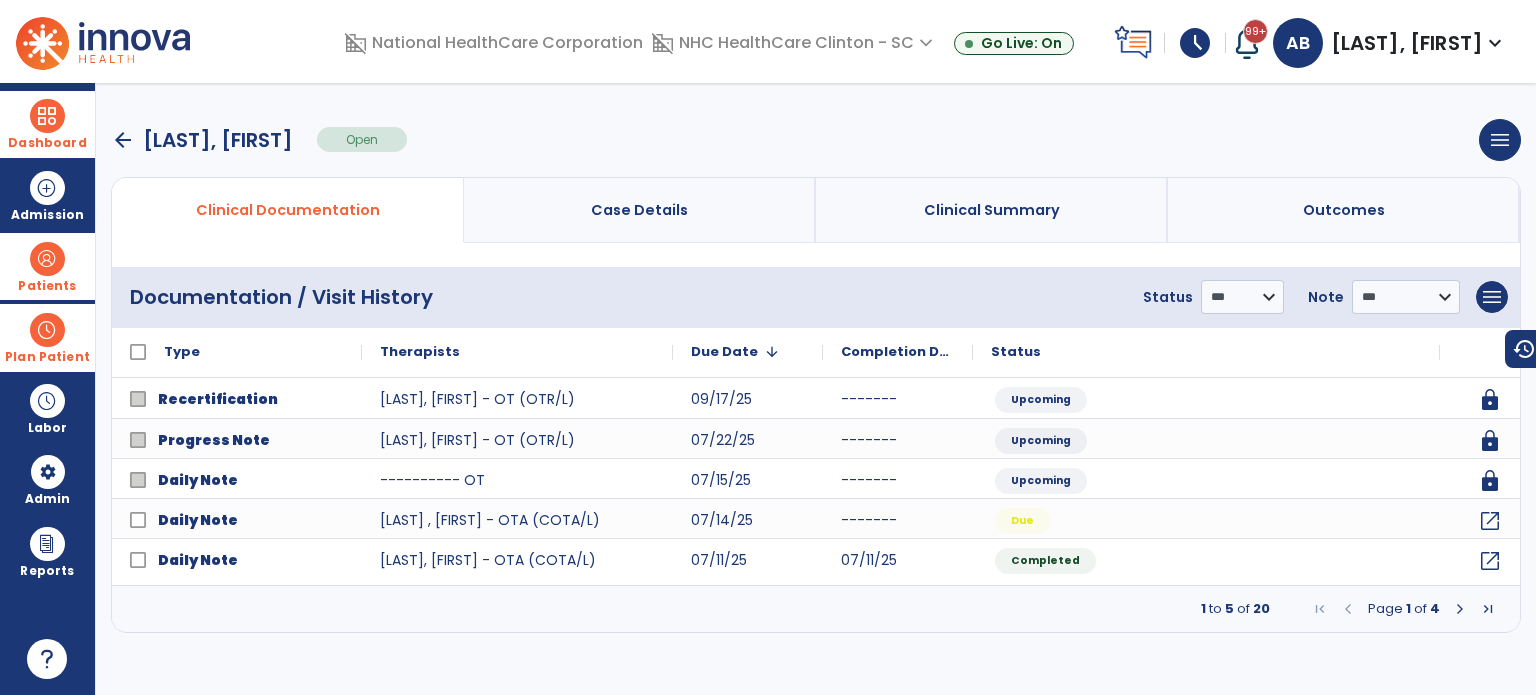 click at bounding box center [1460, 609] 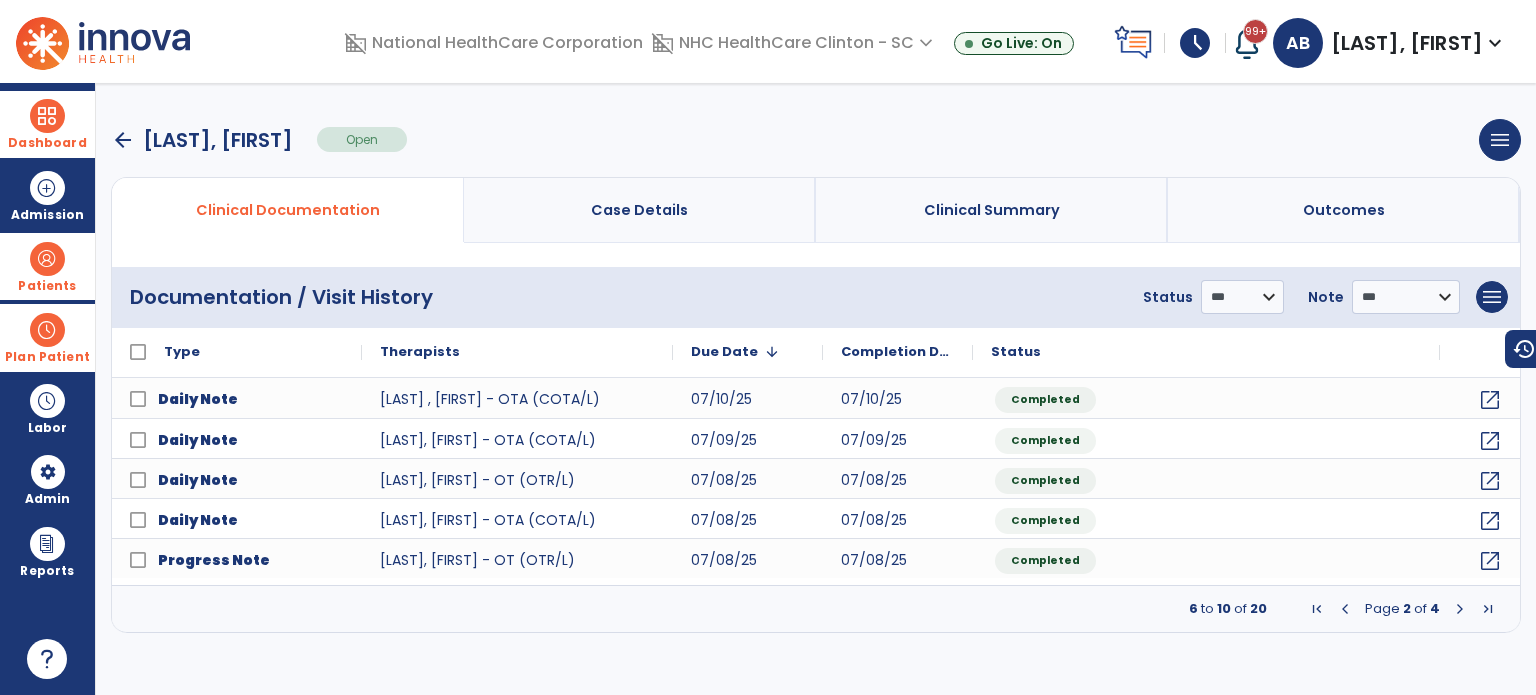 click at bounding box center [1460, 609] 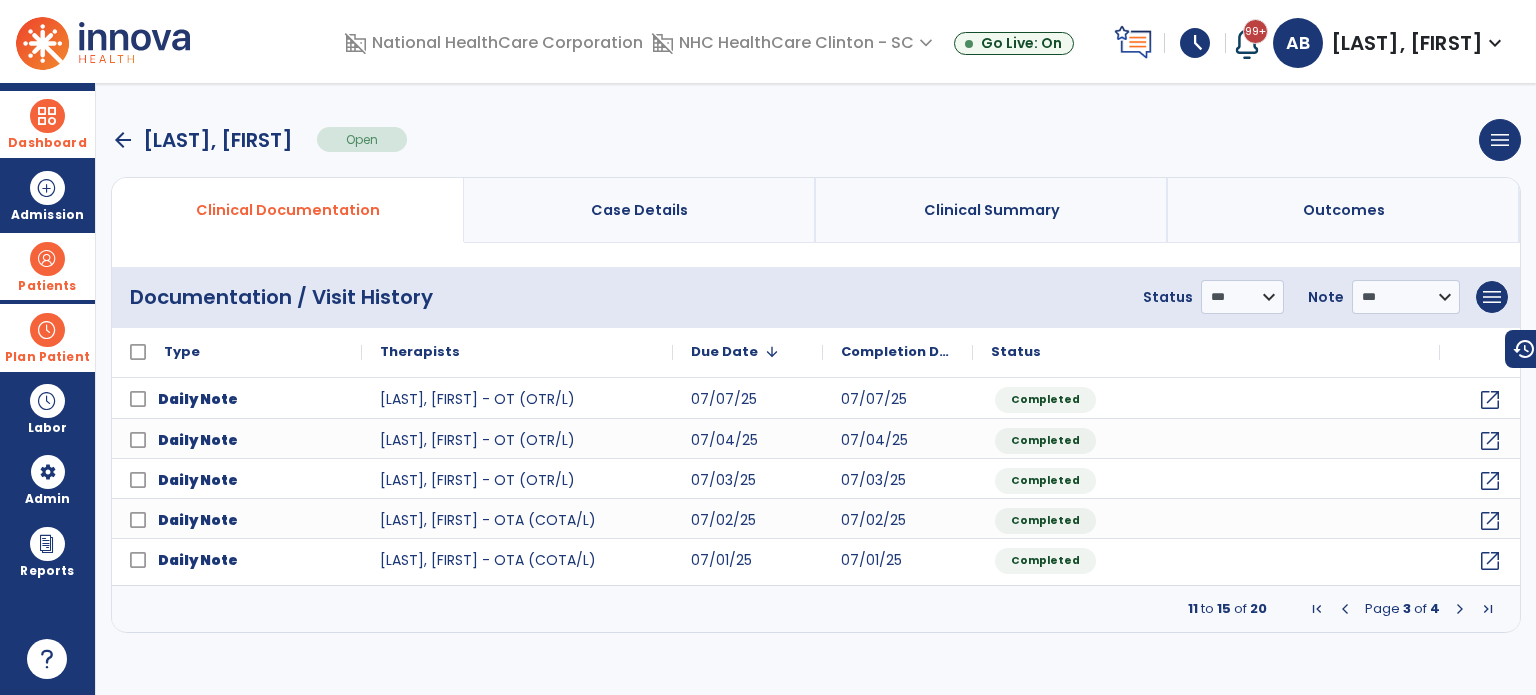 click at bounding box center [1460, 609] 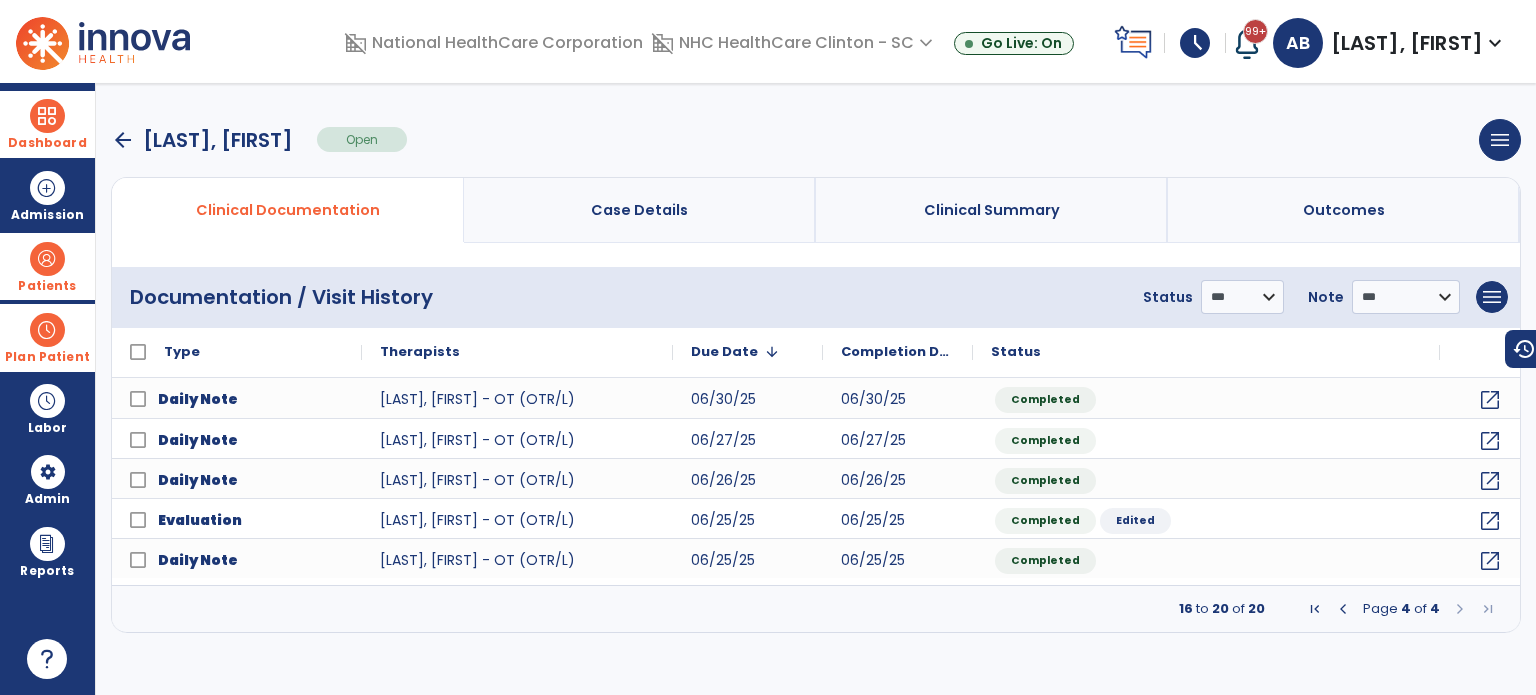 click at bounding box center [1343, 609] 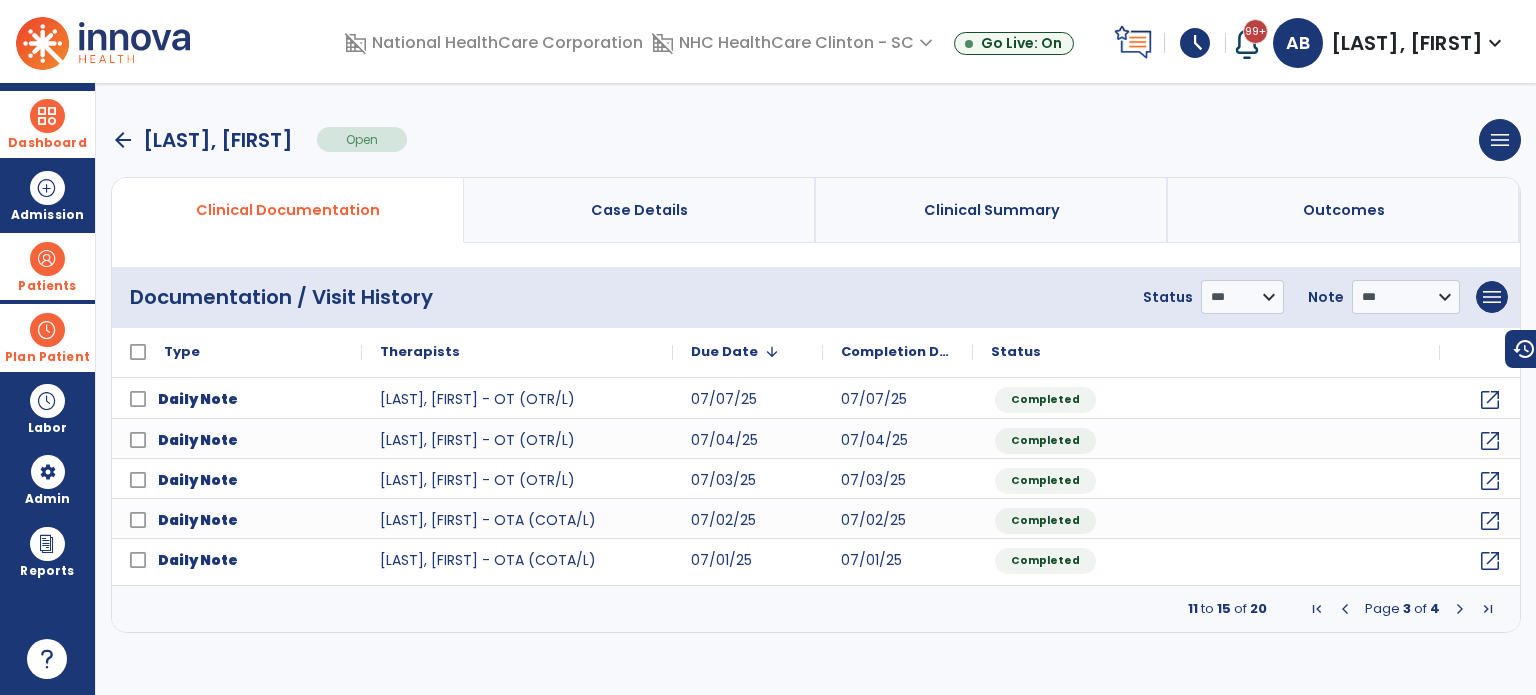 click at bounding box center [1345, 609] 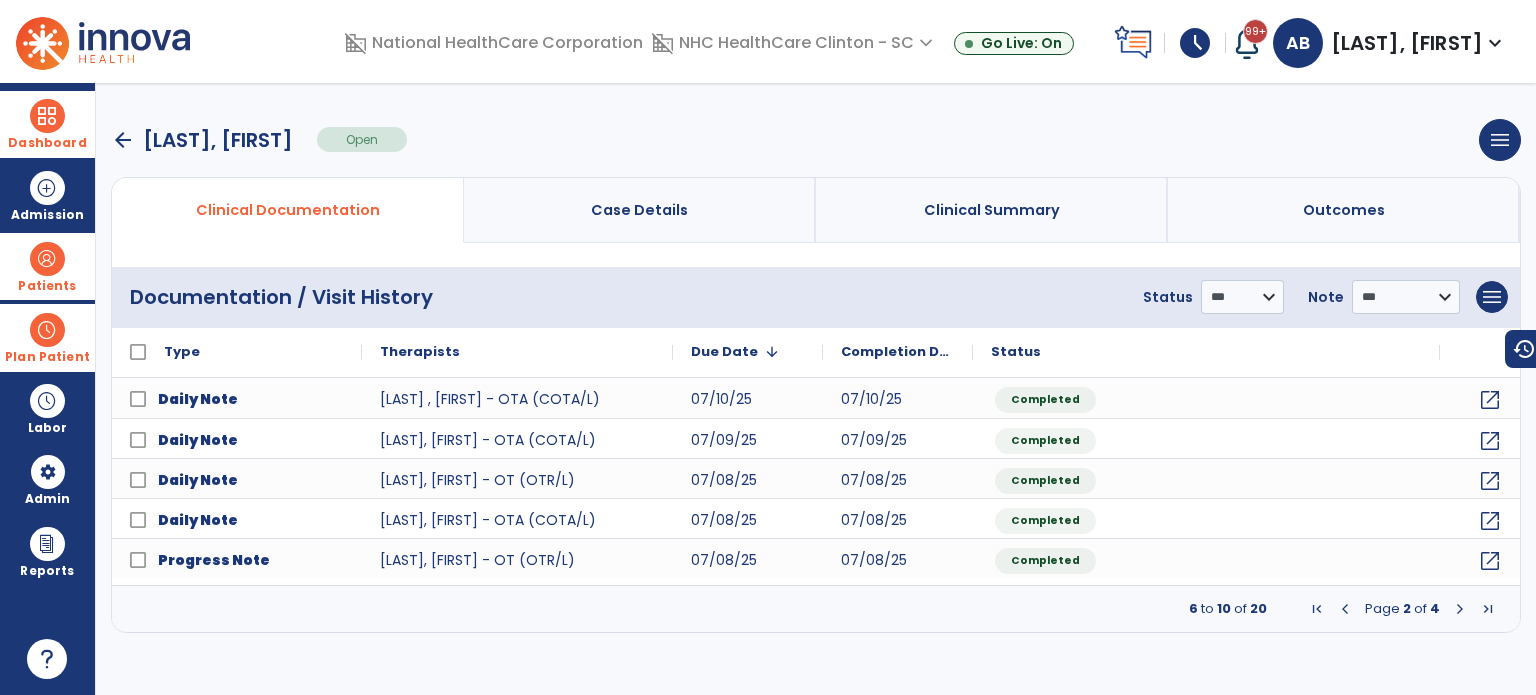 click at bounding box center (1345, 609) 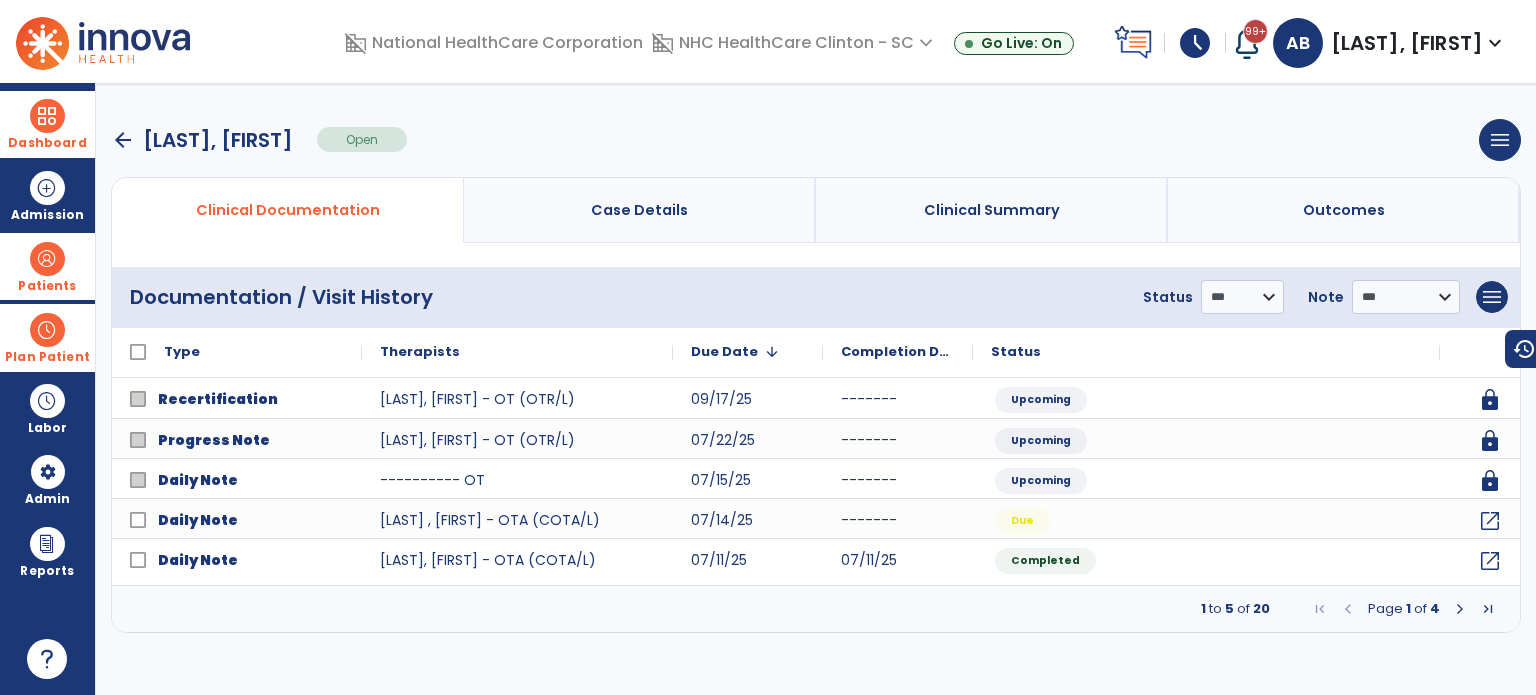 click at bounding box center (47, 116) 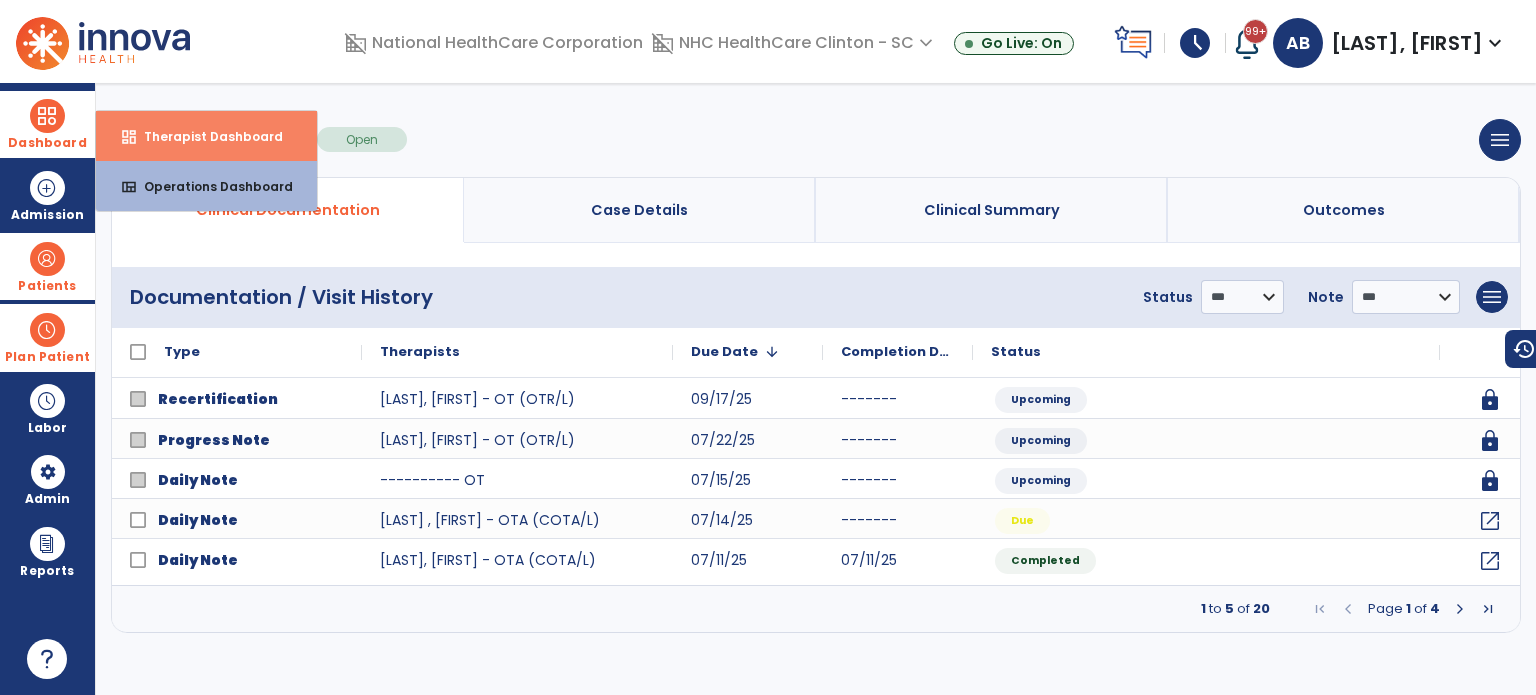 click on "dashboard" at bounding box center [129, 137] 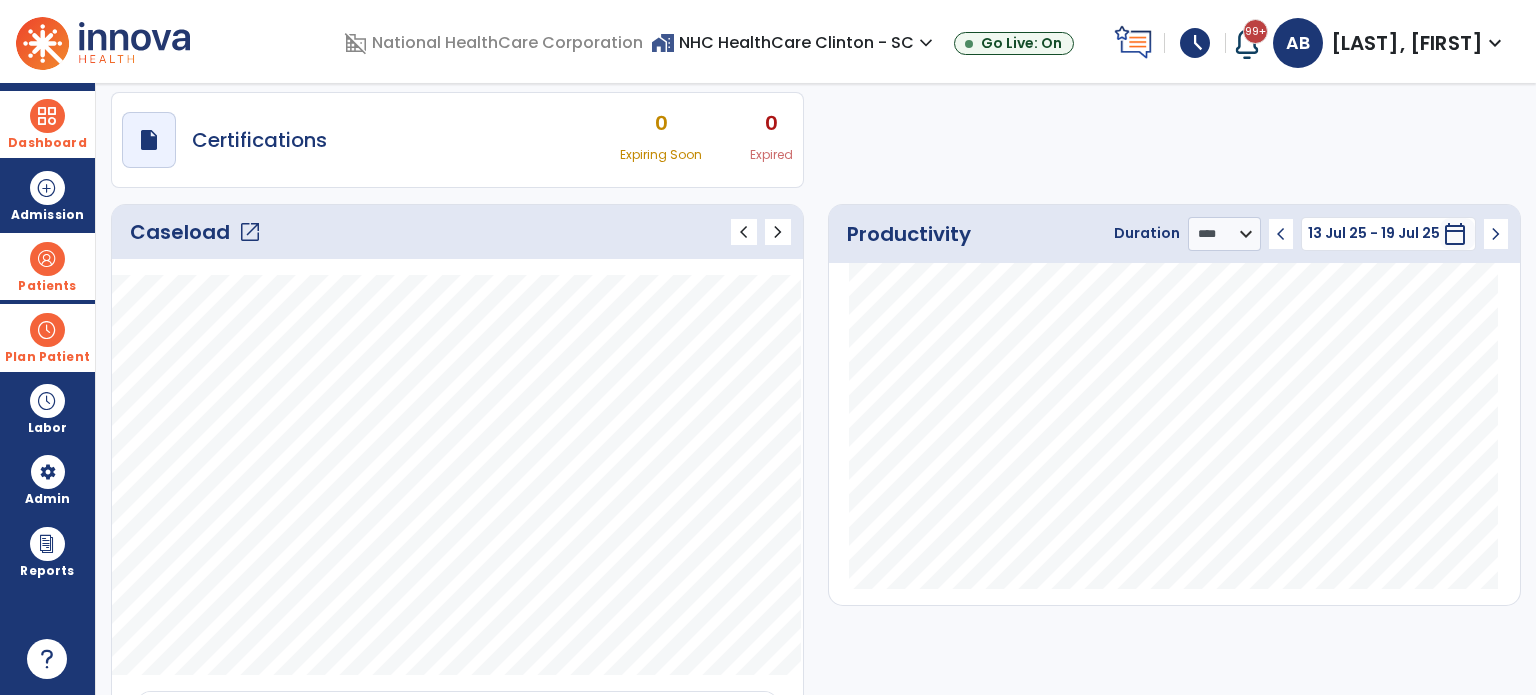scroll, scrollTop: 164, scrollLeft: 0, axis: vertical 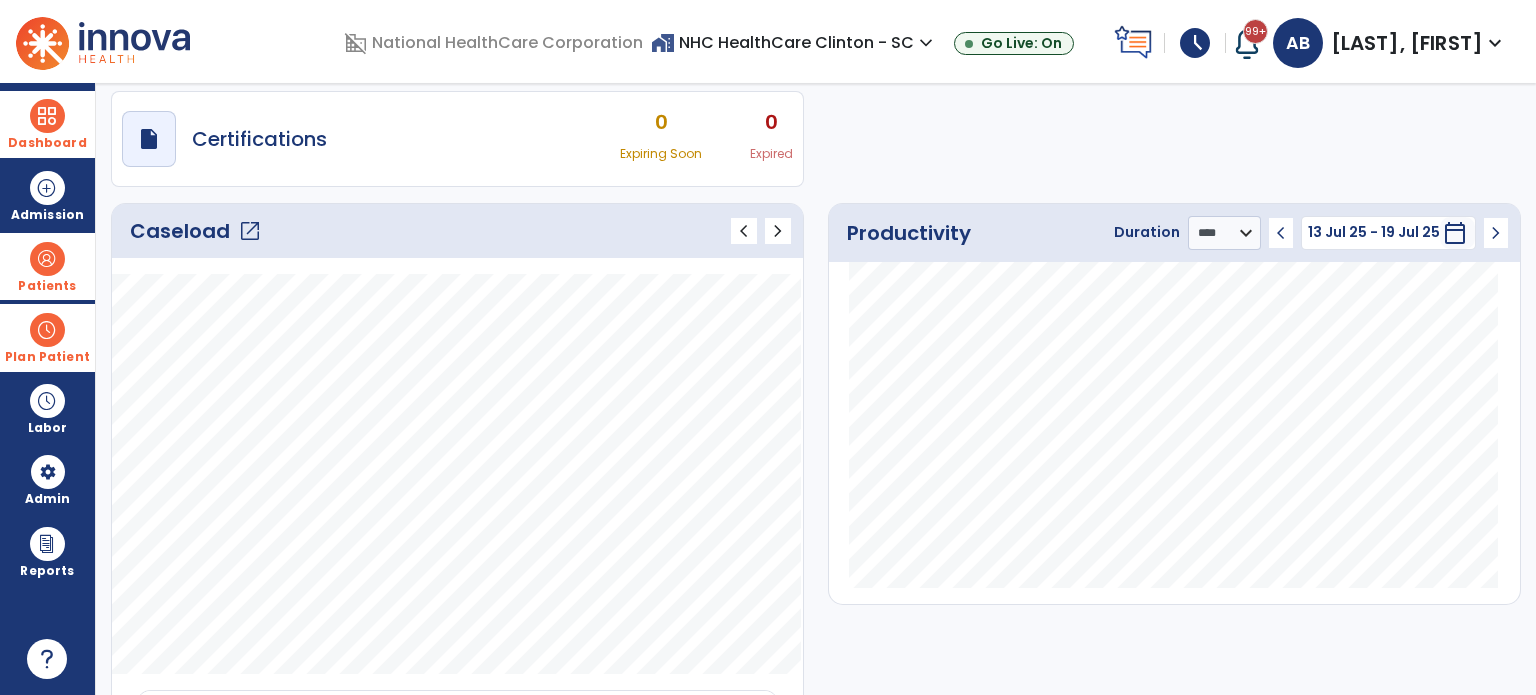 click on "open_in_new" 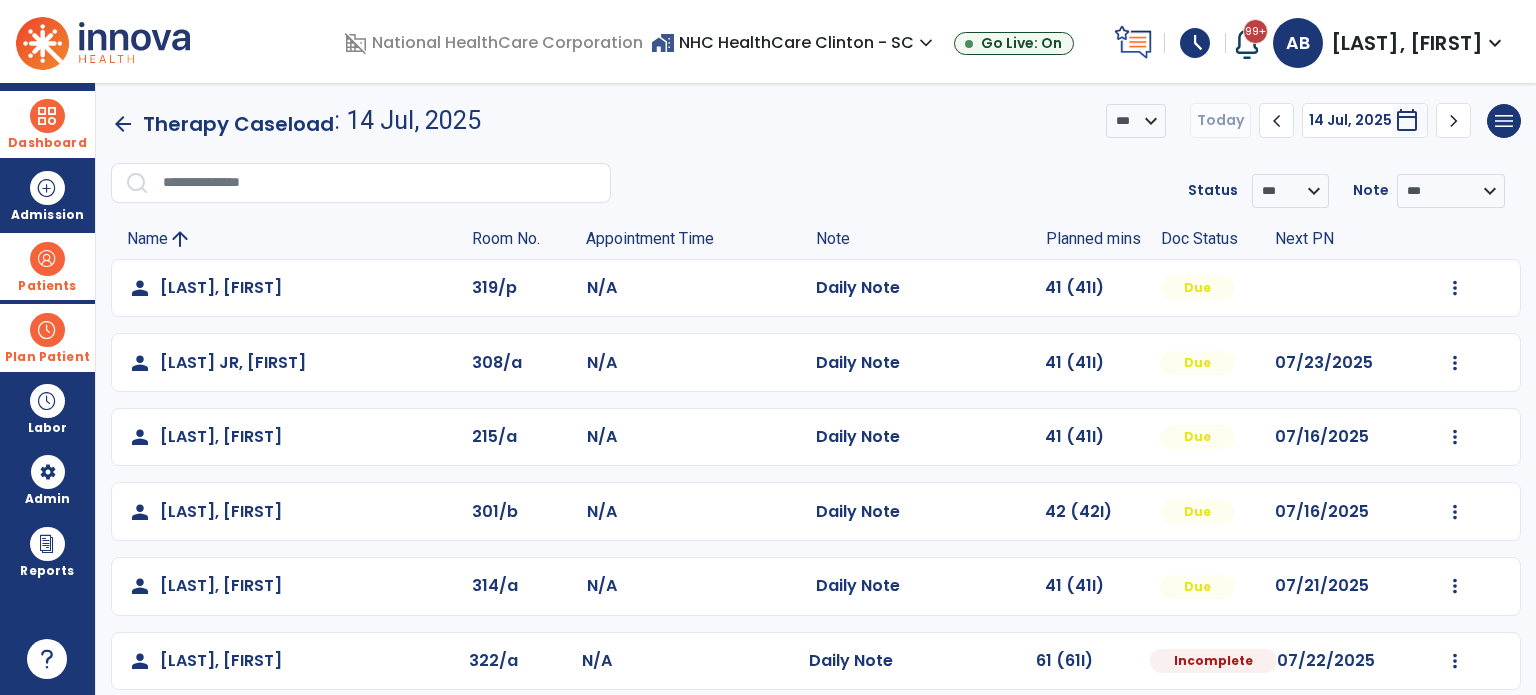 scroll, scrollTop: 244, scrollLeft: 0, axis: vertical 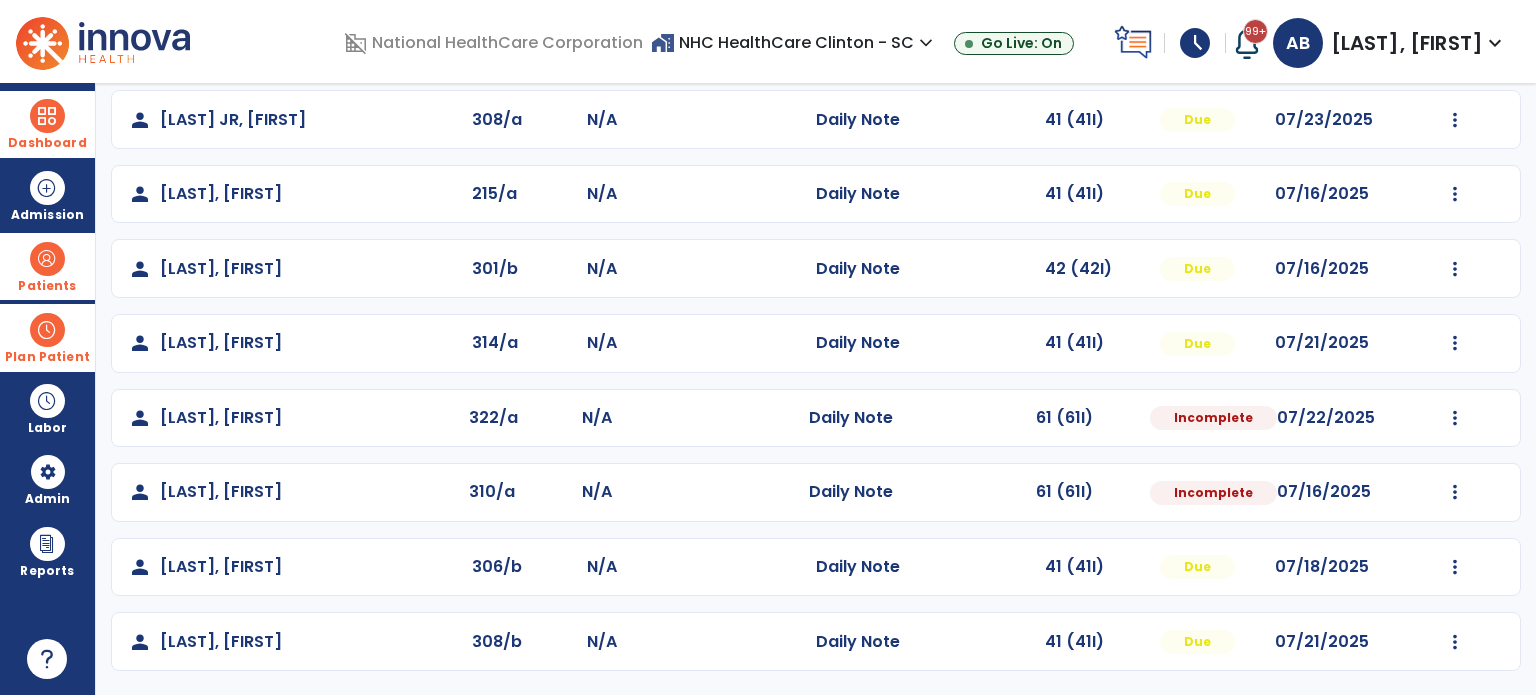 click on "07/16/2025" 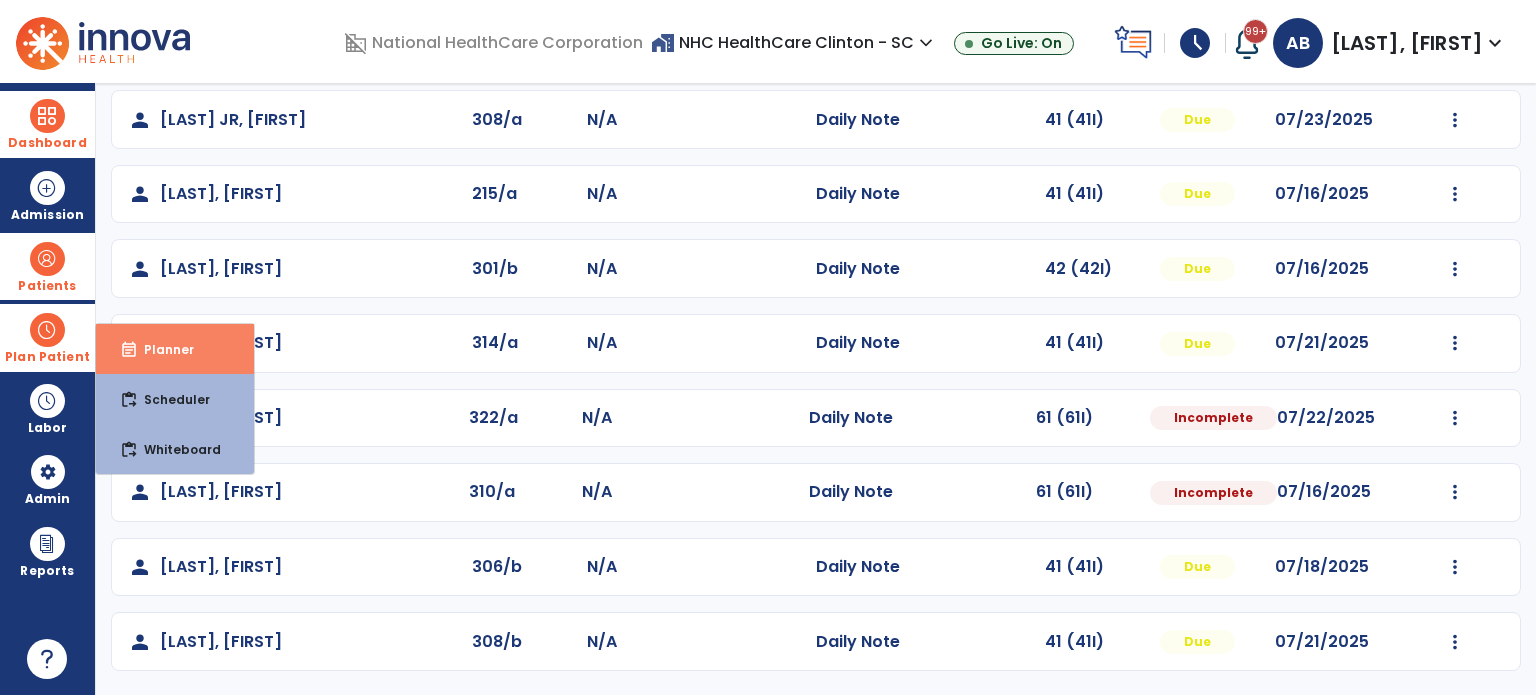 click on "event_note  Planner" at bounding box center [175, 349] 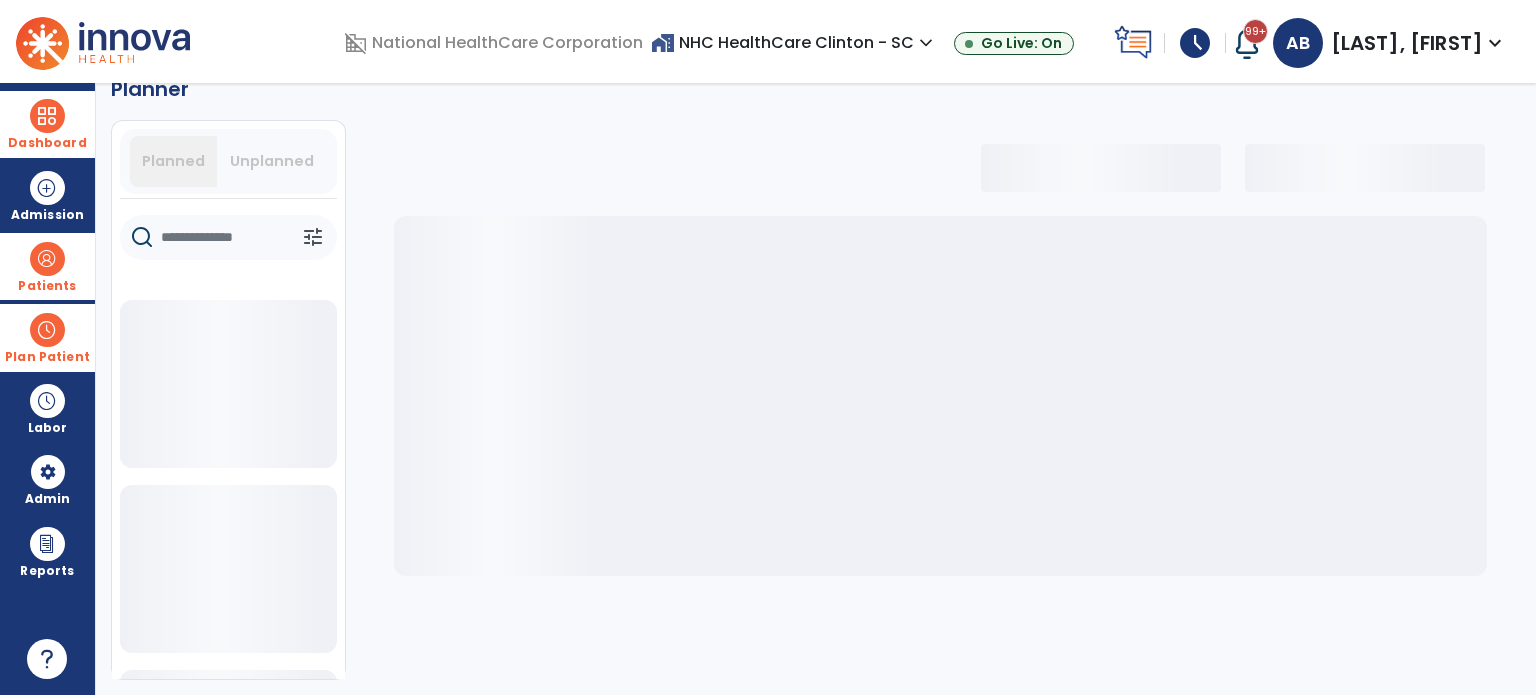scroll, scrollTop: 36, scrollLeft: 0, axis: vertical 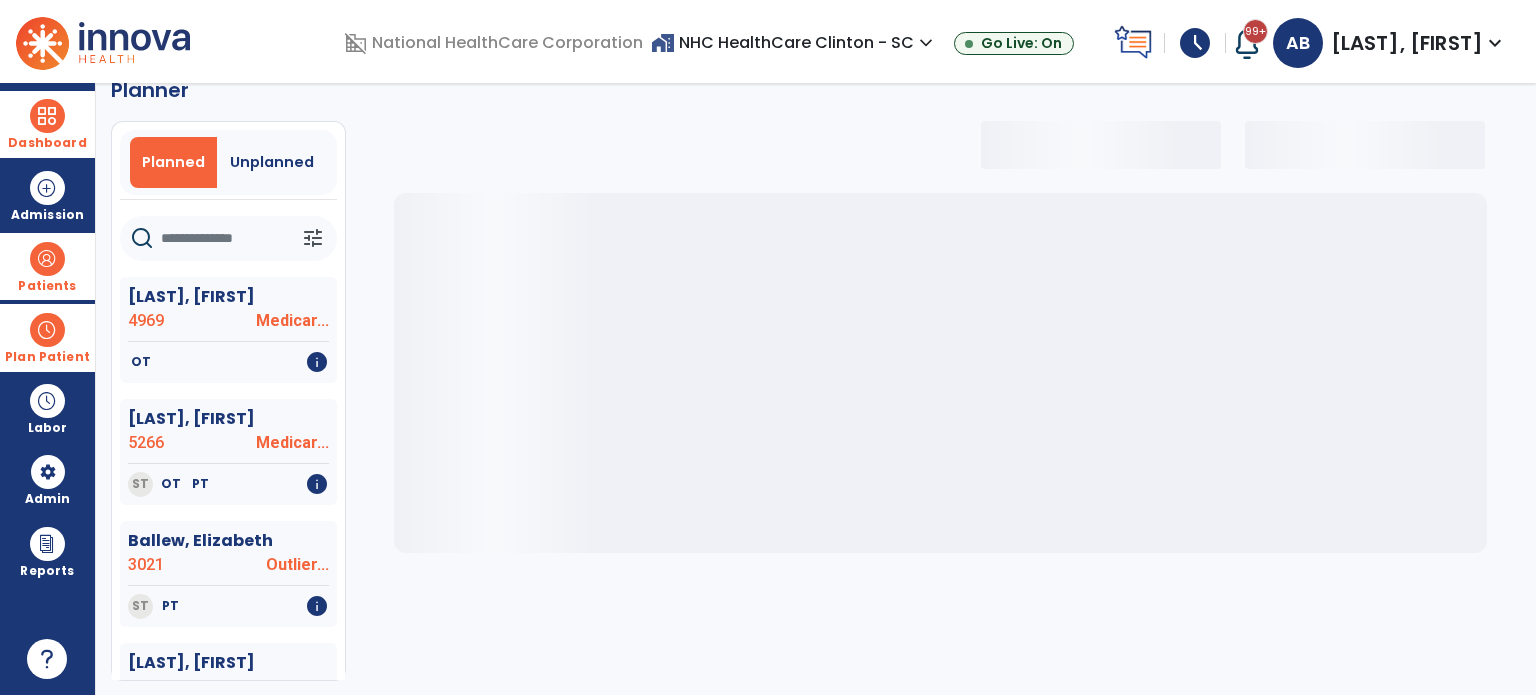 select on "***" 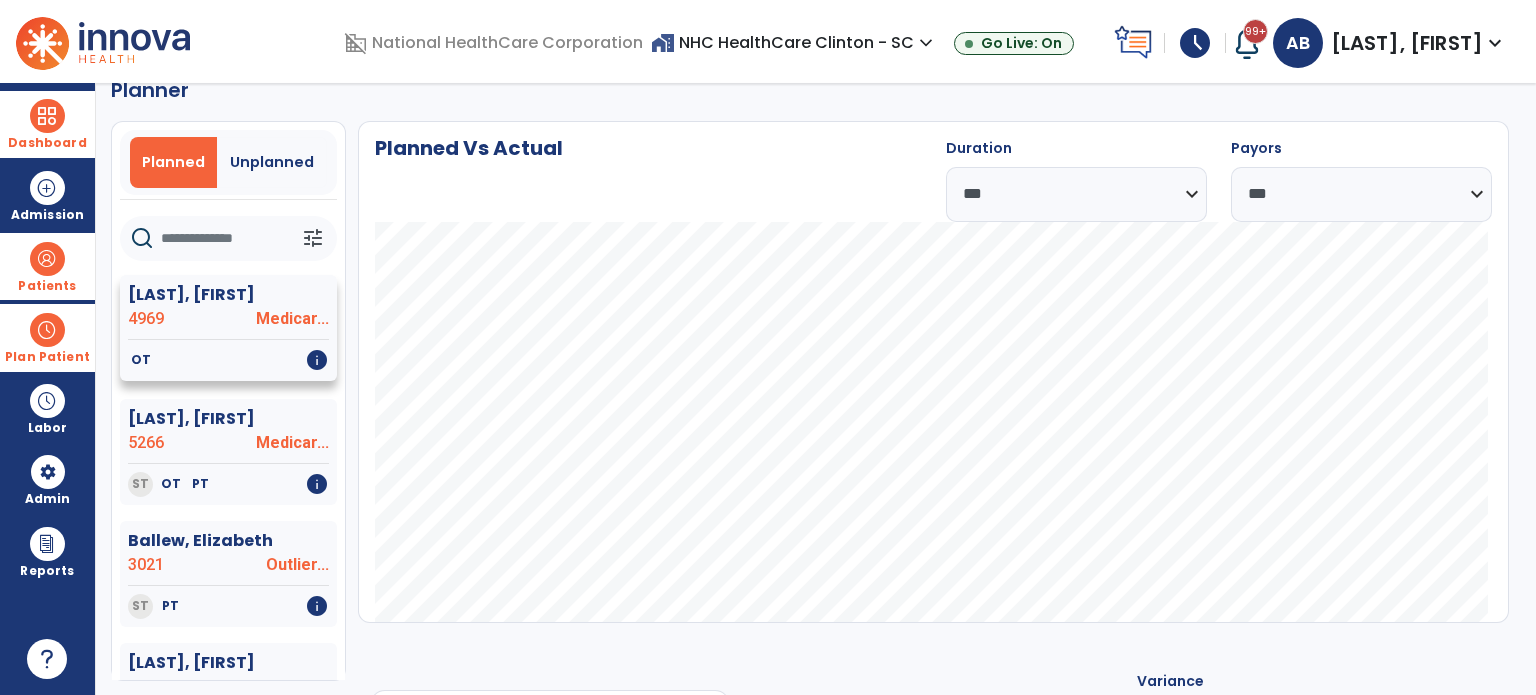 click on "Medicar..." 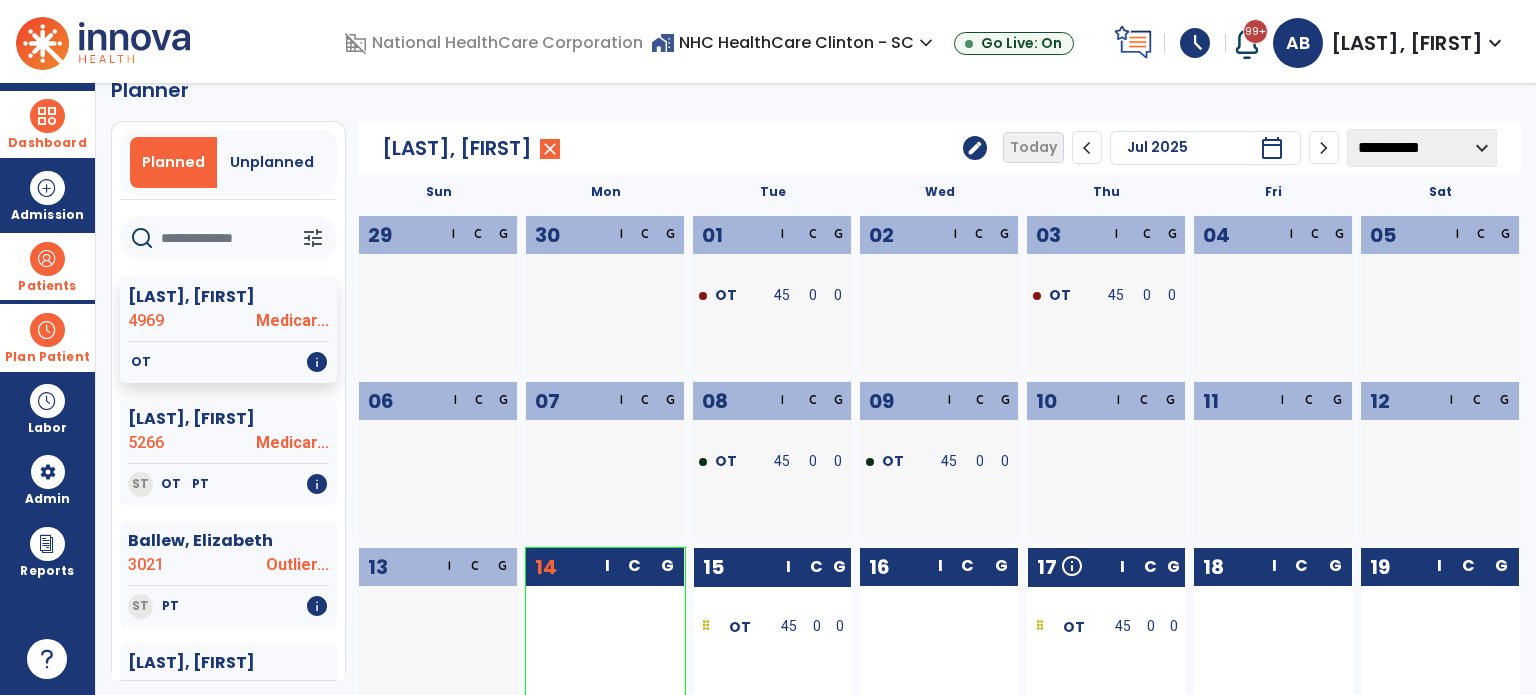 click on "edit" 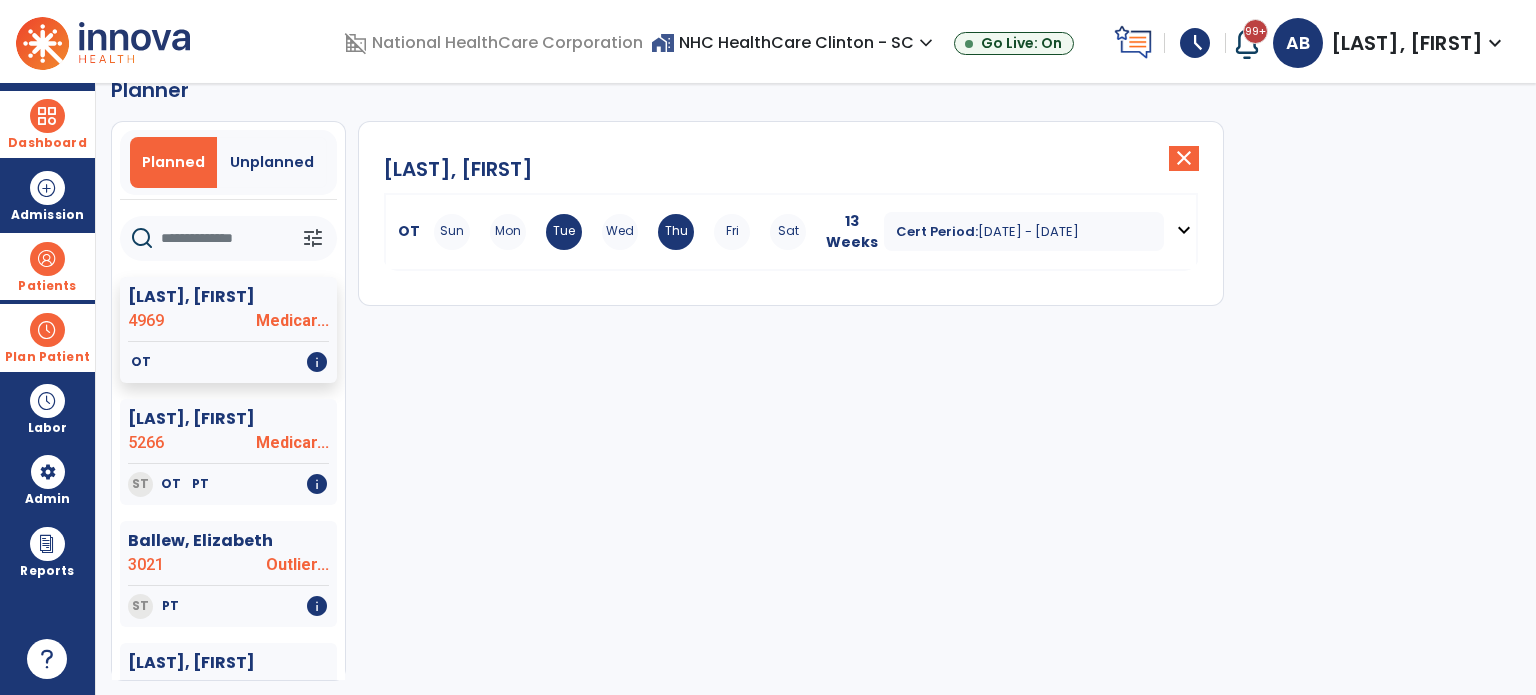 click on "expand_more" at bounding box center (1184, 230) 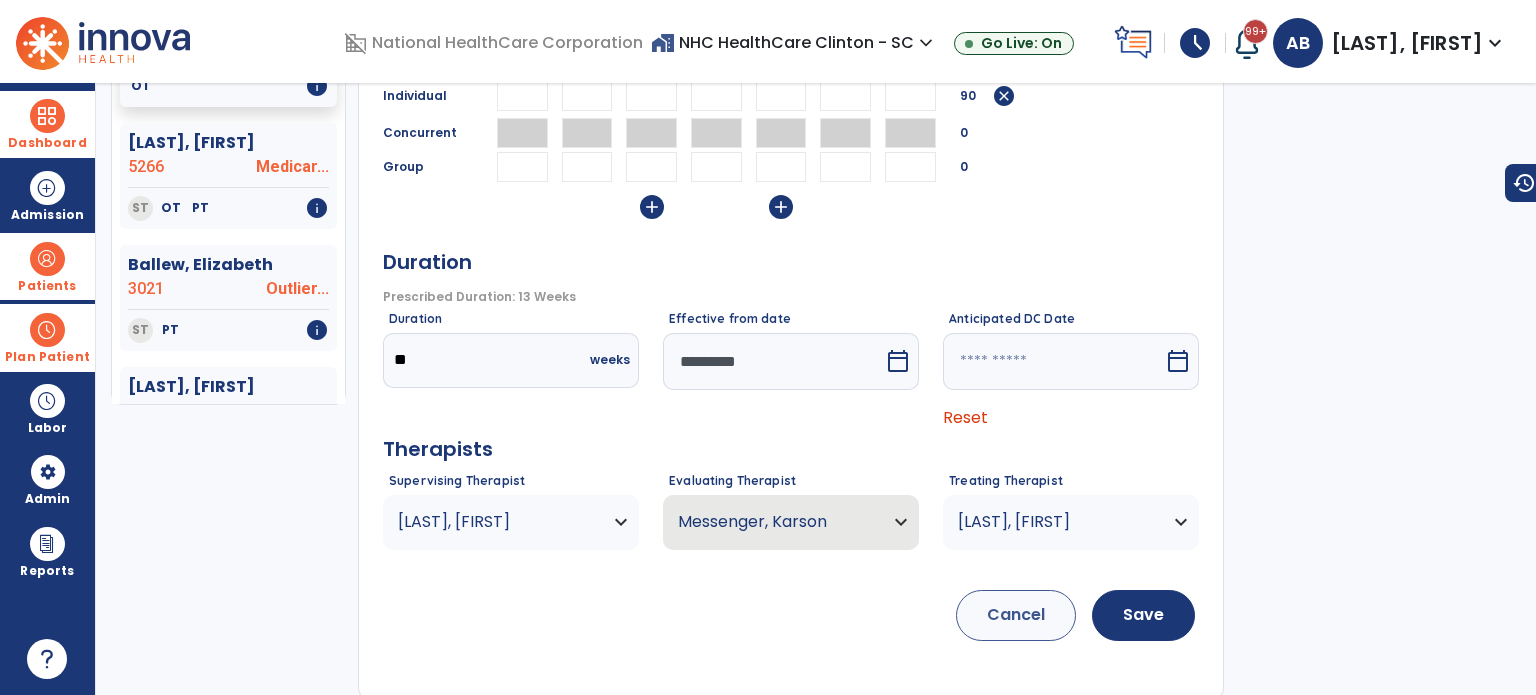 scroll, scrollTop: 313, scrollLeft: 0, axis: vertical 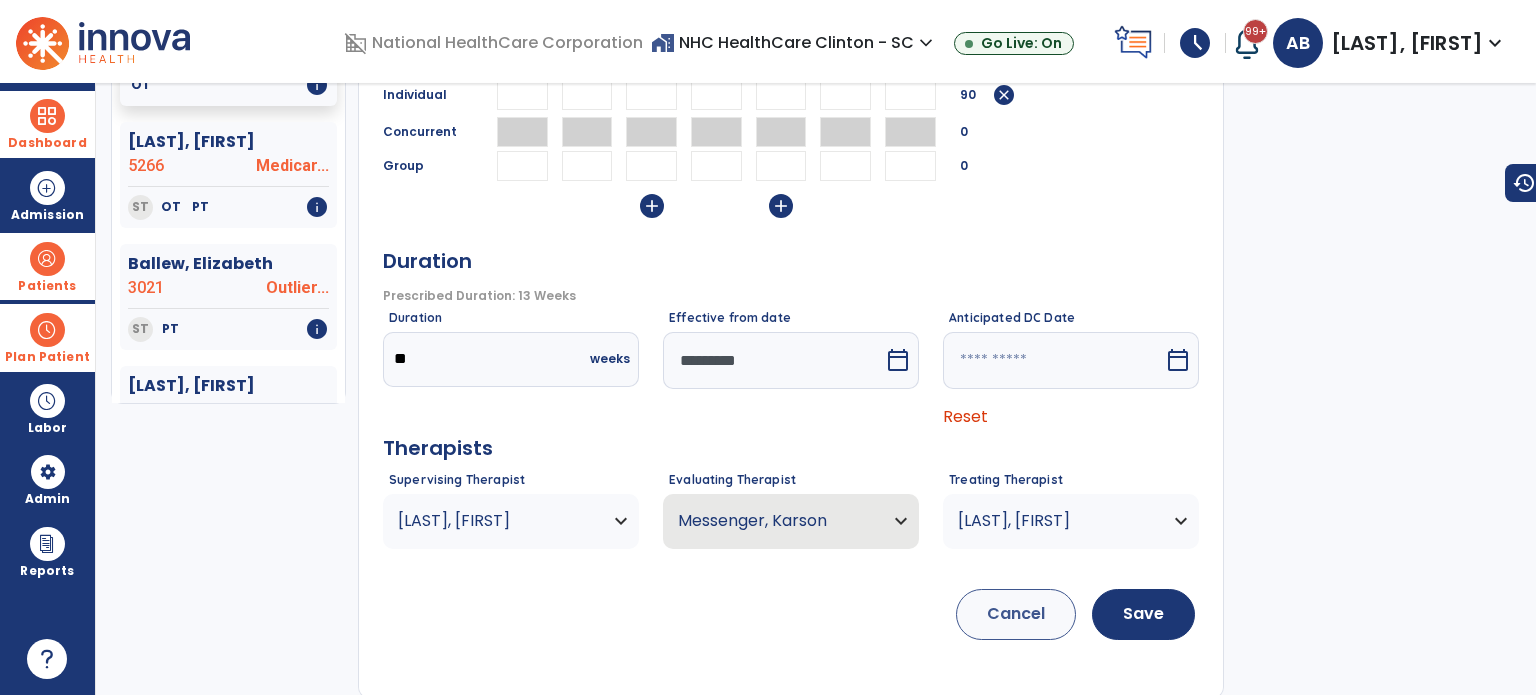 click on "calendar_today" at bounding box center [900, 360] 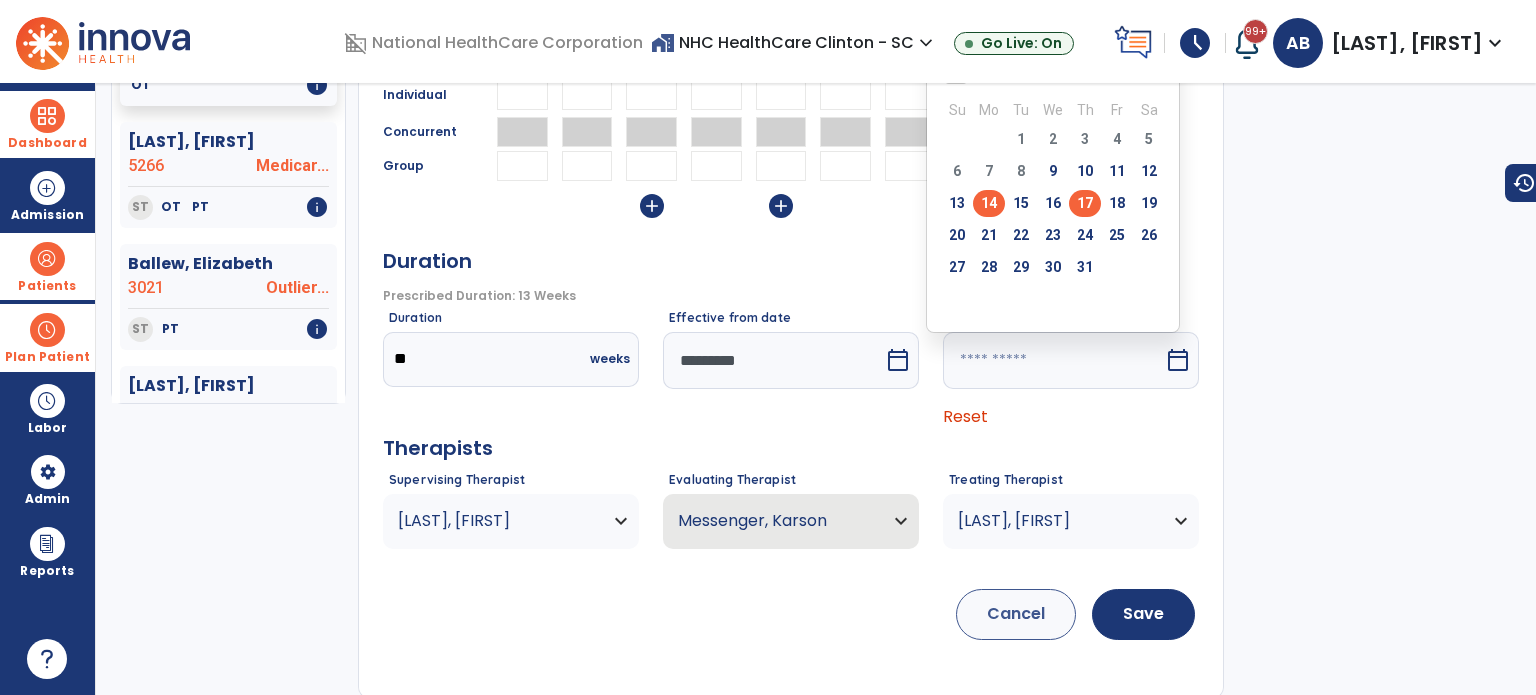 click on "17" at bounding box center [1085, 203] 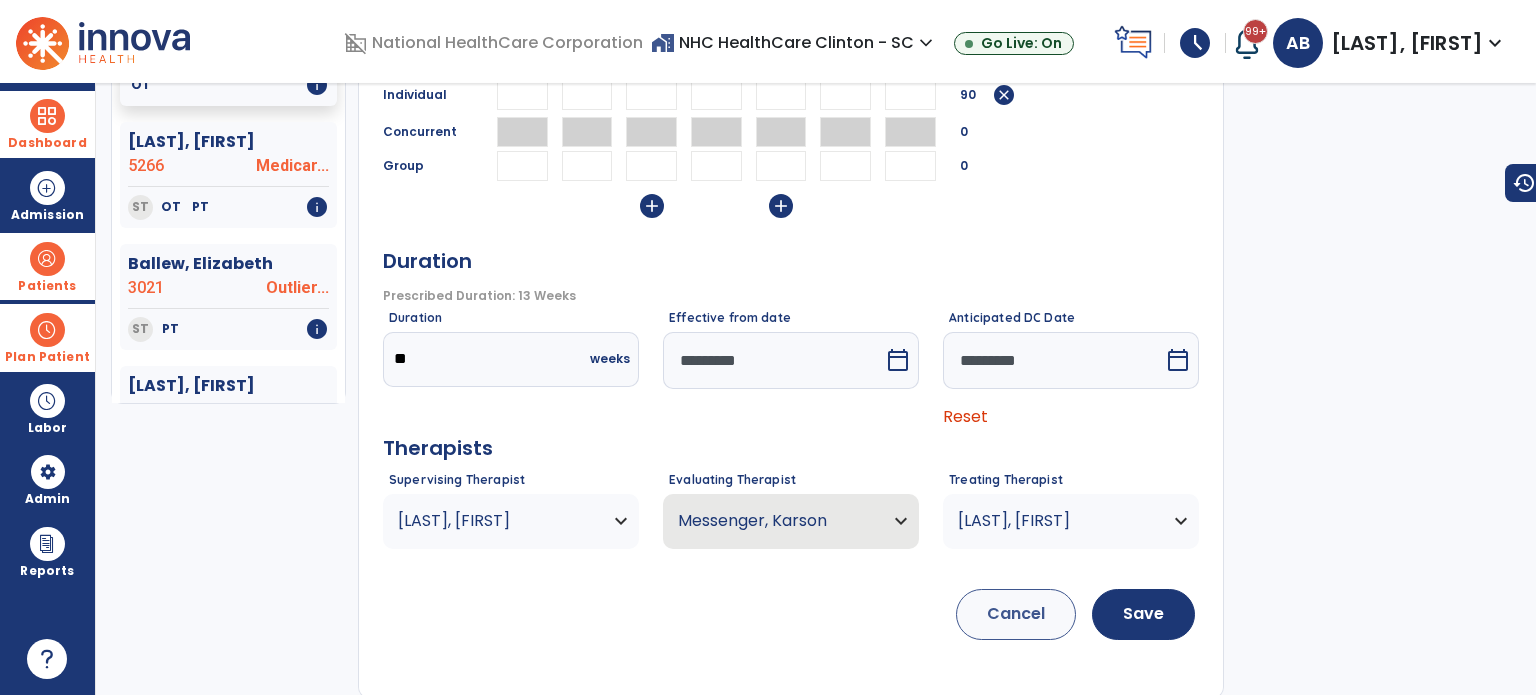 click on "calendar_today" at bounding box center (898, 360) 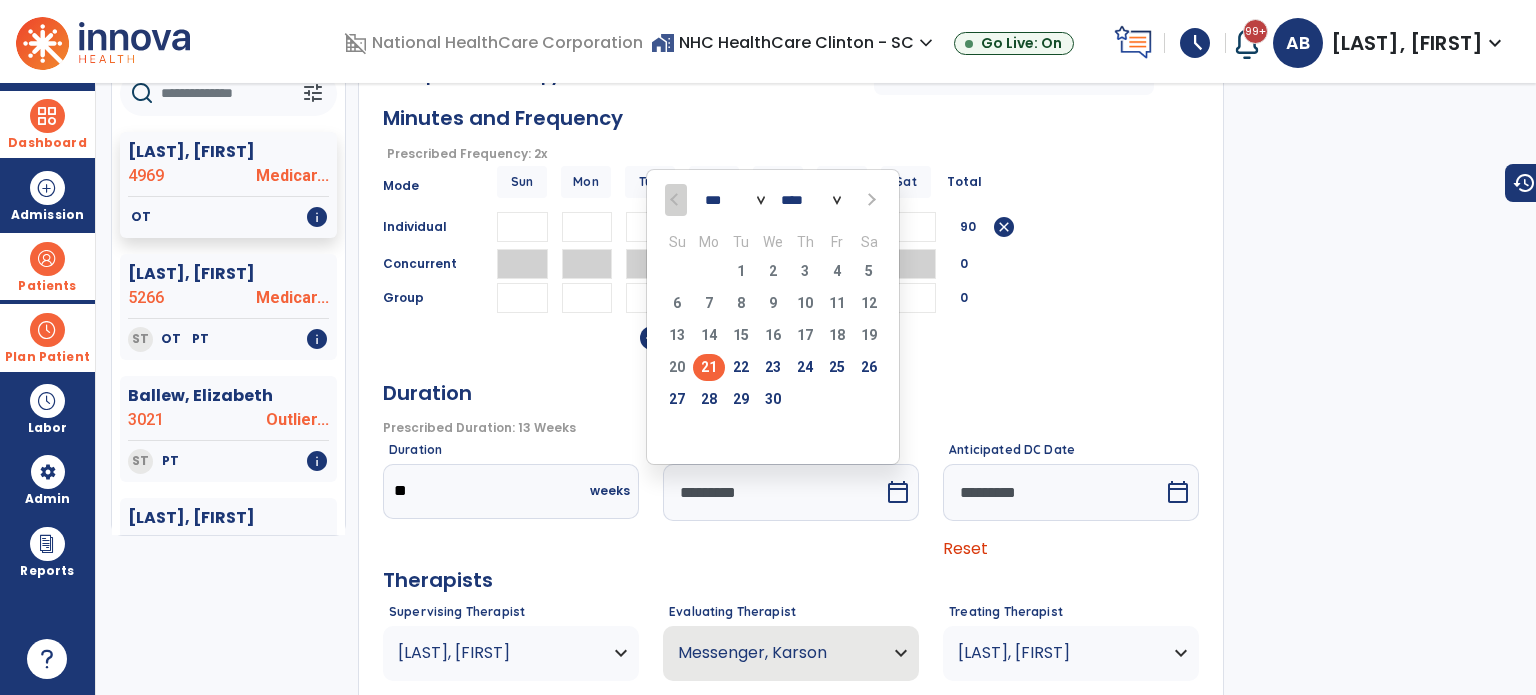 scroll, scrollTop: 179, scrollLeft: 0, axis: vertical 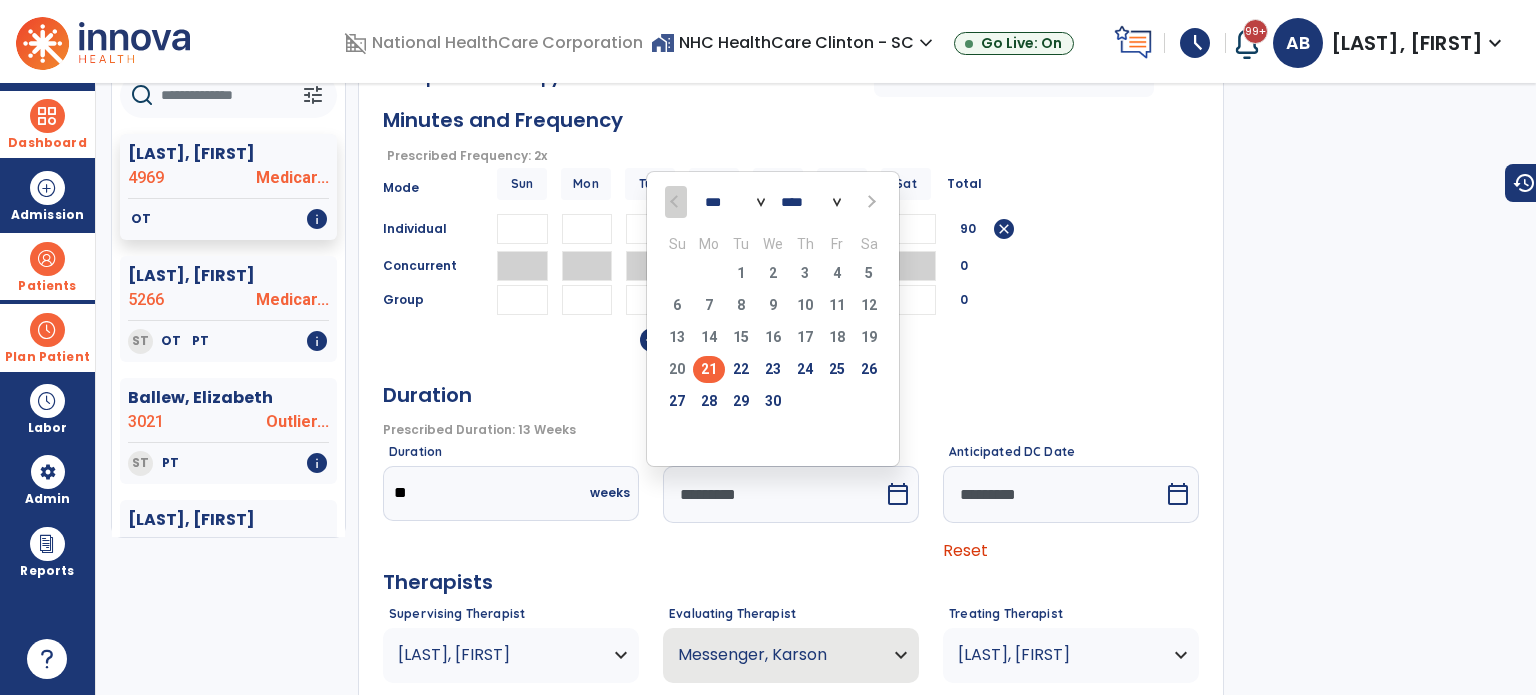 click at bounding box center (869, 201) 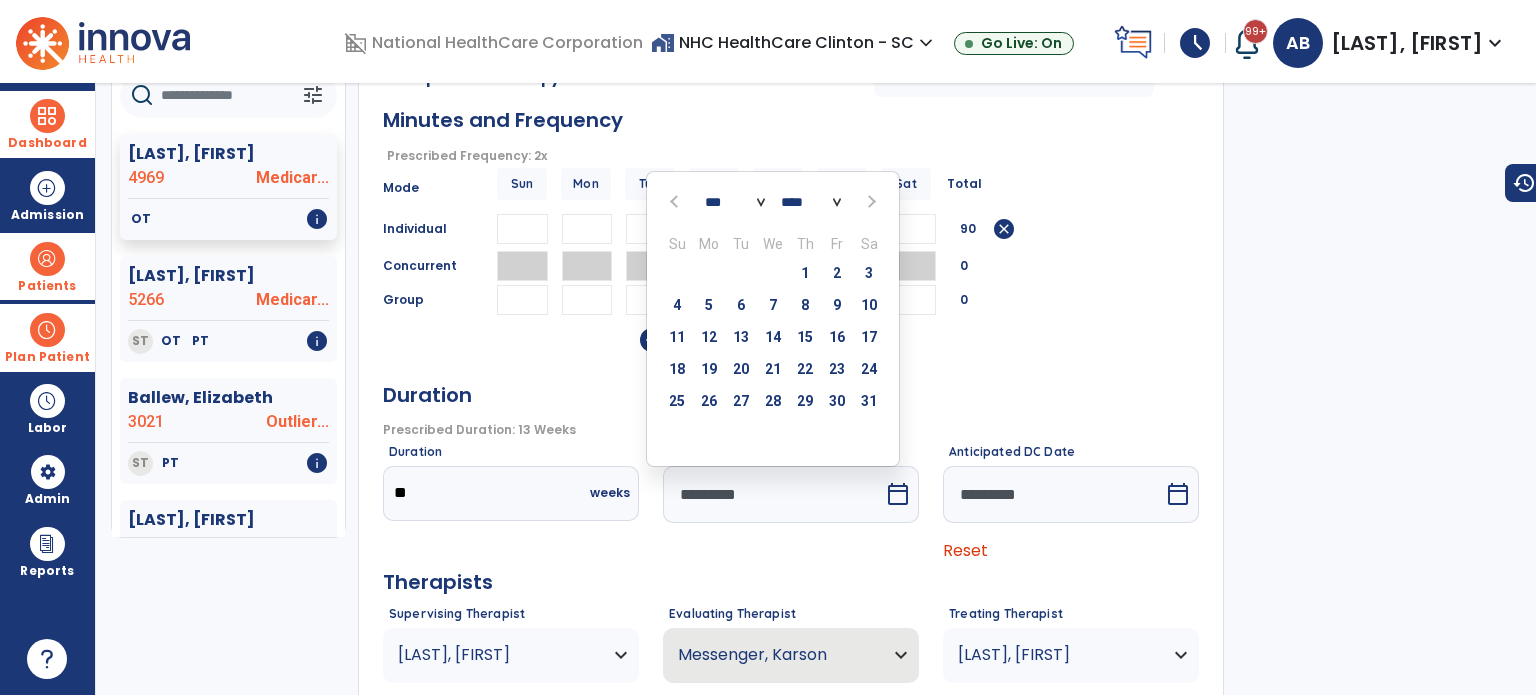 click at bounding box center (869, 201) 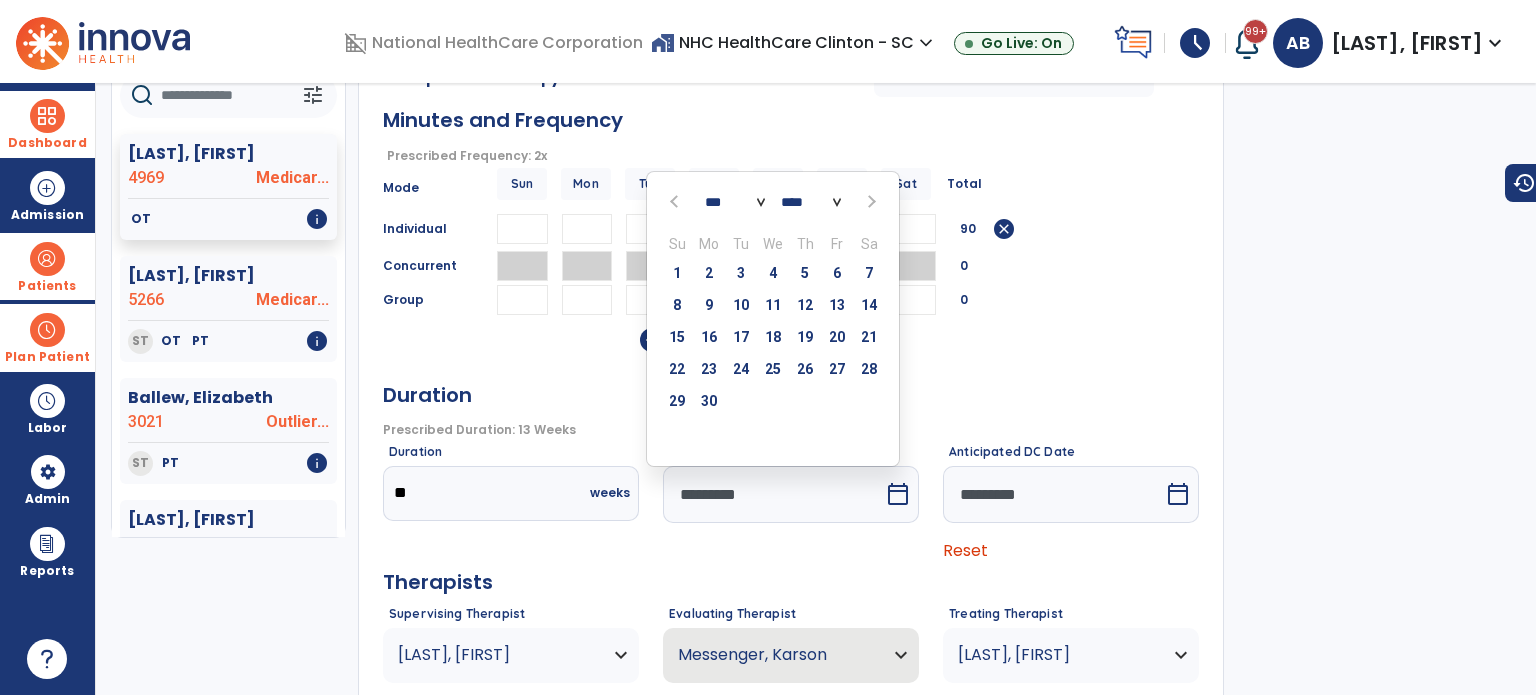 click at bounding box center (869, 201) 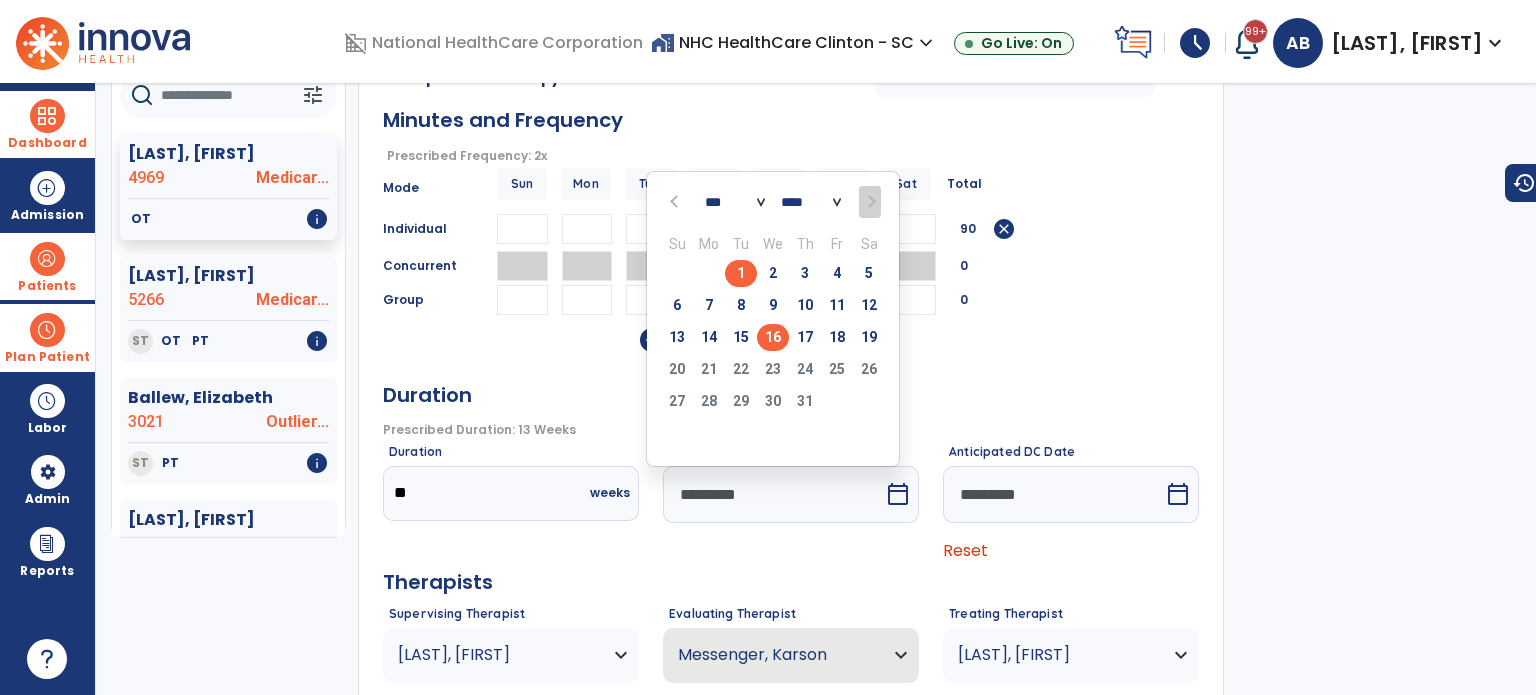 click on "16" at bounding box center [773, 337] 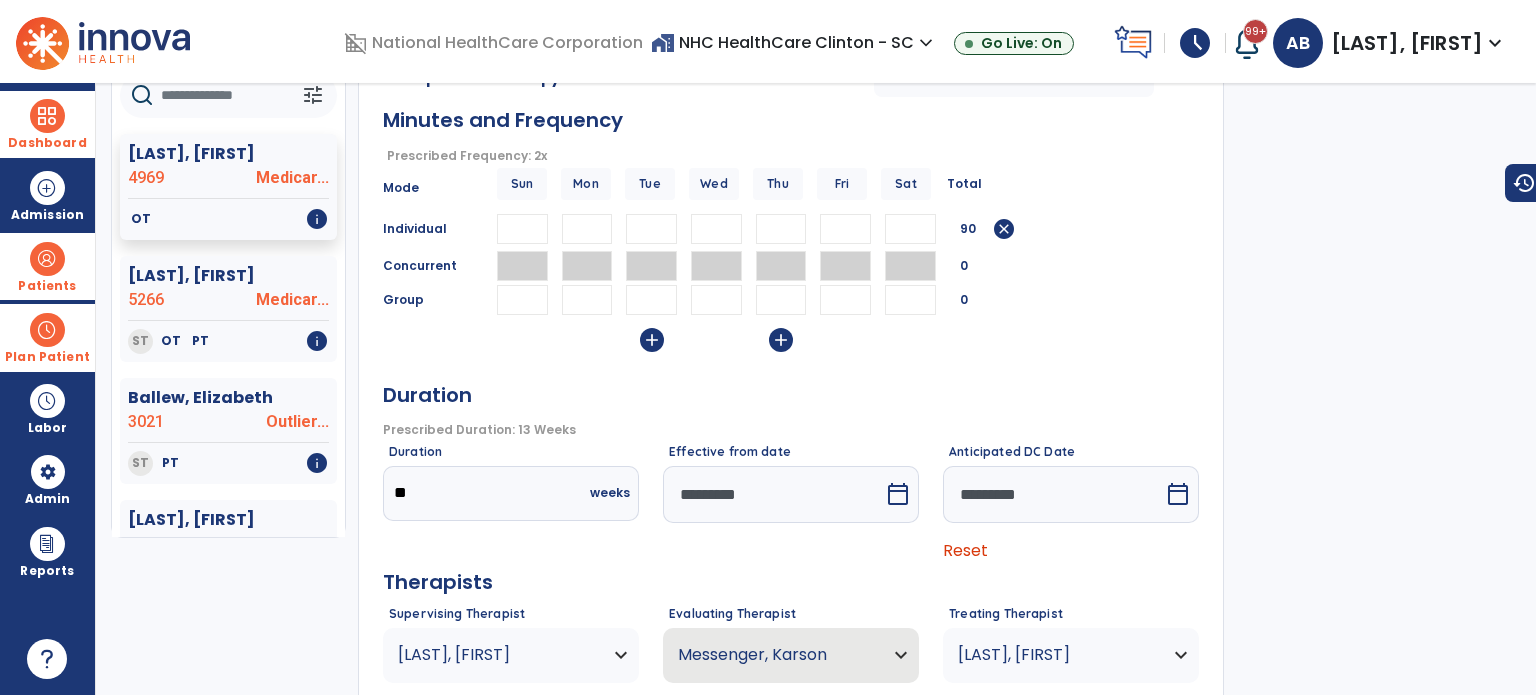 scroll, scrollTop: 314, scrollLeft: 0, axis: vertical 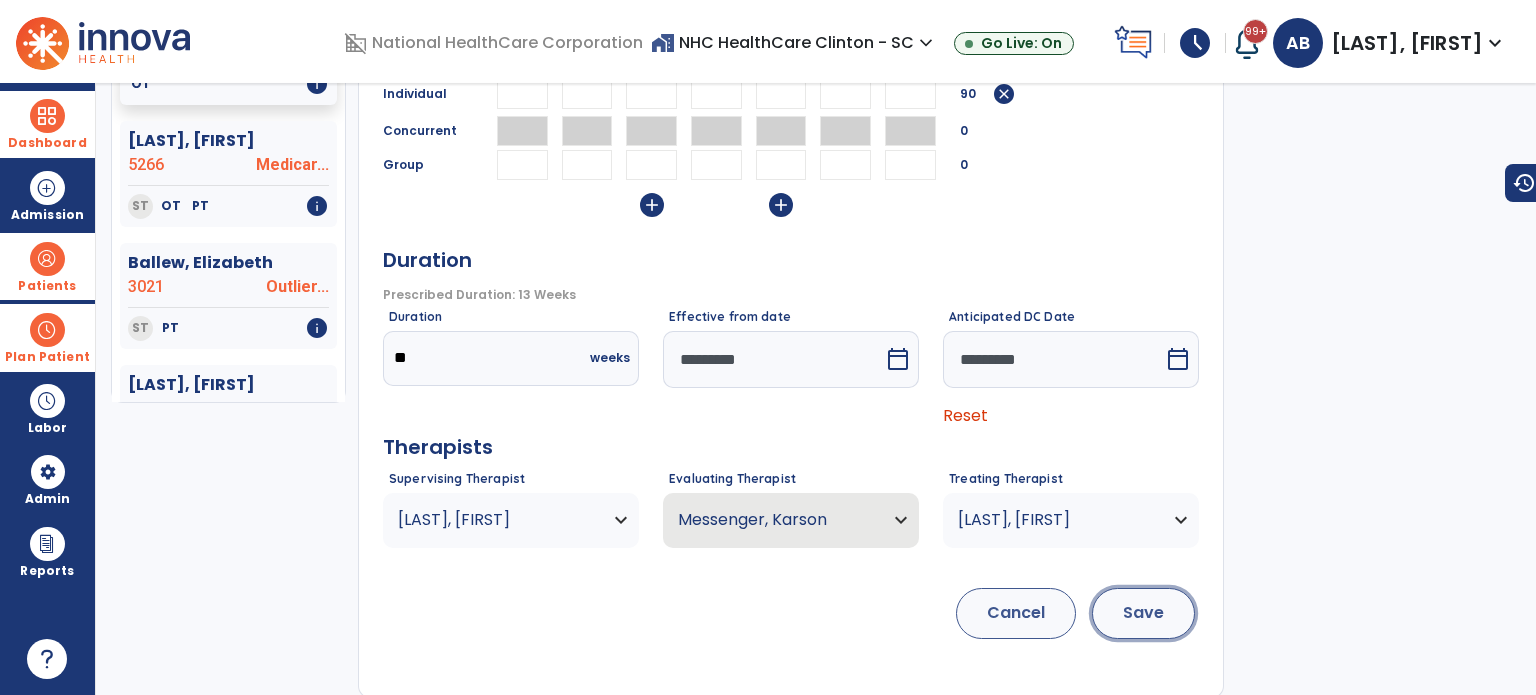 click on "Save" at bounding box center [1143, 613] 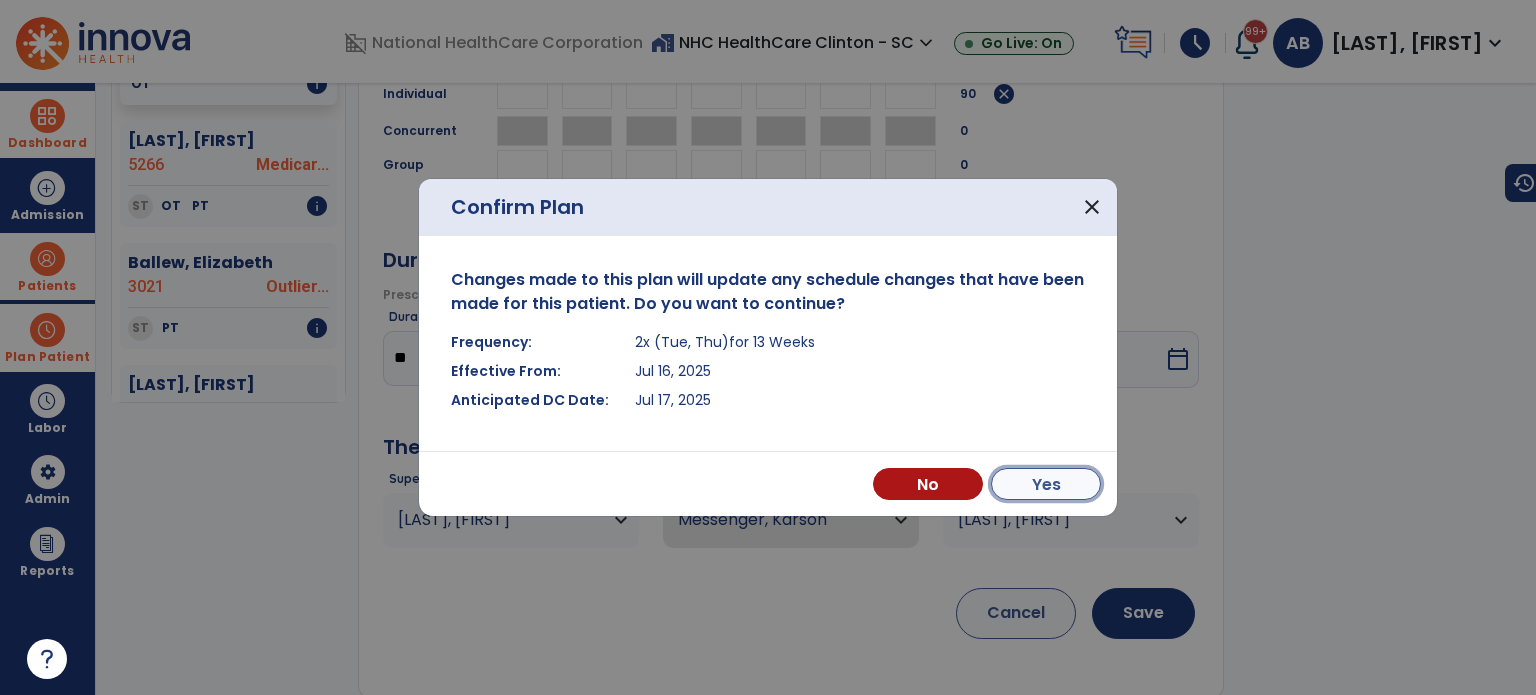 click on "Yes" at bounding box center [1046, 484] 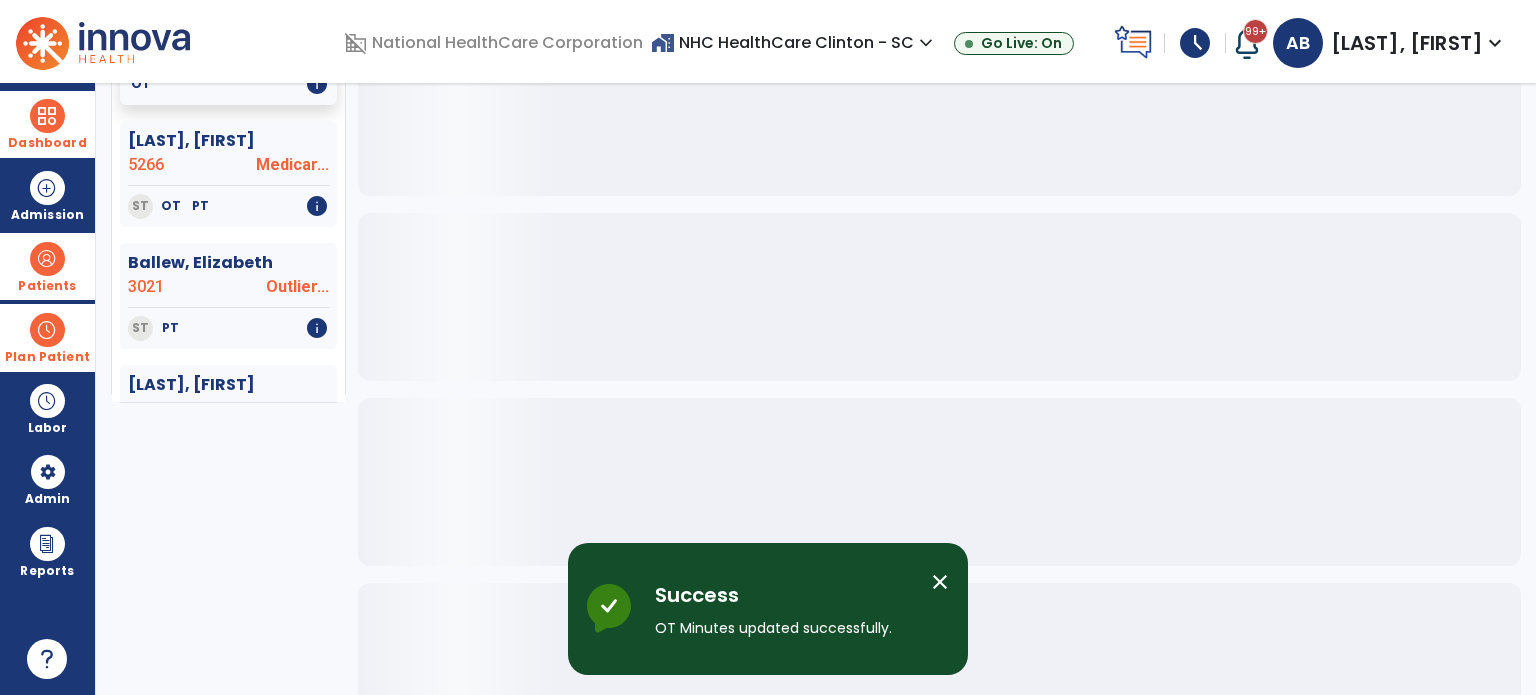 click on "close" at bounding box center (940, 582) 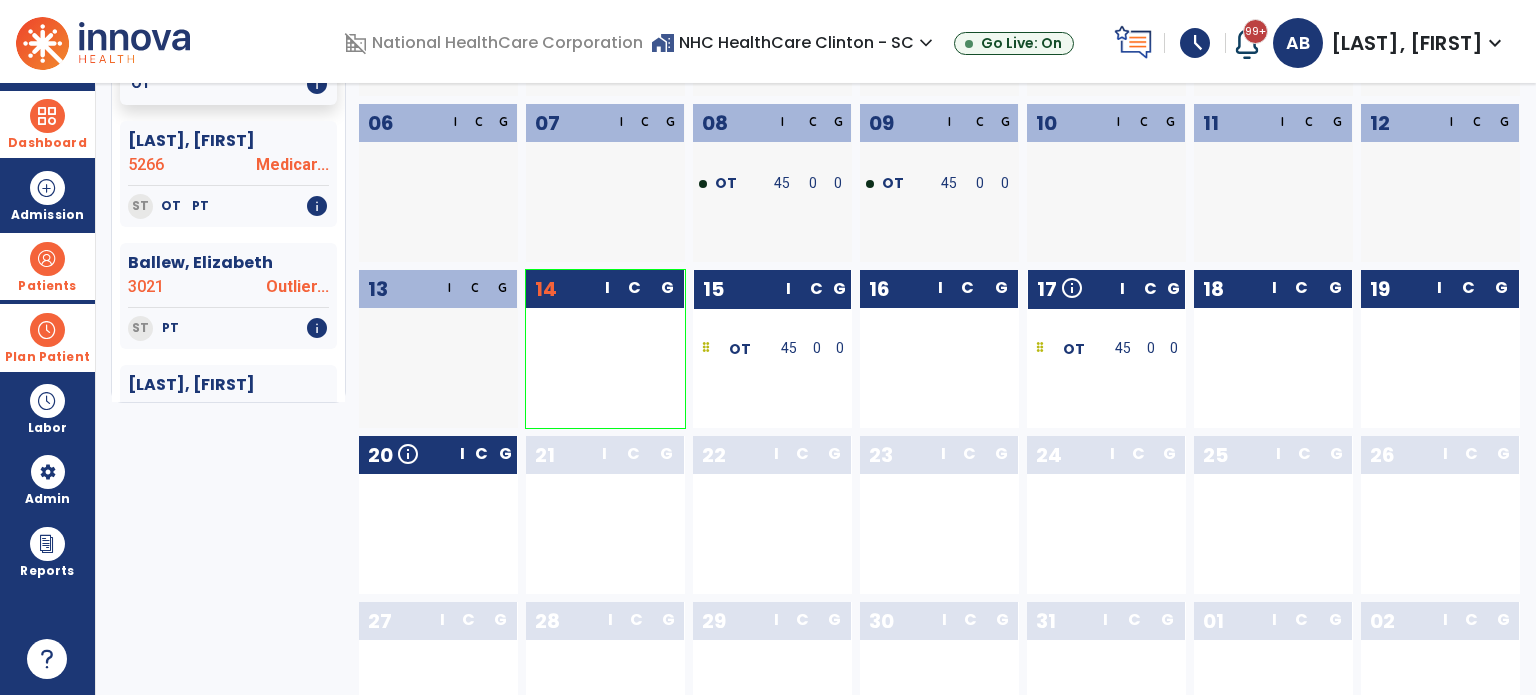 scroll, scrollTop: 0, scrollLeft: 0, axis: both 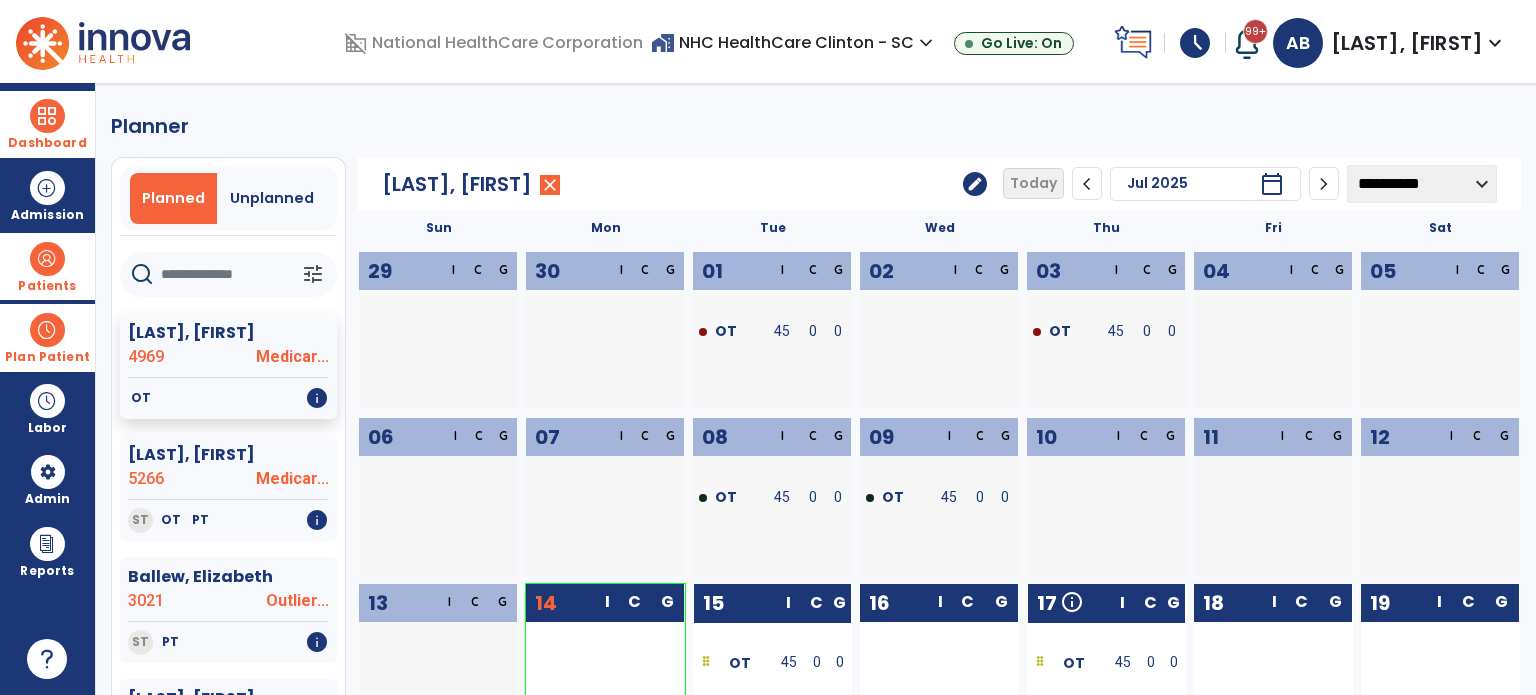click on "Patients" at bounding box center (47, 286) 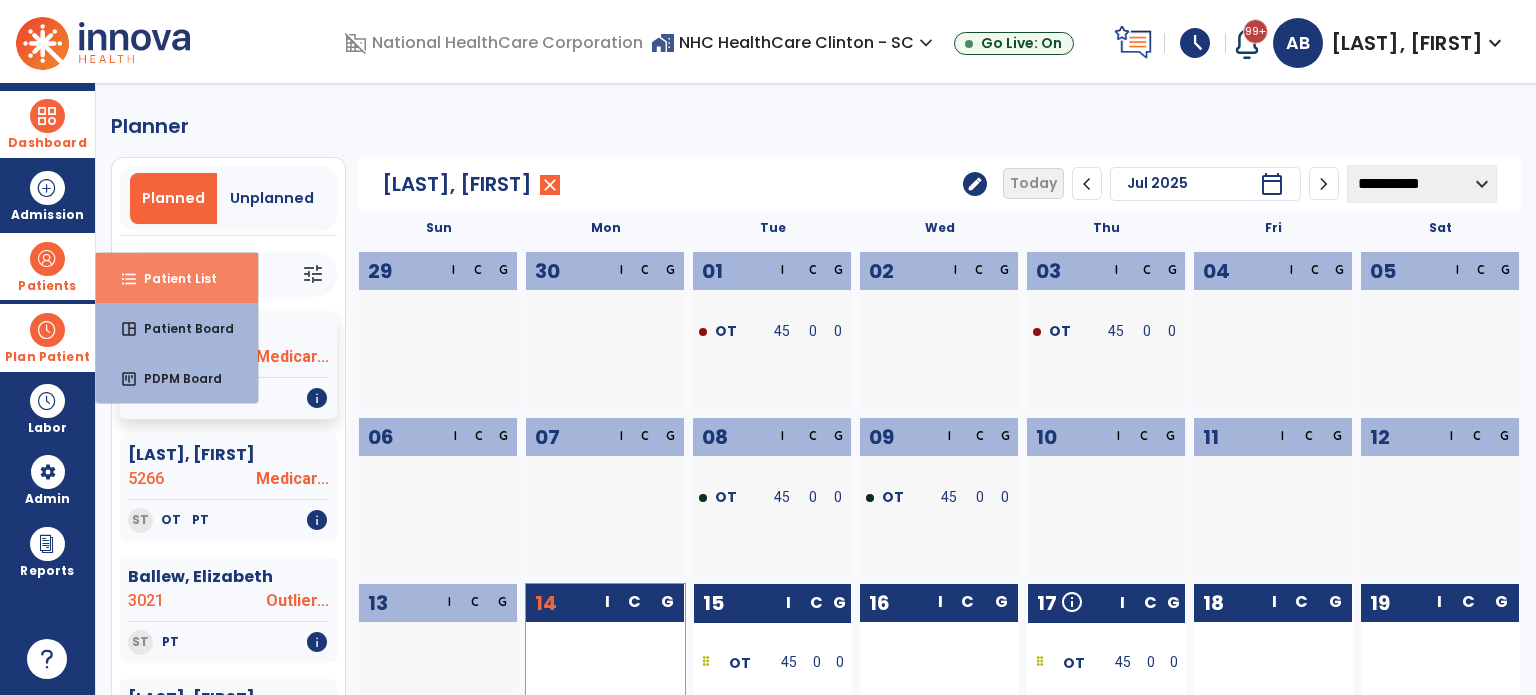 click on "format_list_bulleted" at bounding box center (129, 279) 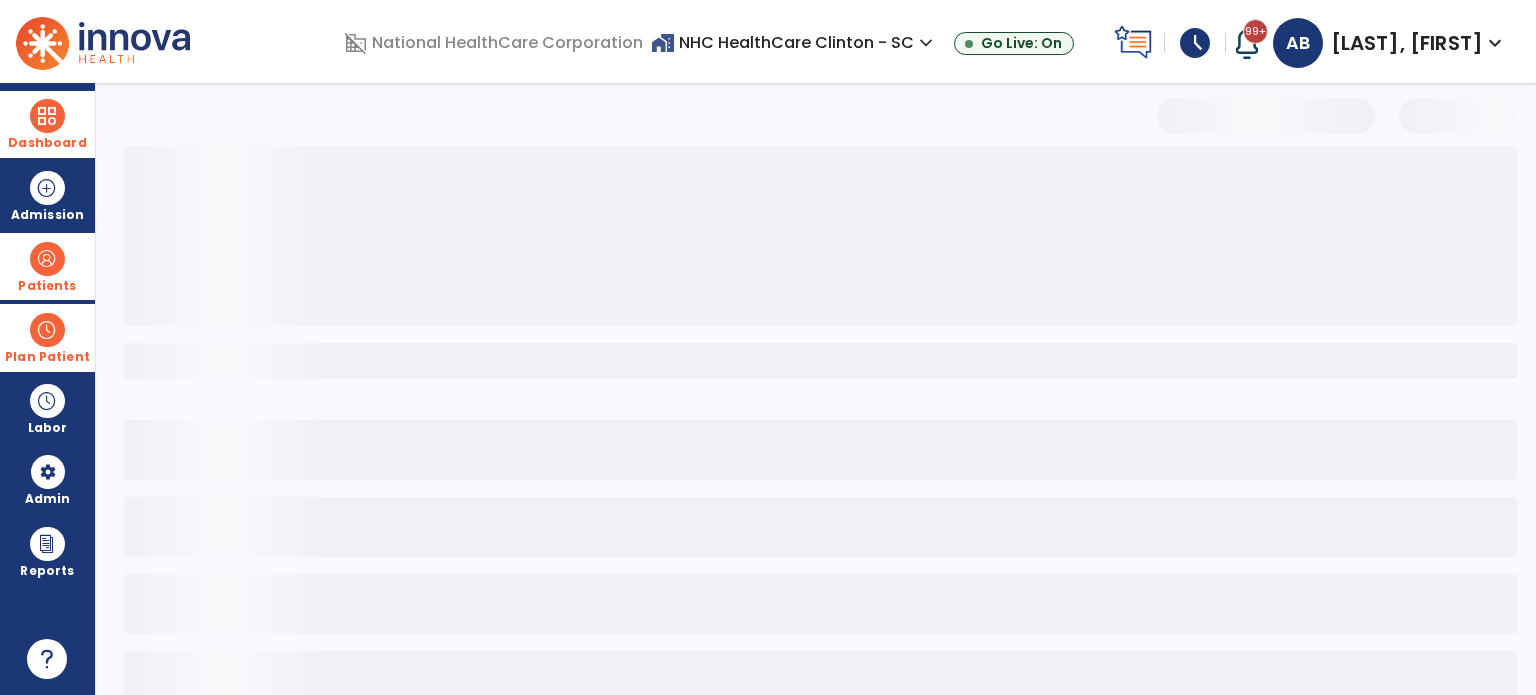 select on "***" 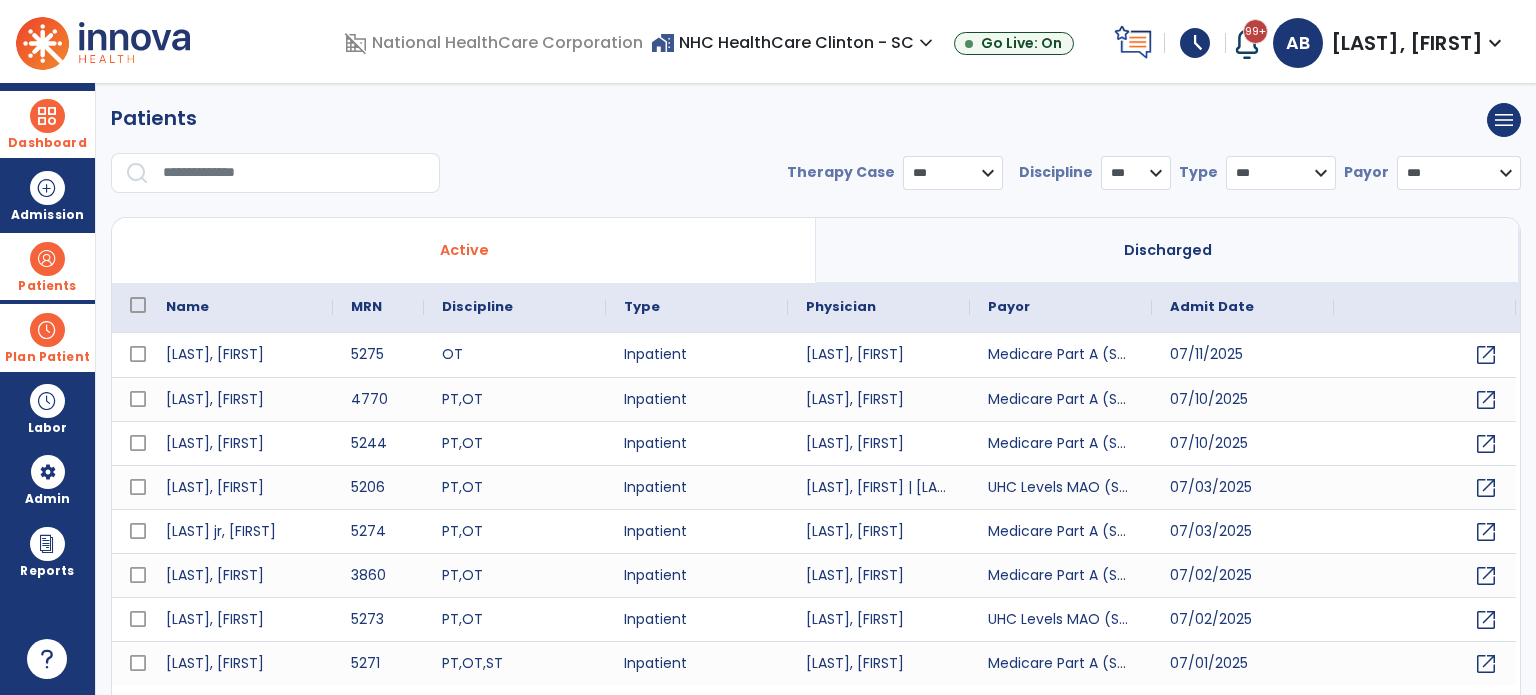 click at bounding box center (294, 173) 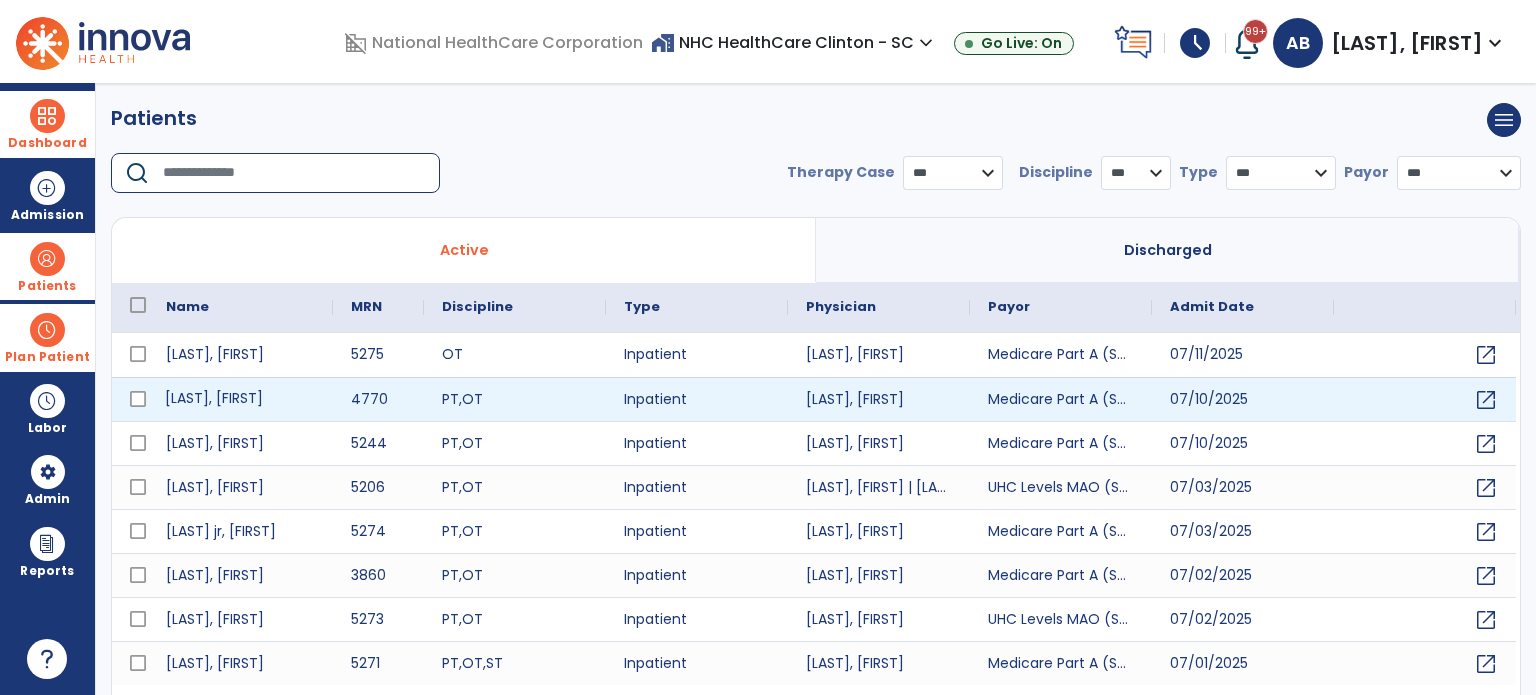 click on "[LAST], [FIRST]" at bounding box center [240, 399] 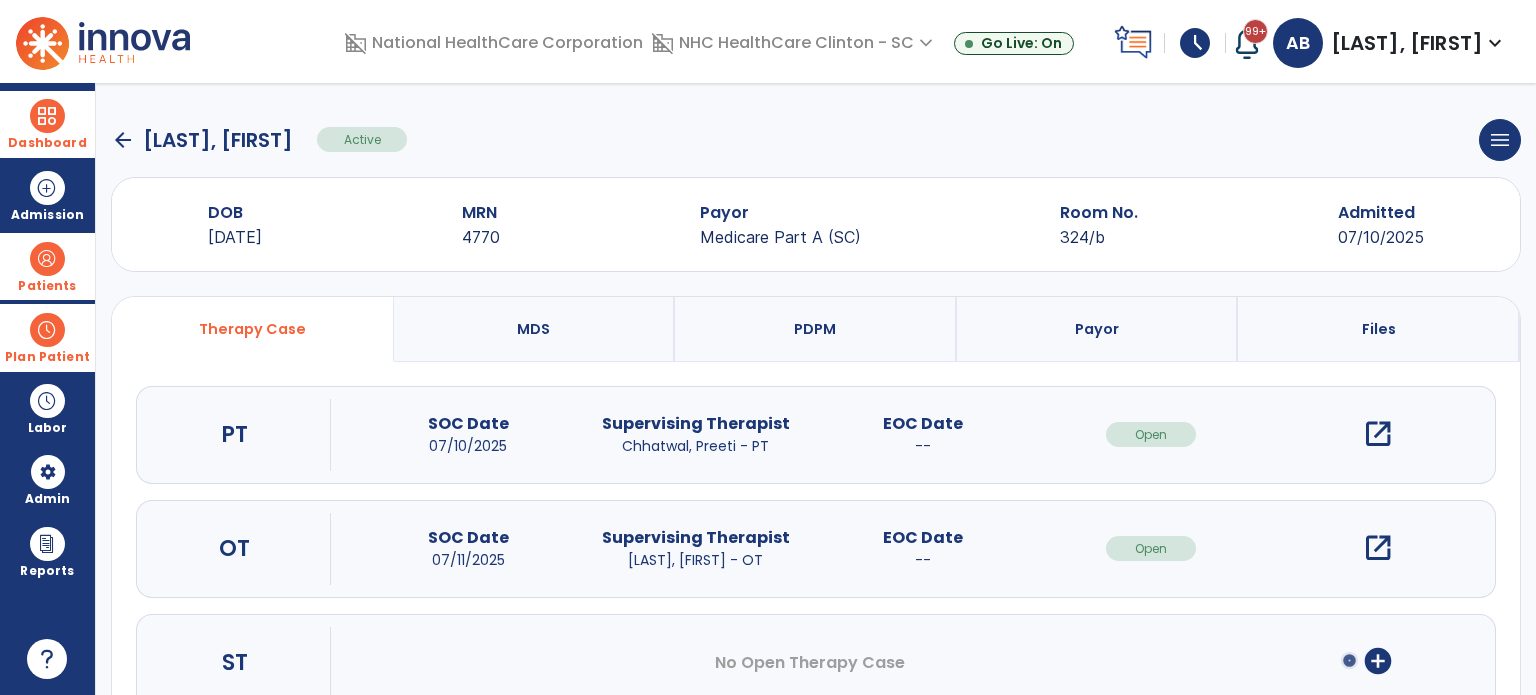 click on "open_in_new" at bounding box center [1378, 548] 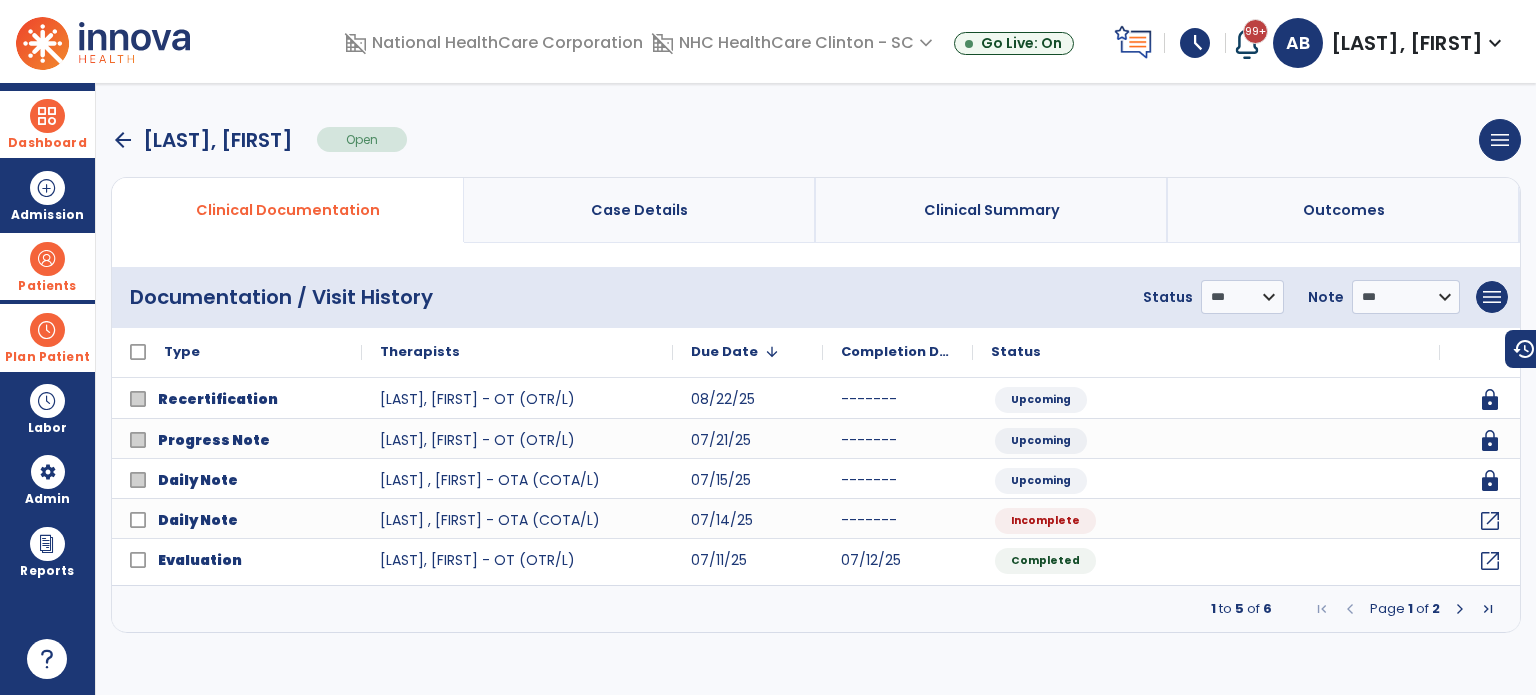 click at bounding box center (1460, 609) 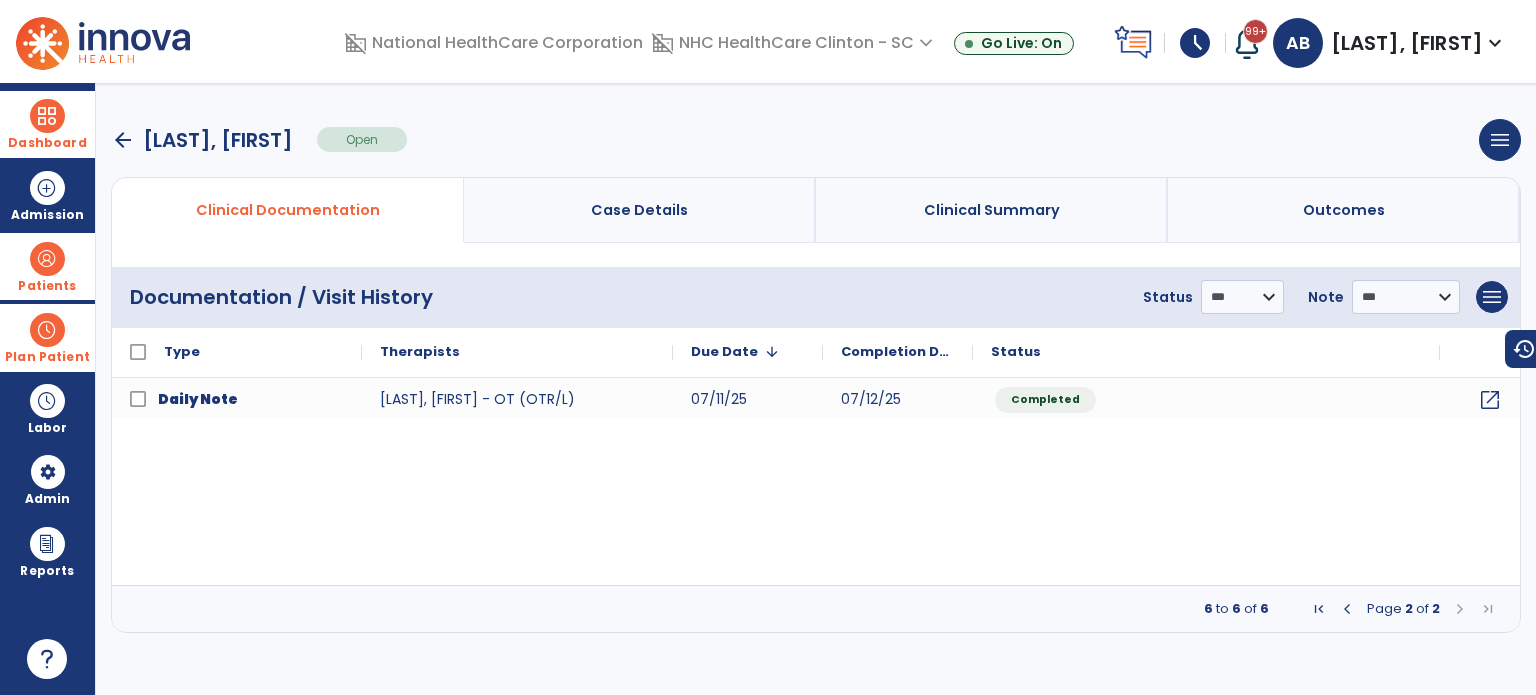click at bounding box center [1347, 609] 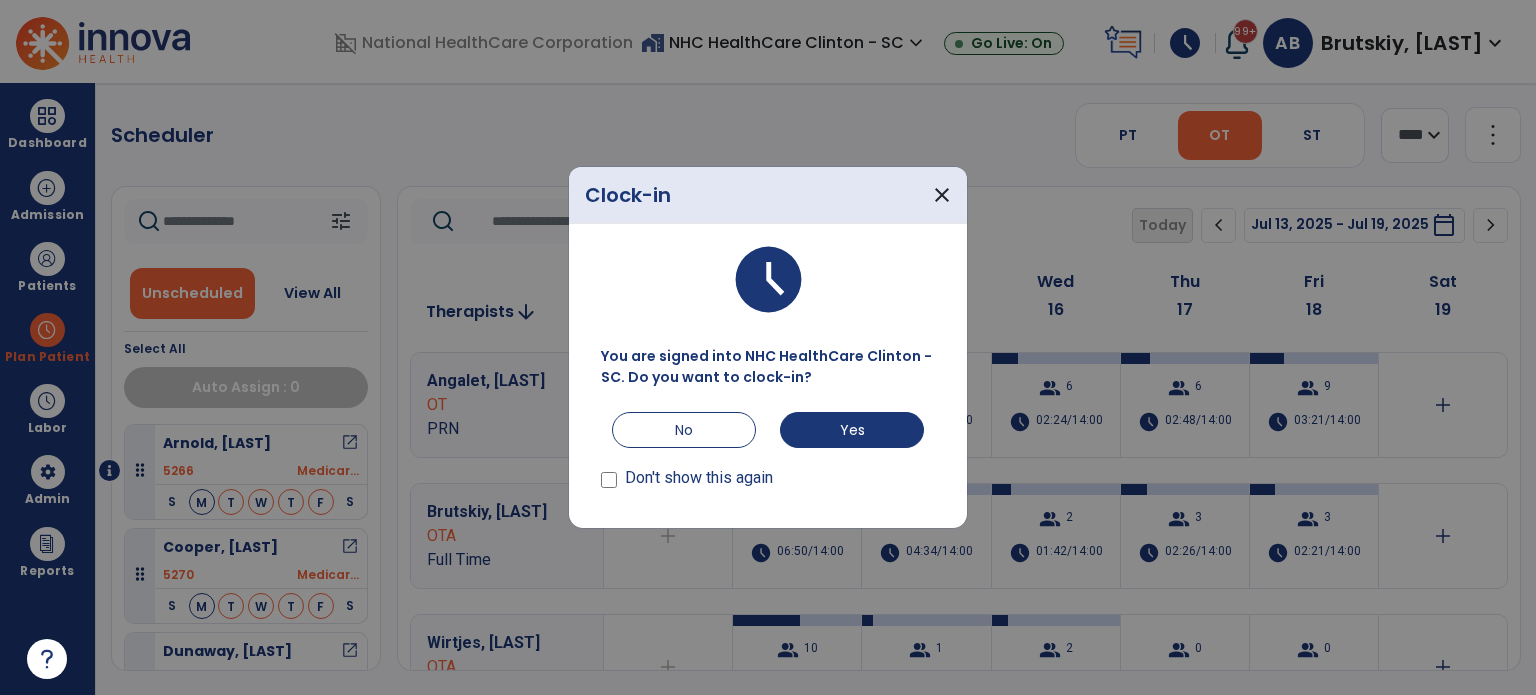 scroll, scrollTop: 0, scrollLeft: 0, axis: both 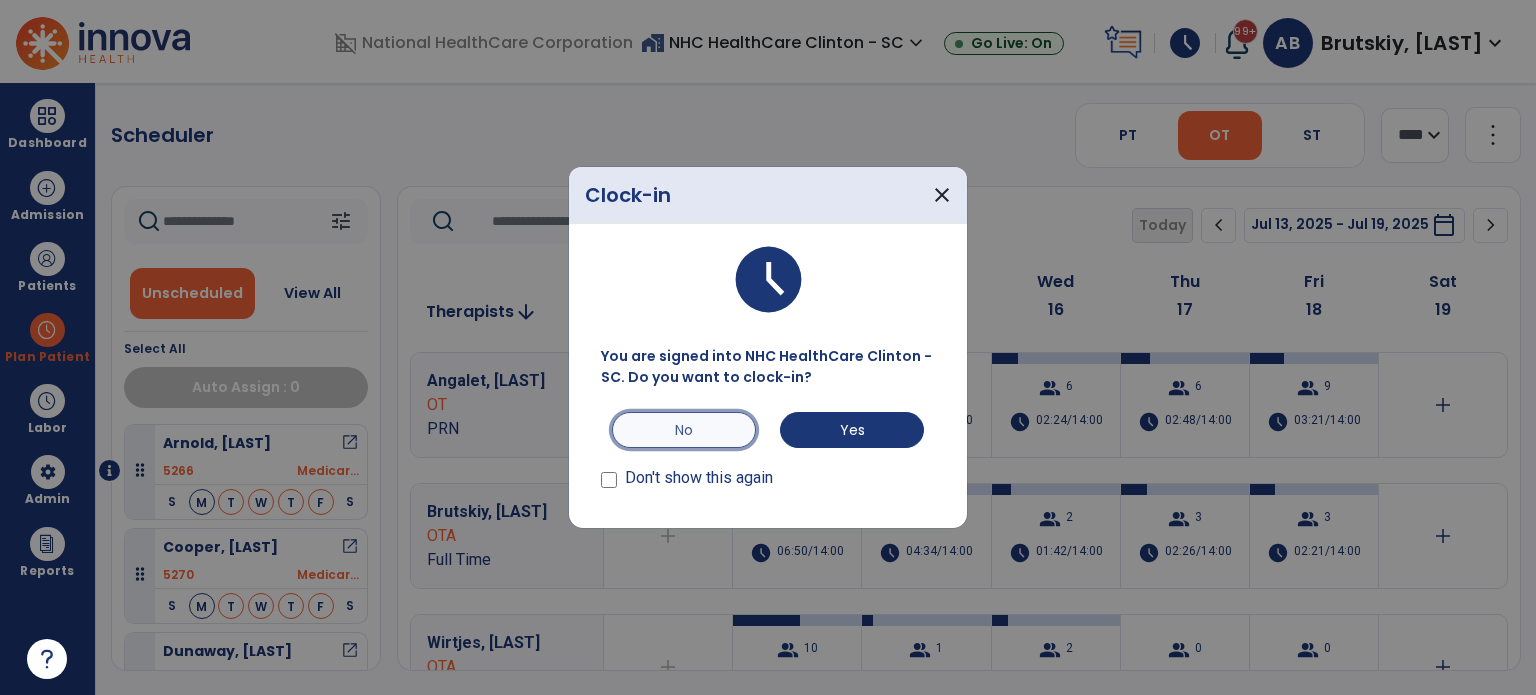 click on "No" at bounding box center (684, 430) 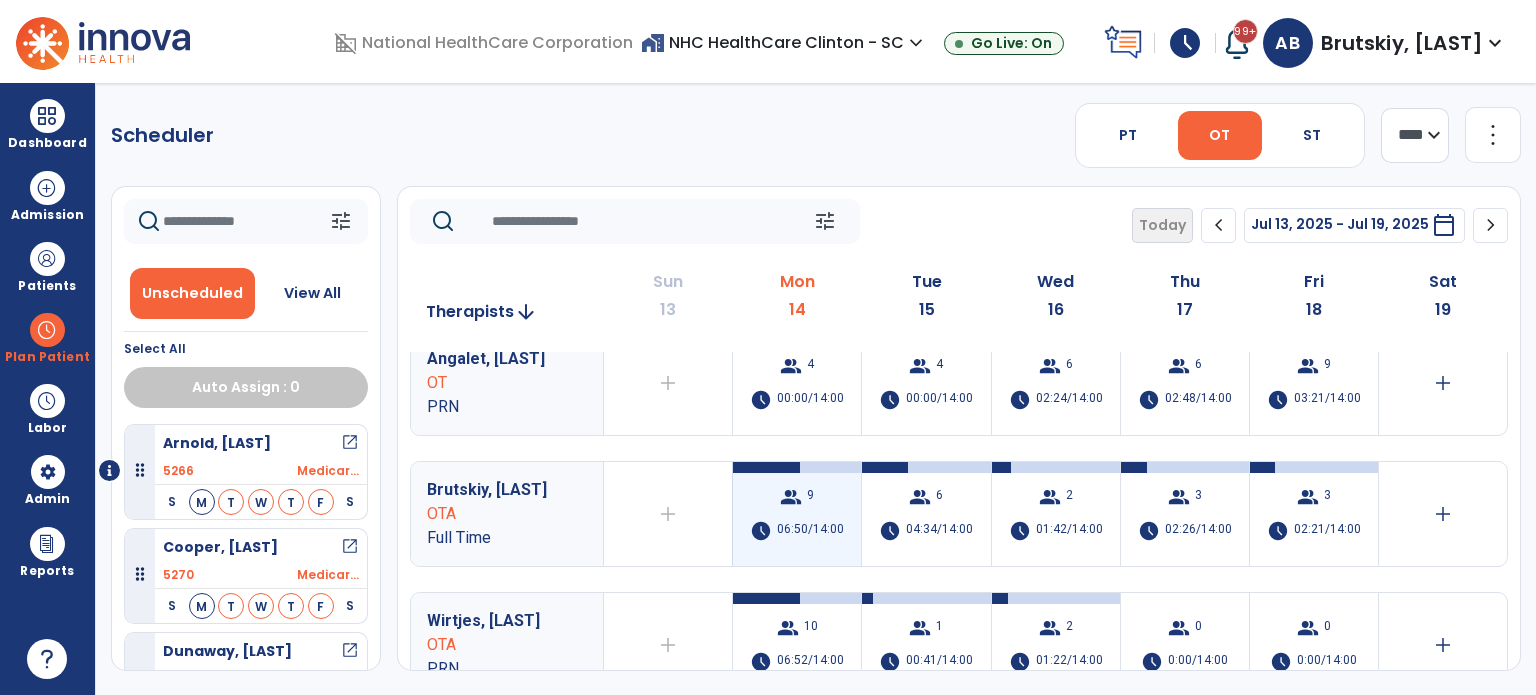 scroll, scrollTop: 23, scrollLeft: 0, axis: vertical 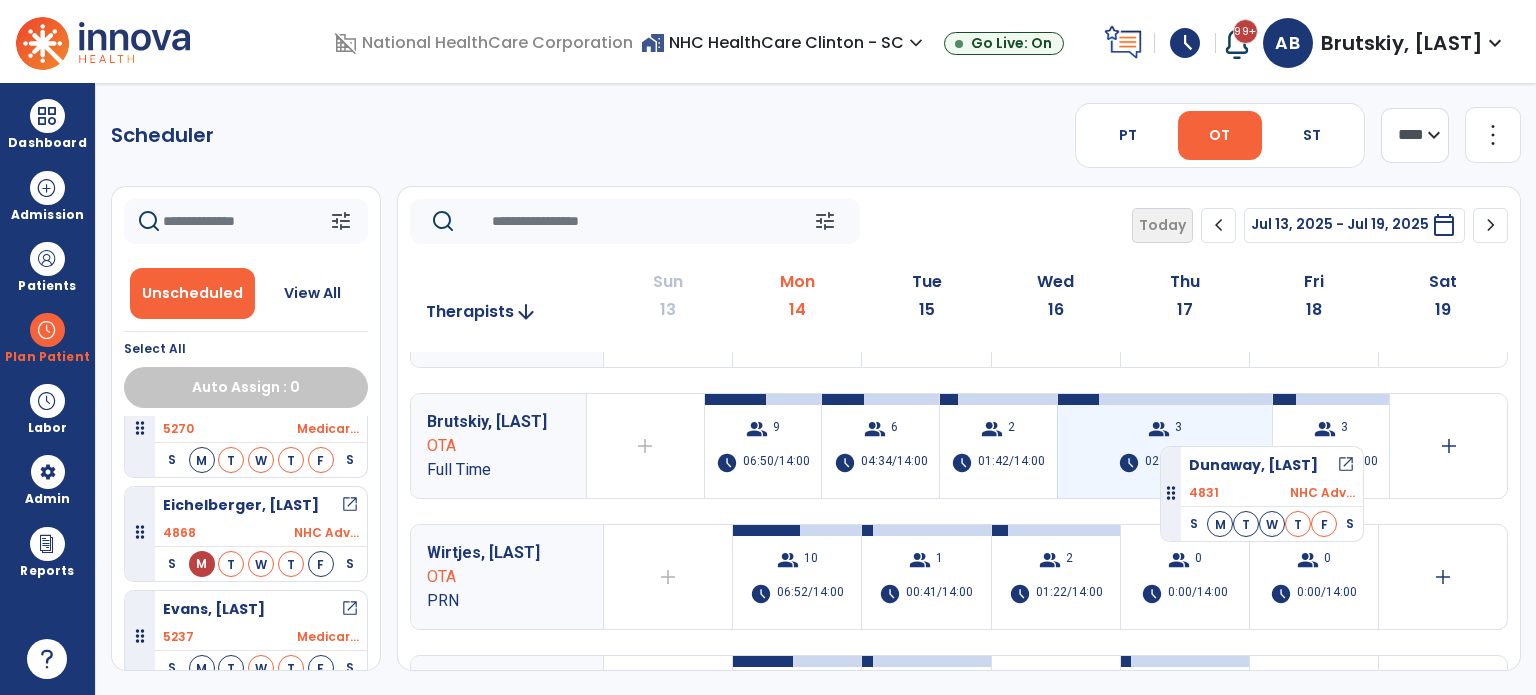 drag, startPoint x: 300, startPoint y: 531, endPoint x: 1160, endPoint y: 438, distance: 865.01385 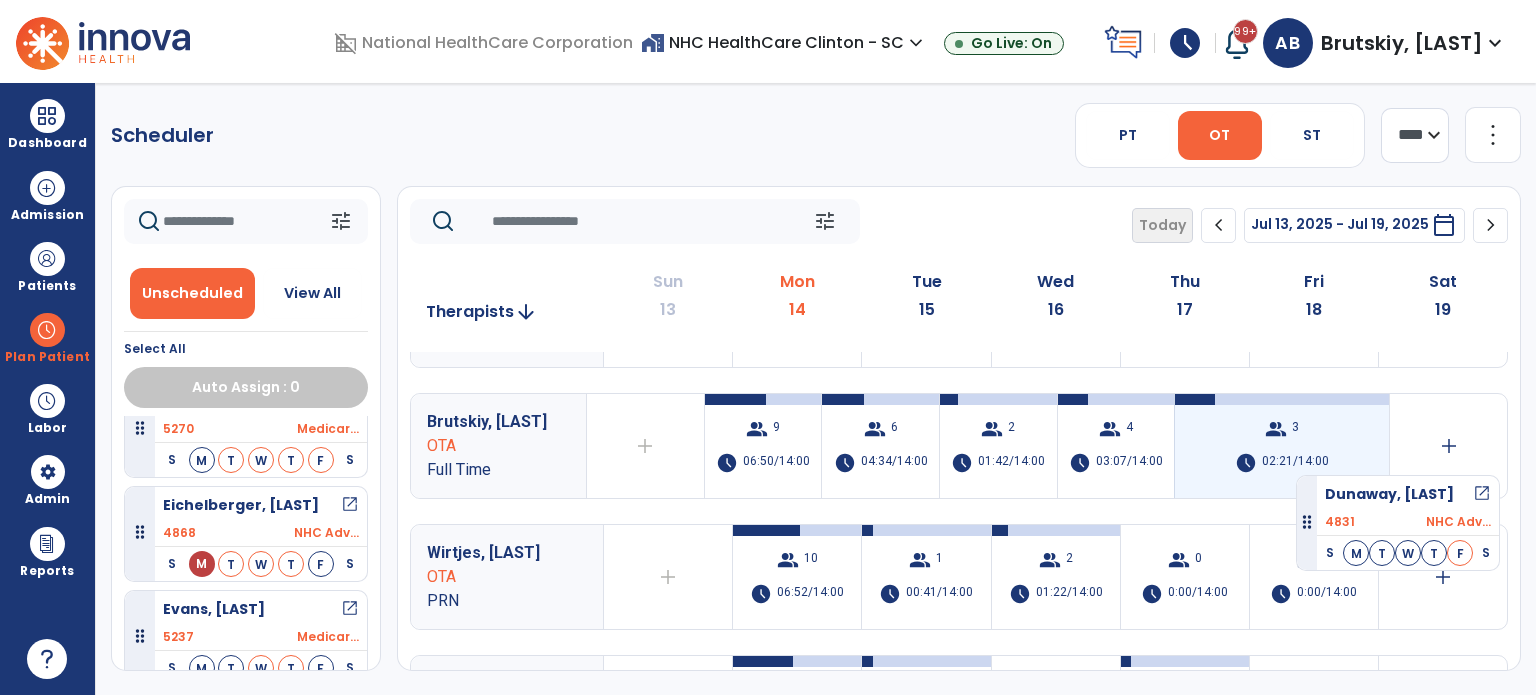 drag, startPoint x: 300, startPoint y: 518, endPoint x: 1298, endPoint y: 467, distance: 999.30225 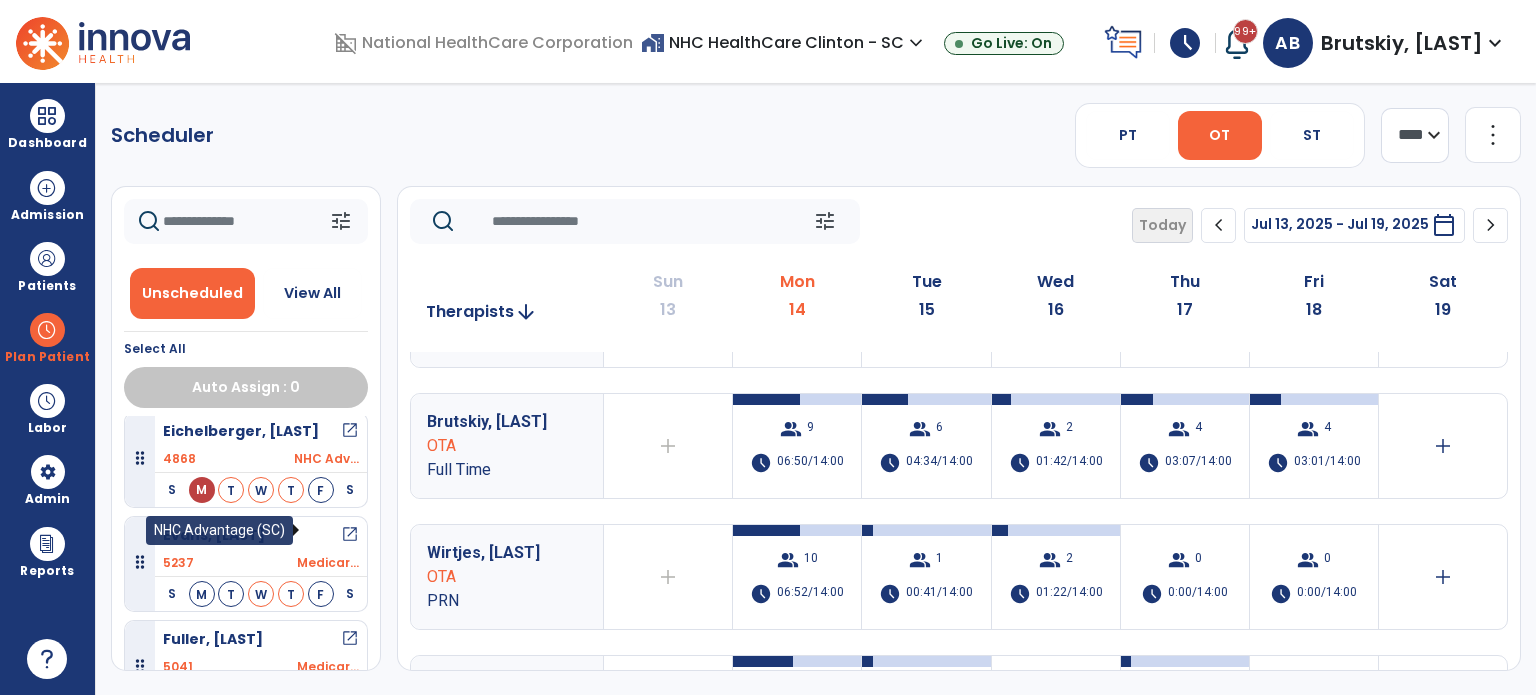 scroll, scrollTop: 246, scrollLeft: 0, axis: vertical 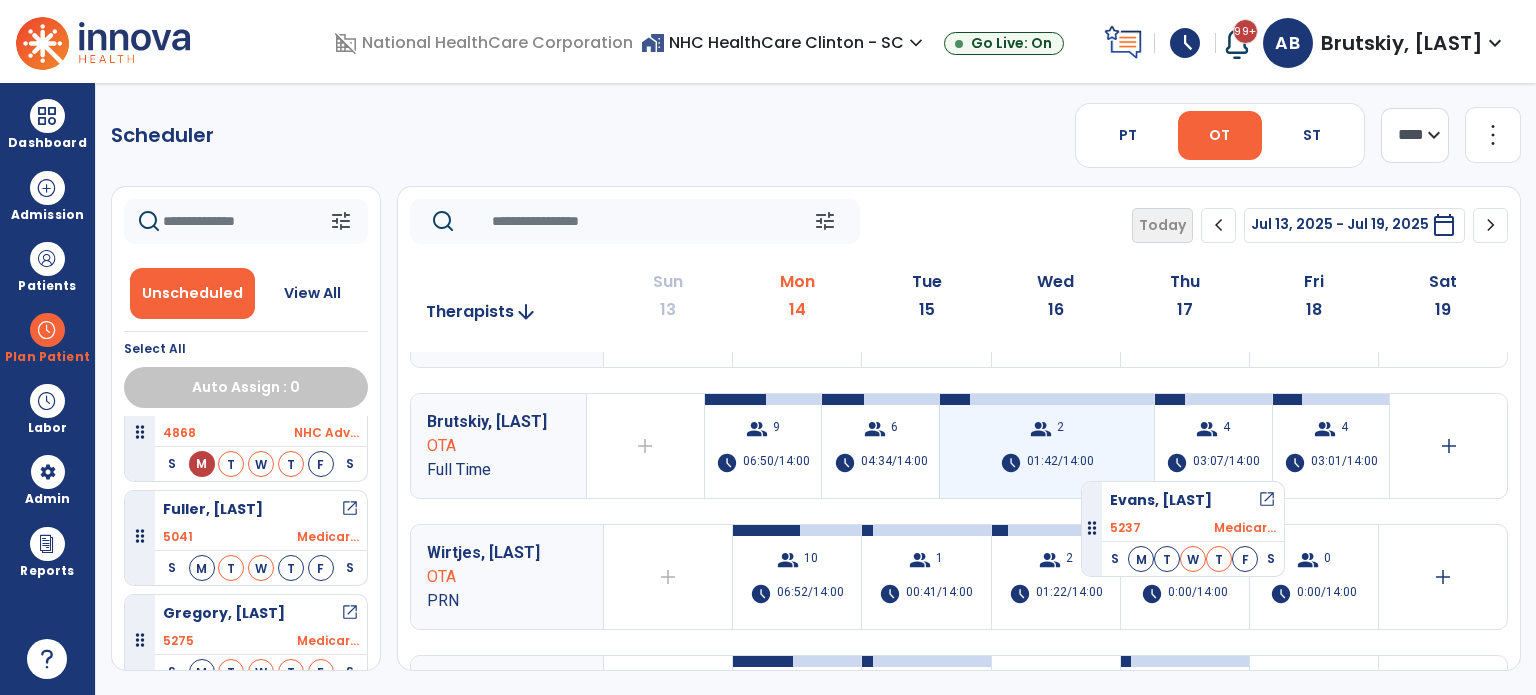 drag, startPoint x: 280, startPoint y: 508, endPoint x: 1081, endPoint y: 473, distance: 801.7643 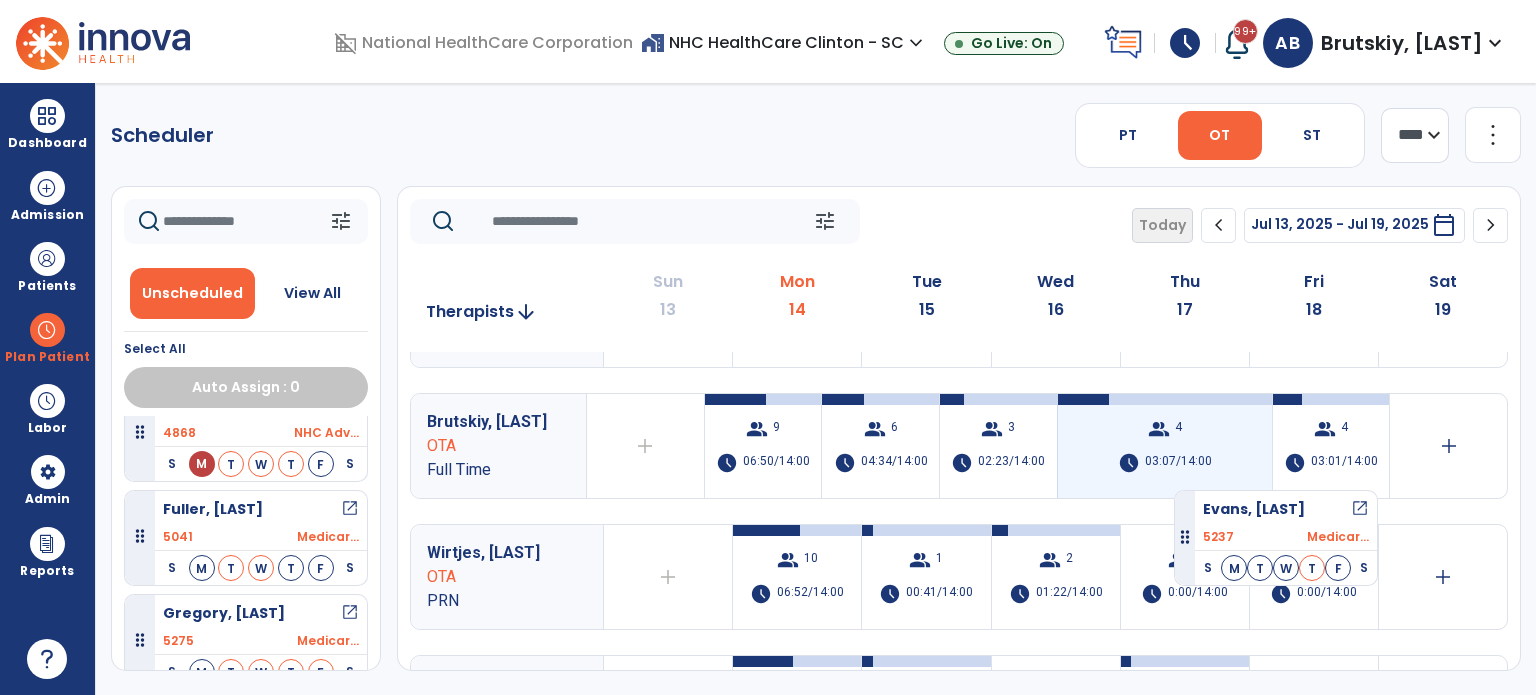 drag, startPoint x: 252, startPoint y: 532, endPoint x: 1177, endPoint y: 480, distance: 926.46045 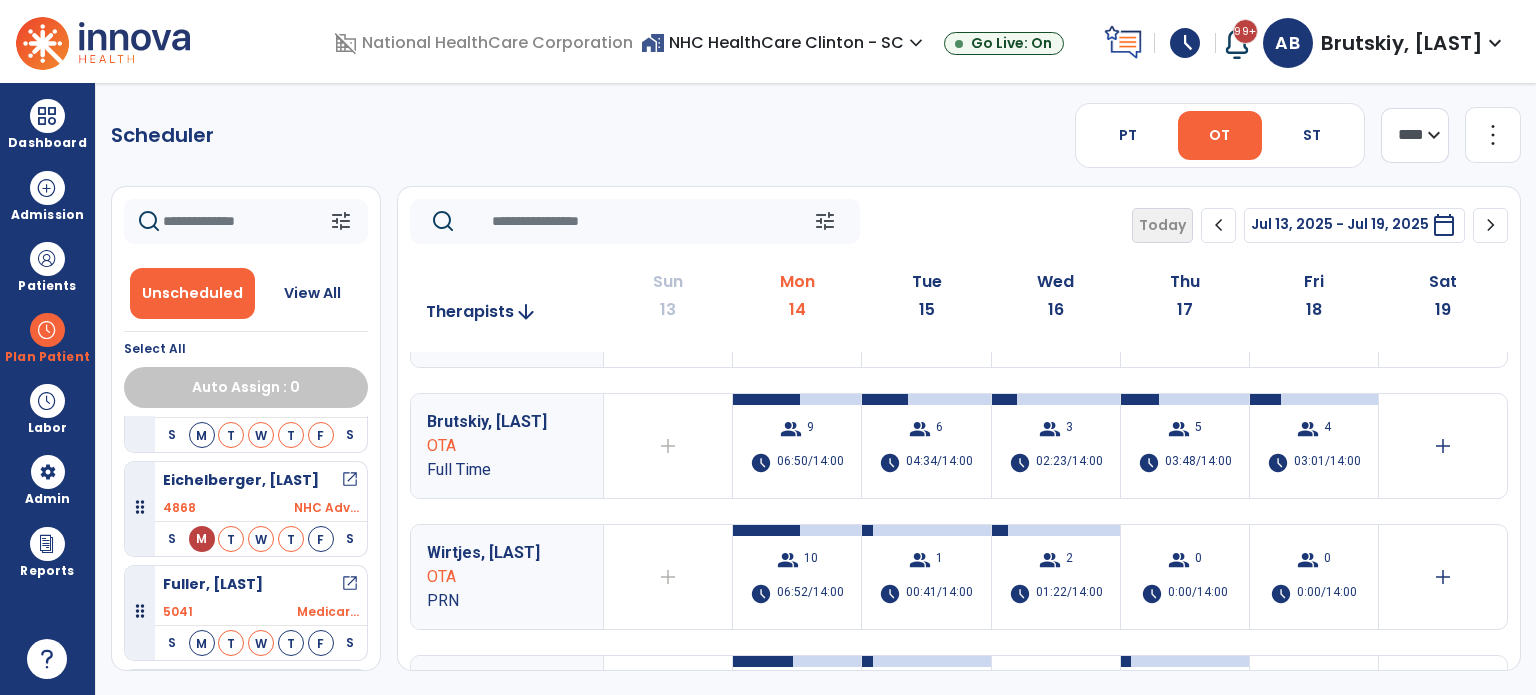 scroll, scrollTop: 170, scrollLeft: 0, axis: vertical 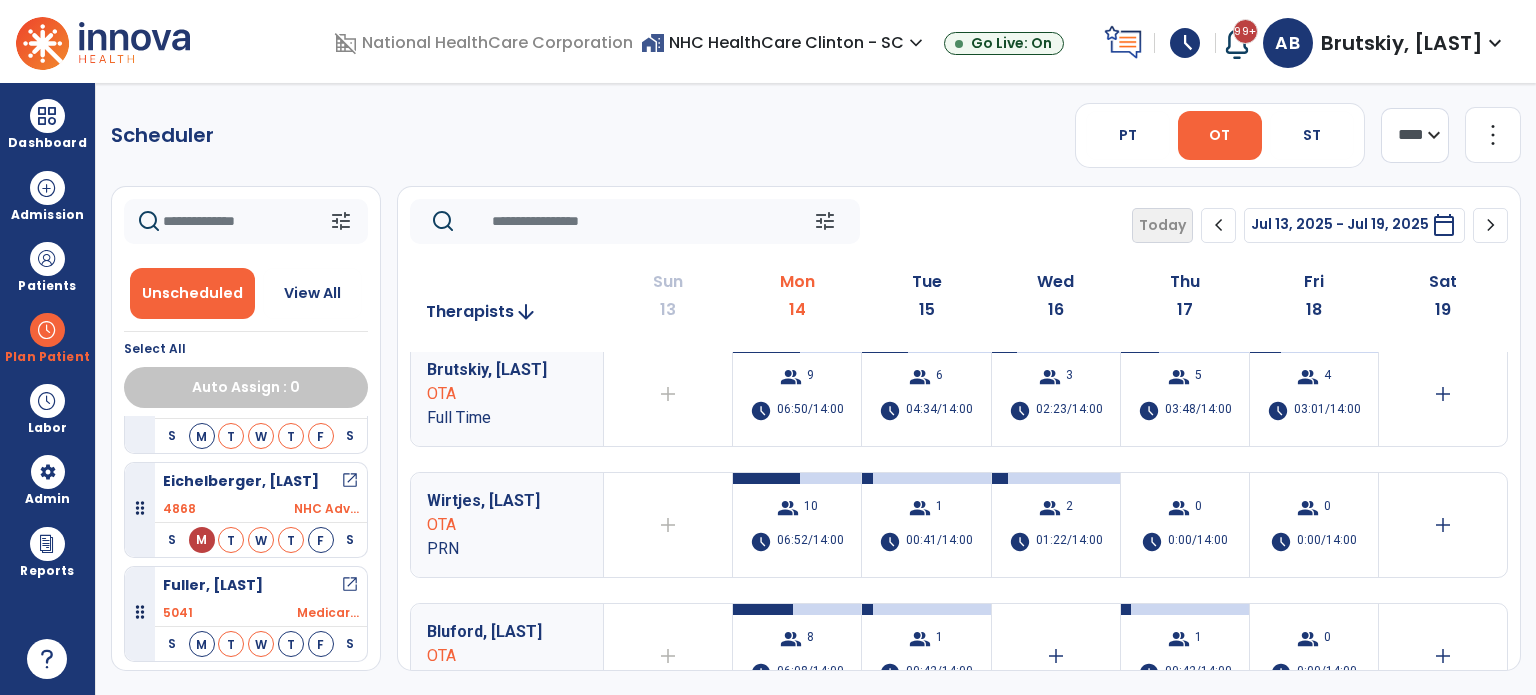 click on "Fuller, Betty   open_in_new" at bounding box center (261, 585) 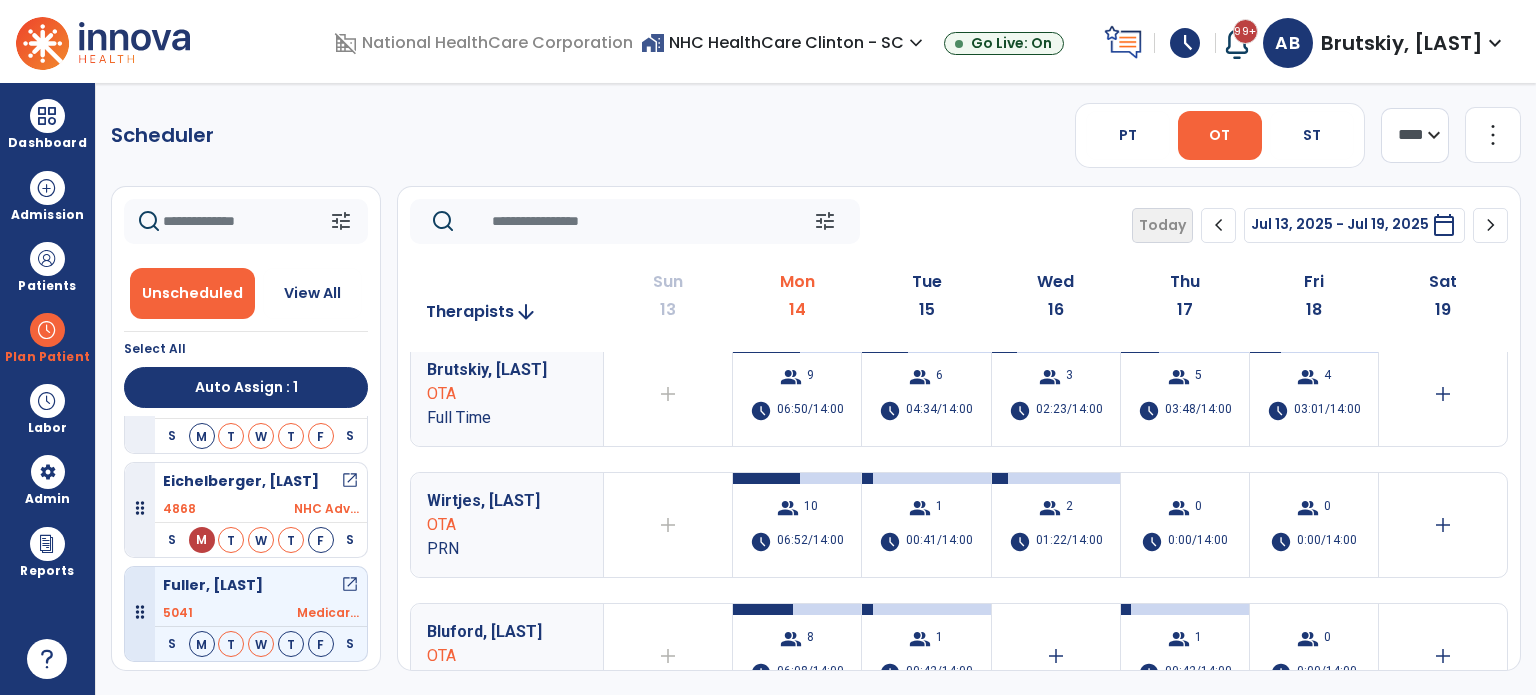 click on "Fuller, Betty   open_in_new" at bounding box center (261, 585) 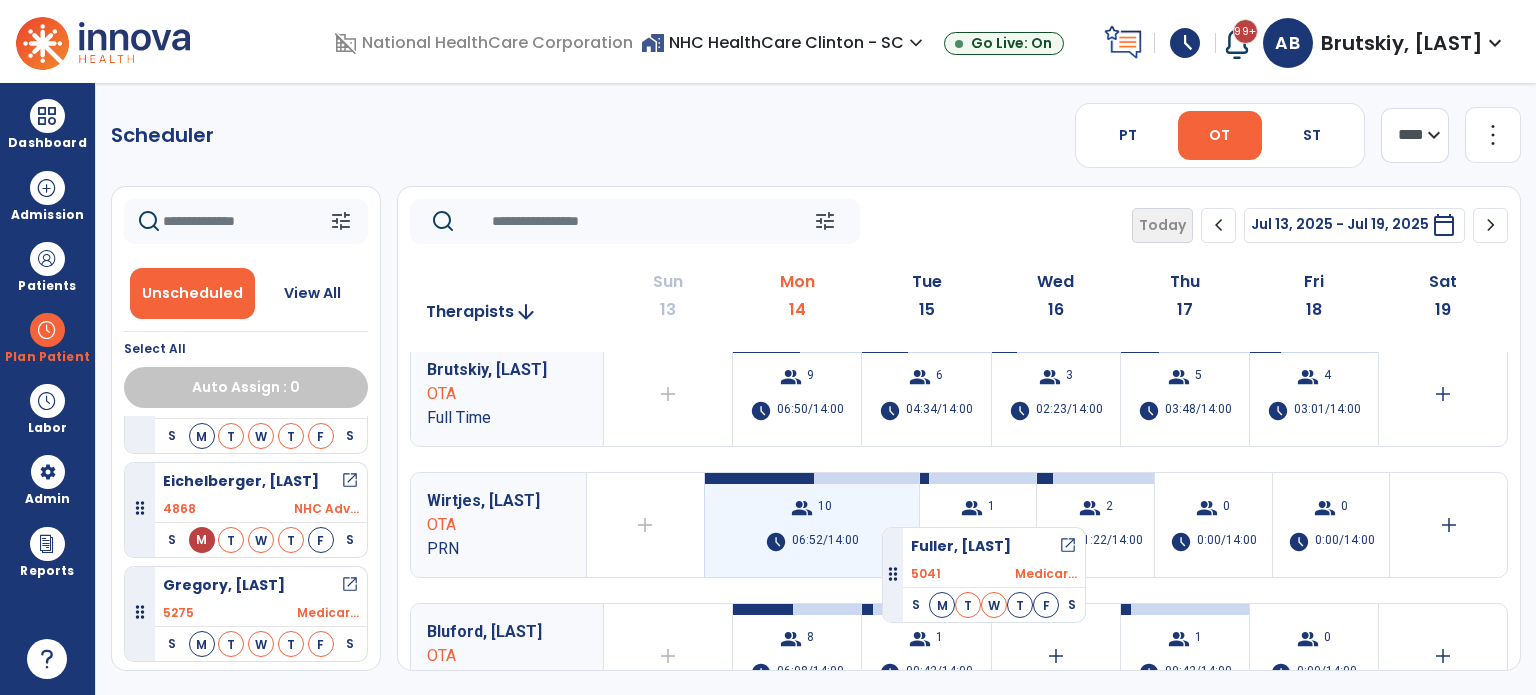 drag, startPoint x: 244, startPoint y: 603, endPoint x: 898, endPoint y: 520, distance: 659.2458 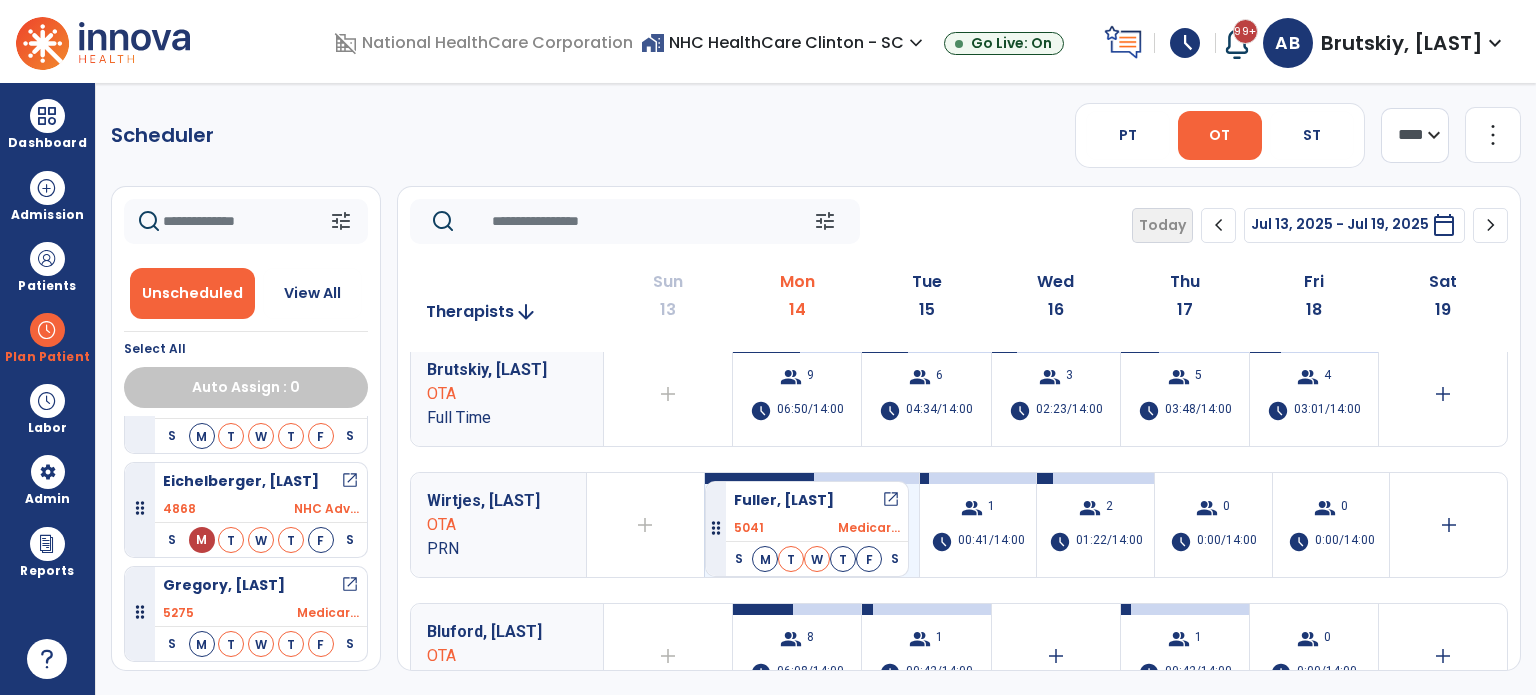 click on "Wirtjes, Chasity  OTA PRN  add  Therapist not available for the day  group  10  schedule  06:52/14:00   Fuller, Betty   open_in_new  5041 Medicar...  S M T W T F S Monday Visit Status:  Scheduled  Docs Due: Daily Note Planned min 00:41 Therapist  Wirtjes, Chasity    OTA      group  1  schedule  00:41/14:00   group  2  schedule  01:22/14:00   group  0  schedule  0:00/14:00  group  0  schedule  0:00/14:00  add" 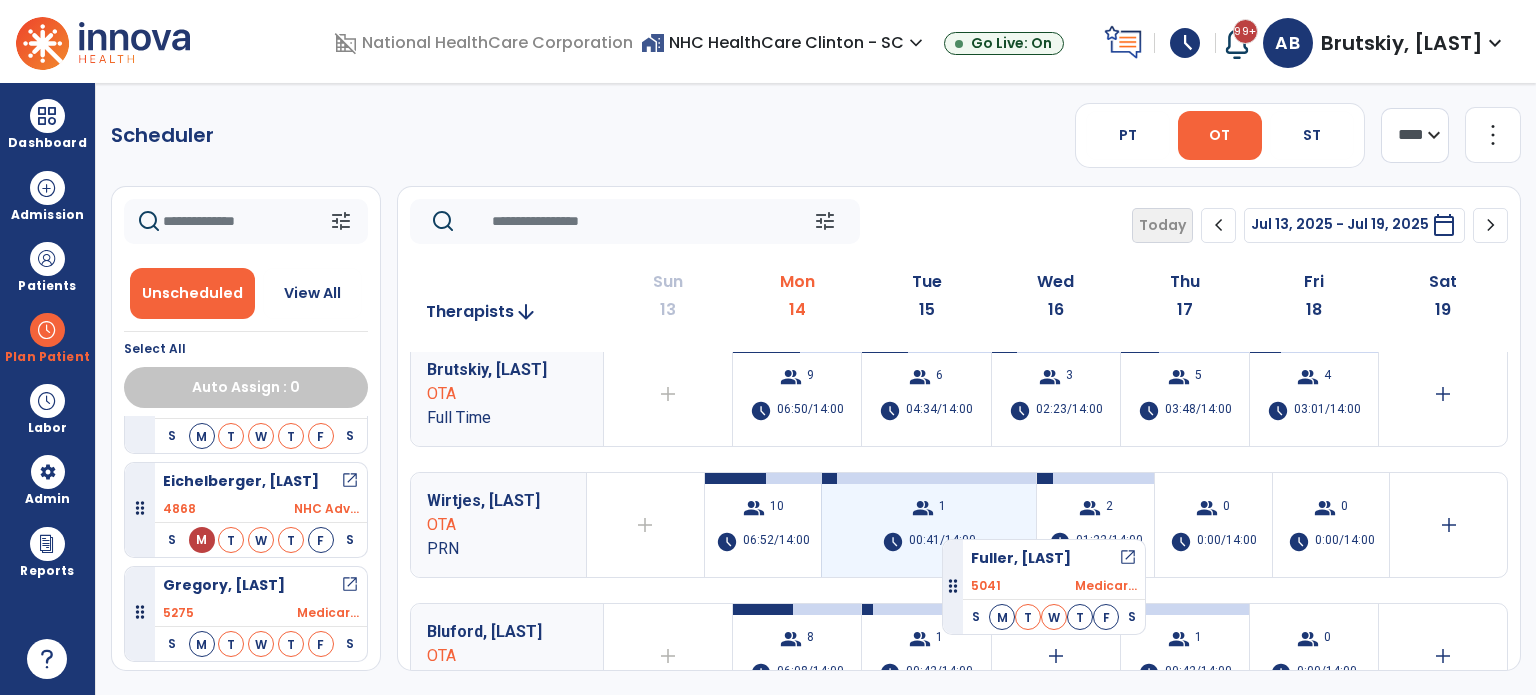 drag, startPoint x: 320, startPoint y: 607, endPoint x: 980, endPoint y: 521, distance: 665.57947 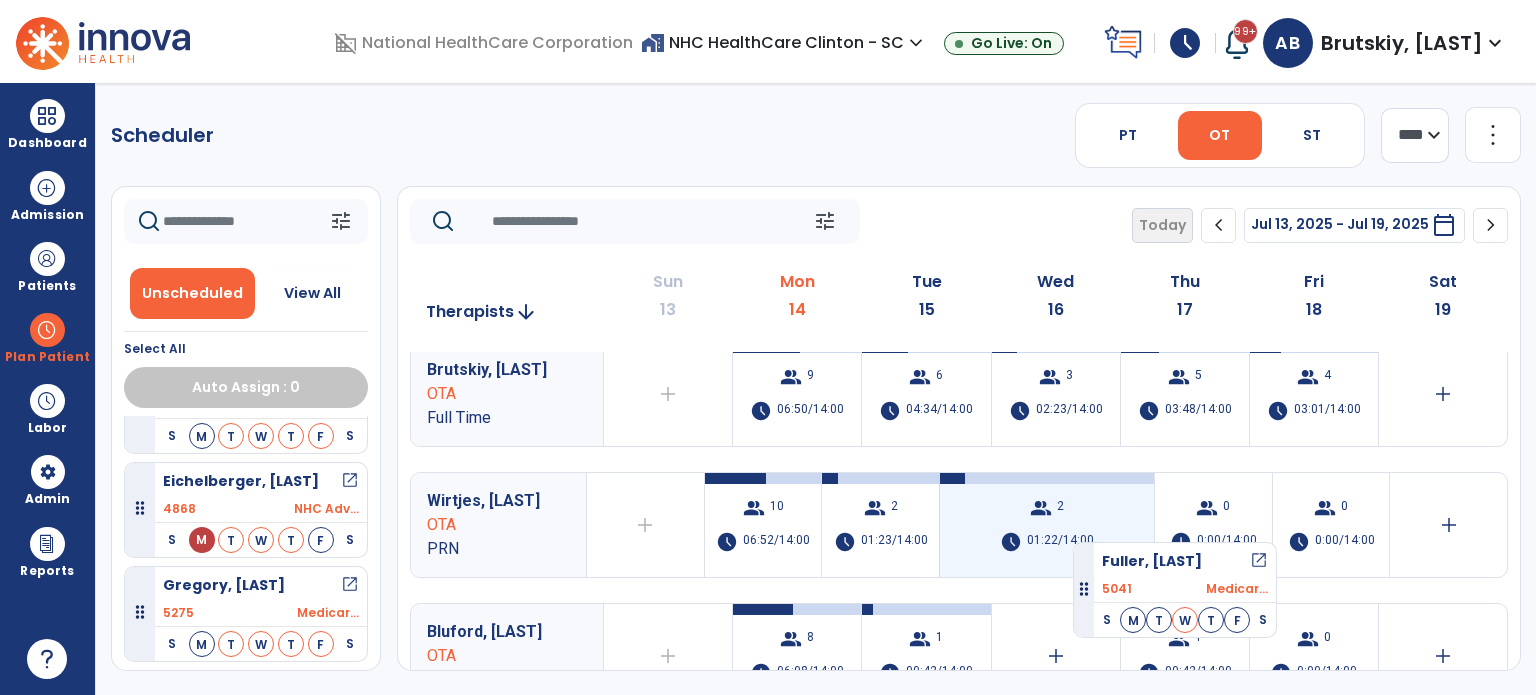 drag, startPoint x: 292, startPoint y: 603, endPoint x: 1073, endPoint y: 533, distance: 784.13074 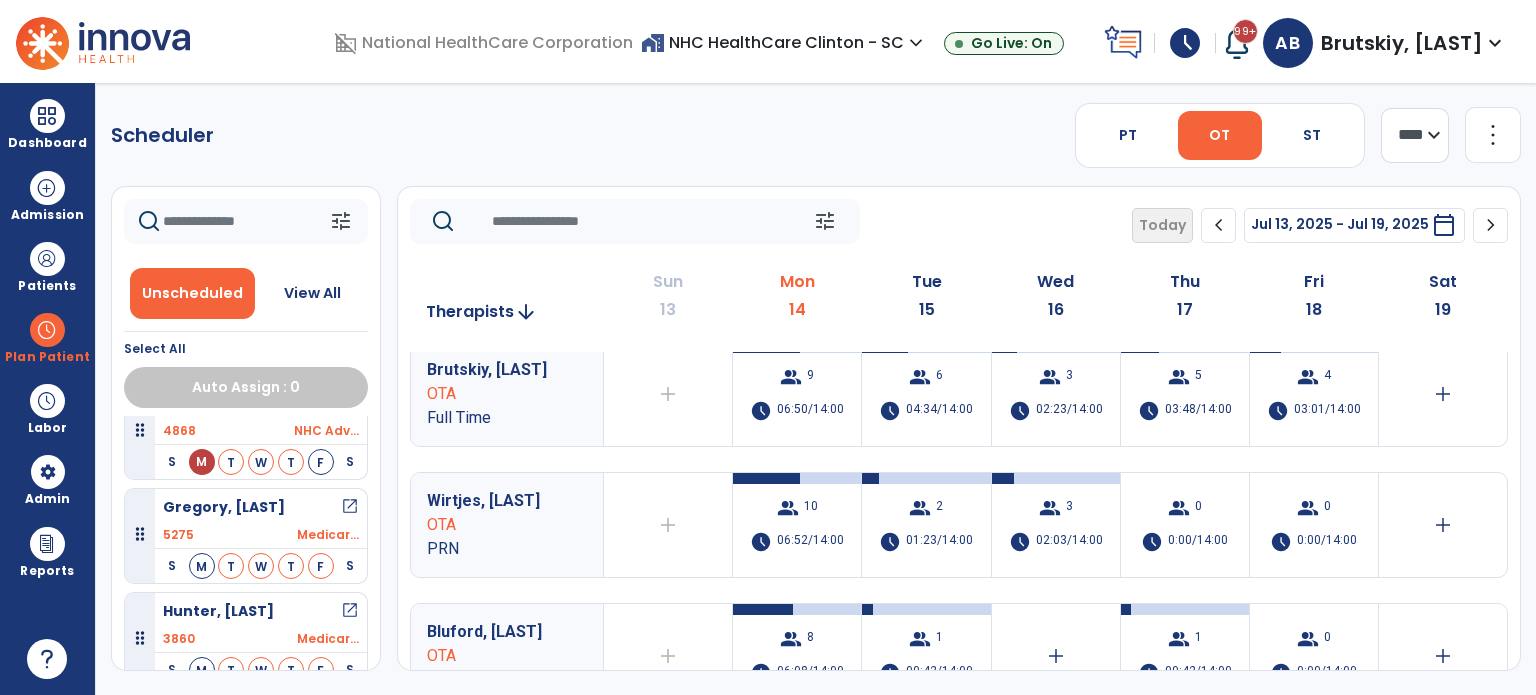 scroll, scrollTop: 288, scrollLeft: 0, axis: vertical 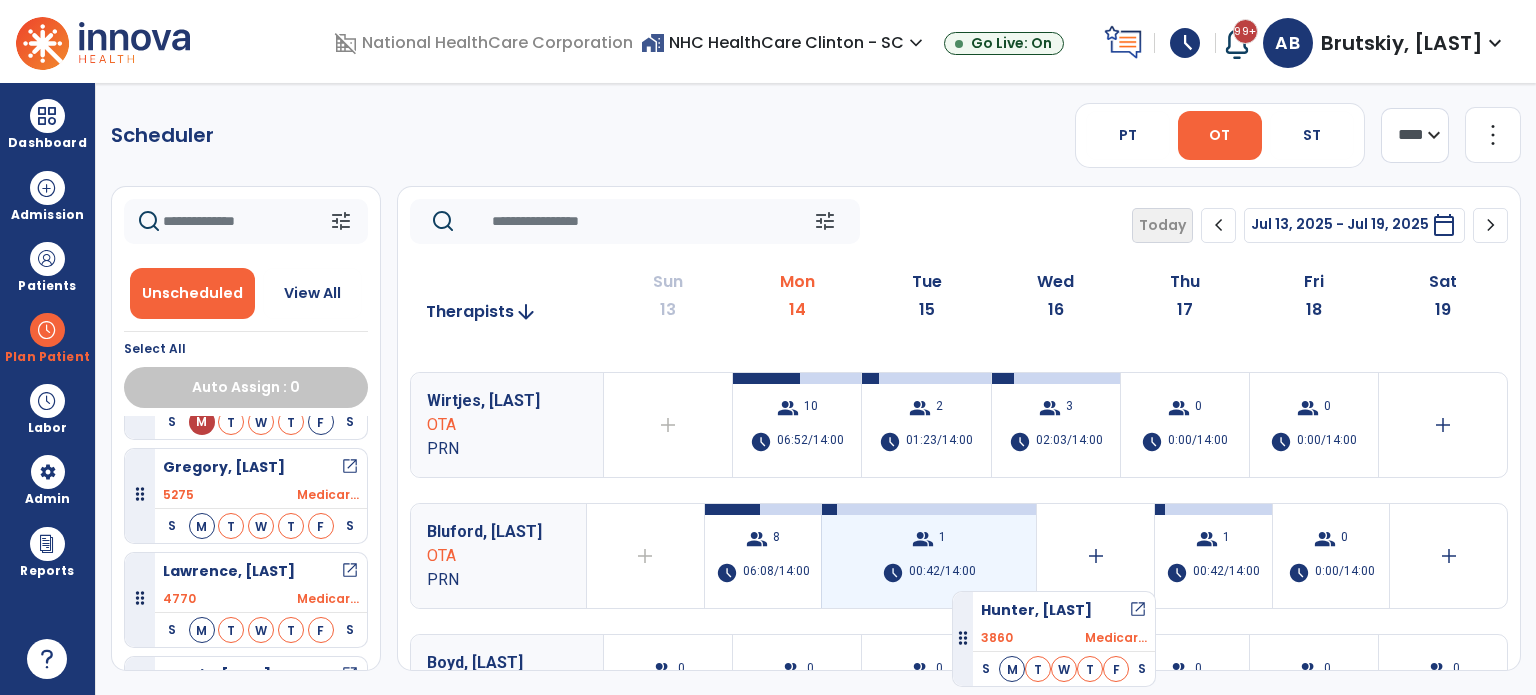 drag, startPoint x: 237, startPoint y: 587, endPoint x: 956, endPoint y: 583, distance: 719.0111 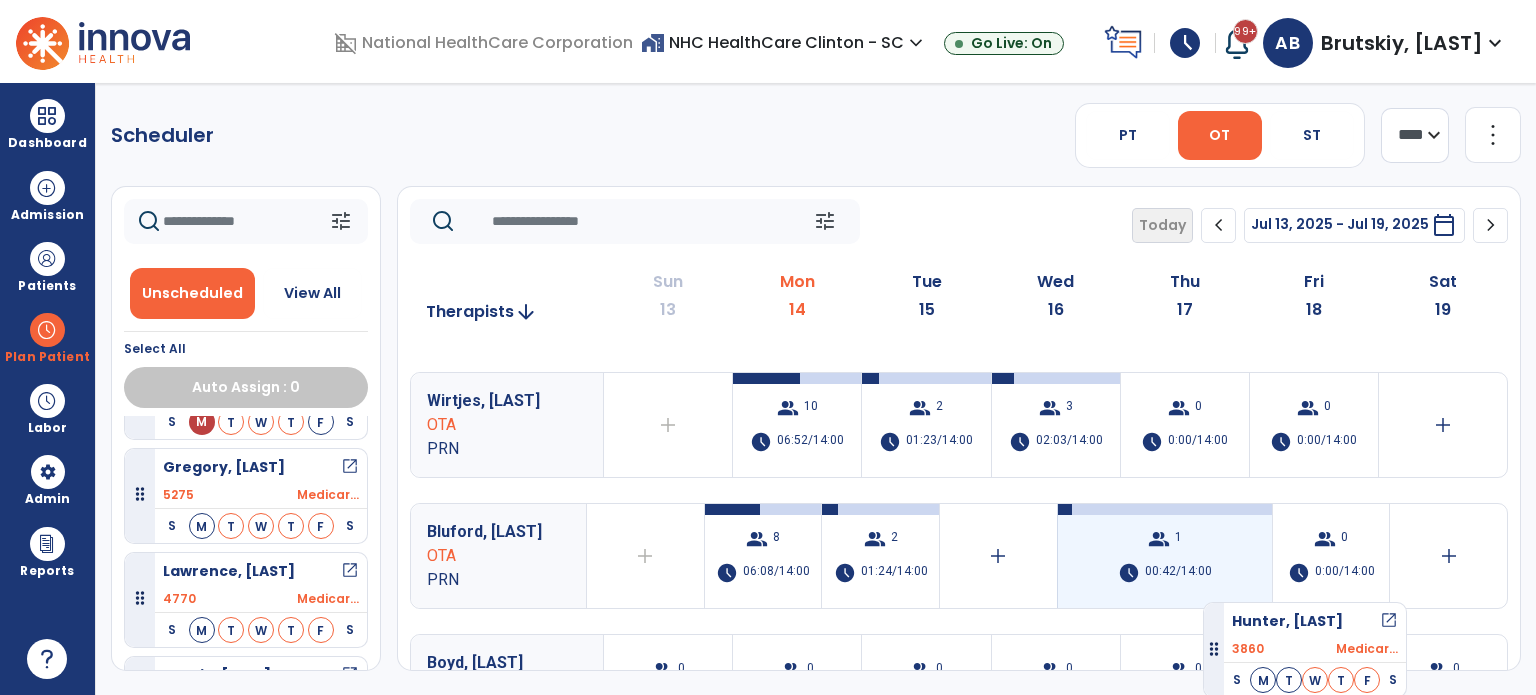 drag, startPoint x: 316, startPoint y: 587, endPoint x: 1203, endPoint y: 594, distance: 887.02765 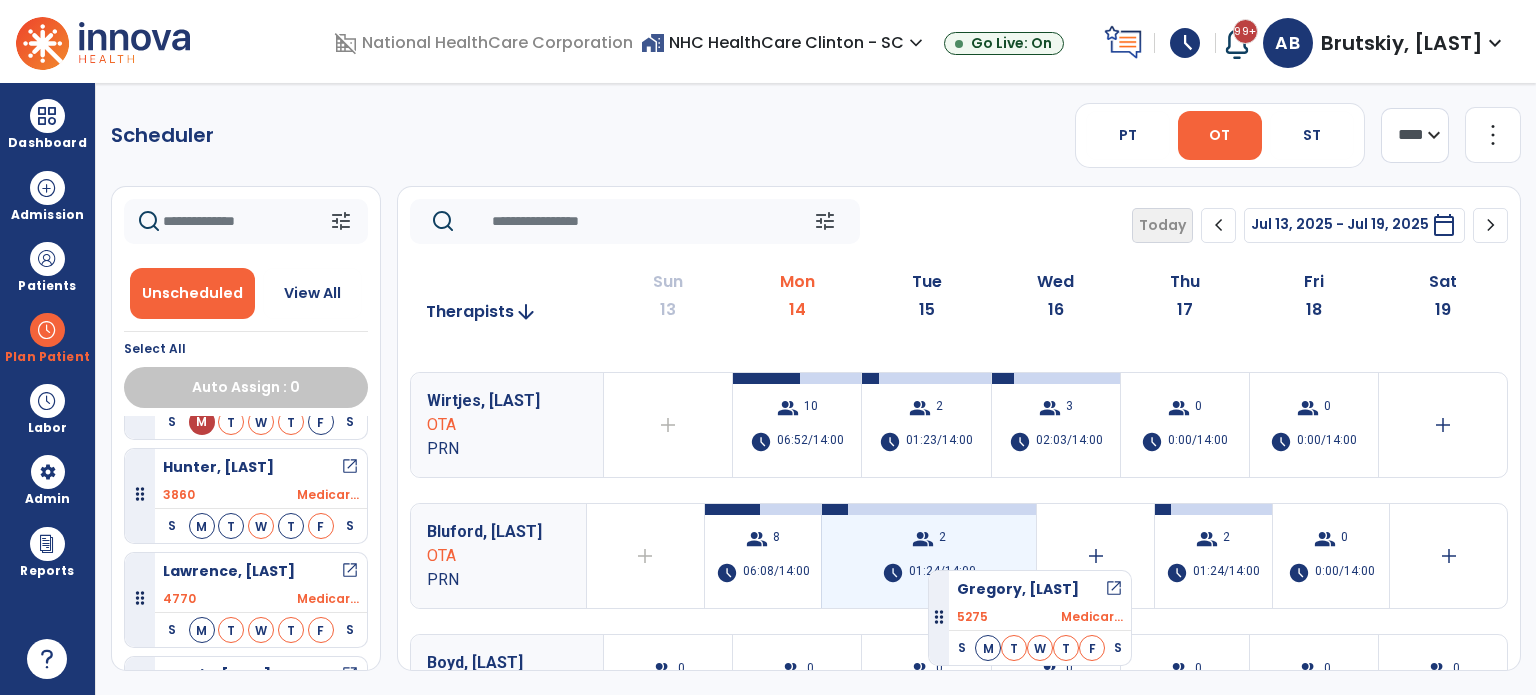 drag, startPoint x: 227, startPoint y: 503, endPoint x: 932, endPoint y: 563, distance: 707.5486 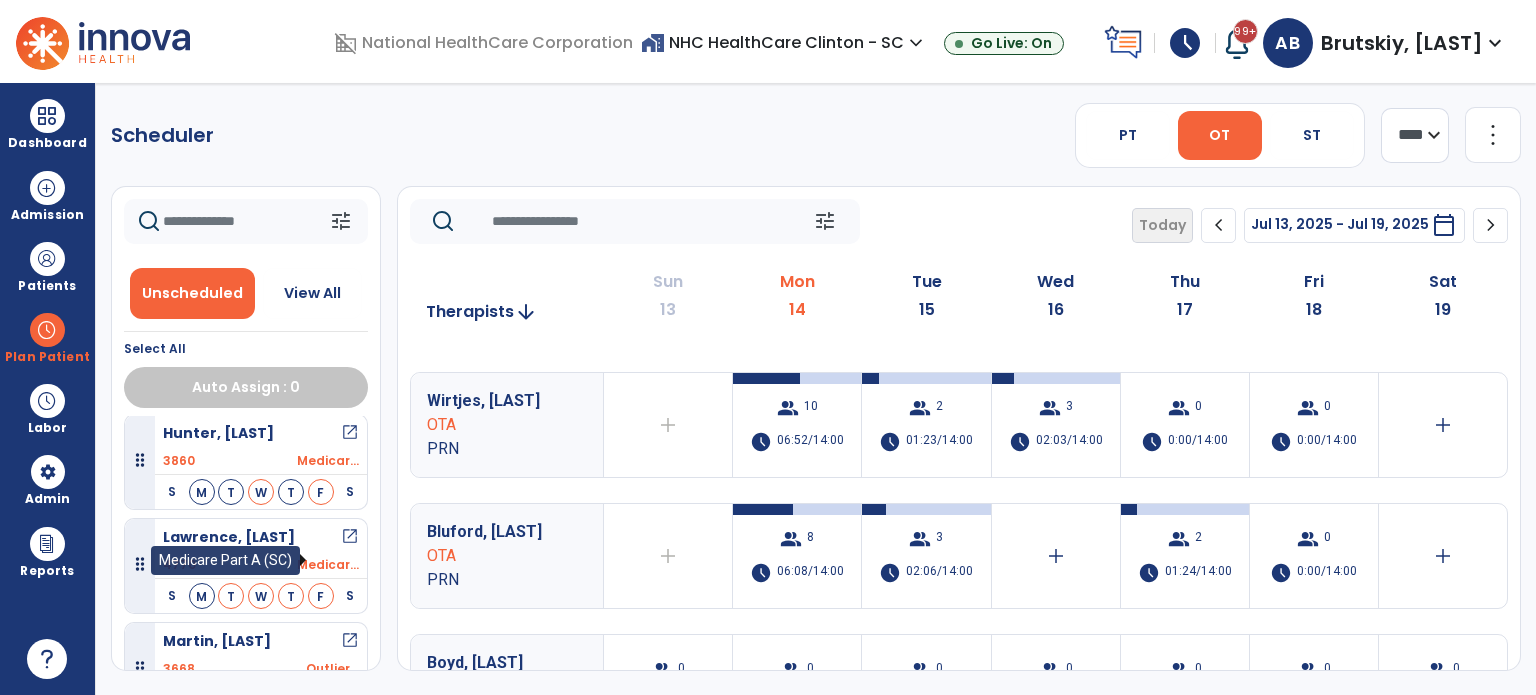 scroll, scrollTop: 456, scrollLeft: 0, axis: vertical 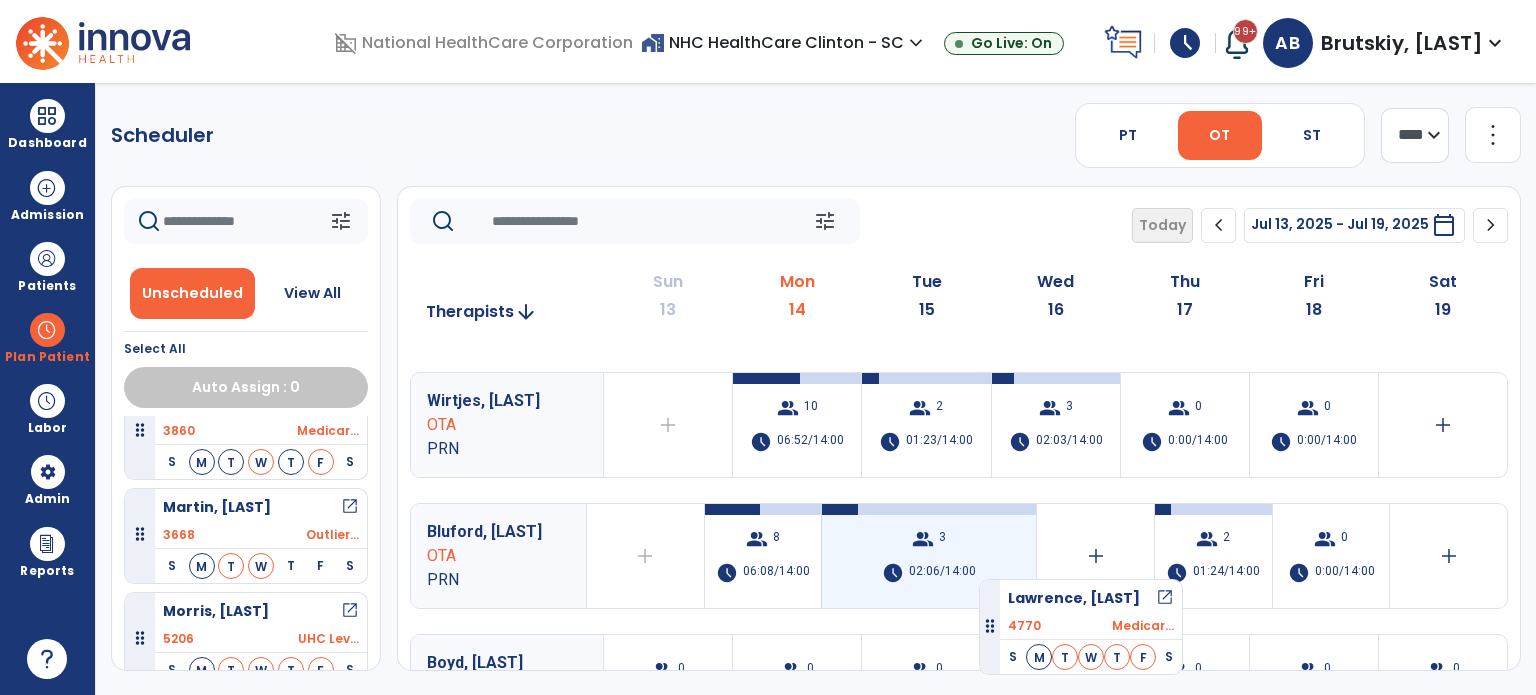 drag, startPoint x: 244, startPoint y: 526, endPoint x: 986, endPoint y: 565, distance: 743.02423 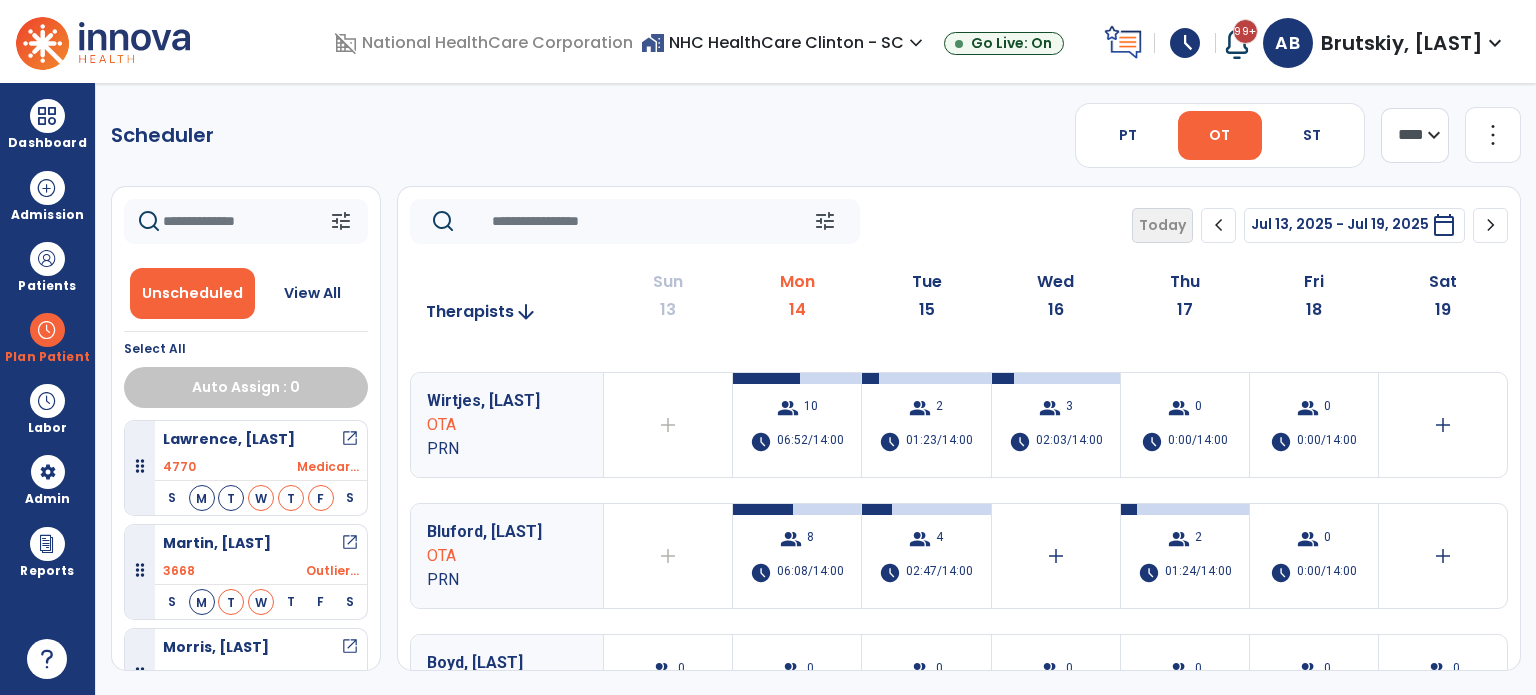 scroll, scrollTop: 531, scrollLeft: 0, axis: vertical 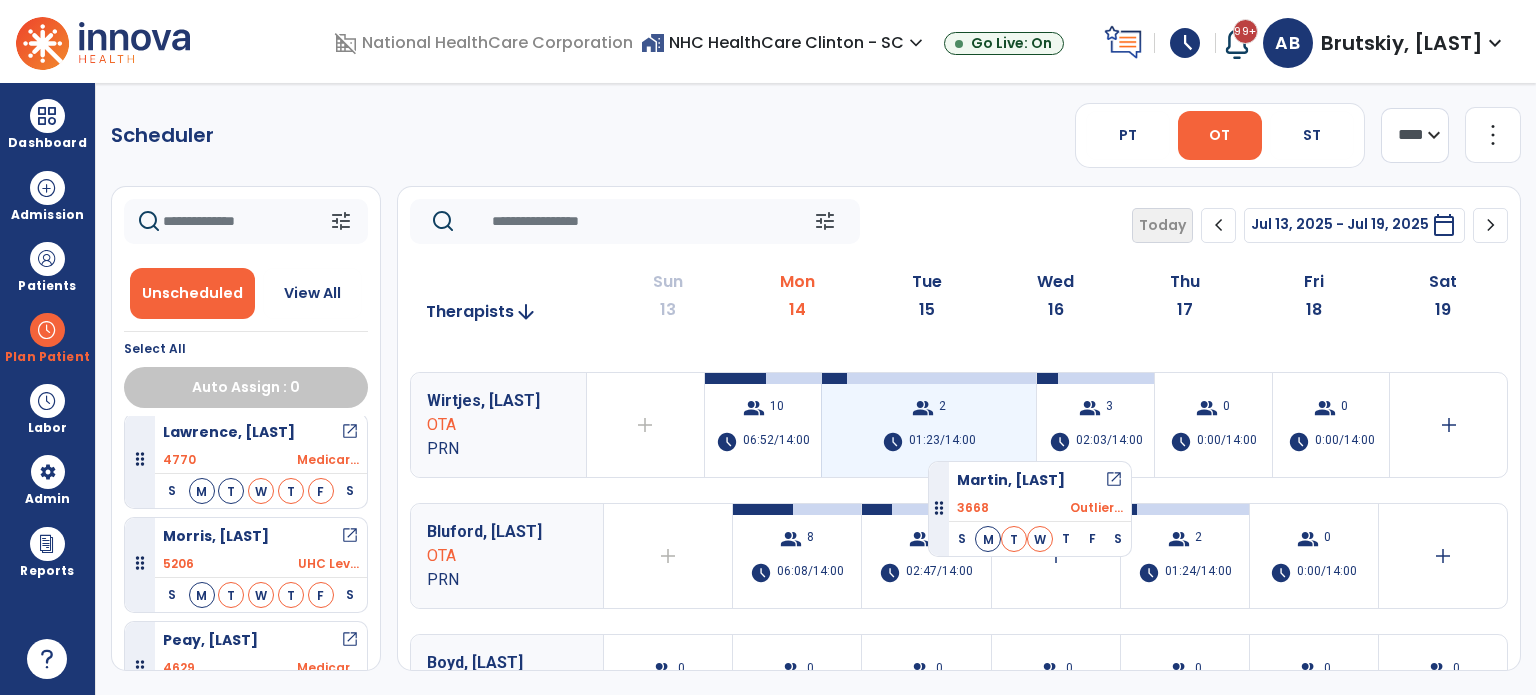 drag, startPoint x: 224, startPoint y: 556, endPoint x: 929, endPoint y: 453, distance: 712.4844 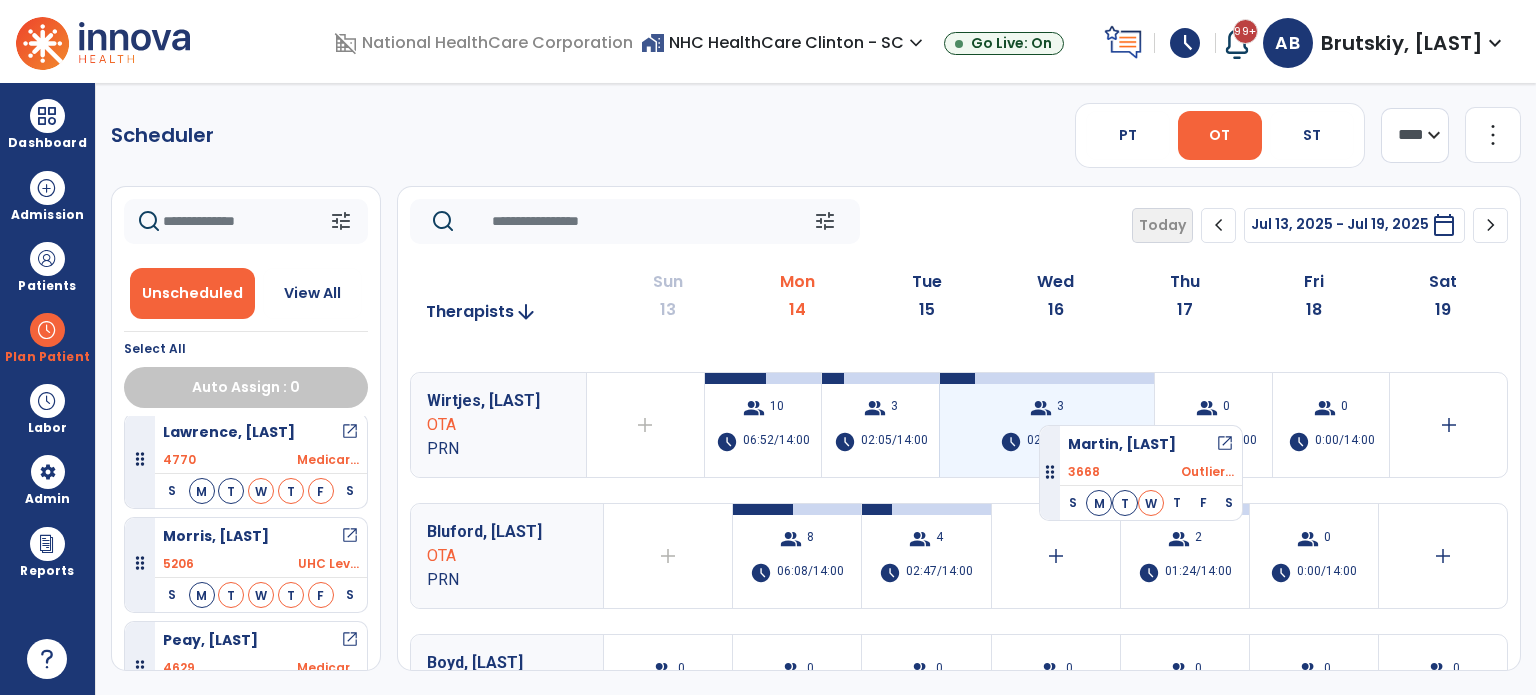 drag, startPoint x: 312, startPoint y: 558, endPoint x: 1058, endPoint y: 427, distance: 757.4147 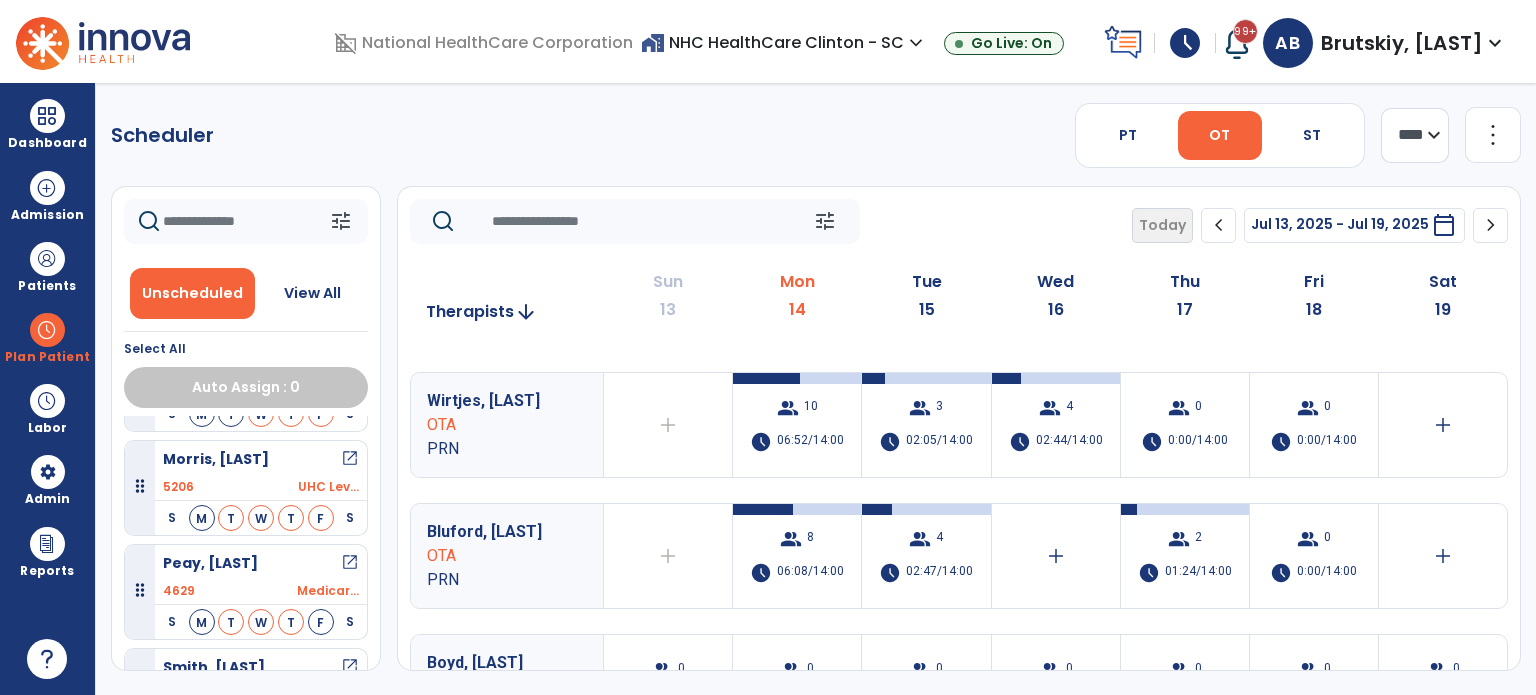 scroll, scrollTop: 616, scrollLeft: 0, axis: vertical 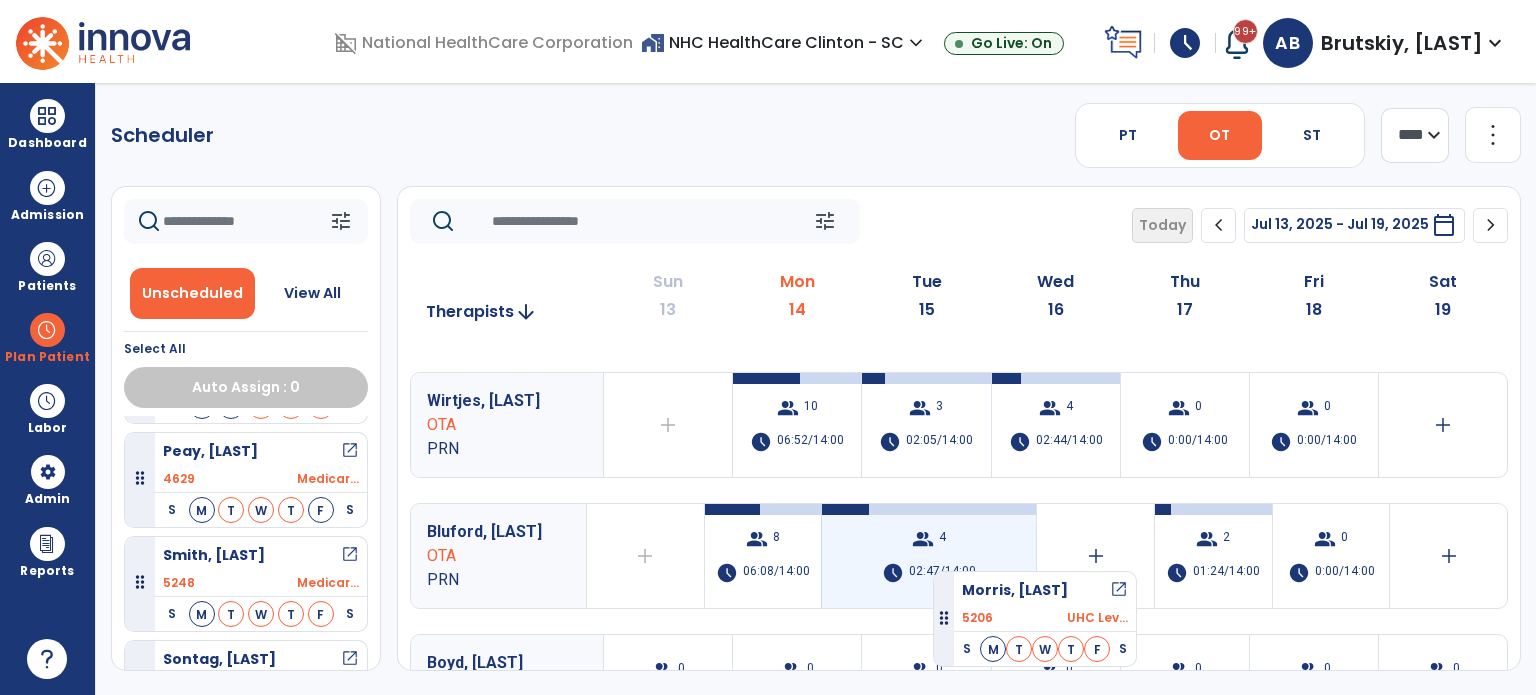 drag, startPoint x: 252, startPoint y: 467, endPoint x: 936, endPoint y: 564, distance: 690.8437 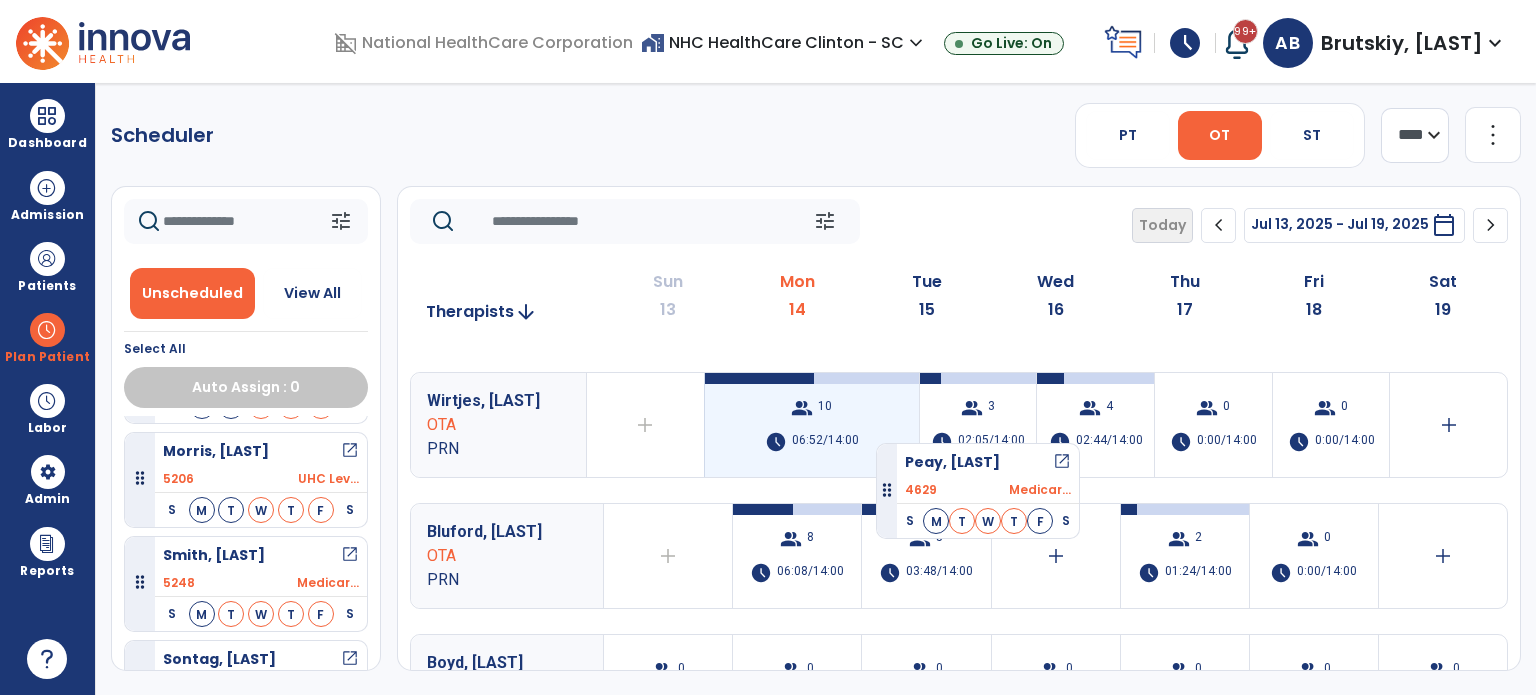 drag, startPoint x: 244, startPoint y: 551, endPoint x: 876, endPoint y: 435, distance: 642.5574 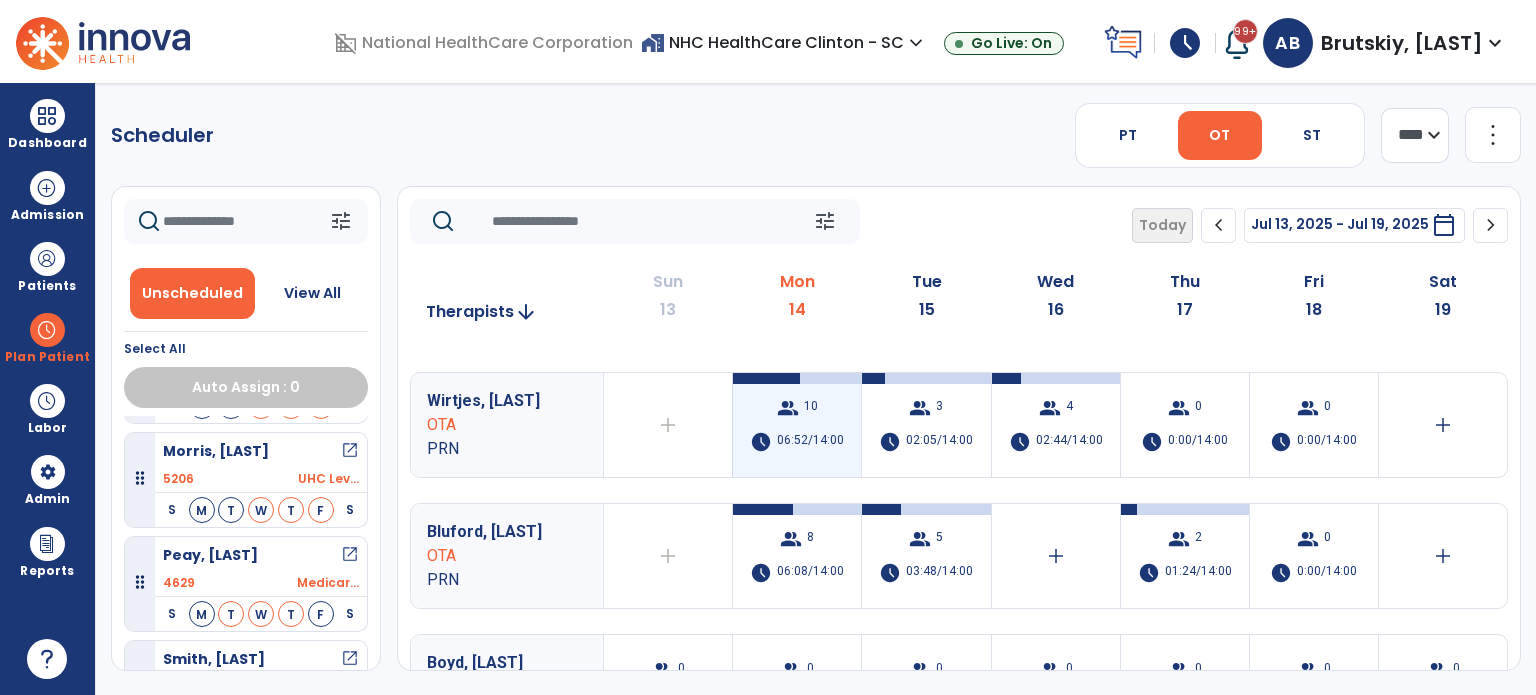 click on "Wirtjes, Chasity  OTA PRN  add  Therapist not available for the day  group  10  schedule  06:52/14:00   group  3  schedule  02:05/14:00   group  4  schedule  02:44/14:00   group  0  schedule  0:00/14:00  group  0  schedule  0:00/14:00  add" 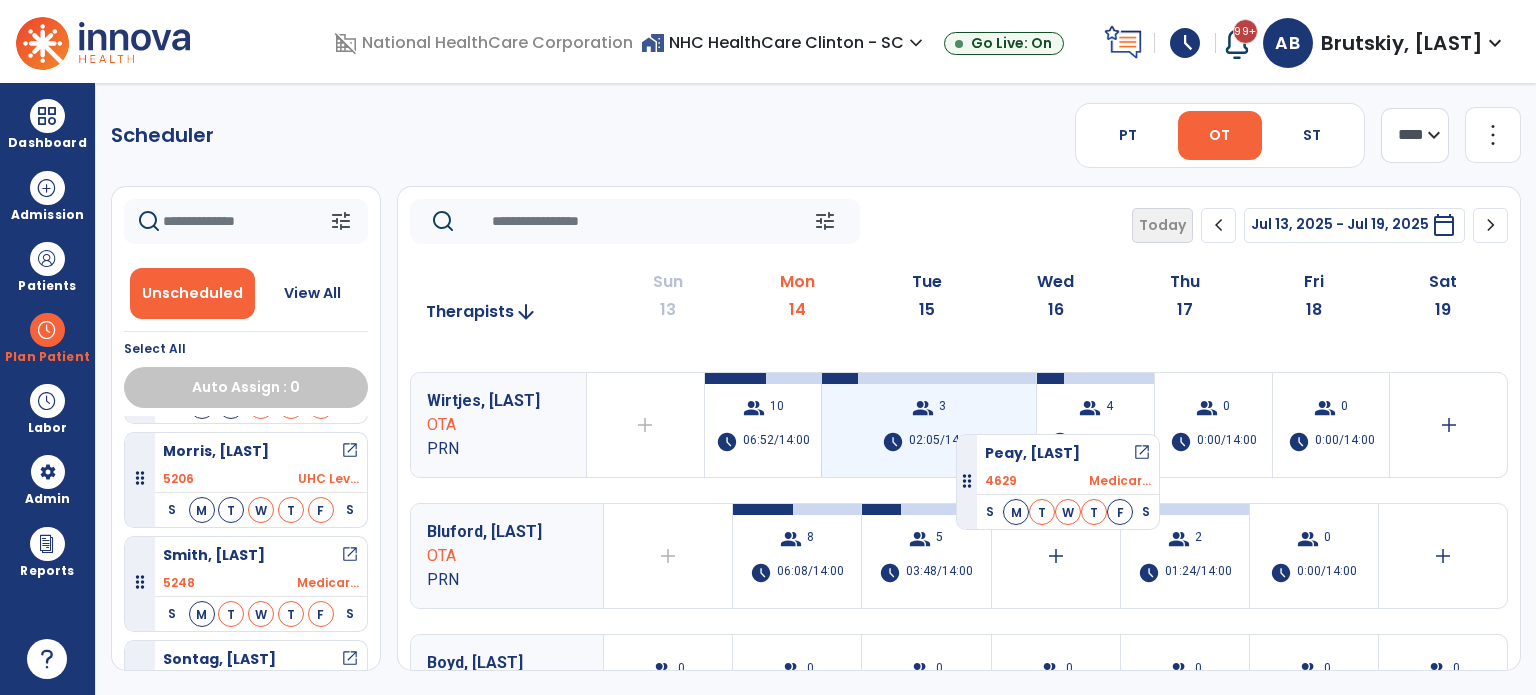 drag, startPoint x: 318, startPoint y: 575, endPoint x: 957, endPoint y: 424, distance: 656.5988 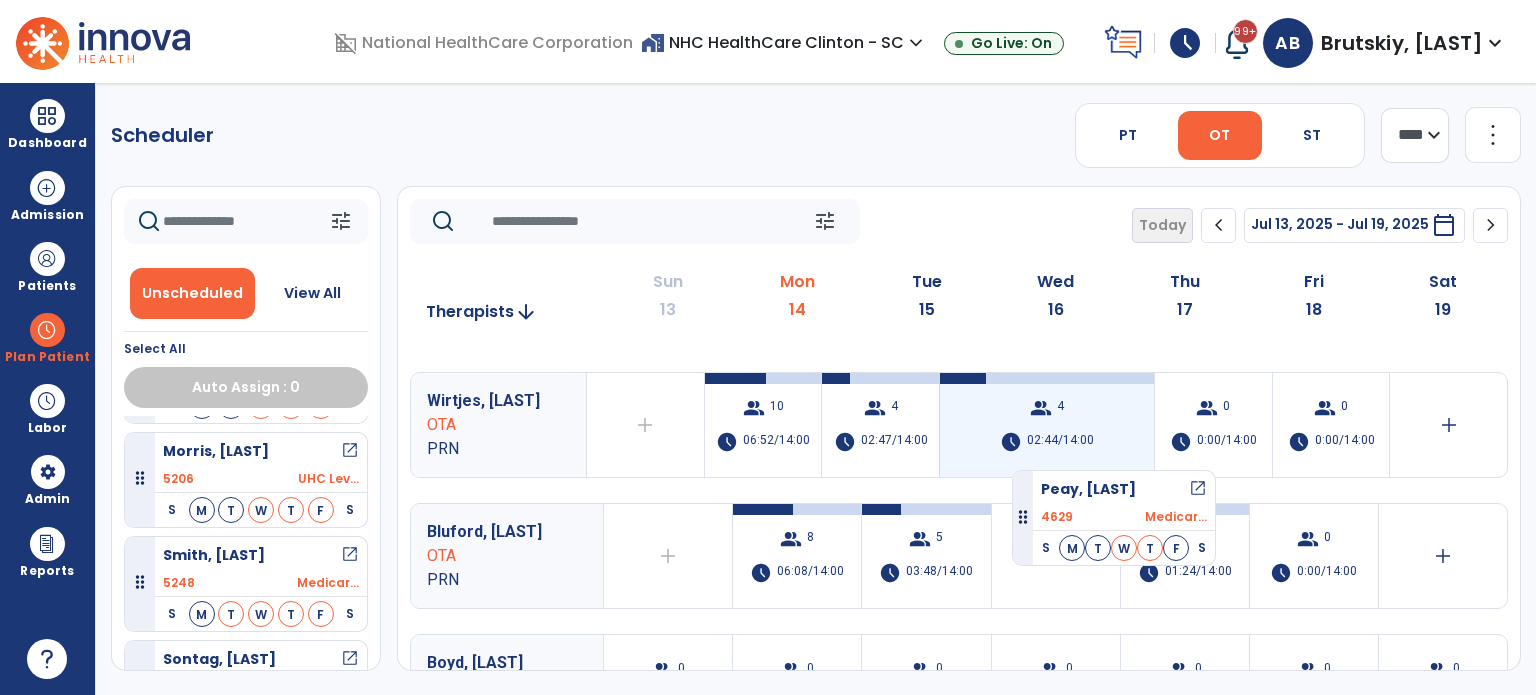 drag, startPoint x: 301, startPoint y: 579, endPoint x: 1021, endPoint y: 451, distance: 731.28925 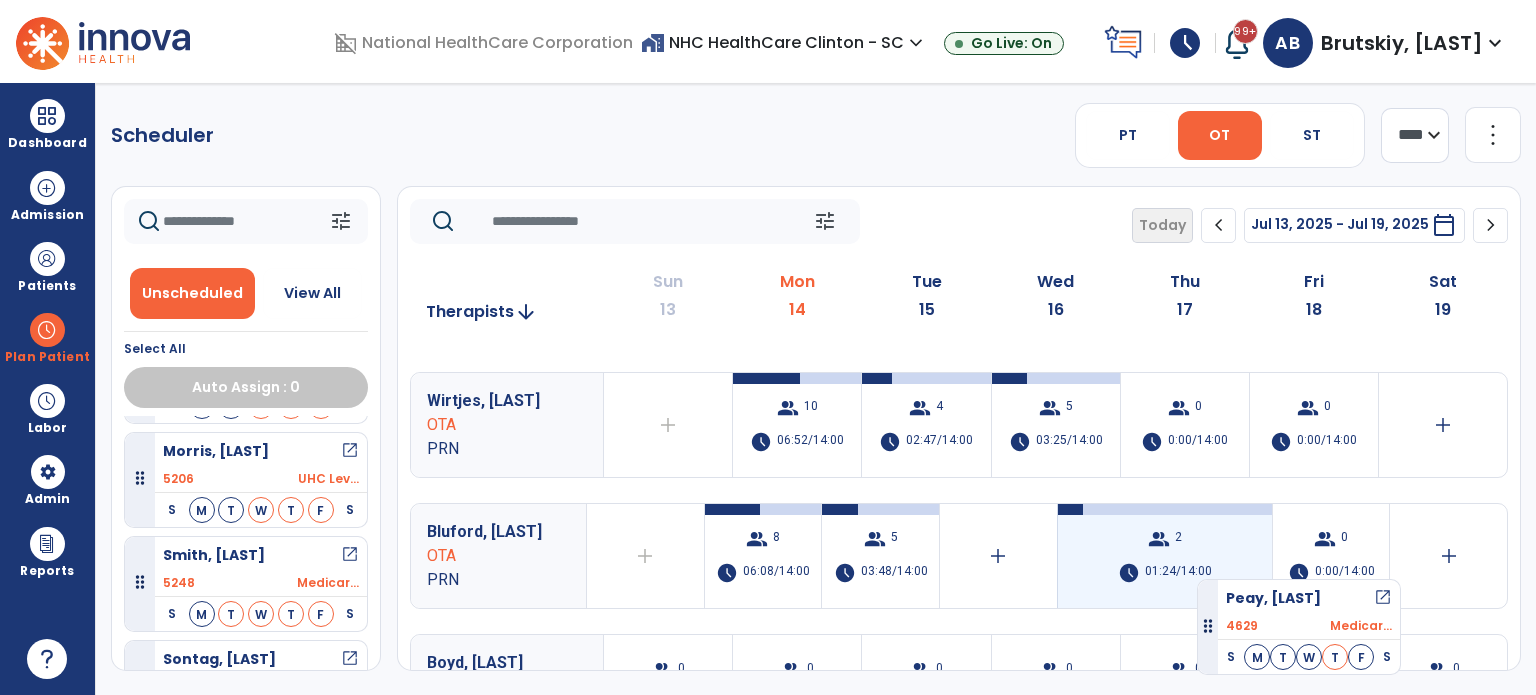 drag, startPoint x: 311, startPoint y: 582, endPoint x: 1199, endPoint y: 571, distance: 888.0681 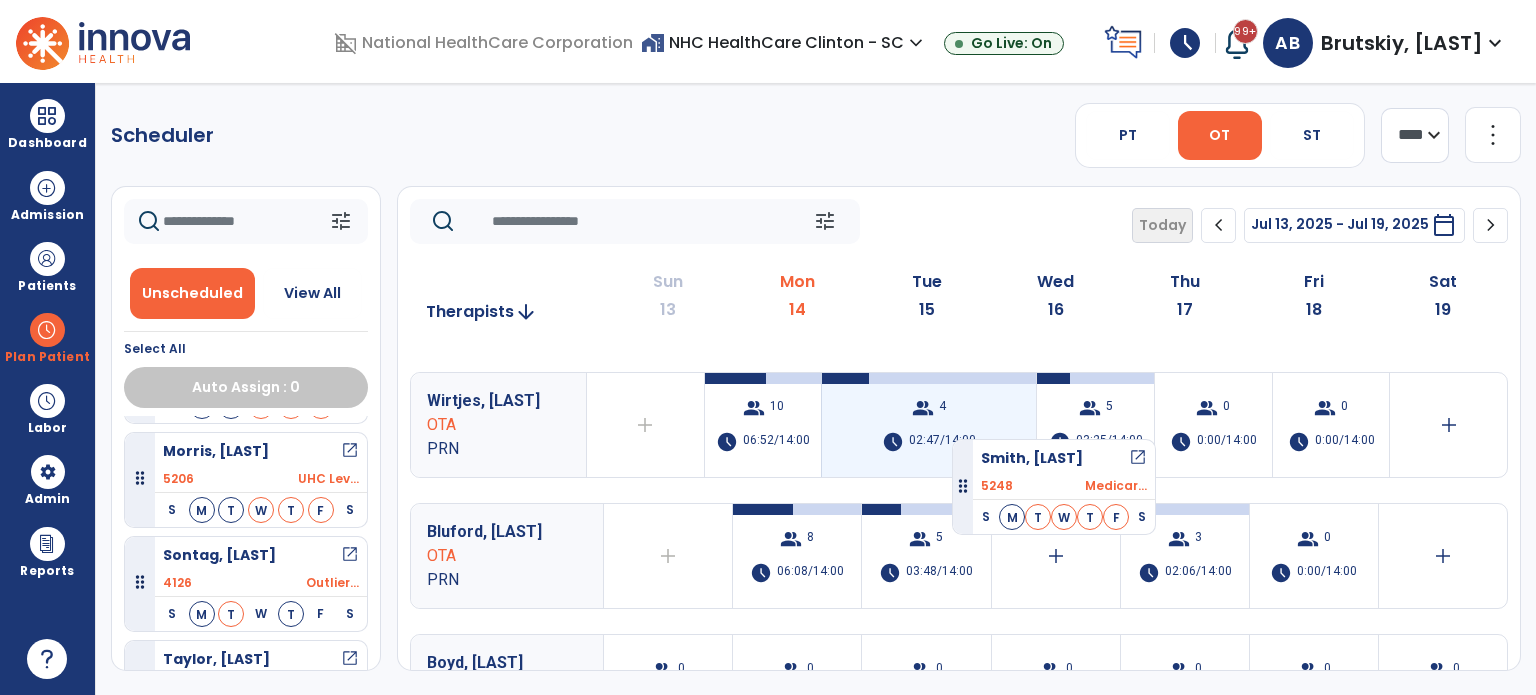 drag, startPoint x: 248, startPoint y: 567, endPoint x: 954, endPoint y: 431, distance: 718.97986 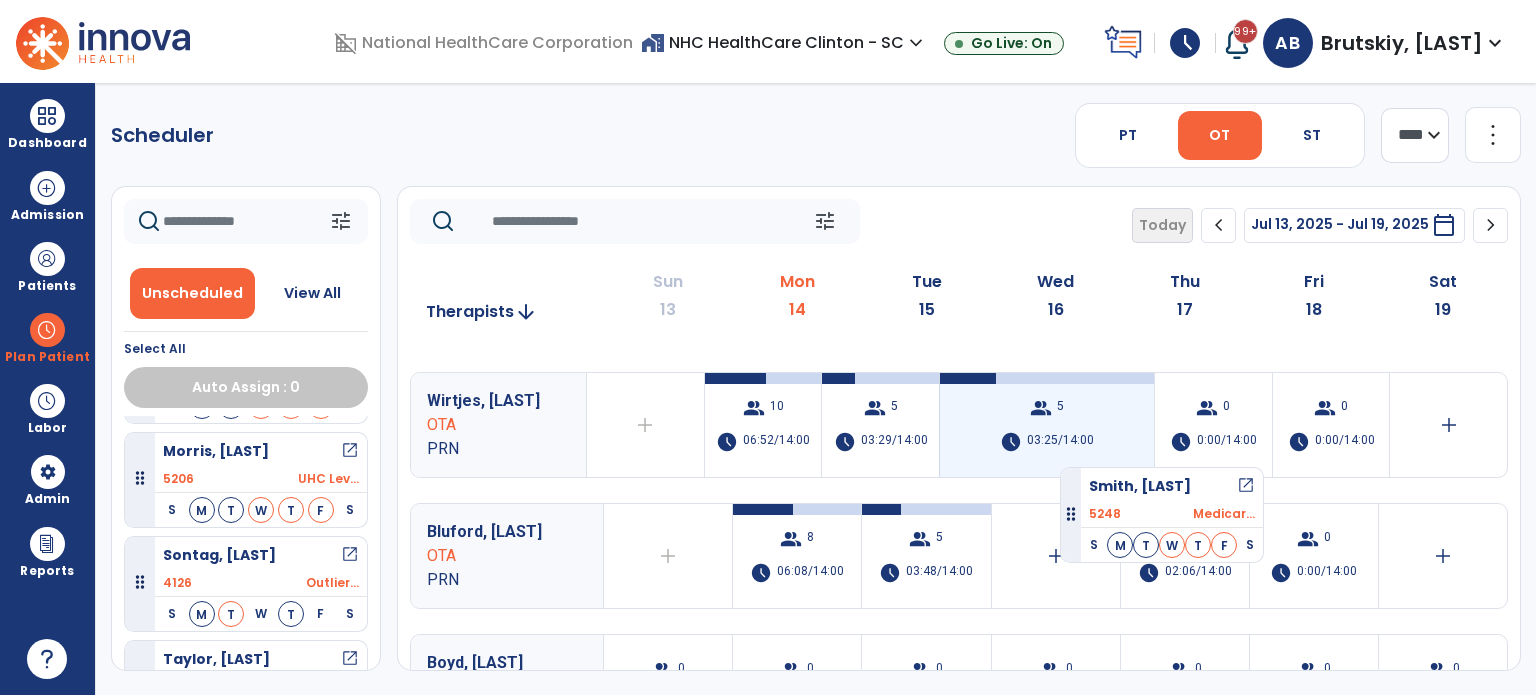 drag, startPoint x: 300, startPoint y: 555, endPoint x: 1068, endPoint y: 459, distance: 773.97675 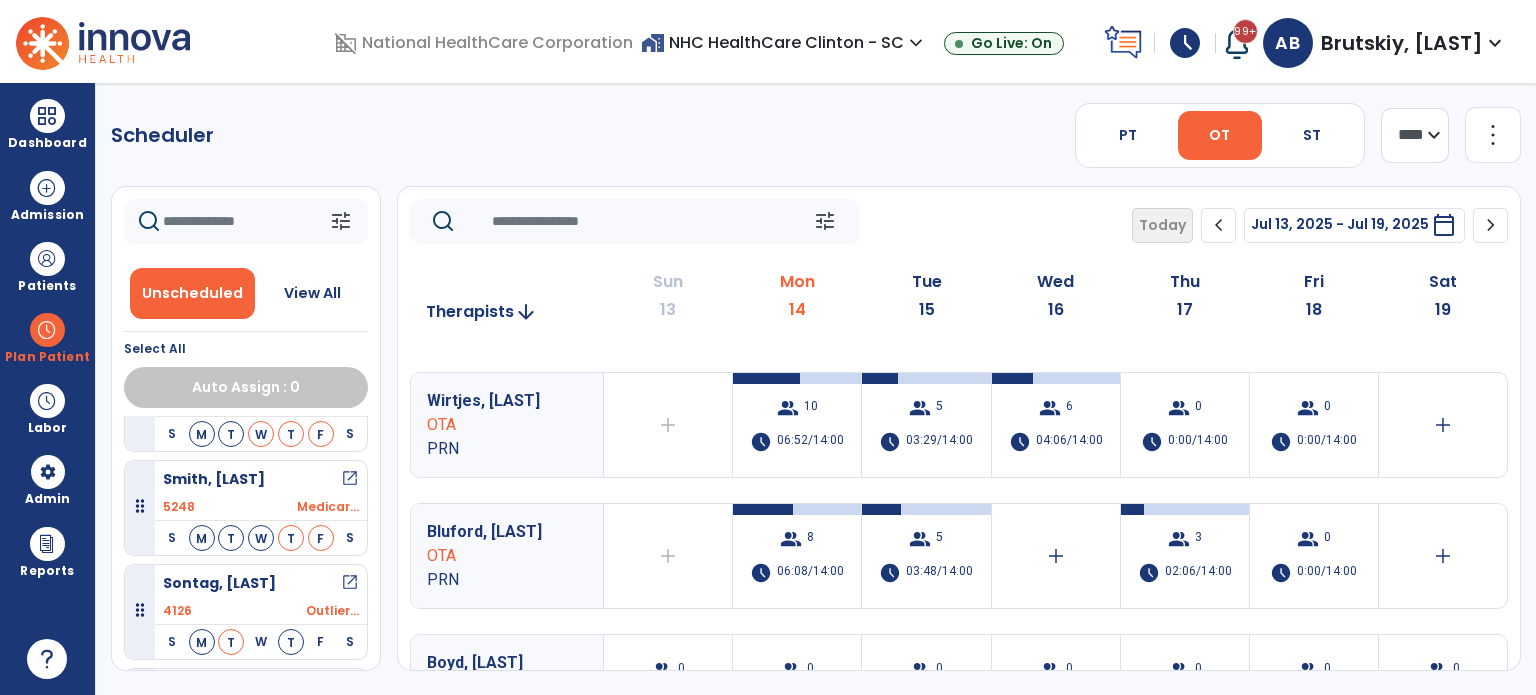 scroll, scrollTop: 692, scrollLeft: 0, axis: vertical 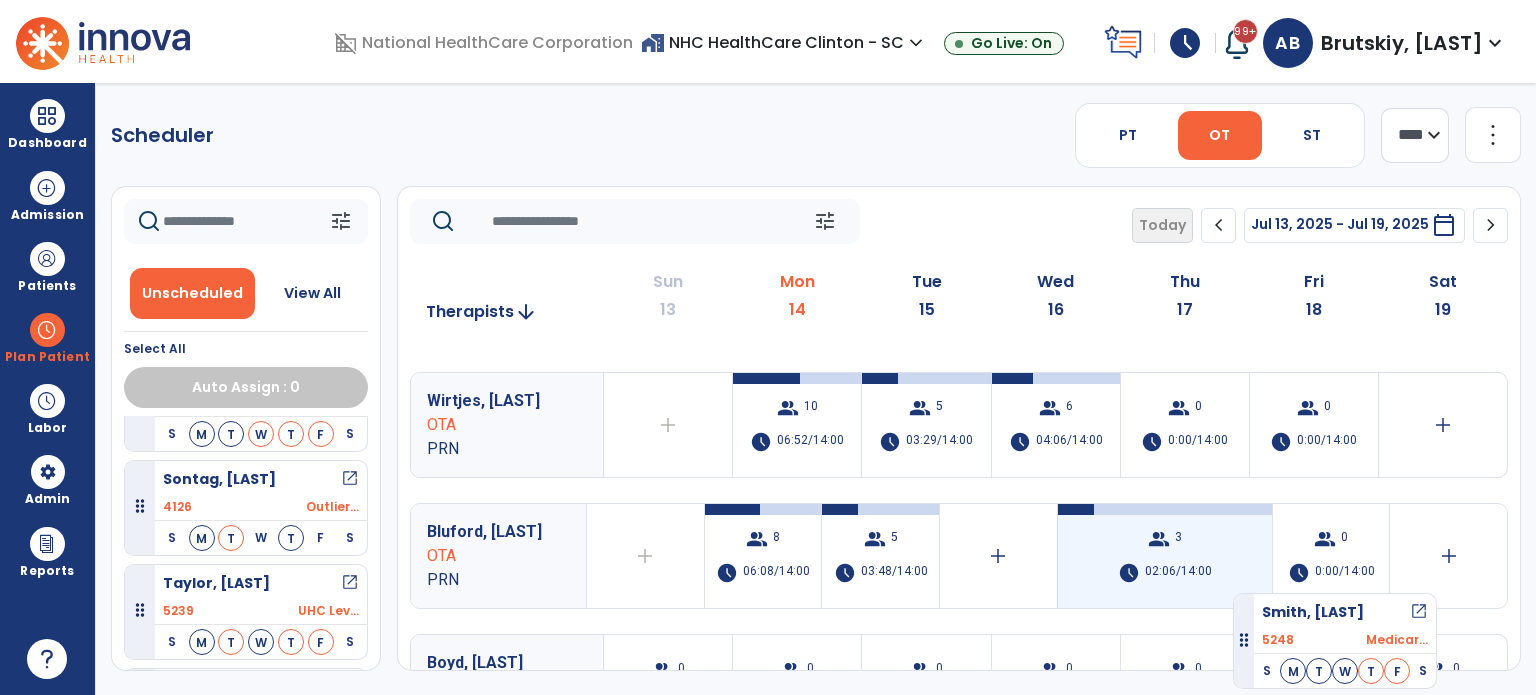 drag, startPoint x: 301, startPoint y: 491, endPoint x: 1227, endPoint y: 582, distance: 930.46063 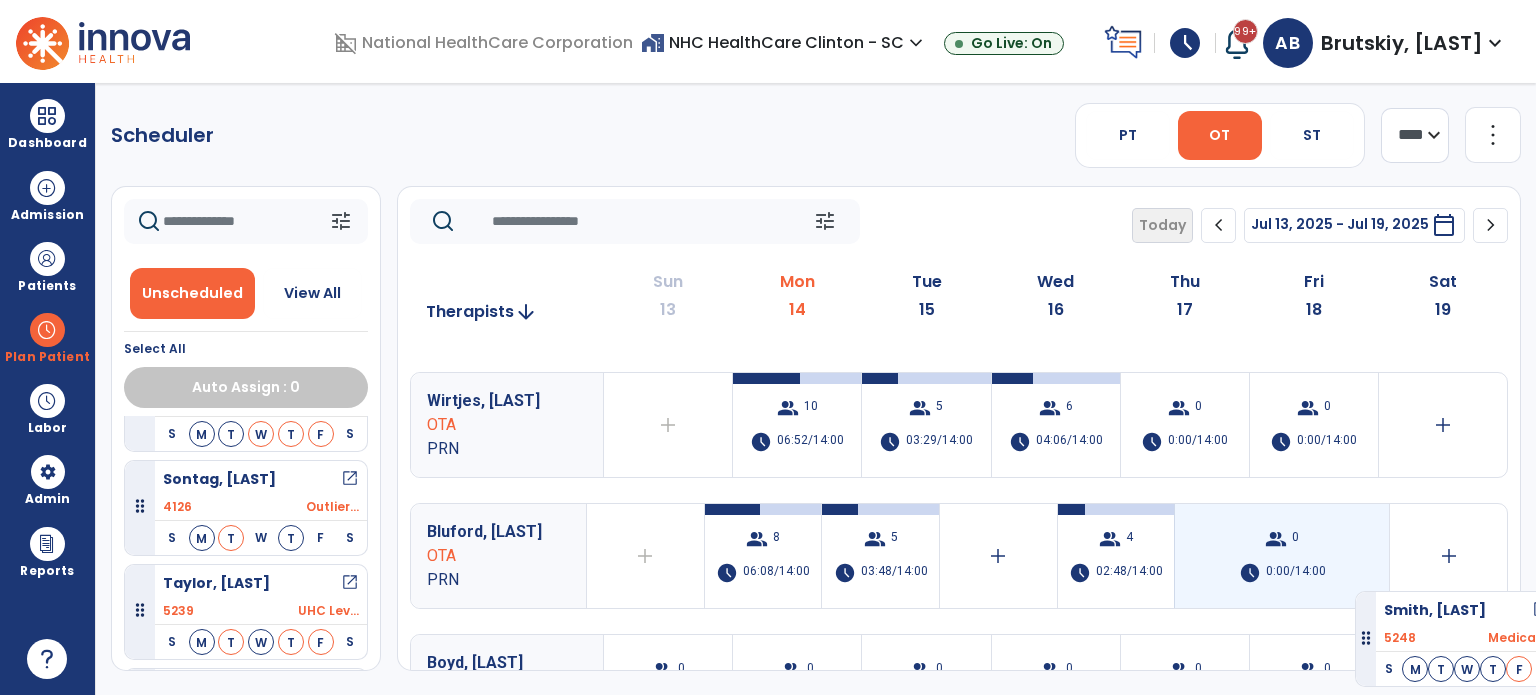 drag, startPoint x: 294, startPoint y: 479, endPoint x: 1357, endPoint y: 583, distance: 1068.0753 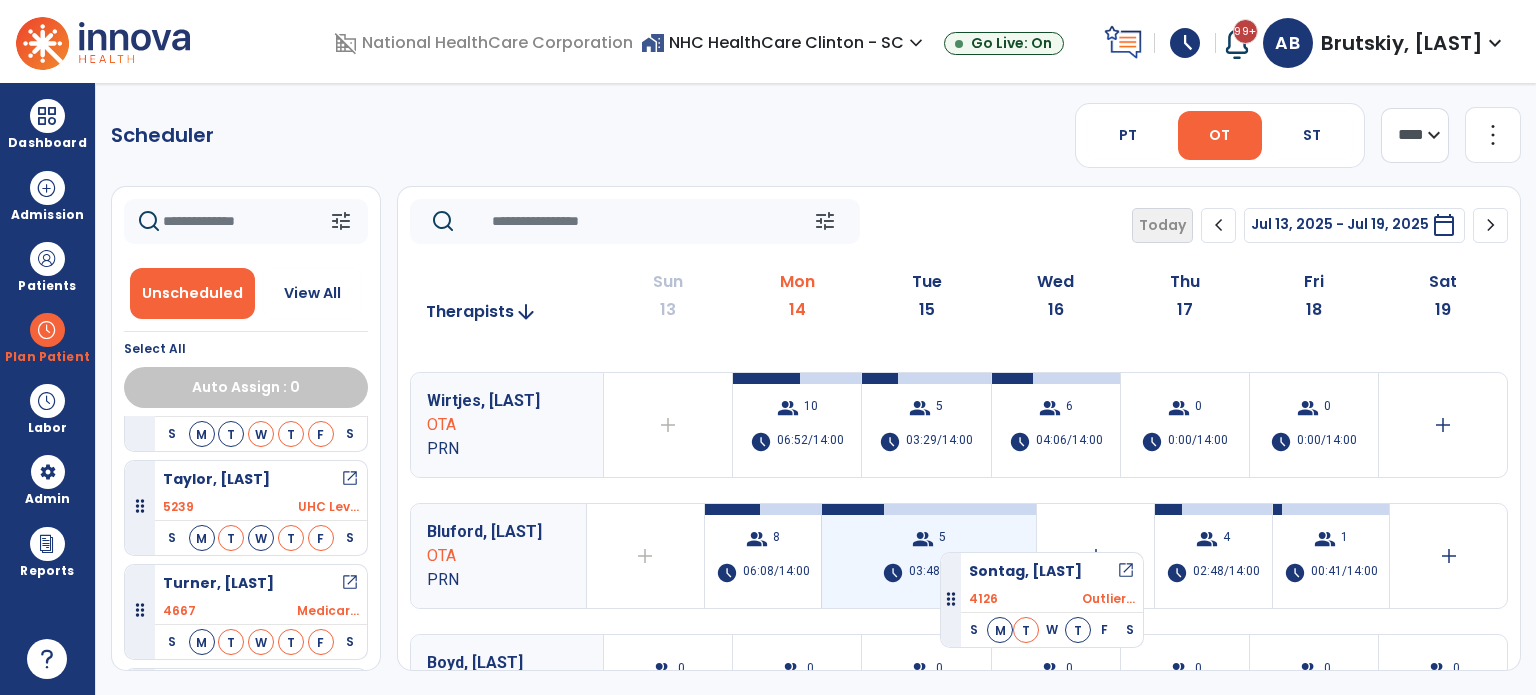 drag, startPoint x: 250, startPoint y: 495, endPoint x: 958, endPoint y: 547, distance: 709.90704 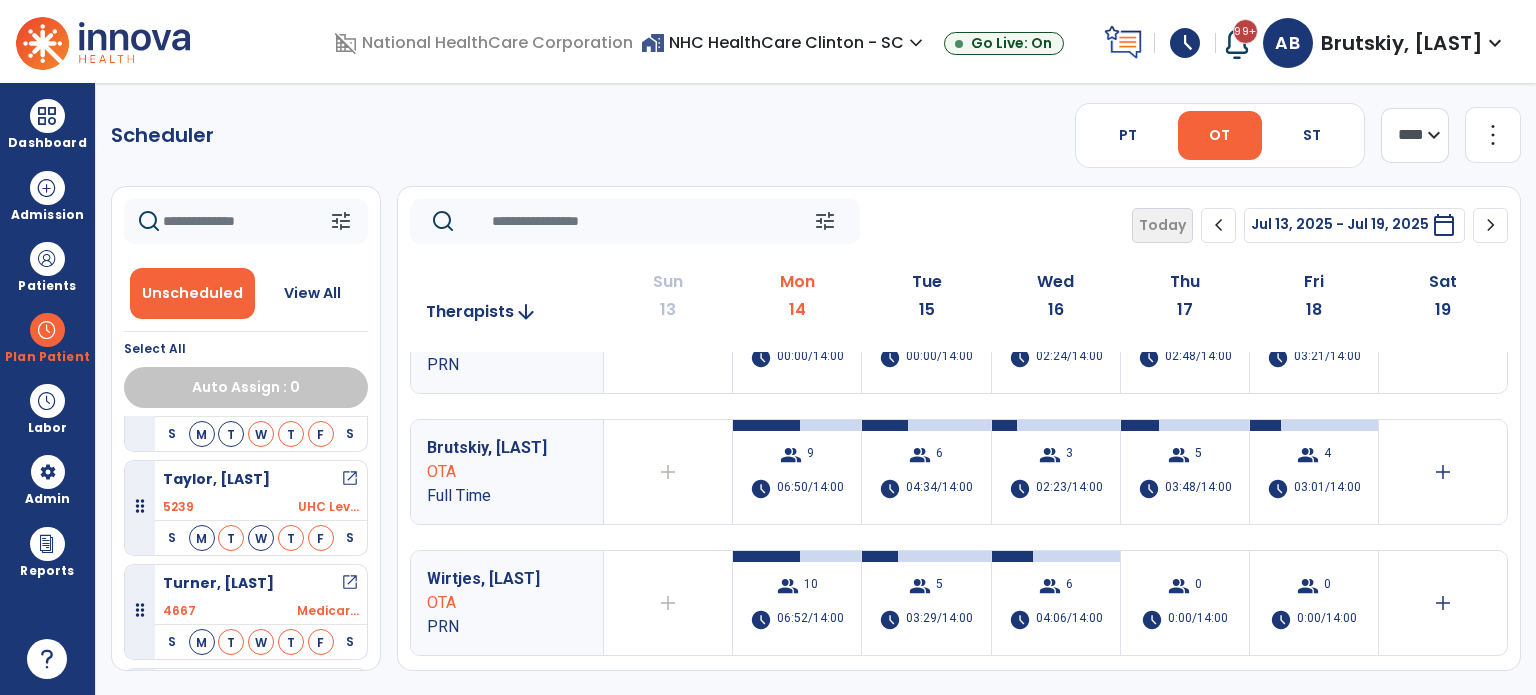 scroll, scrollTop: 0, scrollLeft: 0, axis: both 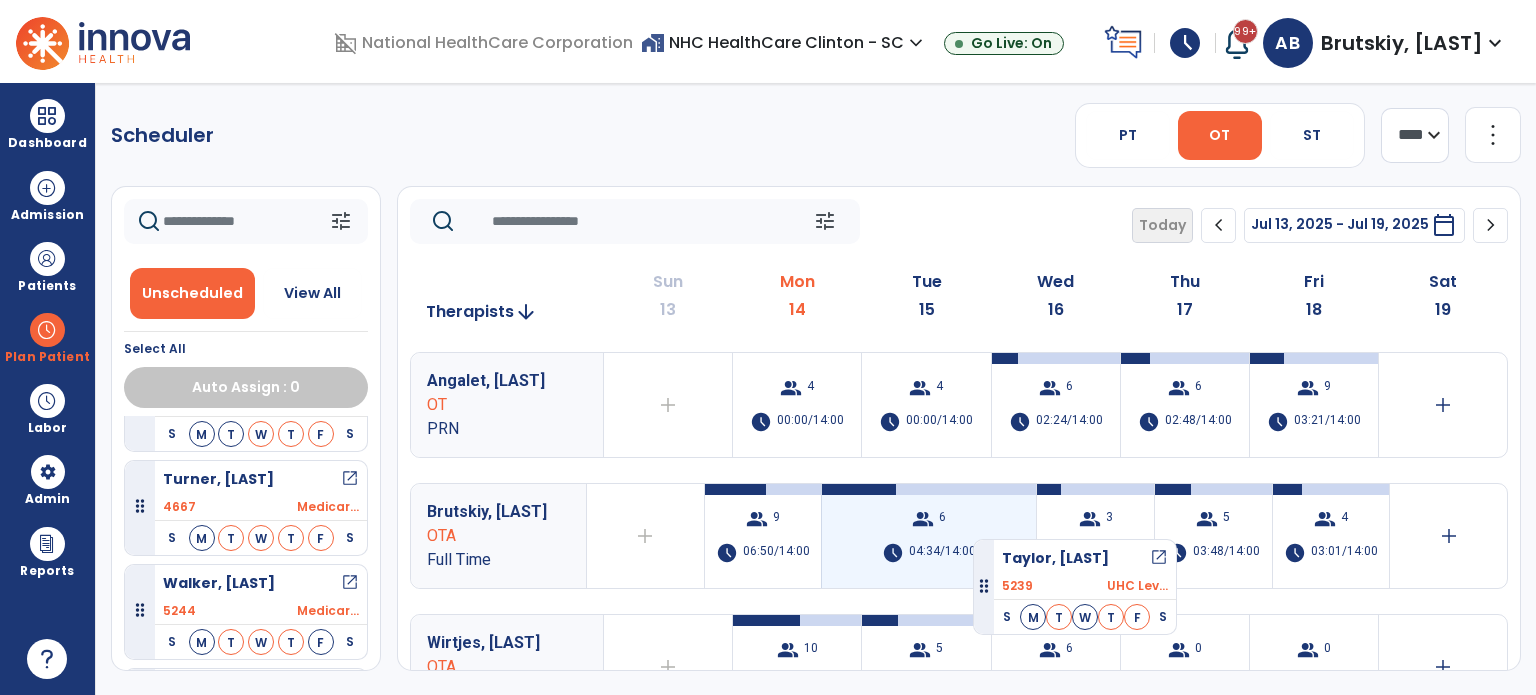 drag, startPoint x: 278, startPoint y: 493, endPoint x: 986, endPoint y: 533, distance: 709.129 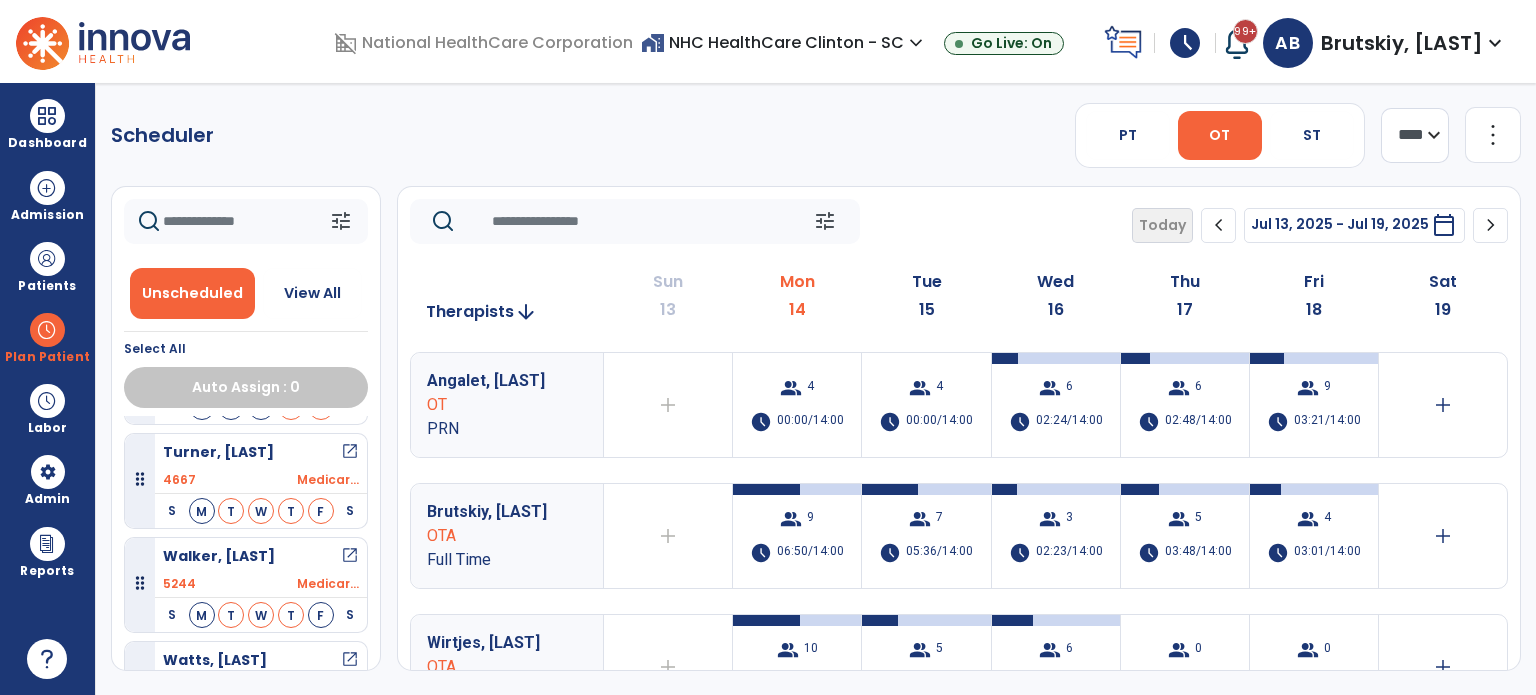 scroll, scrollTop: 824, scrollLeft: 0, axis: vertical 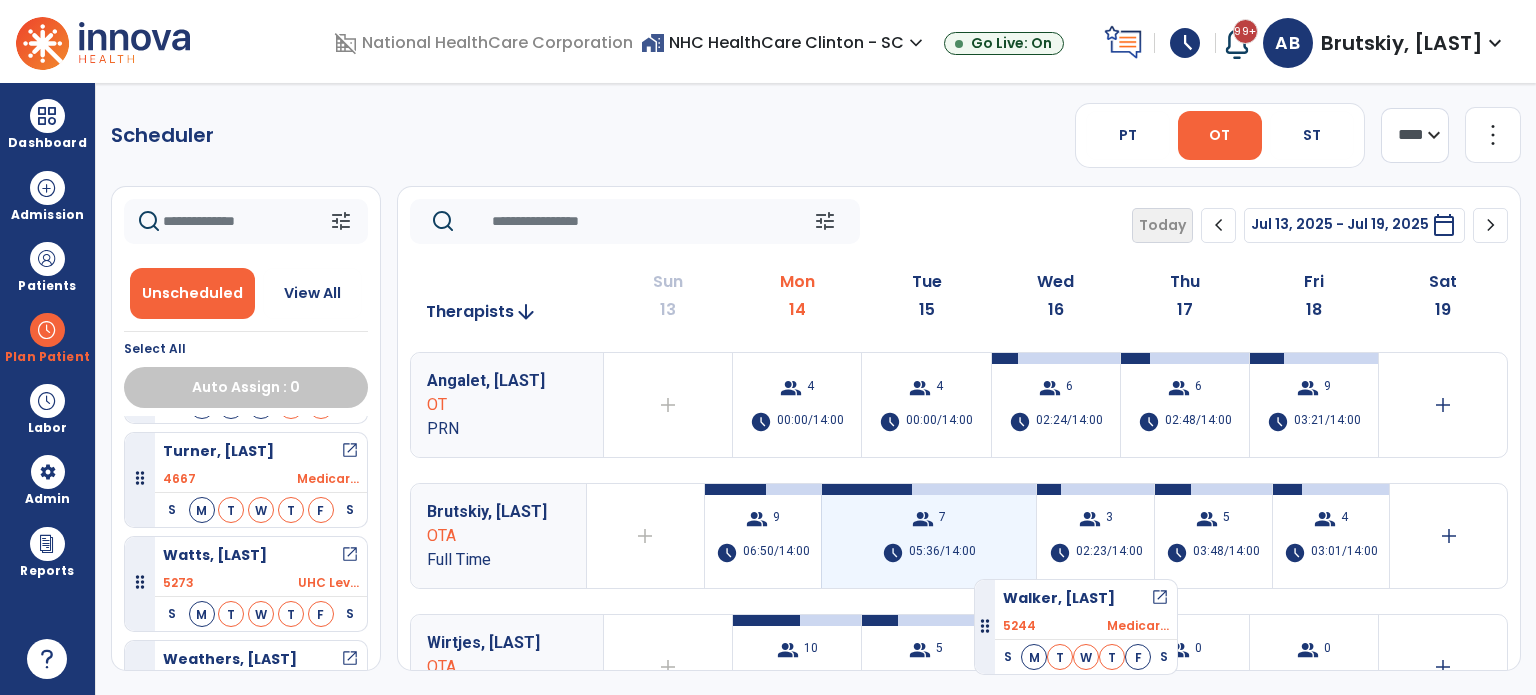drag, startPoint x: 256, startPoint y: 567, endPoint x: 968, endPoint y: 566, distance: 712.00073 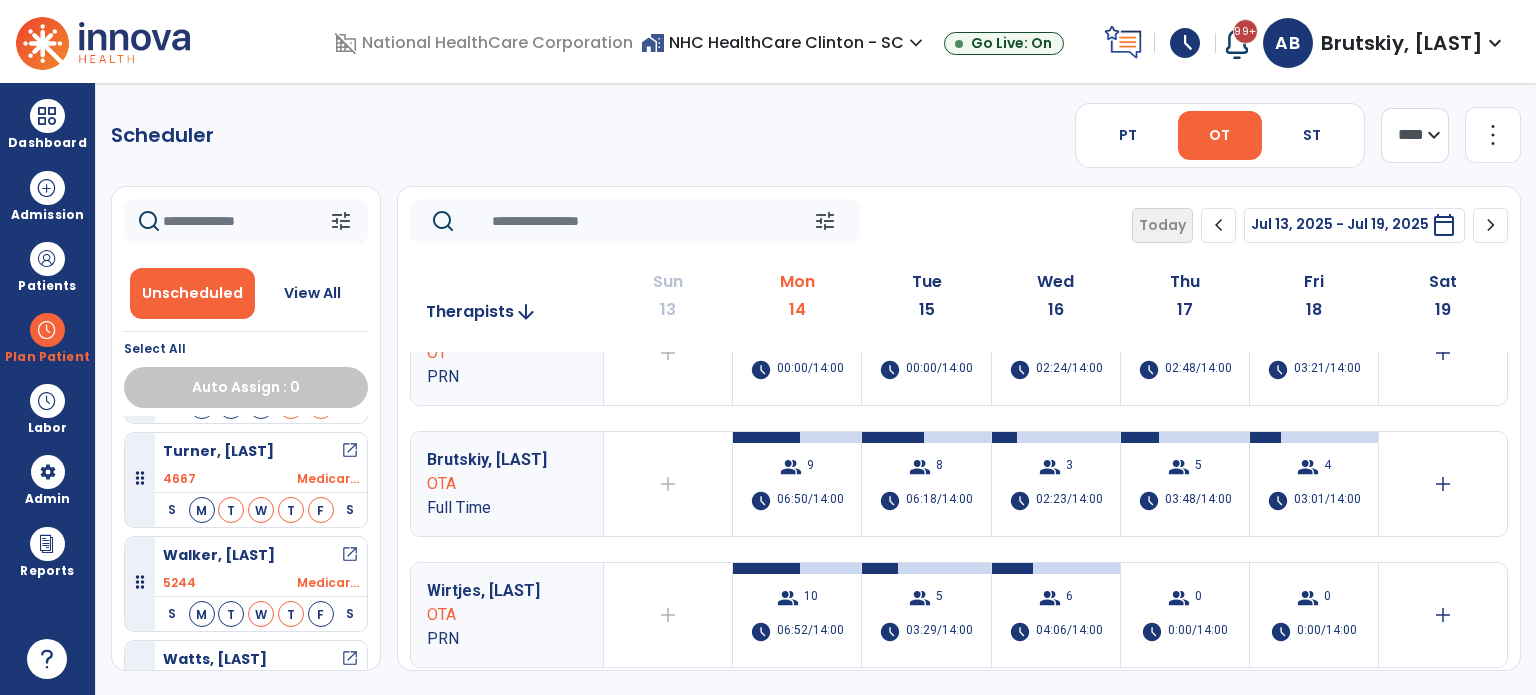 scroll, scrollTop: 118, scrollLeft: 0, axis: vertical 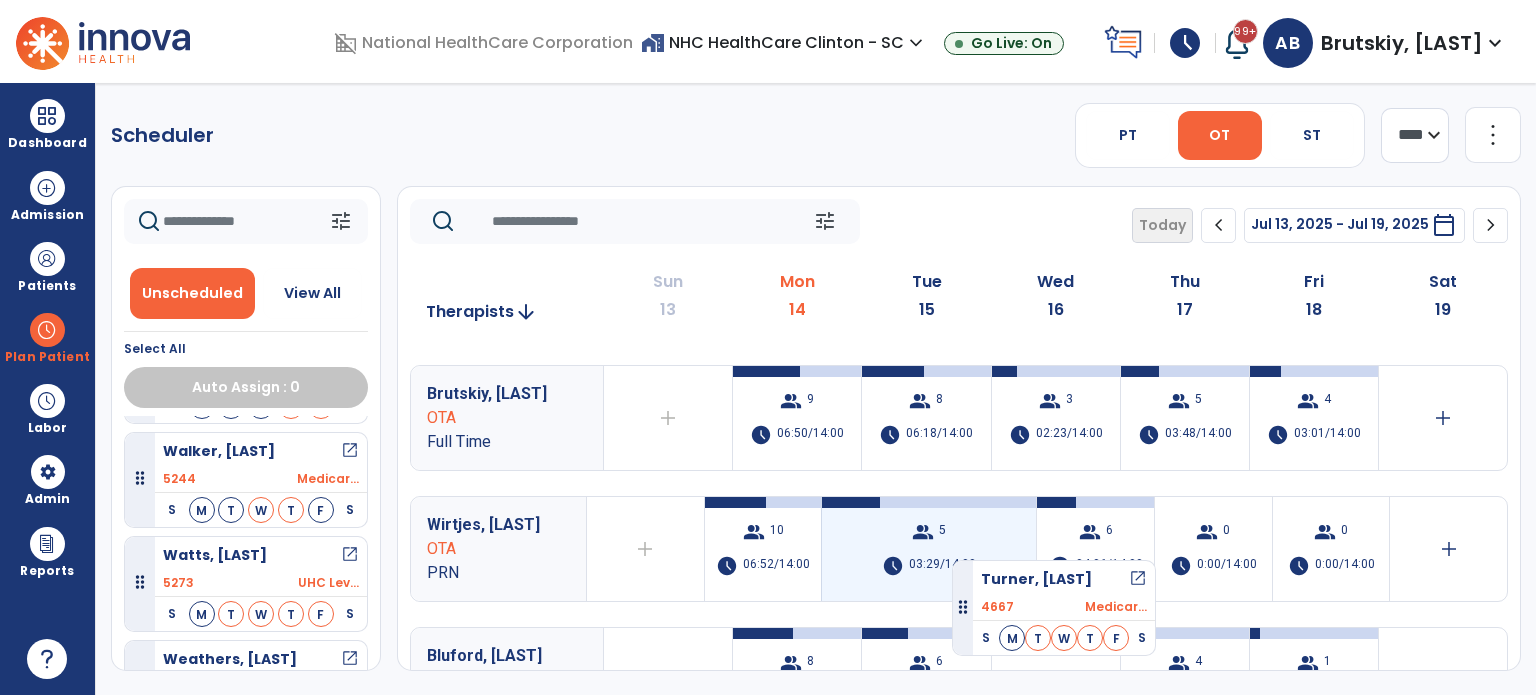 drag, startPoint x: 262, startPoint y: 487, endPoint x: 954, endPoint y: 552, distance: 695.046 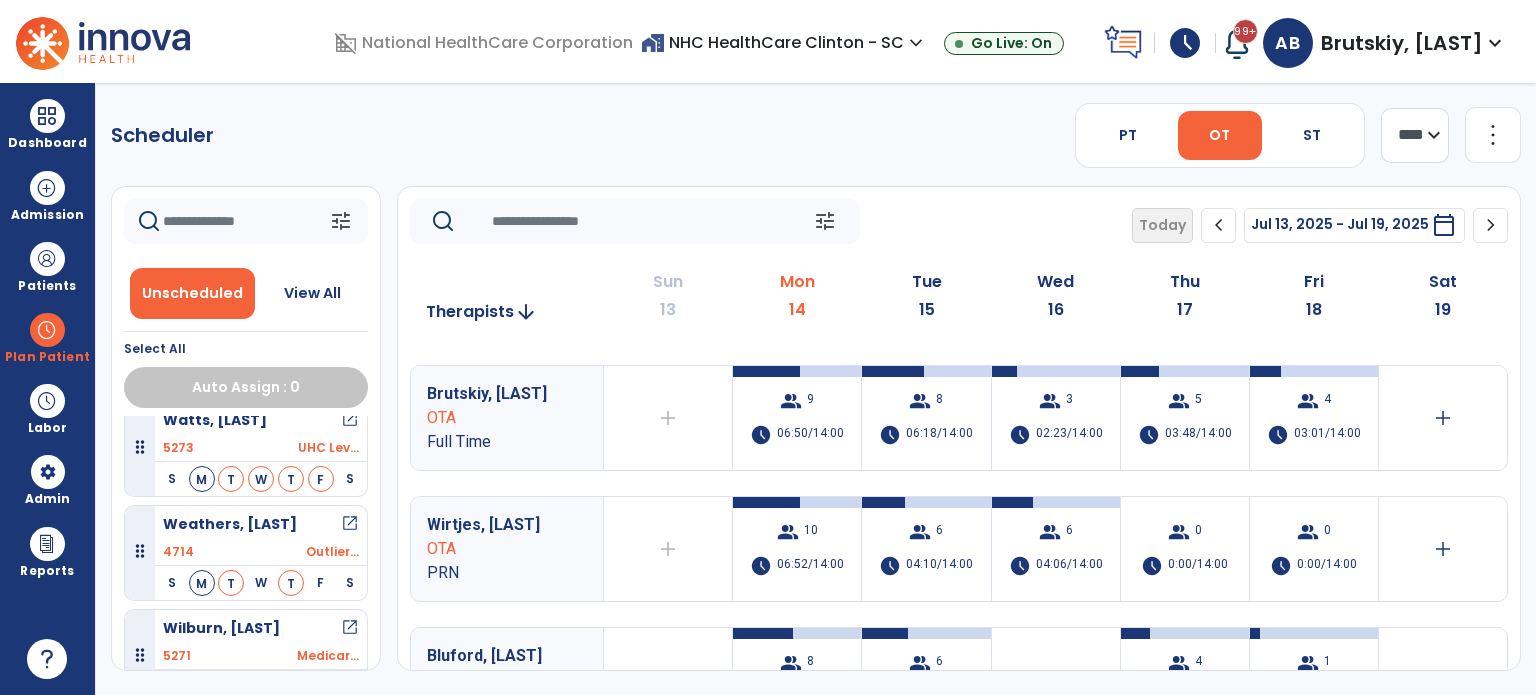 scroll, scrollTop: 1080, scrollLeft: 0, axis: vertical 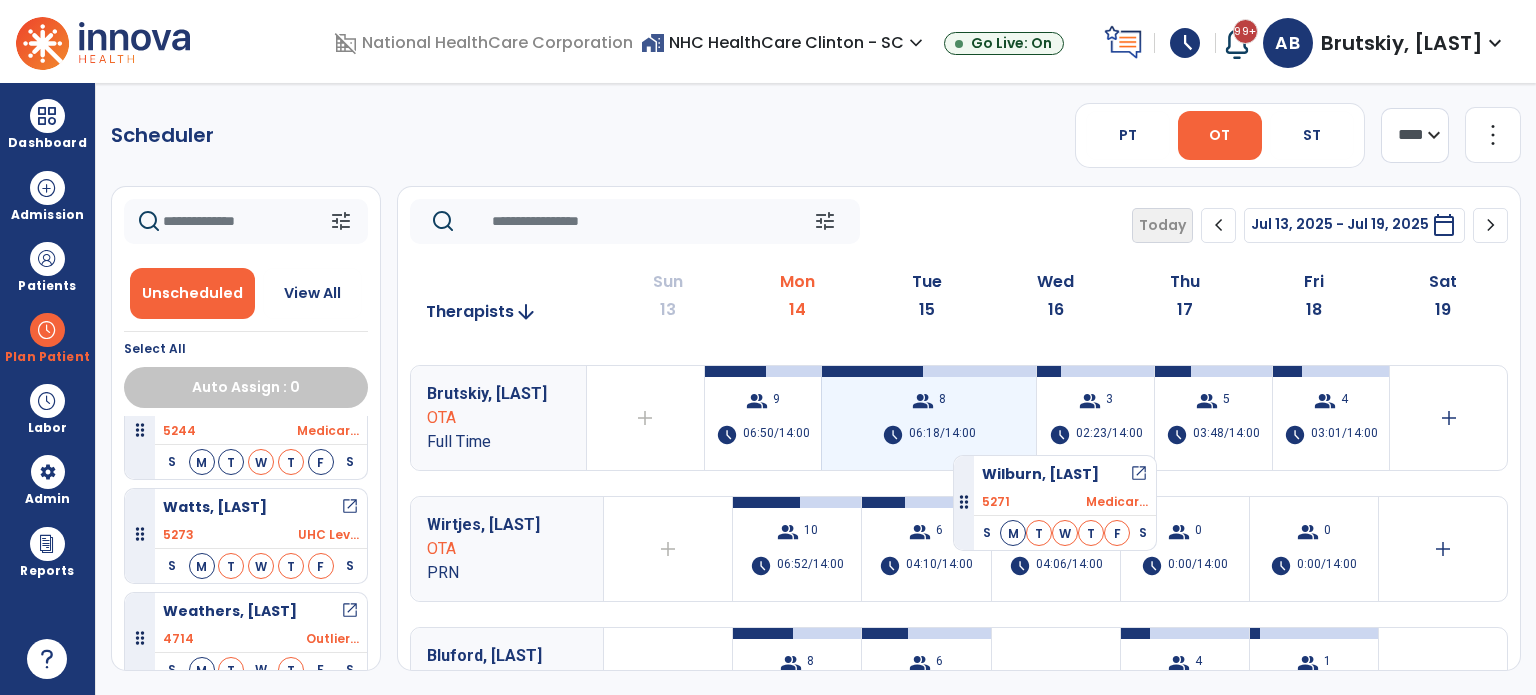 drag, startPoint x: 248, startPoint y: 606, endPoint x: 953, endPoint y: 447, distance: 722.7074 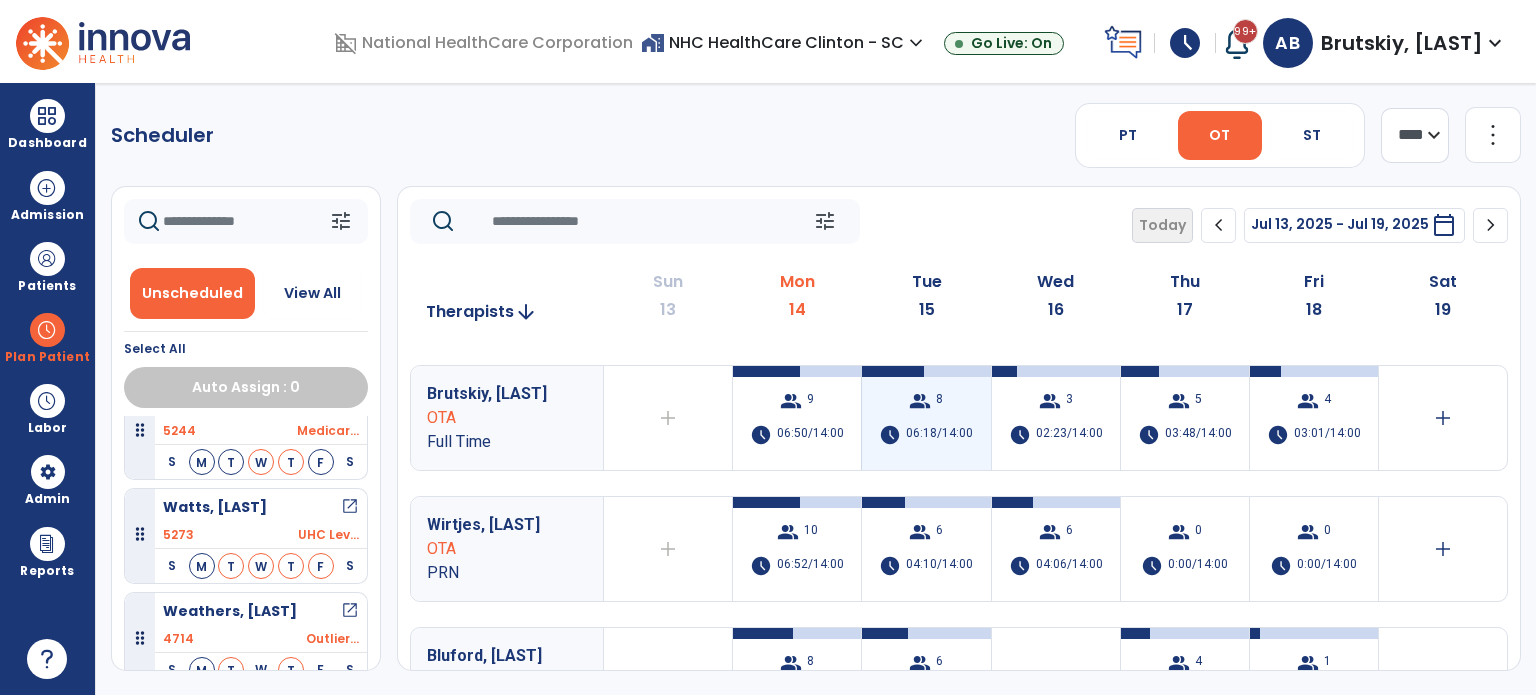 scroll, scrollTop: 1080, scrollLeft: 0, axis: vertical 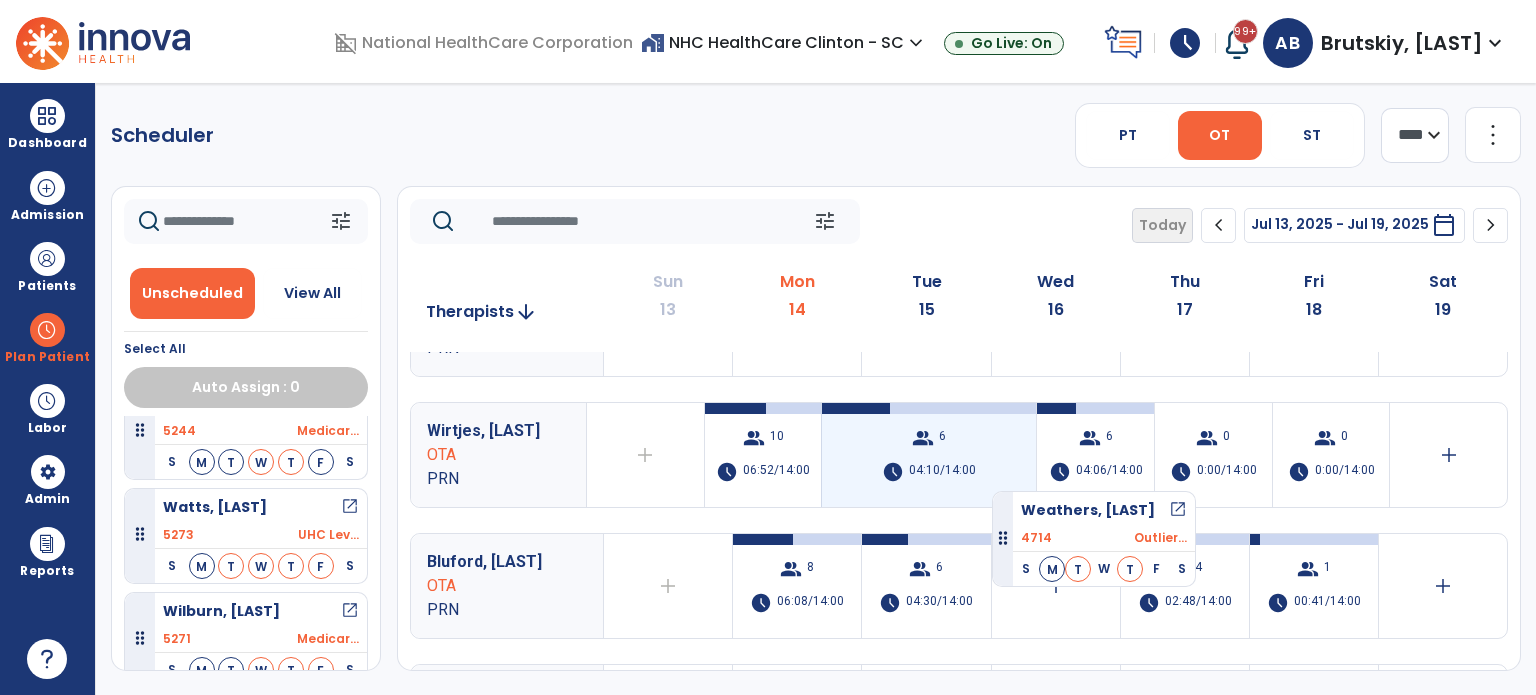 drag, startPoint x: 239, startPoint y: 524, endPoint x: 994, endPoint y: 479, distance: 756.33984 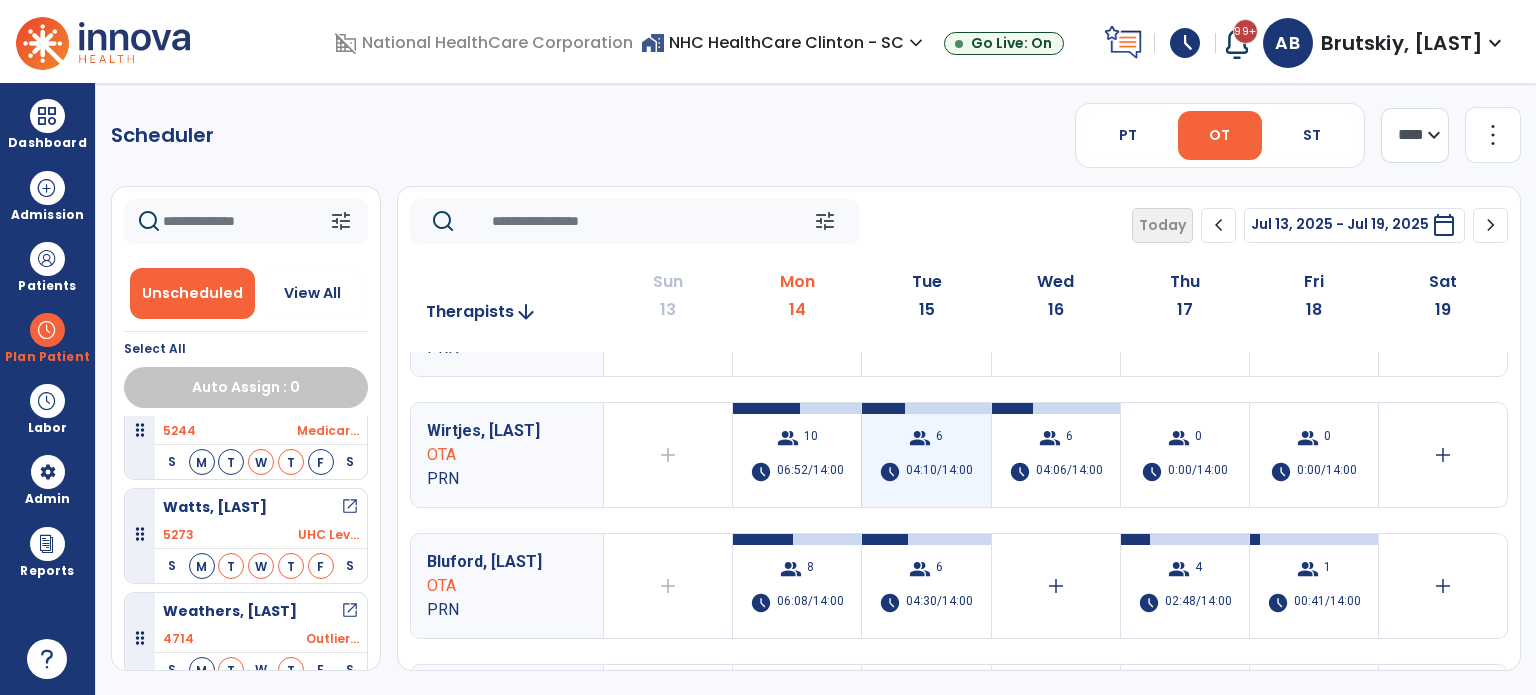 scroll, scrollTop: 1080, scrollLeft: 0, axis: vertical 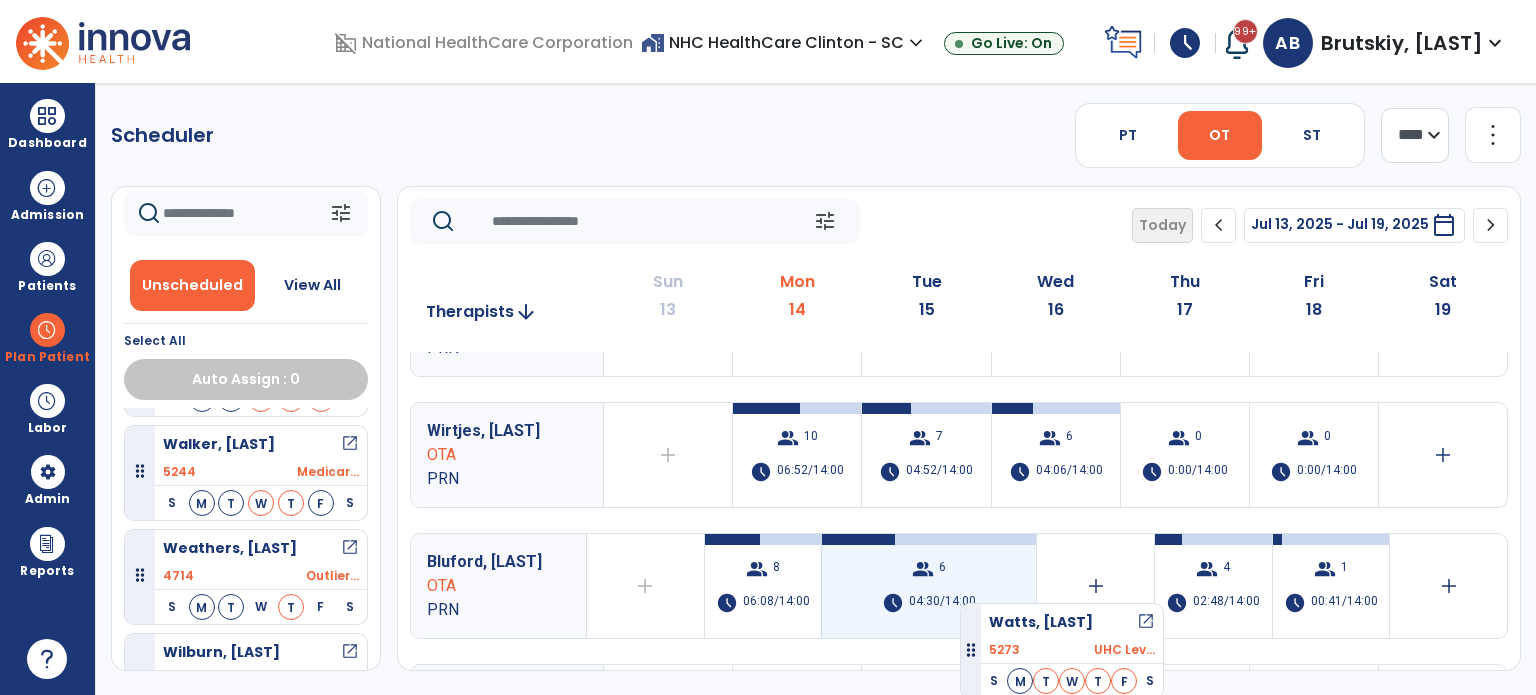 drag, startPoint x: 252, startPoint y: 534, endPoint x: 960, endPoint y: 594, distance: 710.53784 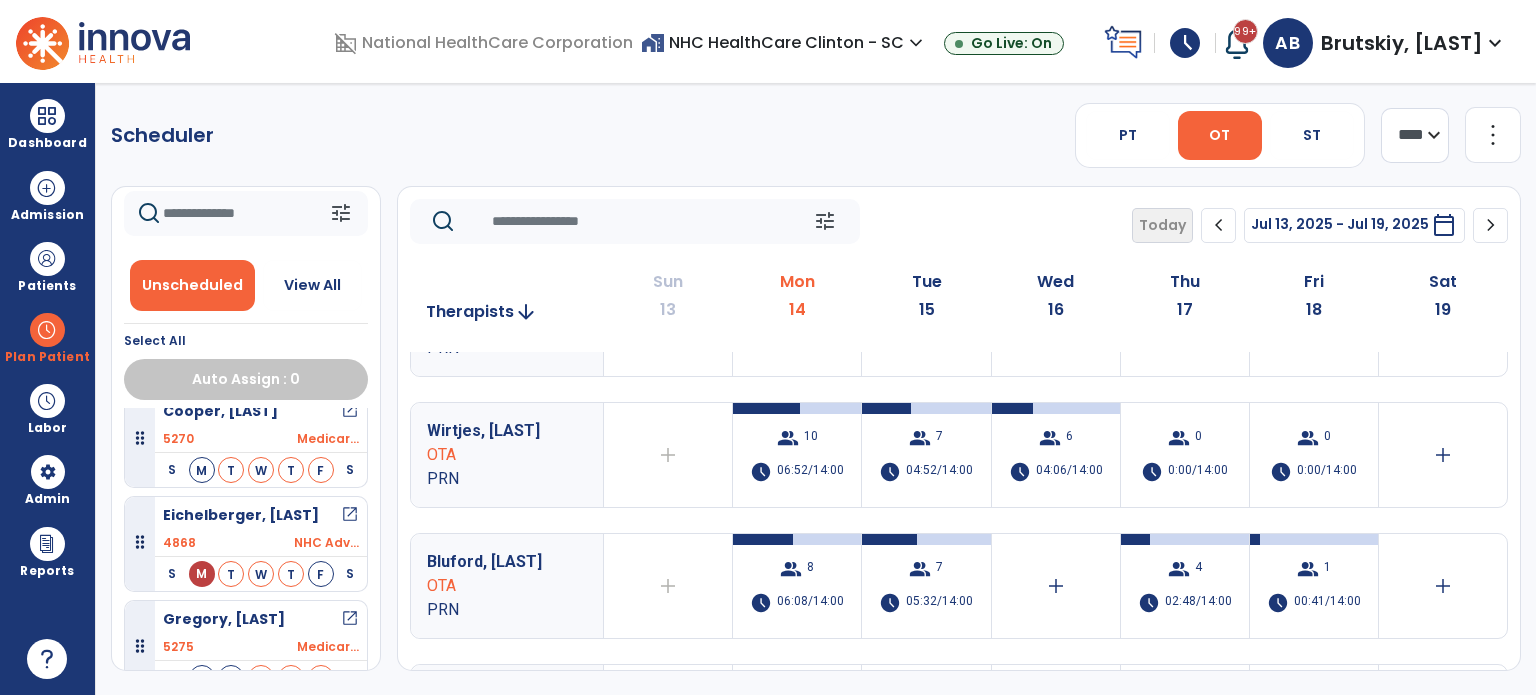 scroll, scrollTop: 127, scrollLeft: 0, axis: vertical 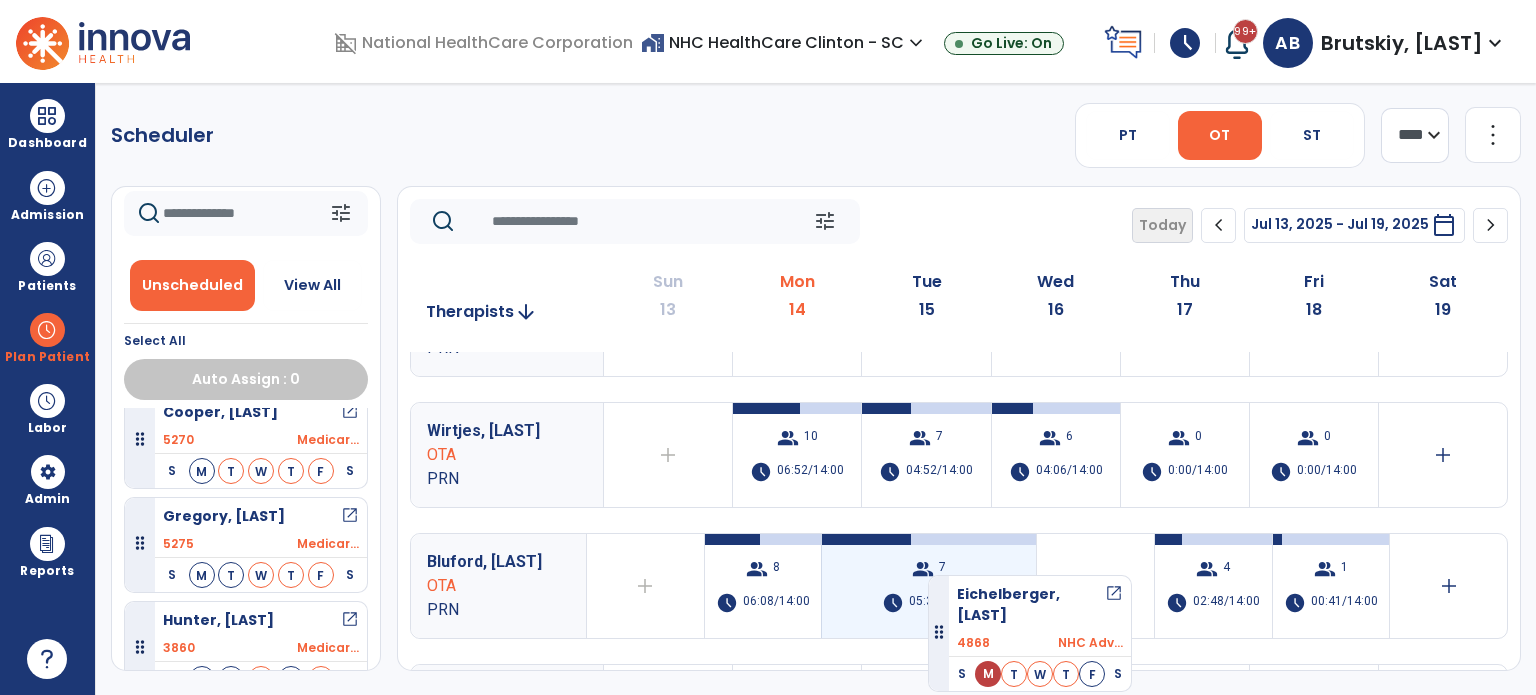 drag, startPoint x: 265, startPoint y: 539, endPoint x: 928, endPoint y: 567, distance: 663.591 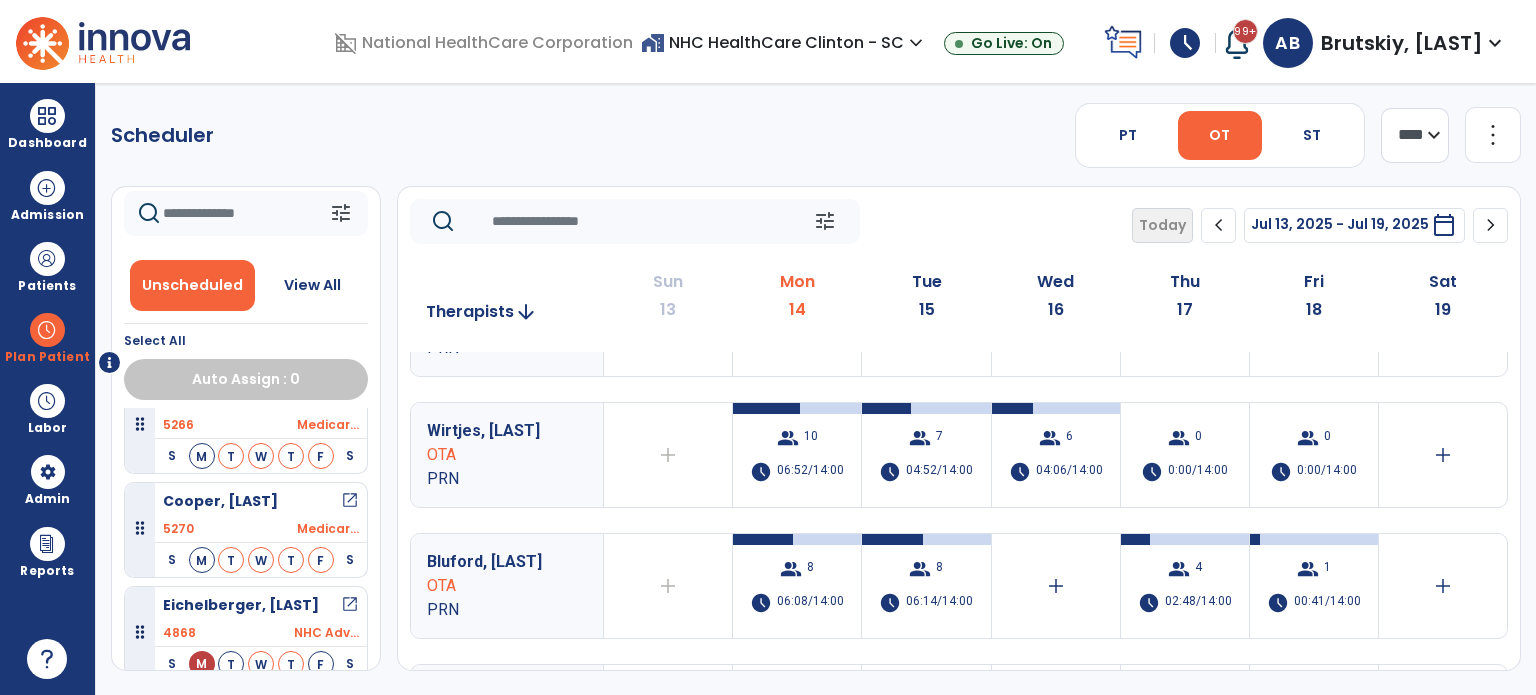 scroll, scrollTop: 0, scrollLeft: 0, axis: both 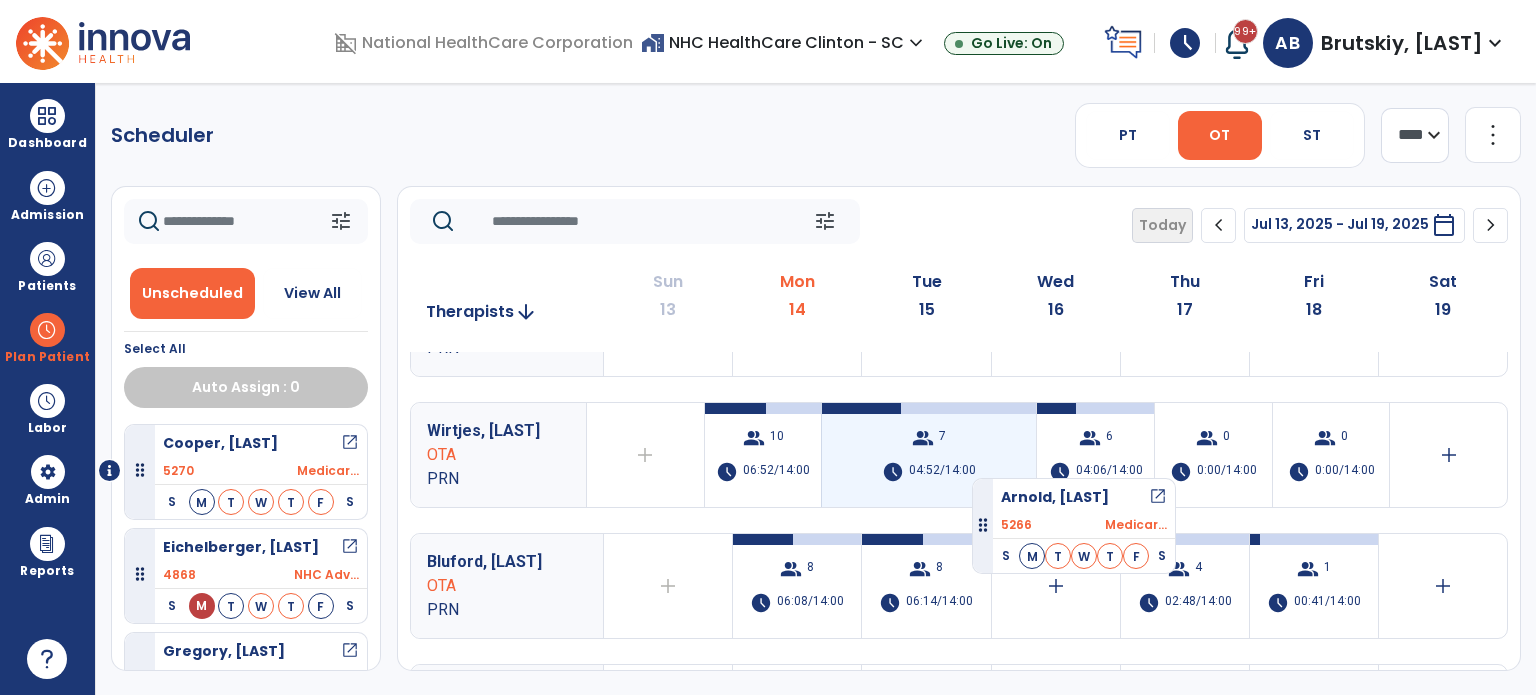 drag, startPoint x: 238, startPoint y: 461, endPoint x: 972, endPoint y: 470, distance: 734.0552 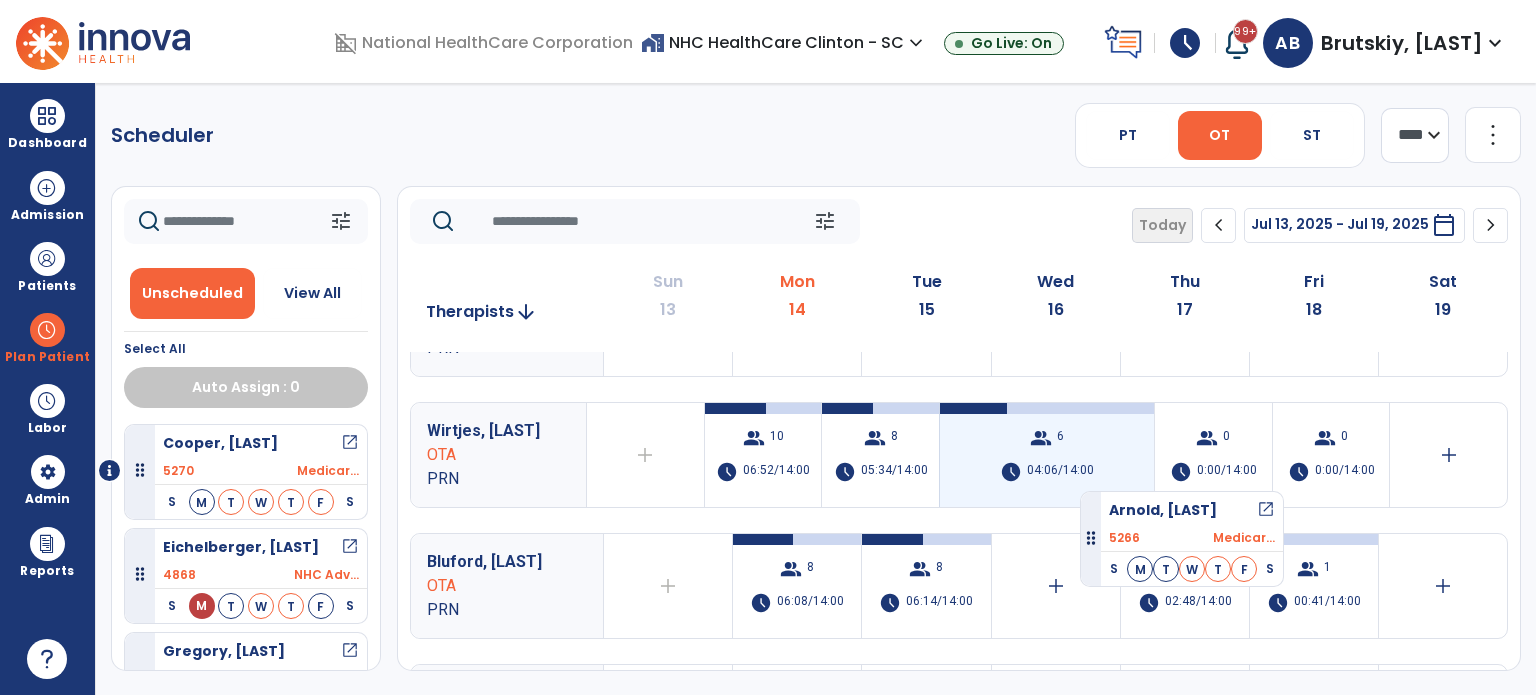 drag, startPoint x: 301, startPoint y: 480, endPoint x: 1088, endPoint y: 480, distance: 787 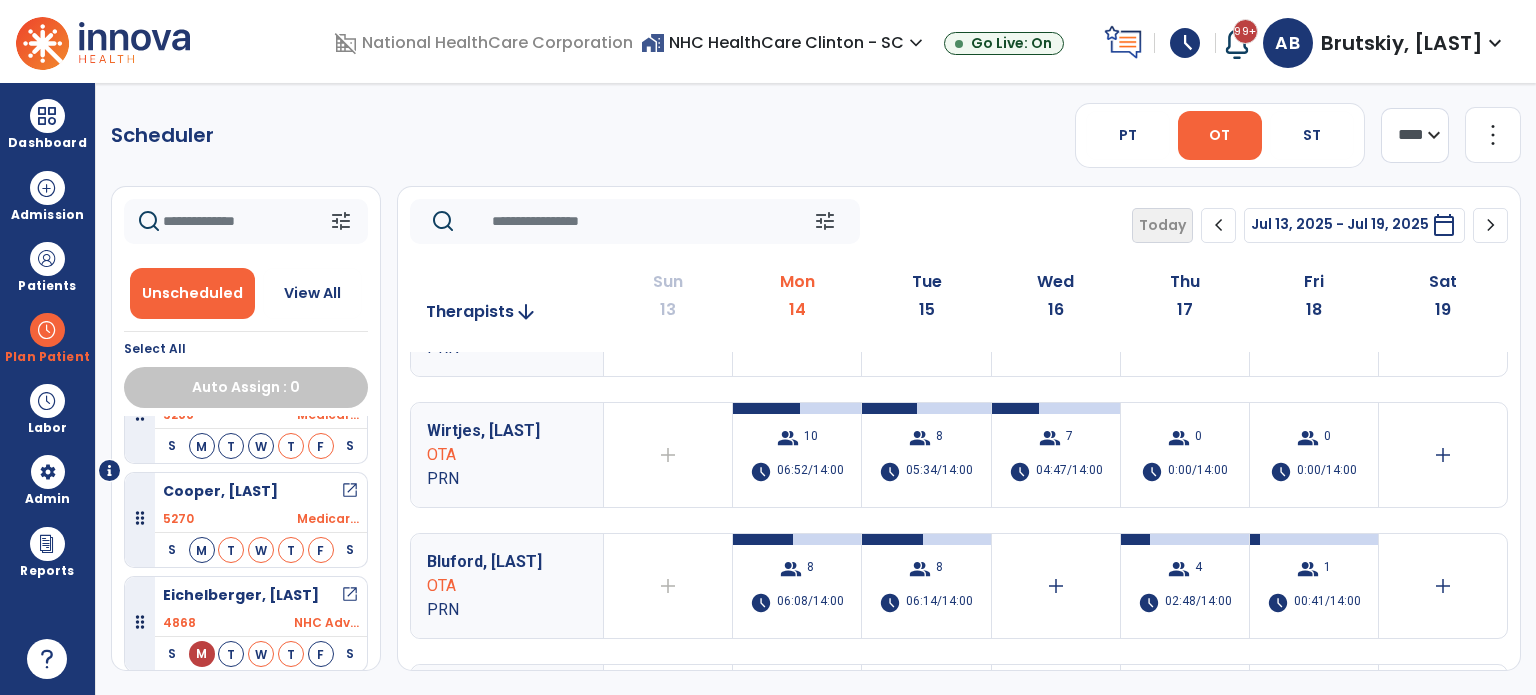 scroll, scrollTop: 58, scrollLeft: 0, axis: vertical 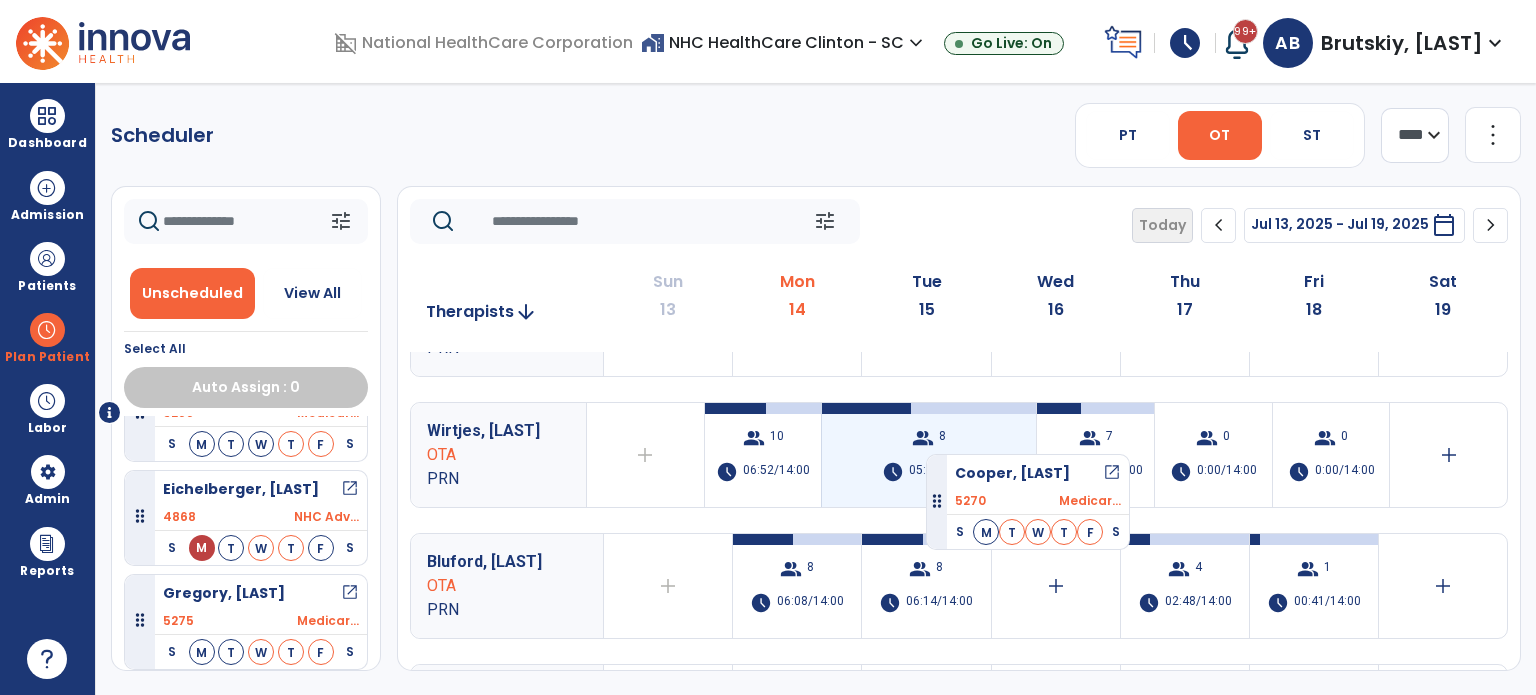 drag, startPoint x: 224, startPoint y: 511, endPoint x: 926, endPoint y: 446, distance: 705.0028 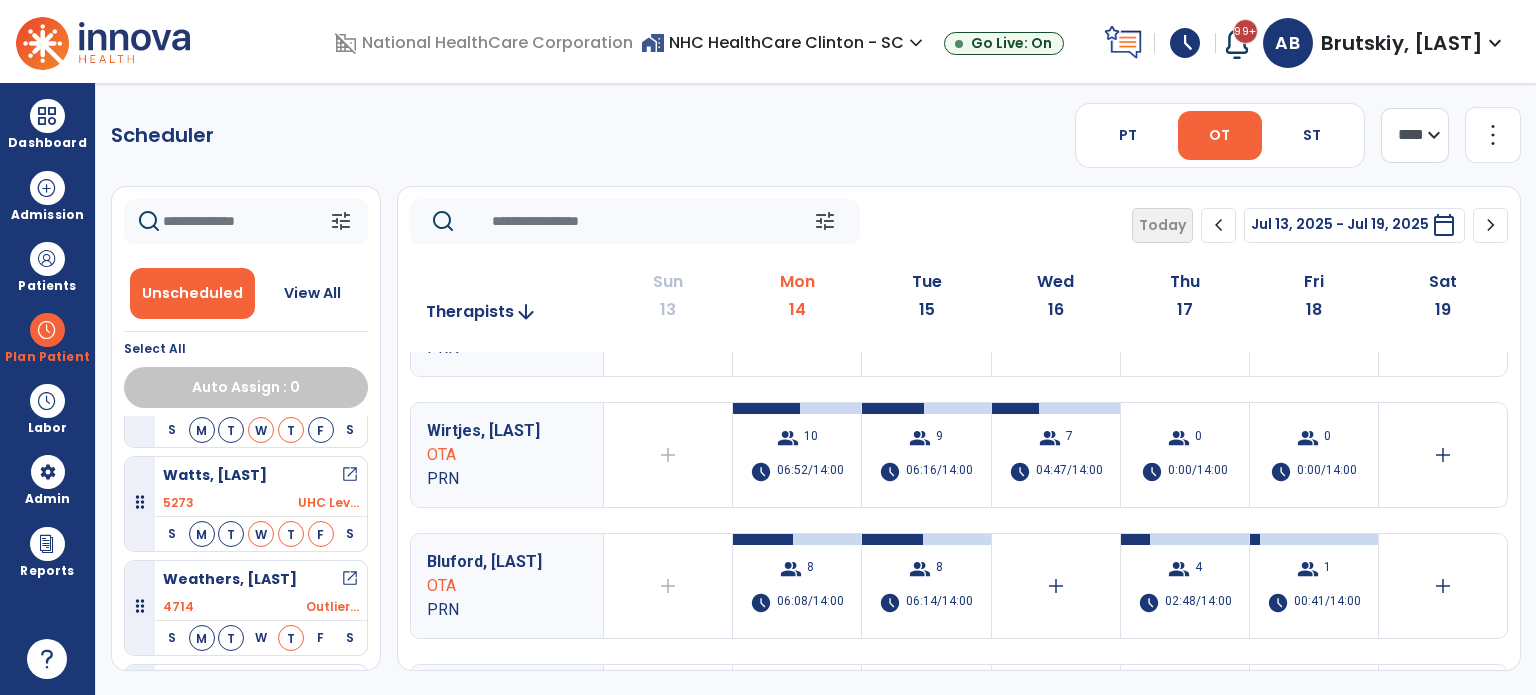 scroll, scrollTop: 1080, scrollLeft: 0, axis: vertical 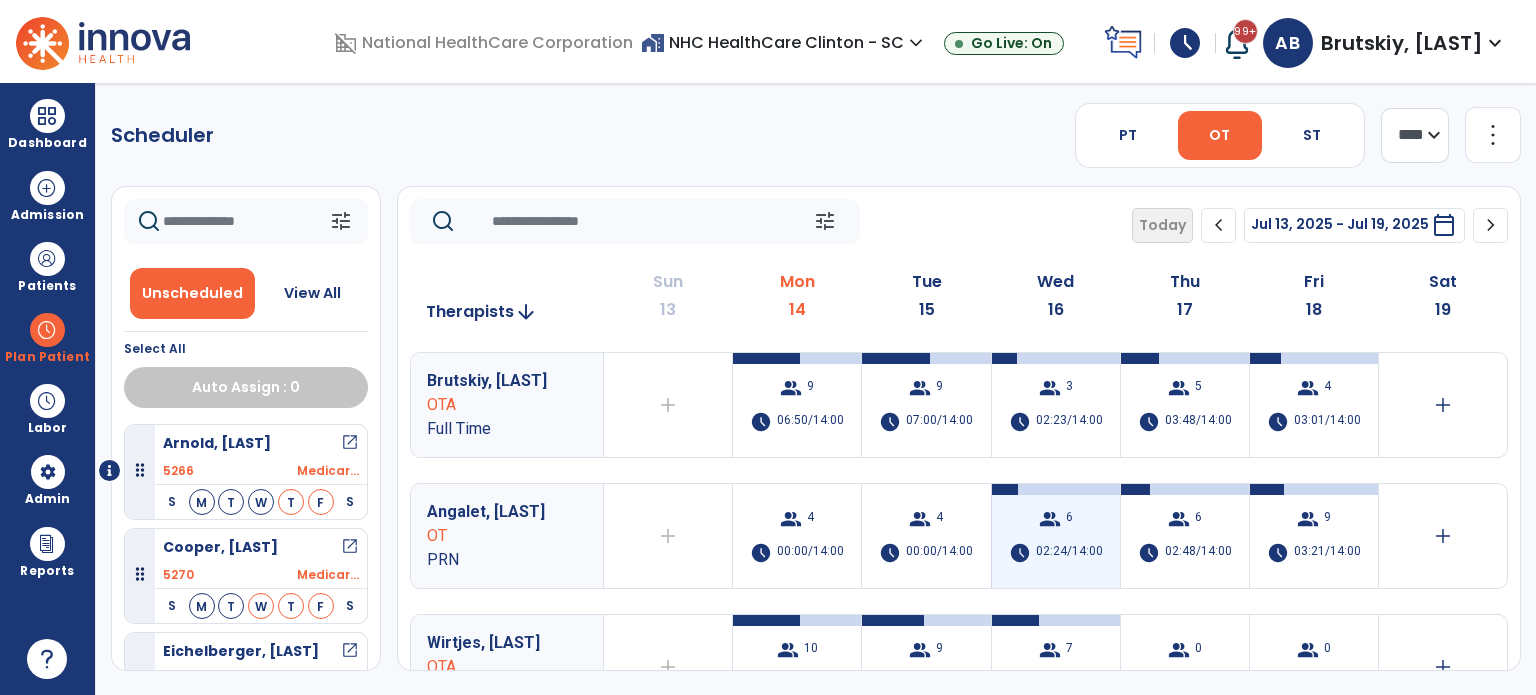 click on "group  6  schedule  02:24/14:00" at bounding box center [1056, 536] 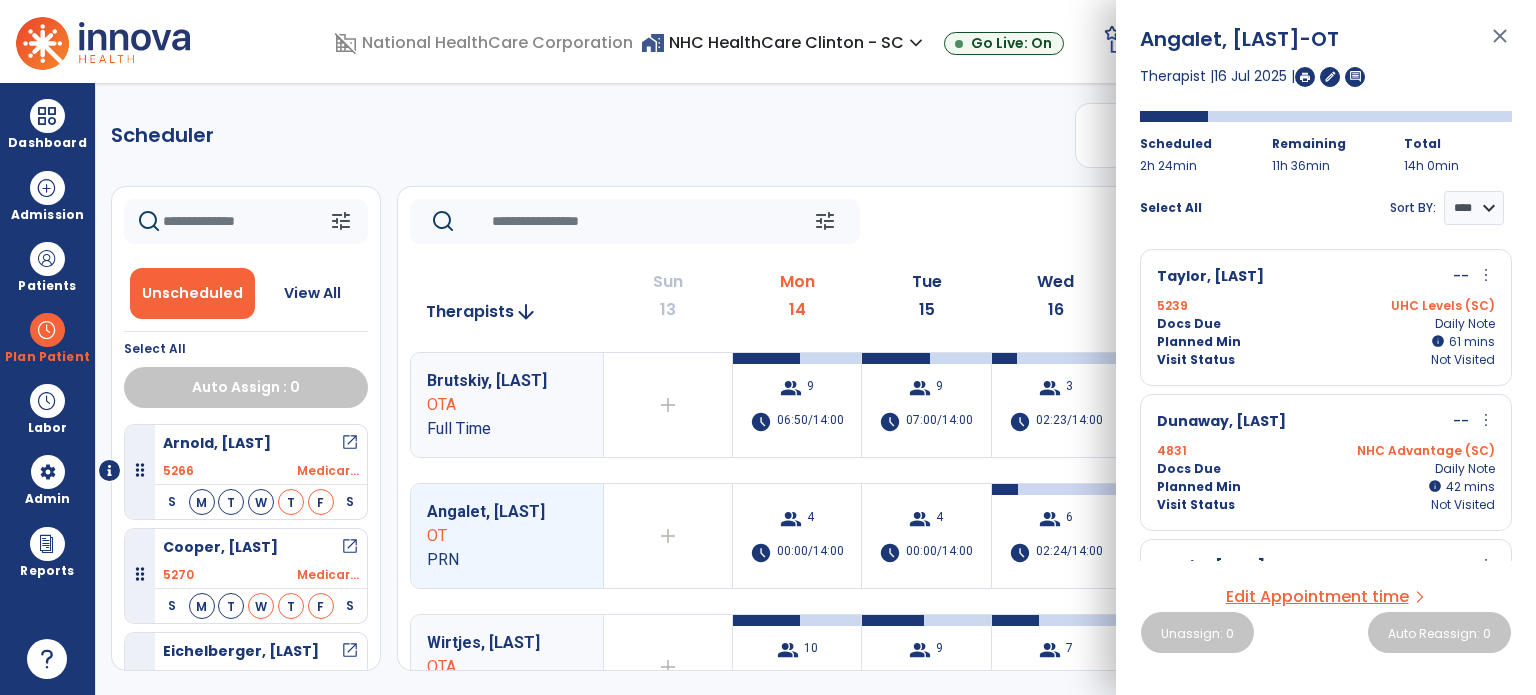 click on "UHC Levels (SC)" at bounding box center [1410, 306] 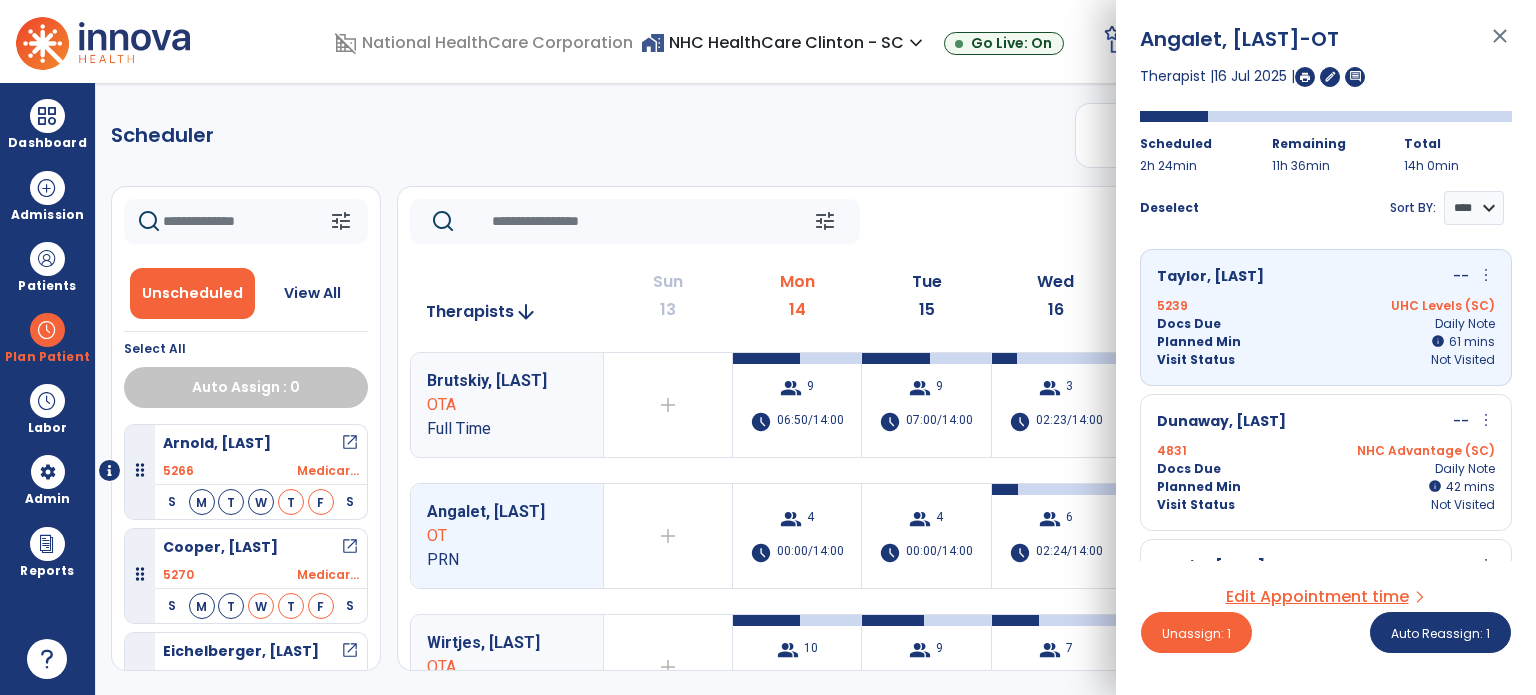 click on "NHC Advantage (SC)" at bounding box center (1410, 451) 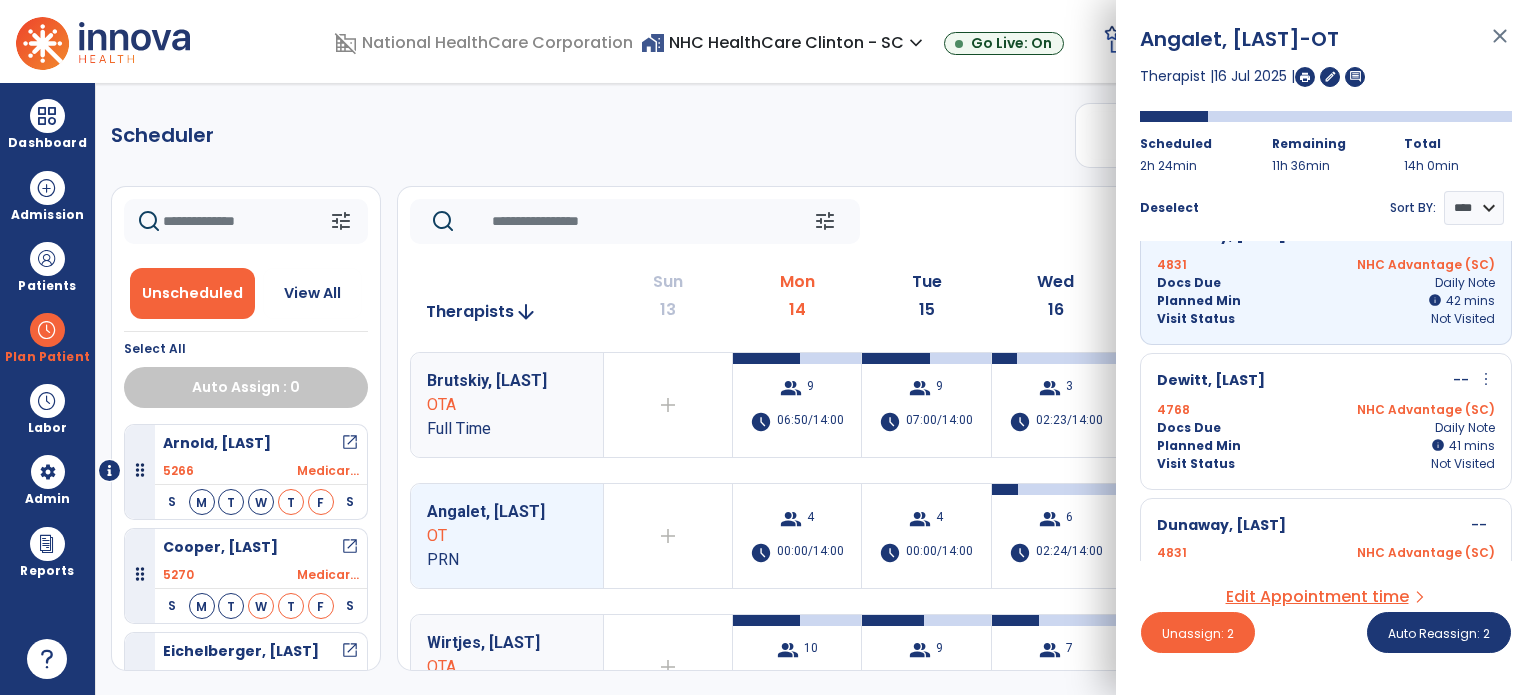 click on "Docs Due Daily Note" at bounding box center (1326, 428) 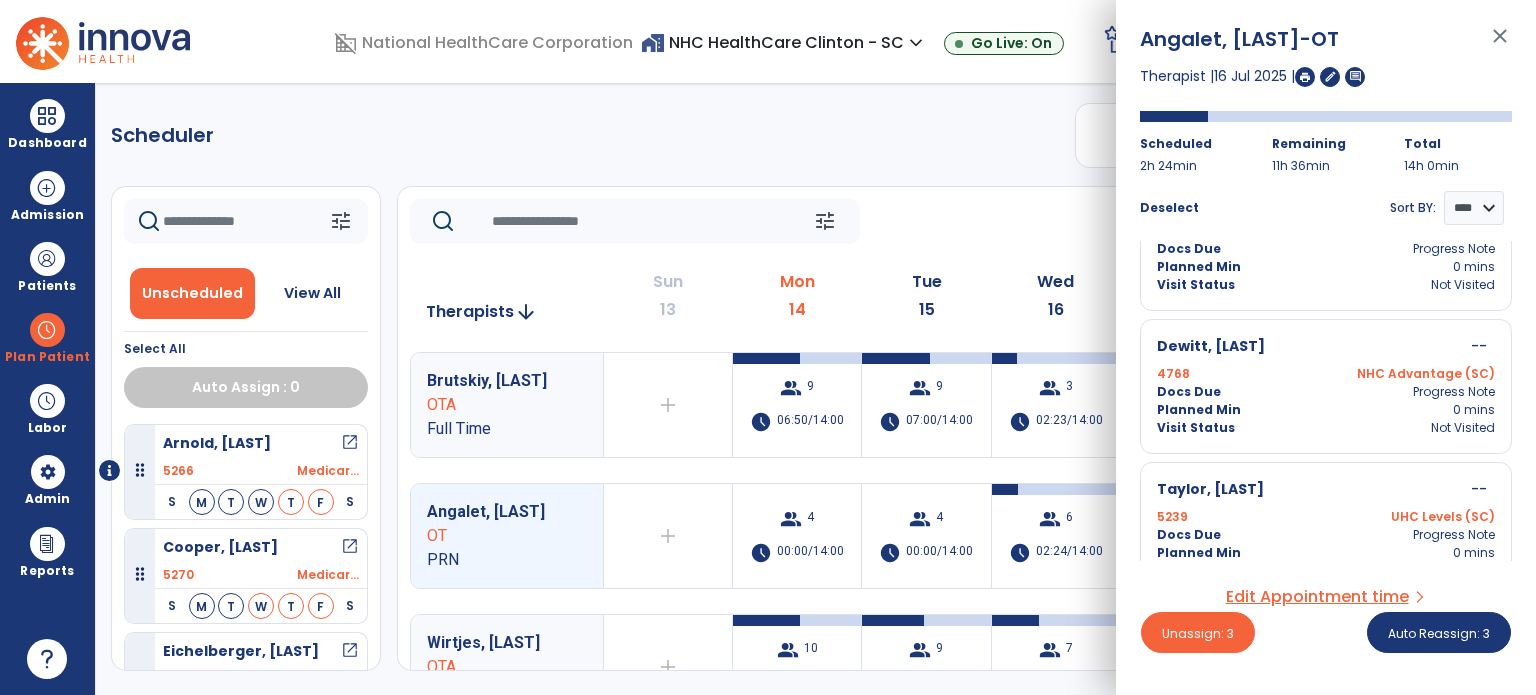 scroll, scrollTop: 540, scrollLeft: 0, axis: vertical 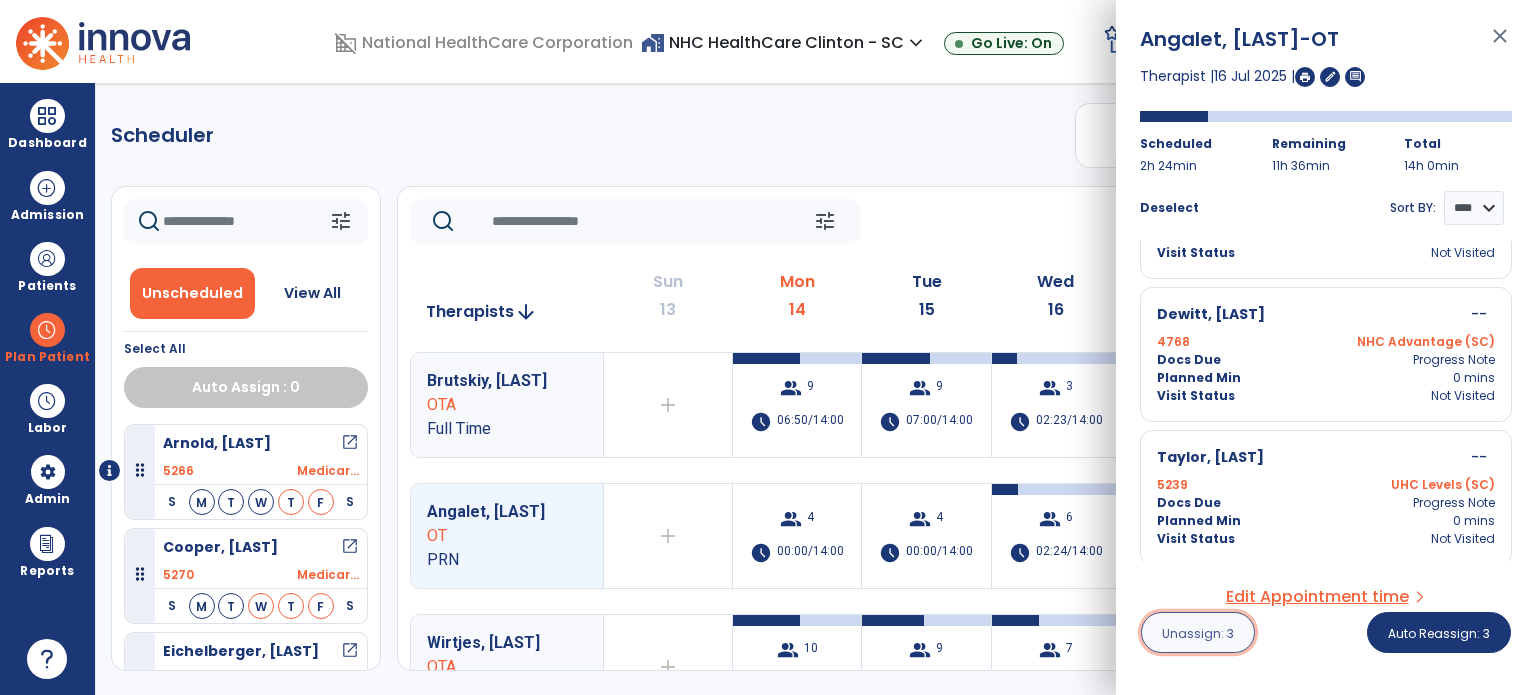 click on "Unassign: 3" at bounding box center [1198, 633] 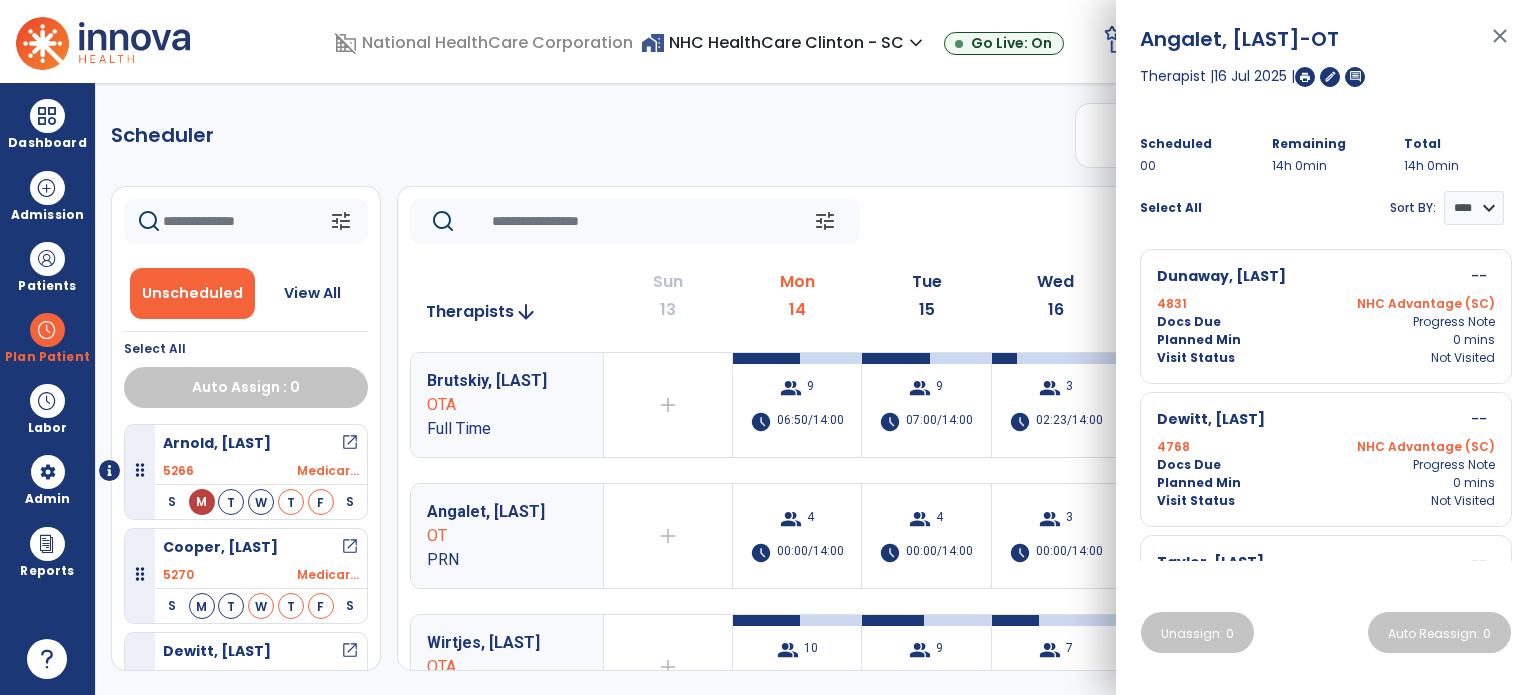 click on "Scheduler   PT   OT   ST  **** *** more_vert  Manage Labor   View All Therapists   Print" 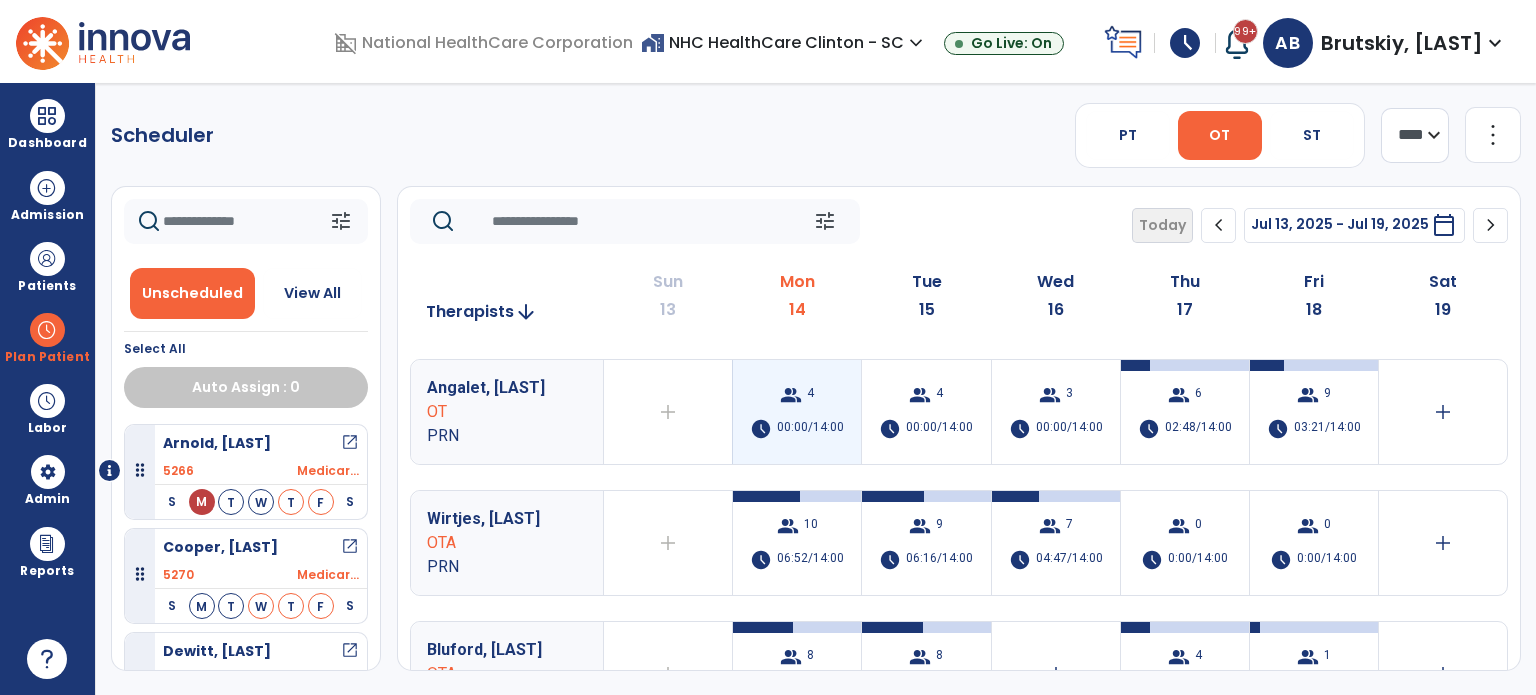 scroll, scrollTop: 136, scrollLeft: 0, axis: vertical 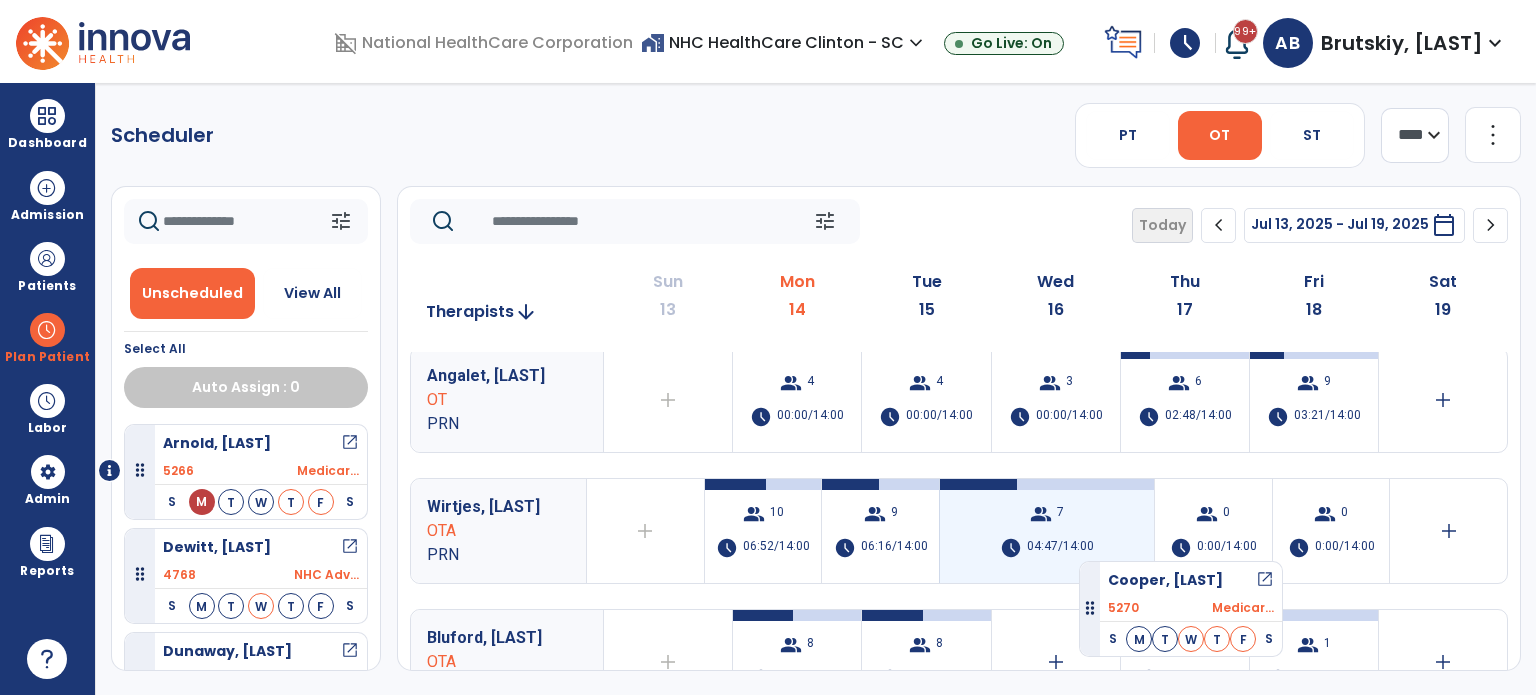 drag, startPoint x: 301, startPoint y: 548, endPoint x: 1082, endPoint y: 551, distance: 781.00574 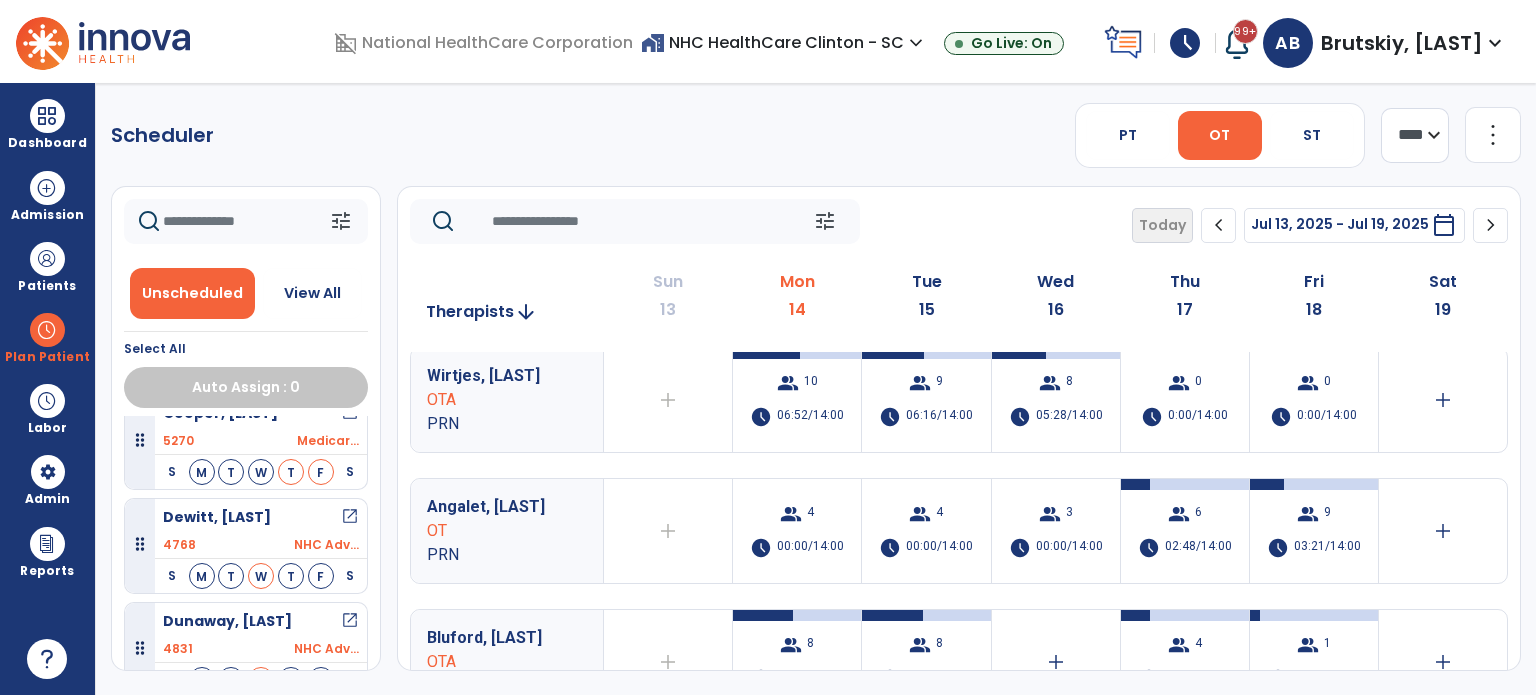 scroll, scrollTop: 135, scrollLeft: 0, axis: vertical 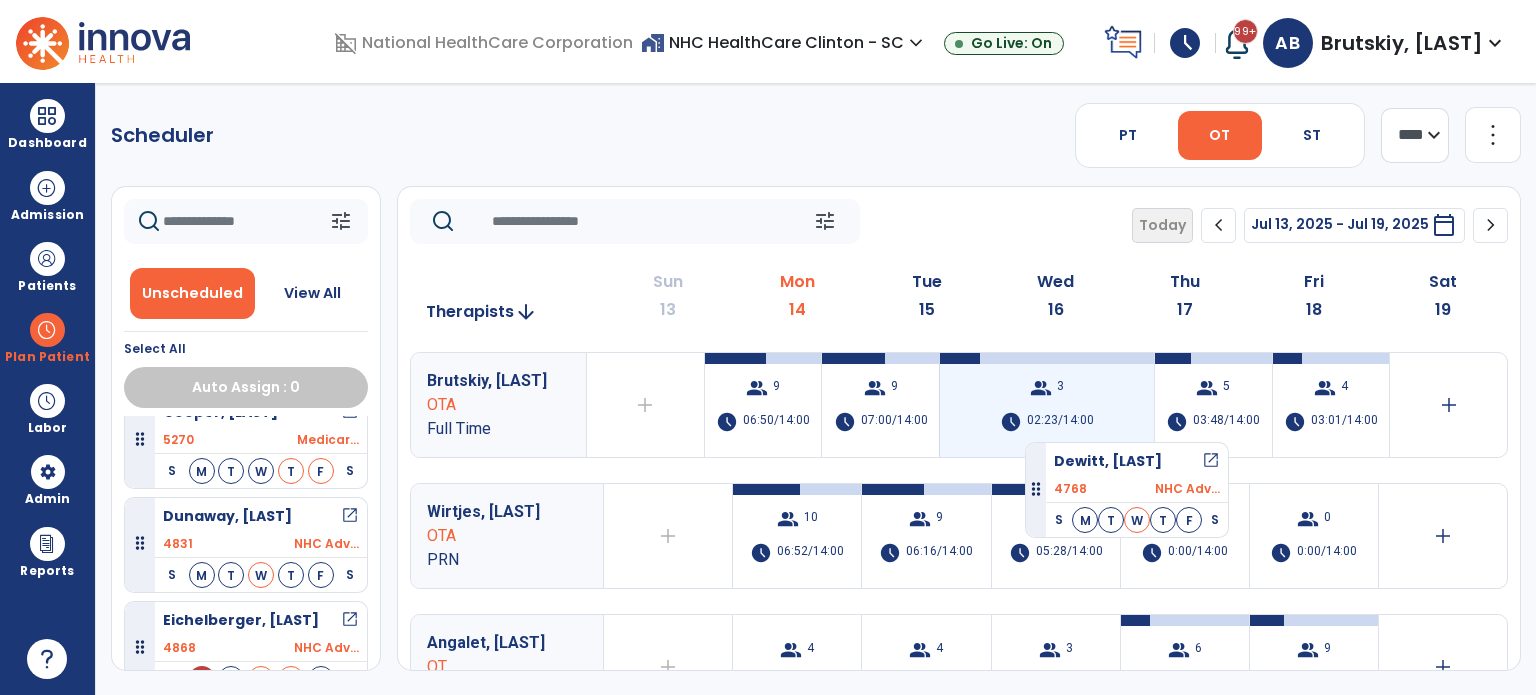drag, startPoint x: 278, startPoint y: 543, endPoint x: 1027, endPoint y: 428, distance: 757.77704 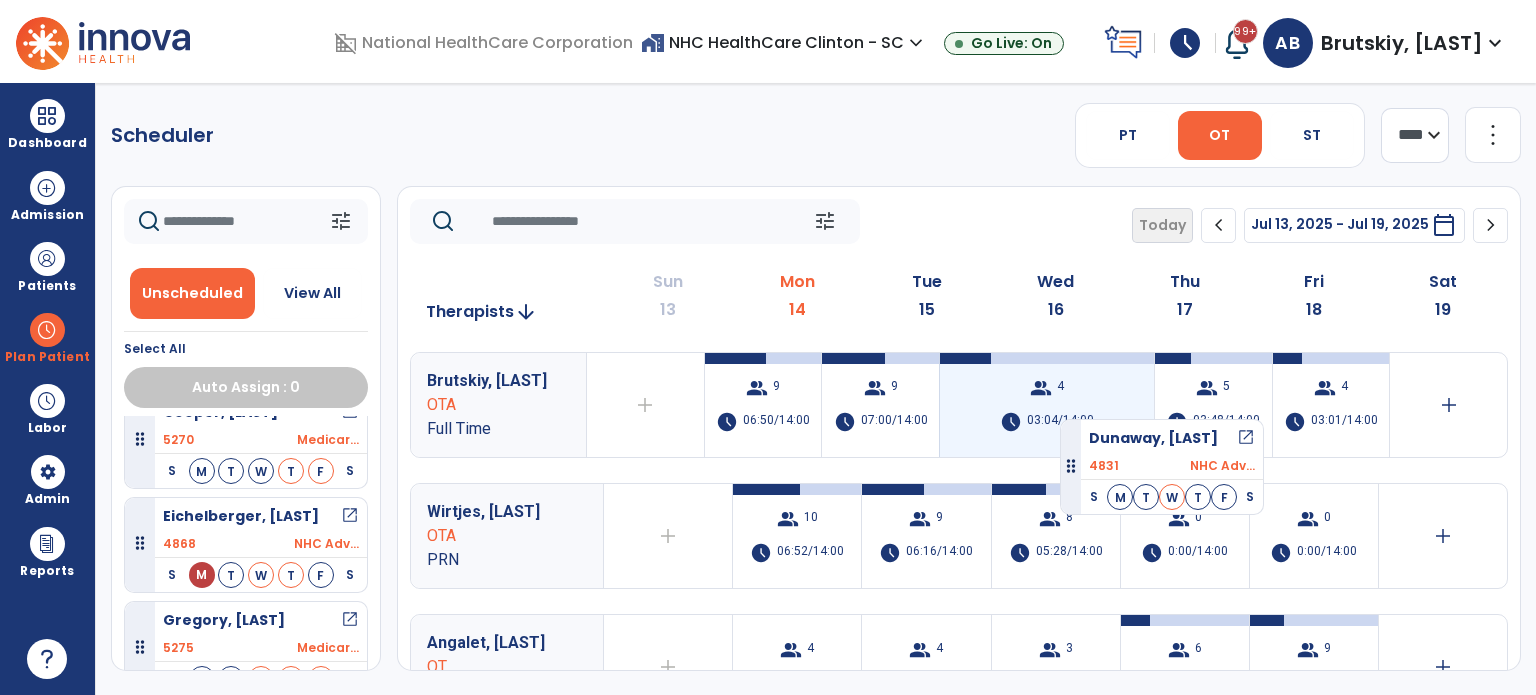 drag, startPoint x: 256, startPoint y: 527, endPoint x: 1060, endPoint y: 414, distance: 811.9021 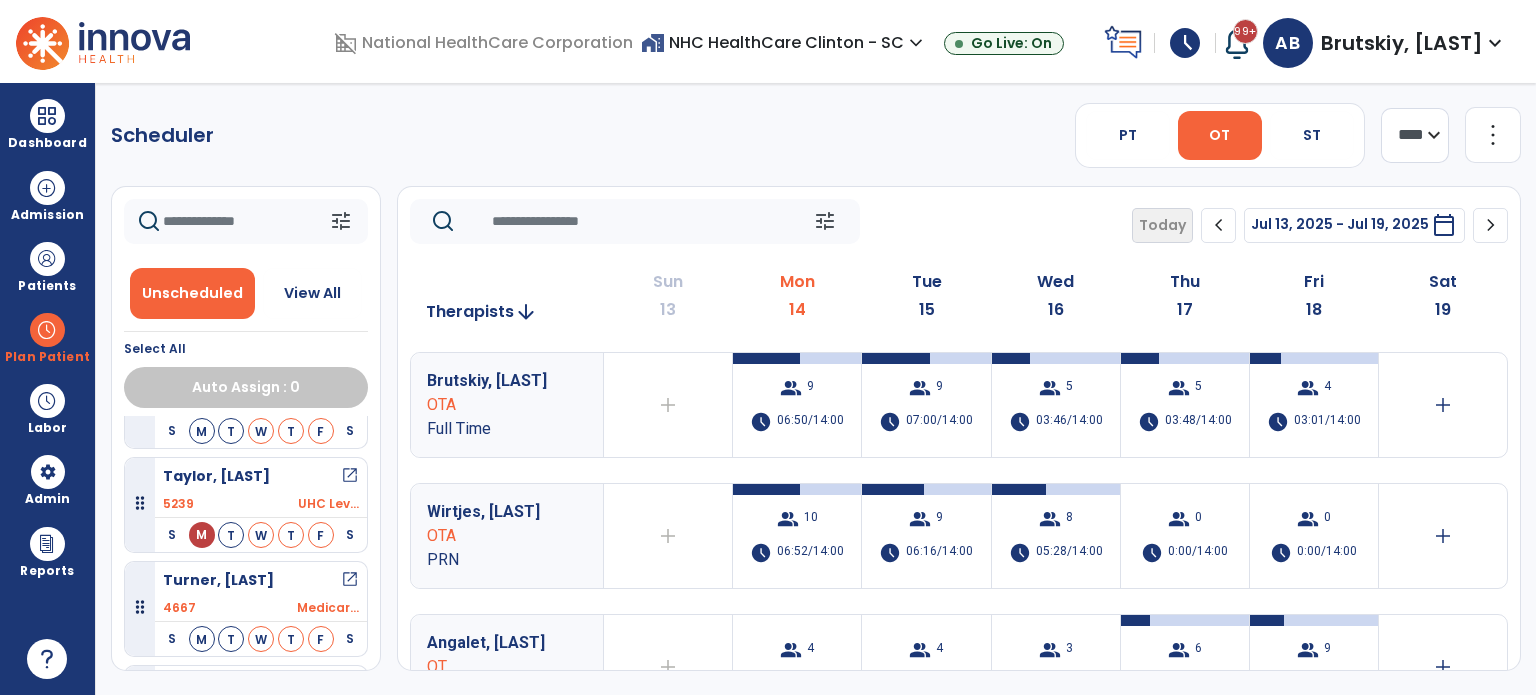 scroll, scrollTop: 696, scrollLeft: 0, axis: vertical 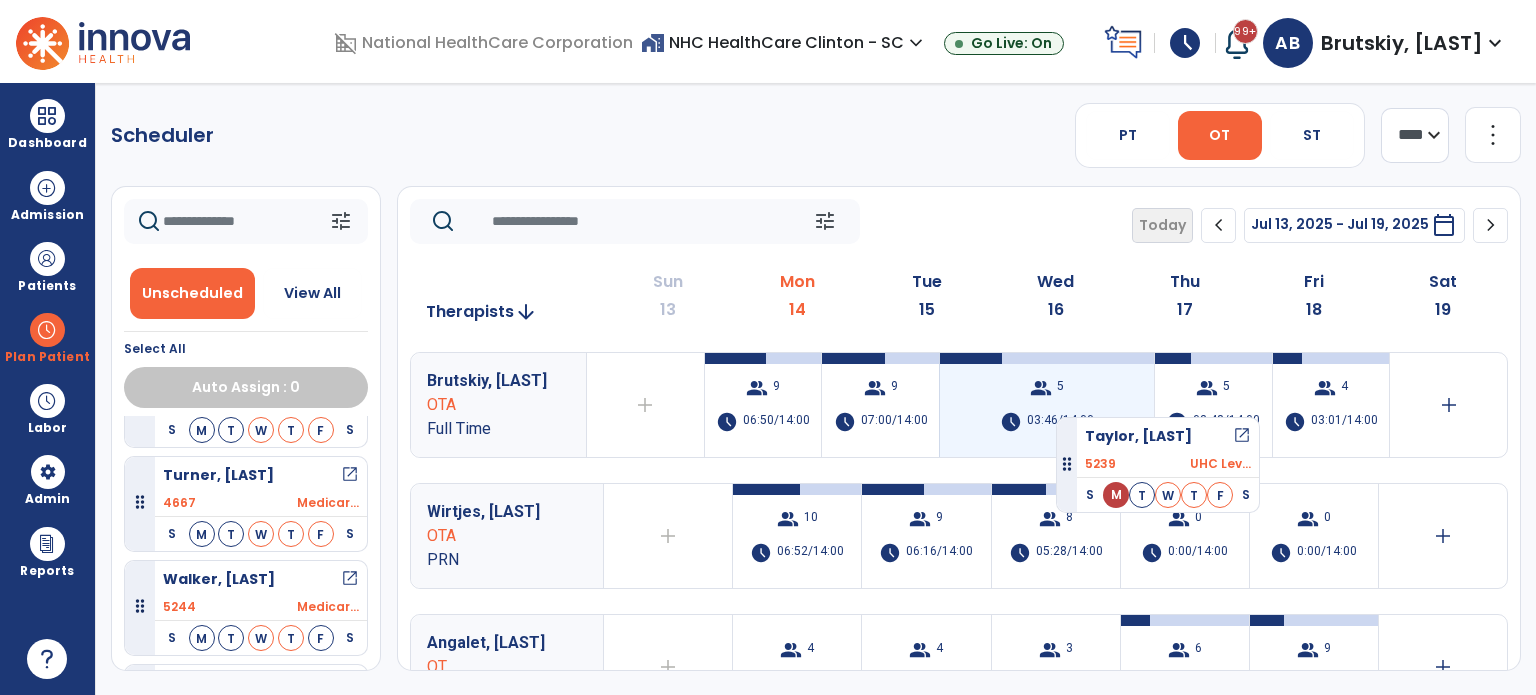 drag, startPoint x: 259, startPoint y: 481, endPoint x: 1056, endPoint y: 409, distance: 800.2456 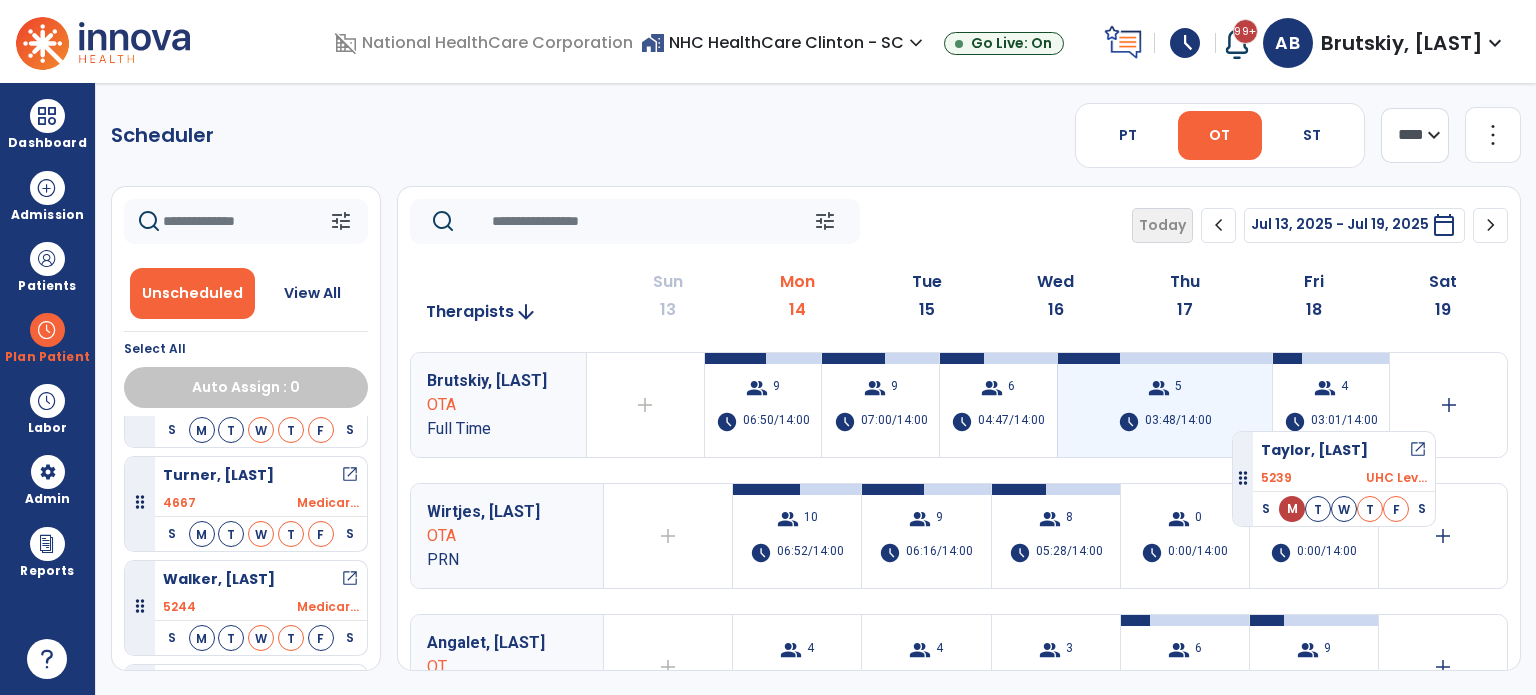 drag, startPoint x: 285, startPoint y: 503, endPoint x: 1232, endPoint y: 423, distance: 950.3731 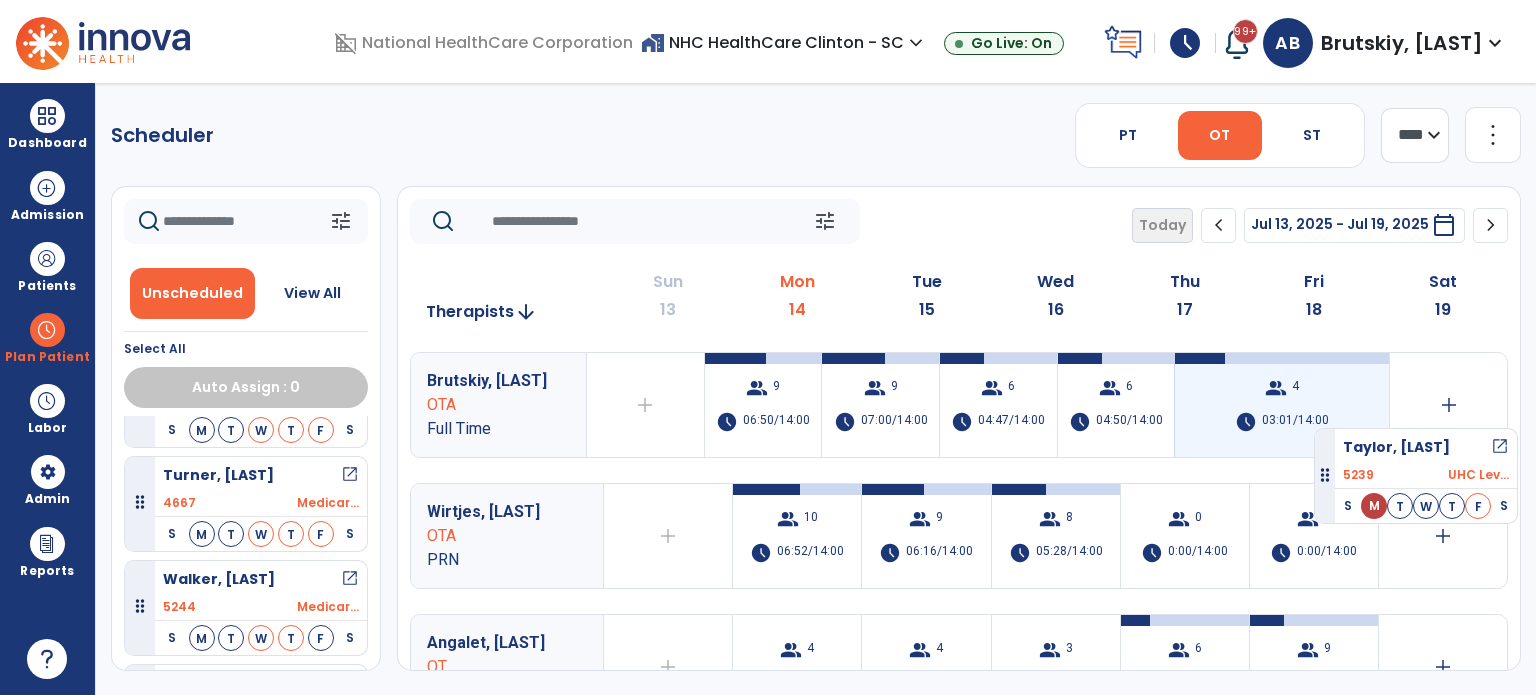 drag, startPoint x: 241, startPoint y: 483, endPoint x: 1314, endPoint y: 419, distance: 1074.907 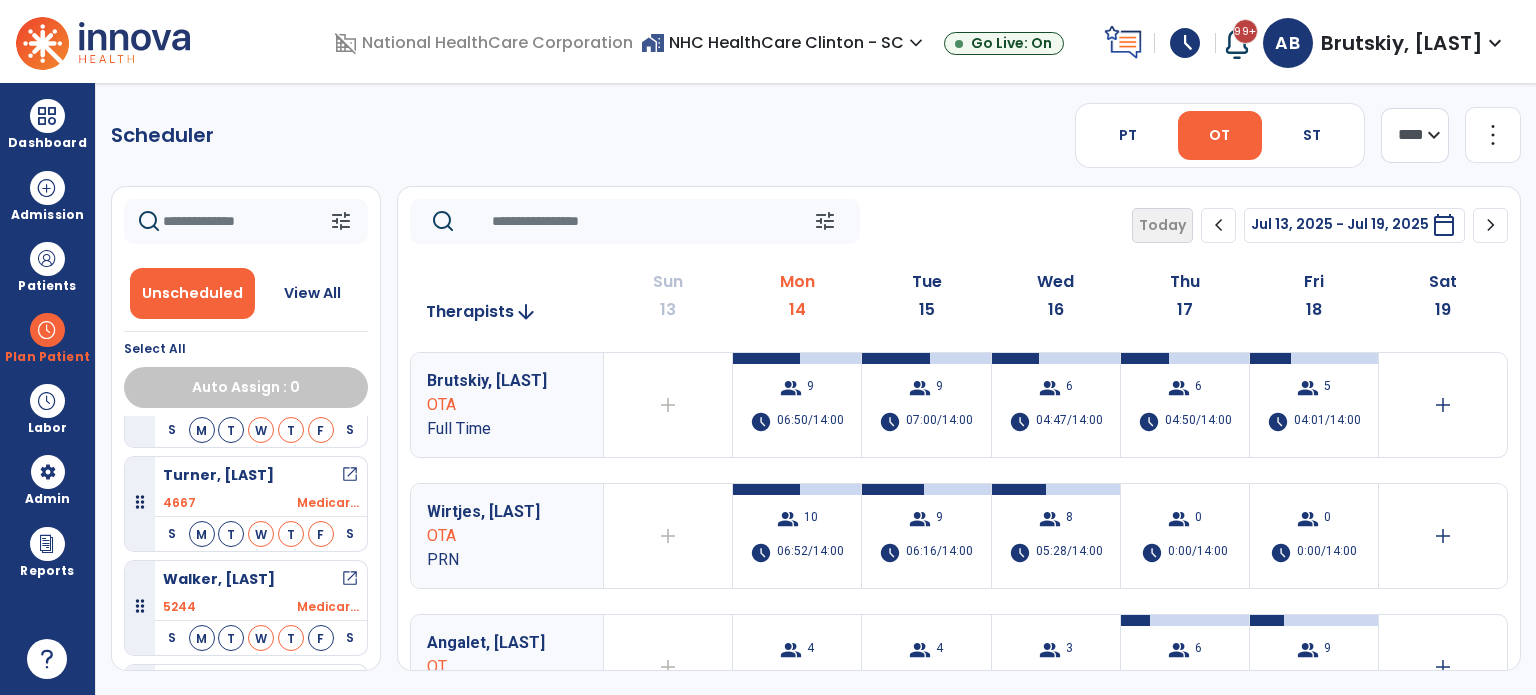 scroll, scrollTop: 796, scrollLeft: 0, axis: vertical 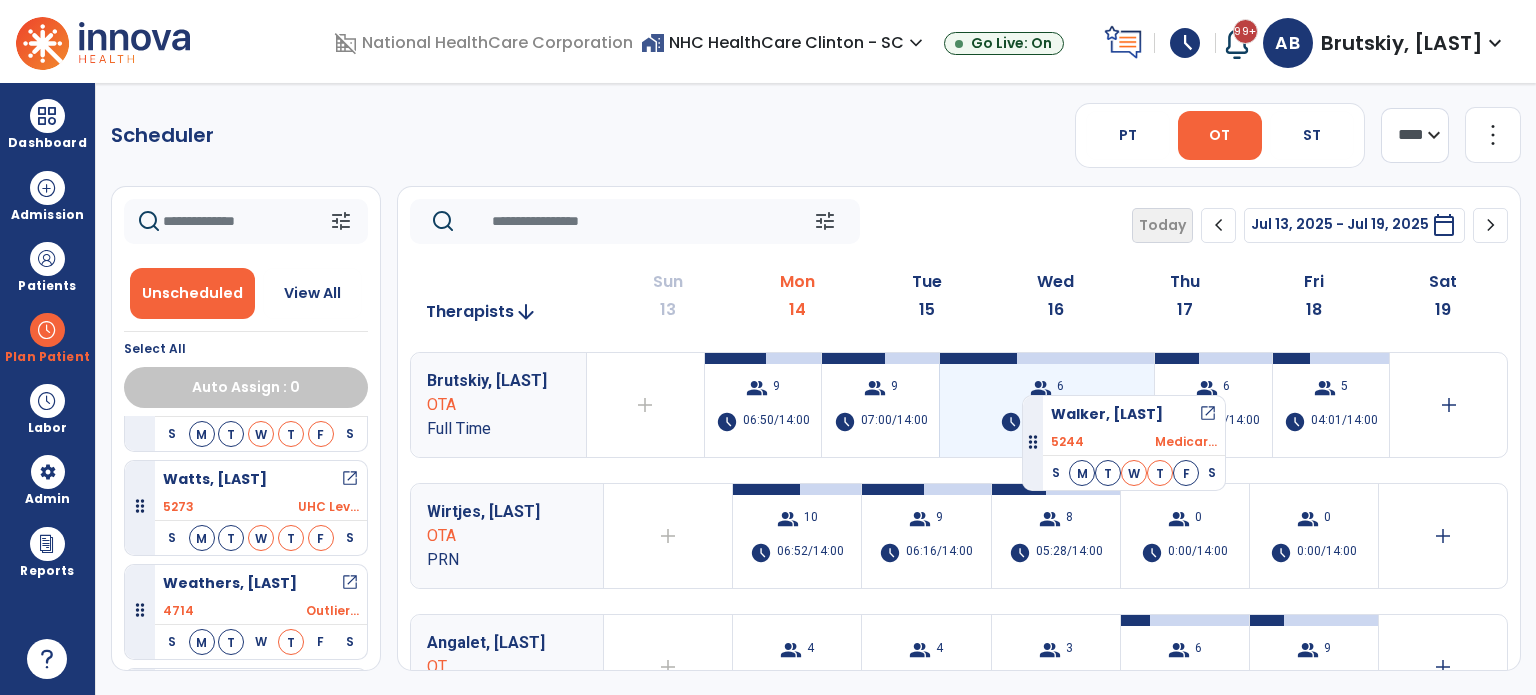 drag, startPoint x: 252, startPoint y: 503, endPoint x: 1022, endPoint y: 387, distance: 778.68866 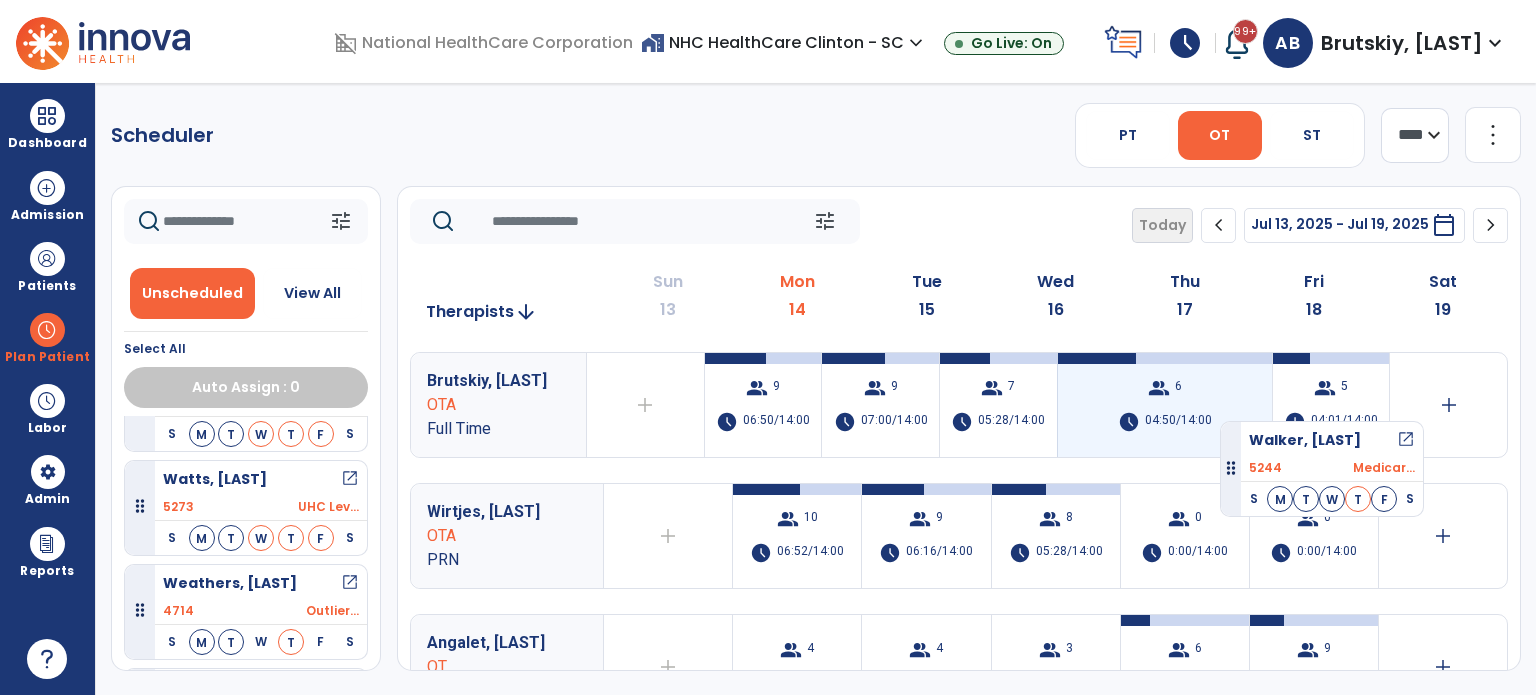 drag, startPoint x: 309, startPoint y: 496, endPoint x: 1212, endPoint y: 409, distance: 907.18134 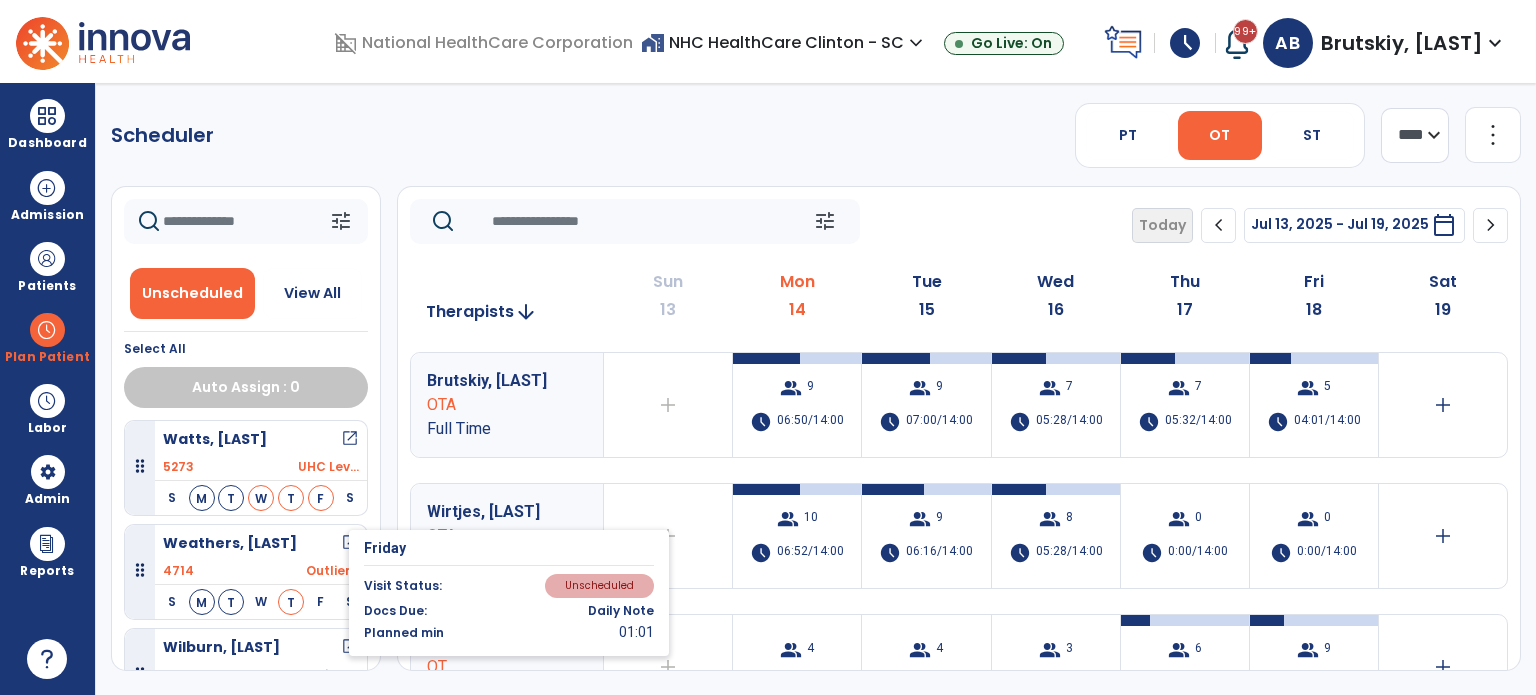 scroll, scrollTop: 873, scrollLeft: 0, axis: vertical 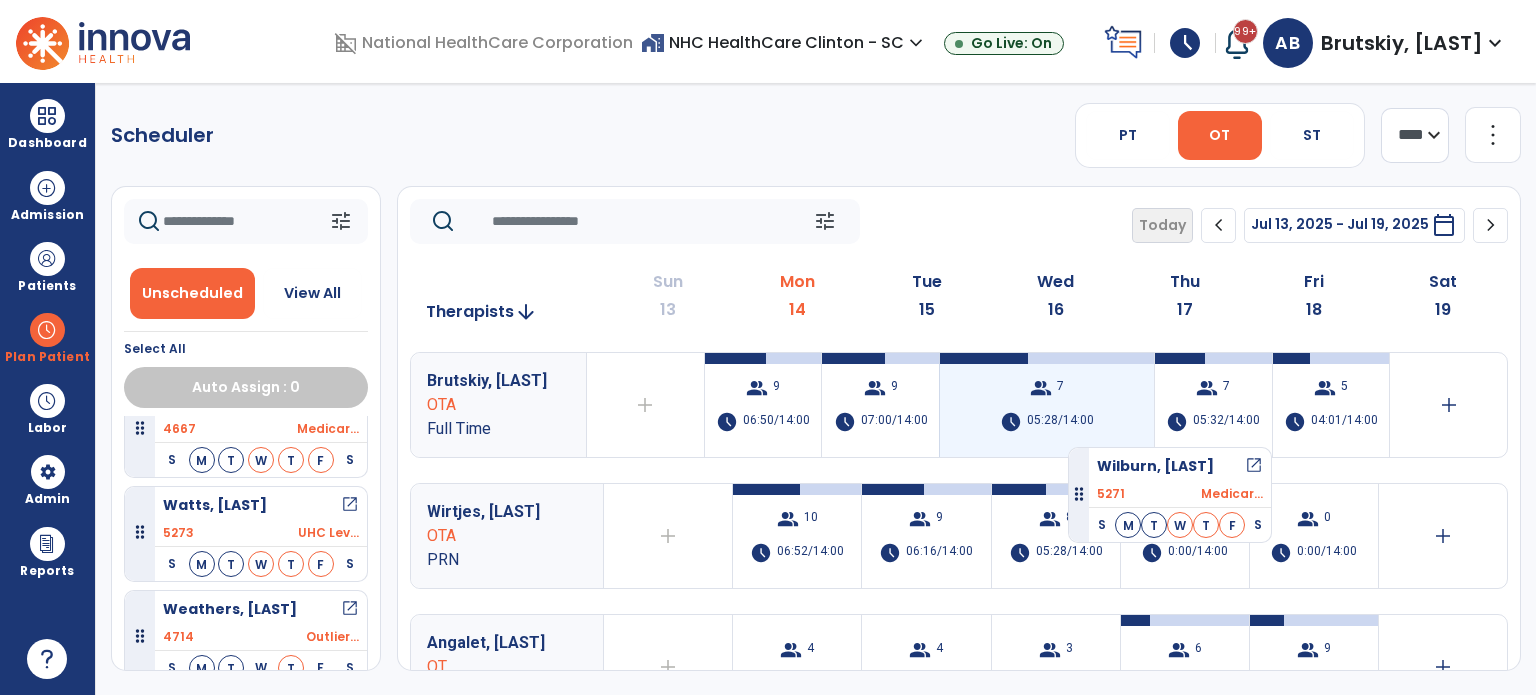 drag, startPoint x: 252, startPoint y: 638, endPoint x: 1070, endPoint y: 437, distance: 842.33307 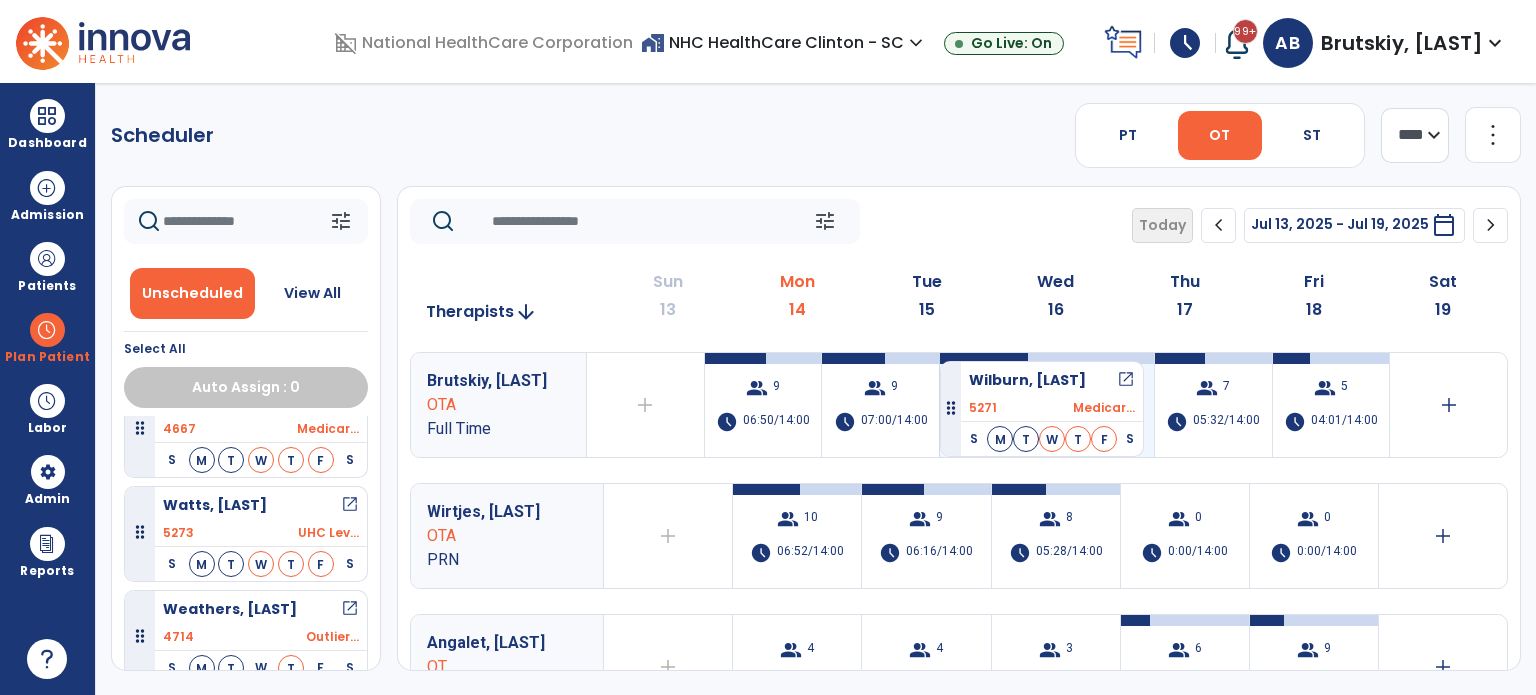 scroll, scrollTop: 873, scrollLeft: 0, axis: vertical 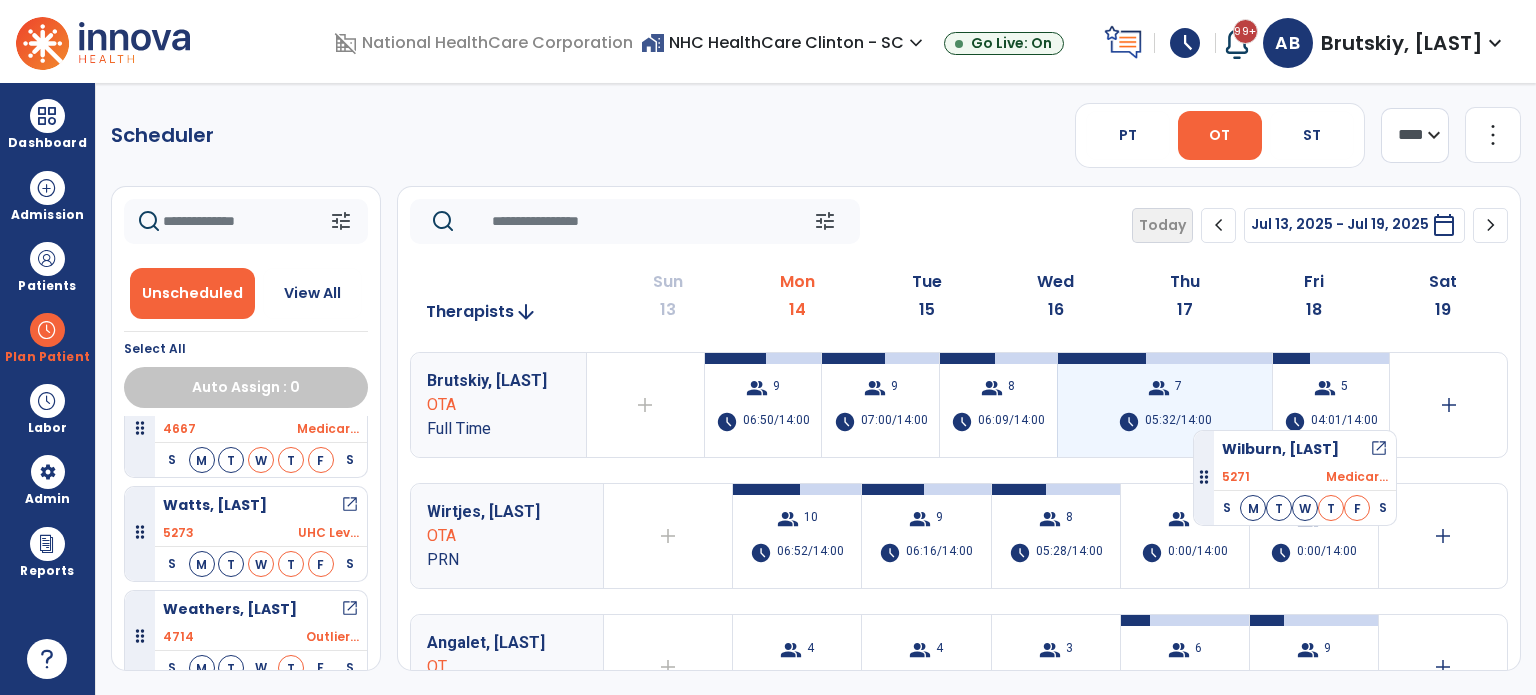 drag, startPoint x: 303, startPoint y: 623, endPoint x: 1192, endPoint y: 422, distance: 911.4395 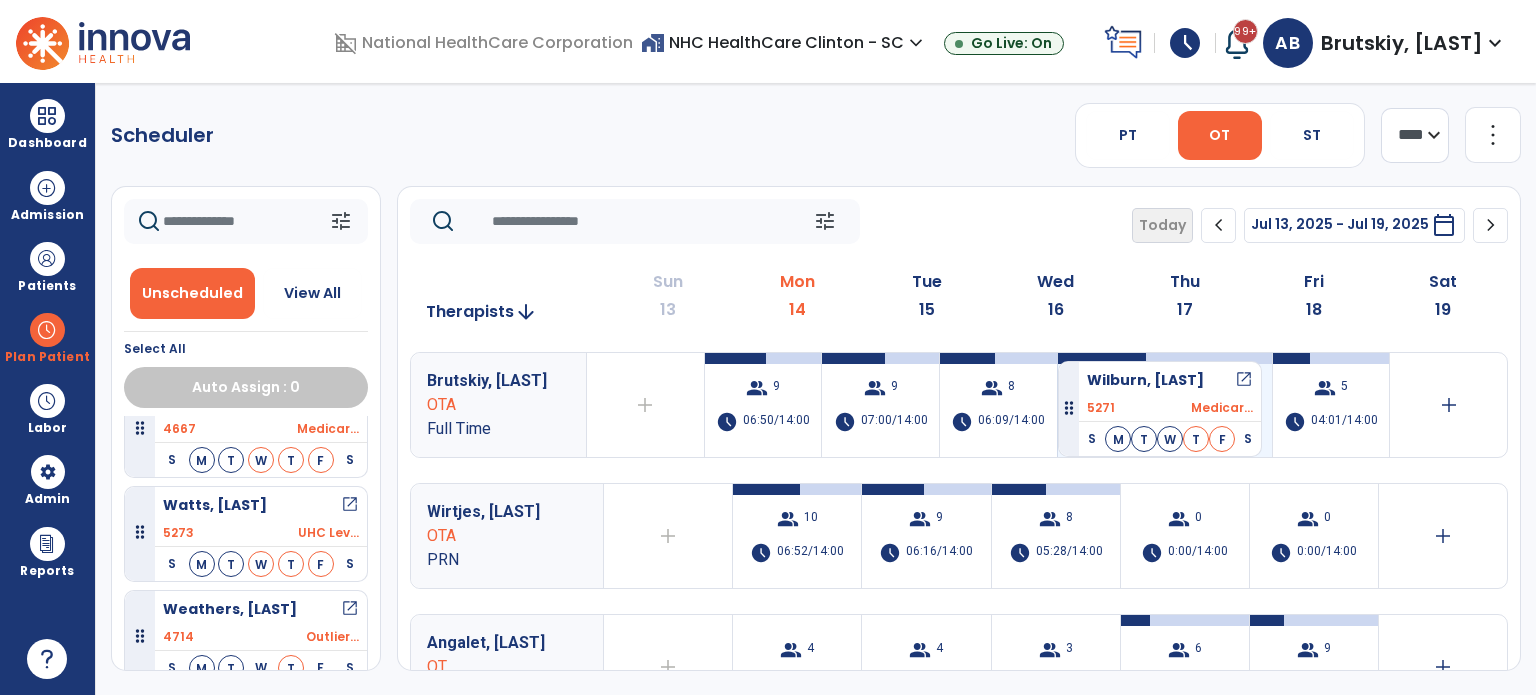 scroll, scrollTop: 873, scrollLeft: 0, axis: vertical 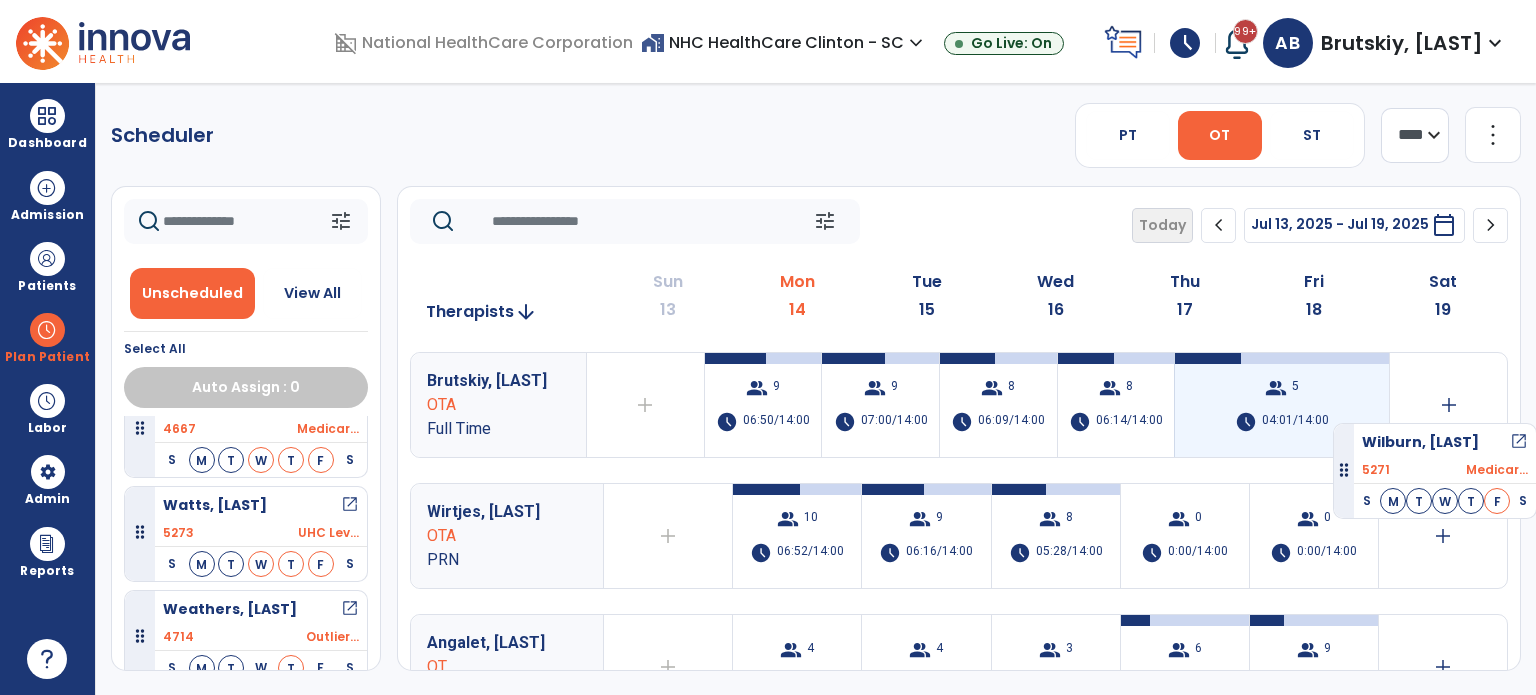 drag, startPoint x: 254, startPoint y: 624, endPoint x: 1328, endPoint y: 415, distance: 1094.1467 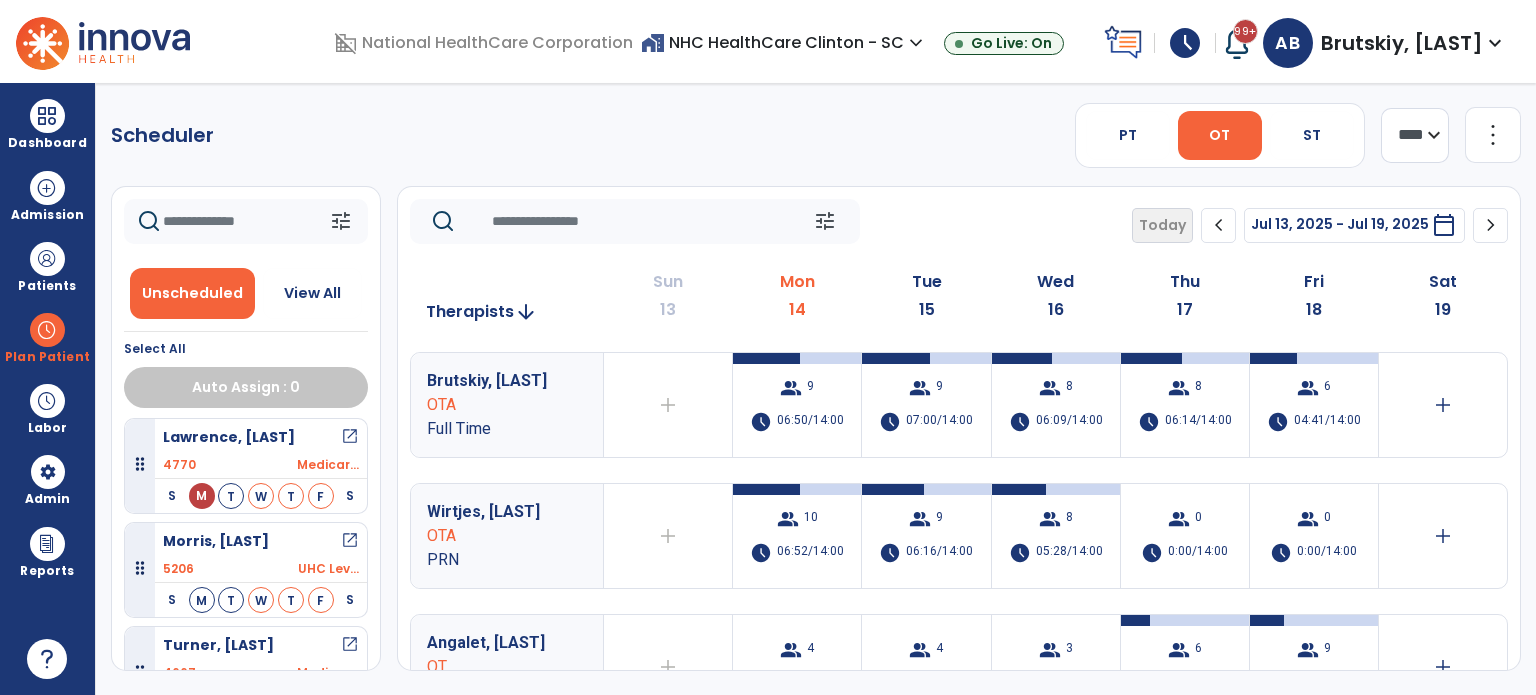 scroll, scrollTop: 0, scrollLeft: 0, axis: both 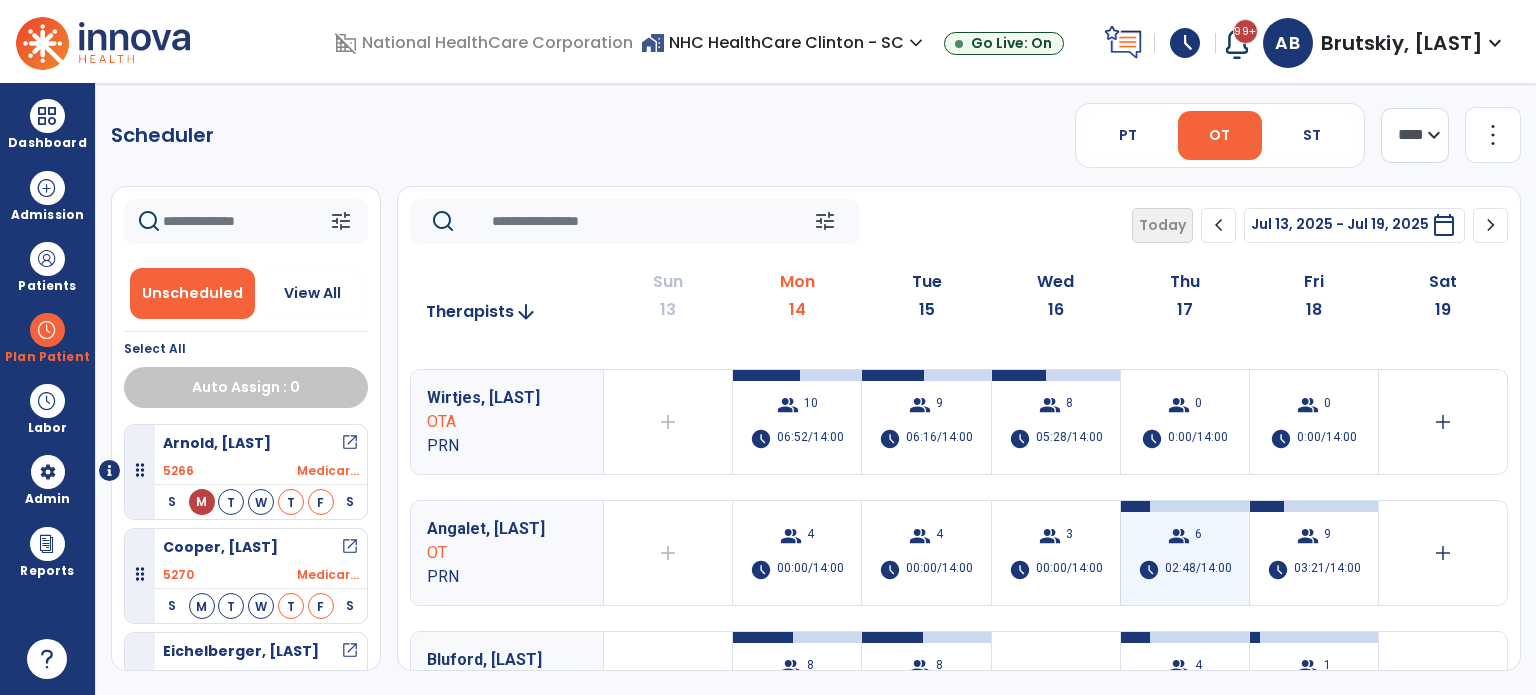 click on "group  6  schedule  02:48/14:00" at bounding box center [1185, 553] 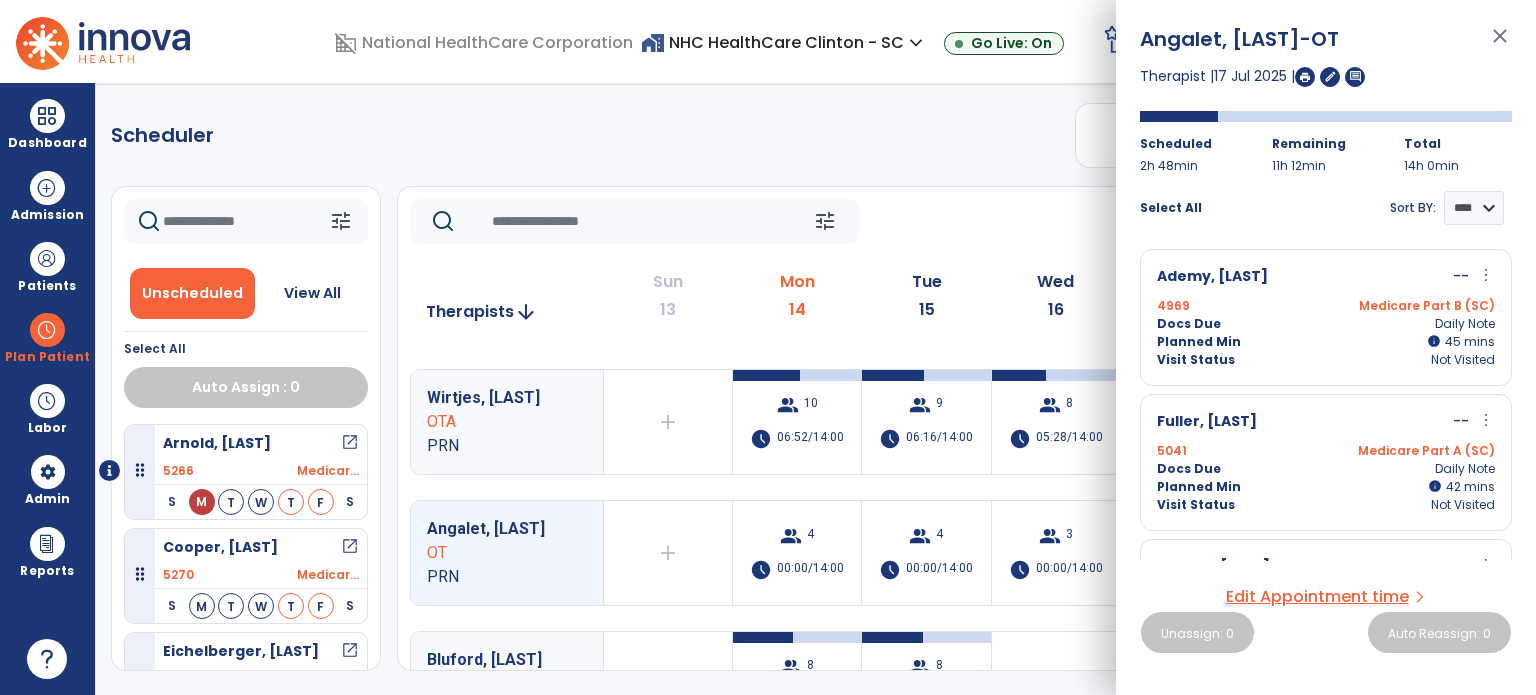 click on "Planned Min  info   45 I 45 mins" at bounding box center [1326, 342] 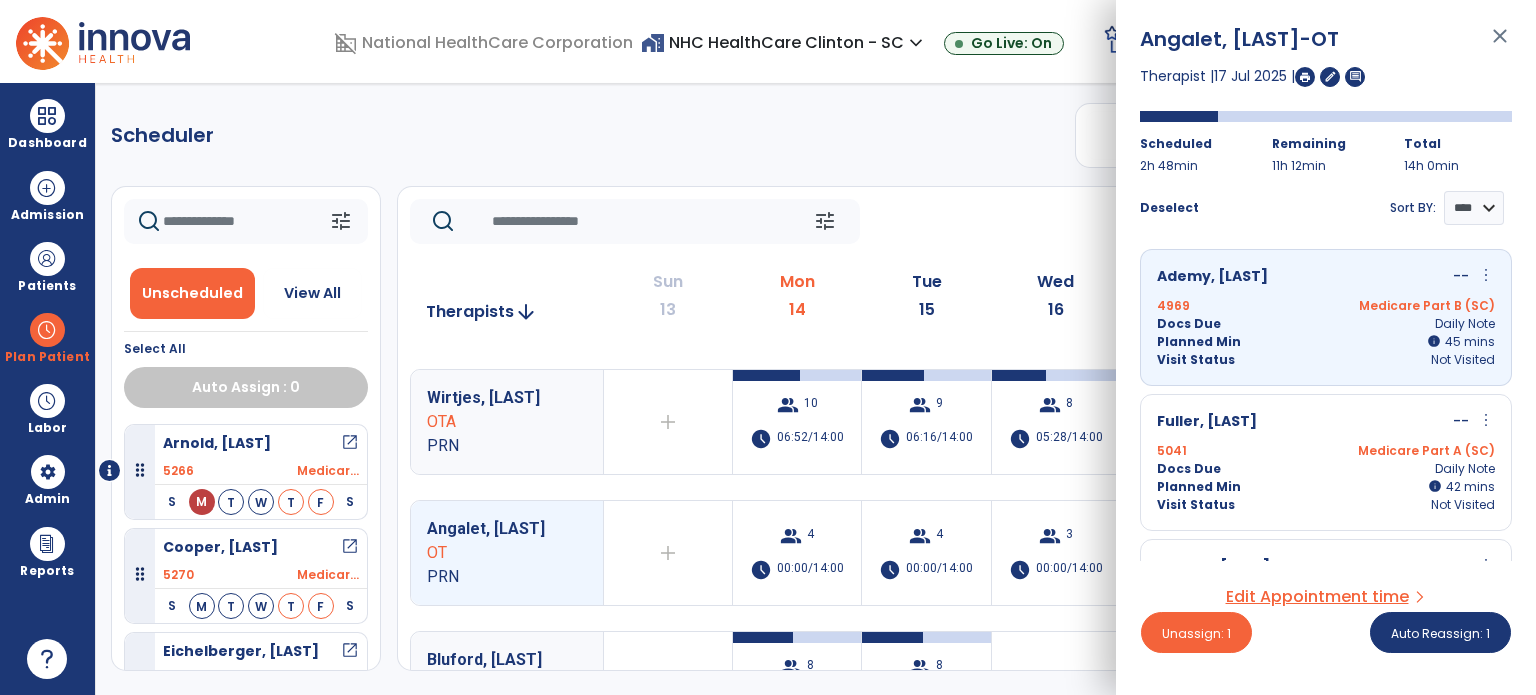 click on "Docs Due Daily Note" at bounding box center (1326, 469) 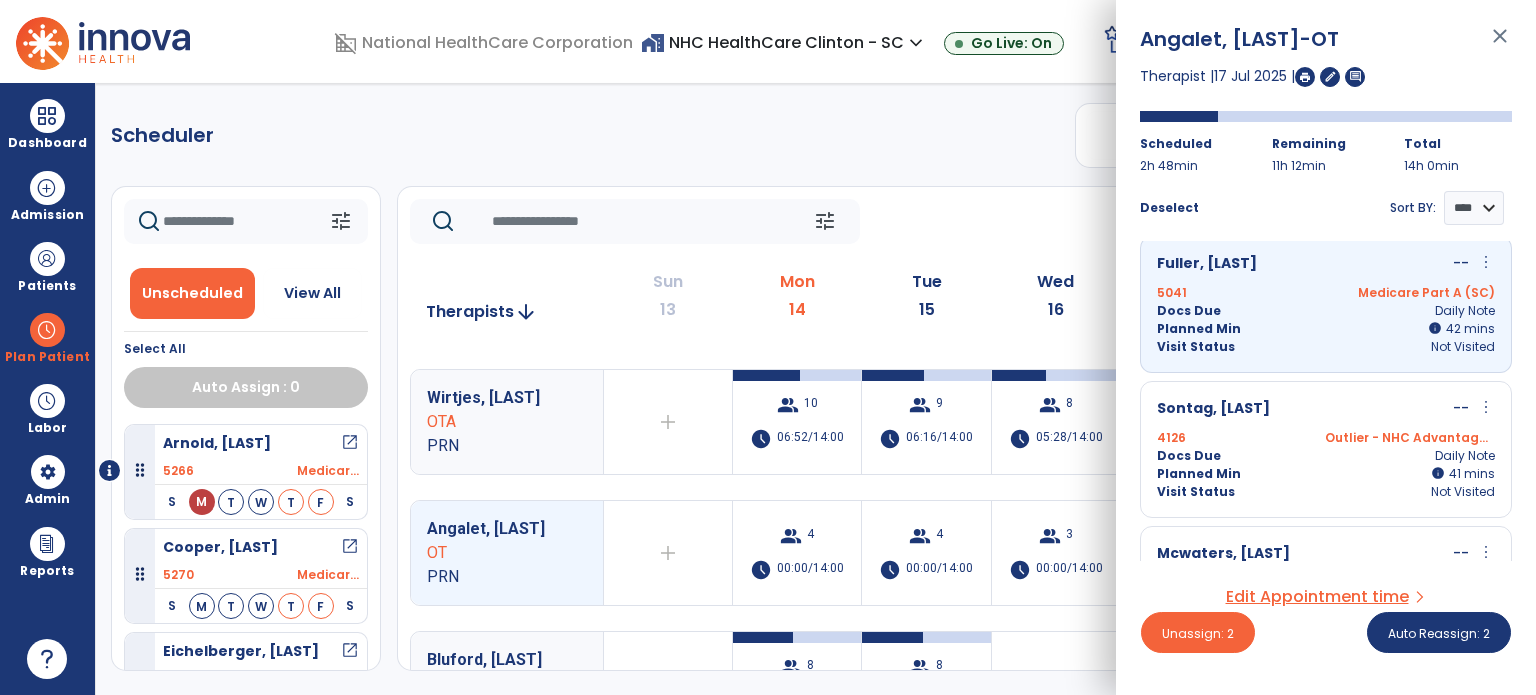 scroll, scrollTop: 168, scrollLeft: 0, axis: vertical 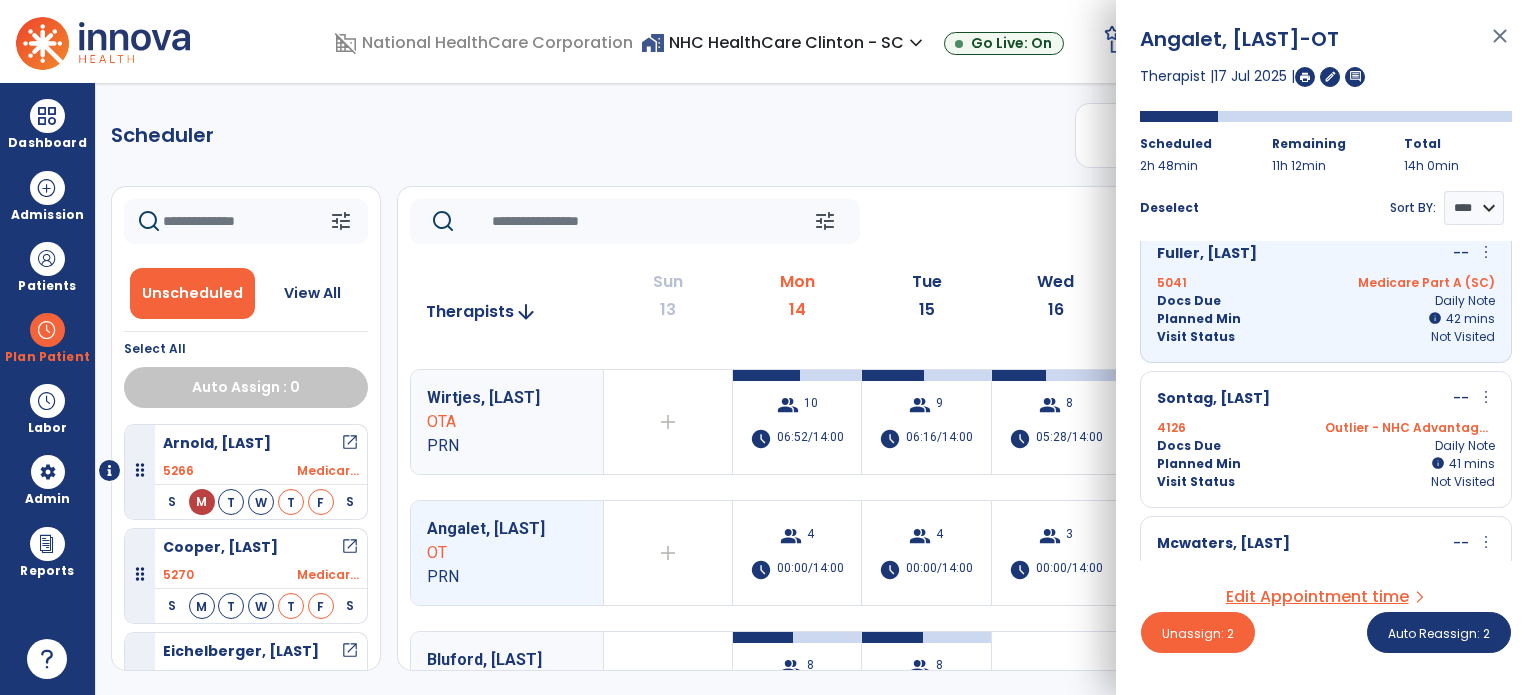 click on "Planned Min  info   41 I 41 mins" at bounding box center (1326, 464) 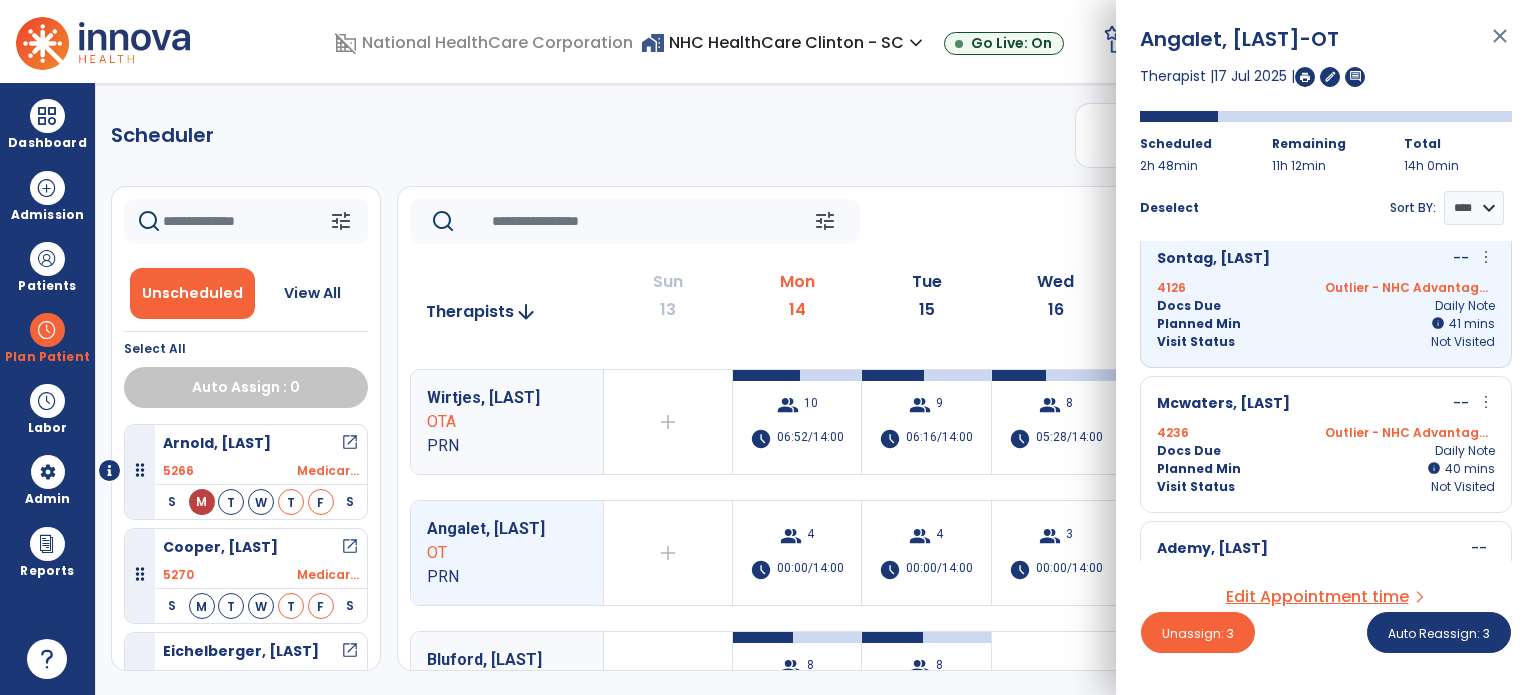 click on "Planned Min  info   40 I 40 mins" at bounding box center (1326, 469) 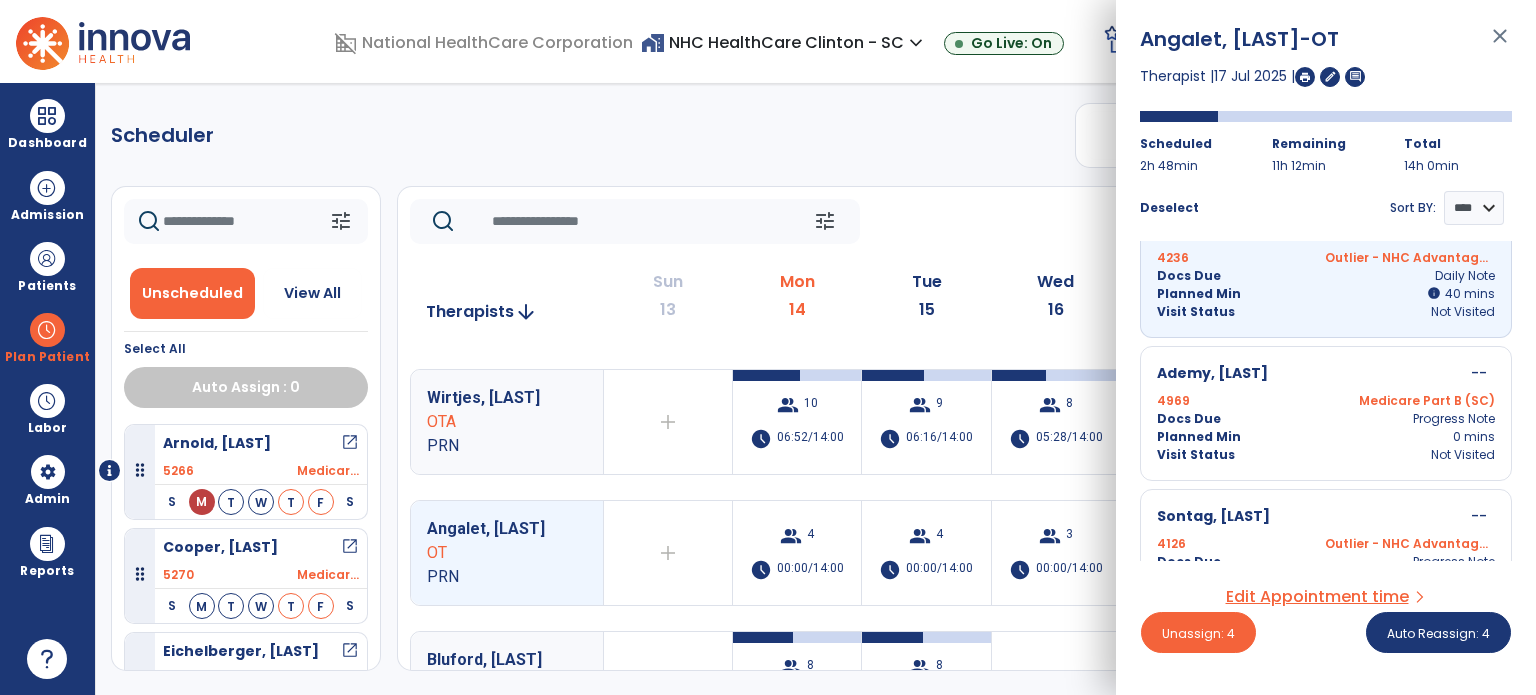 scroll, scrollTop: 484, scrollLeft: 0, axis: vertical 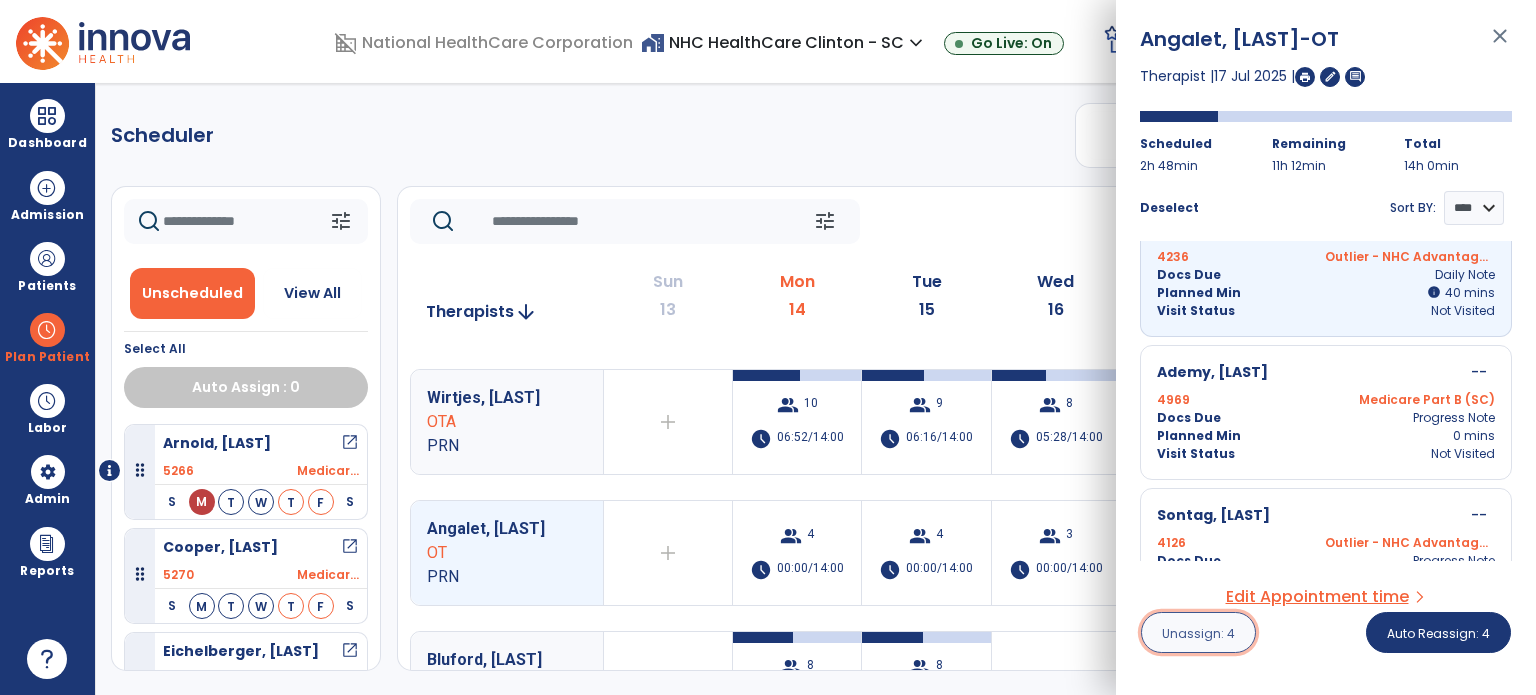 click on "Unassign: 4" at bounding box center [1198, 633] 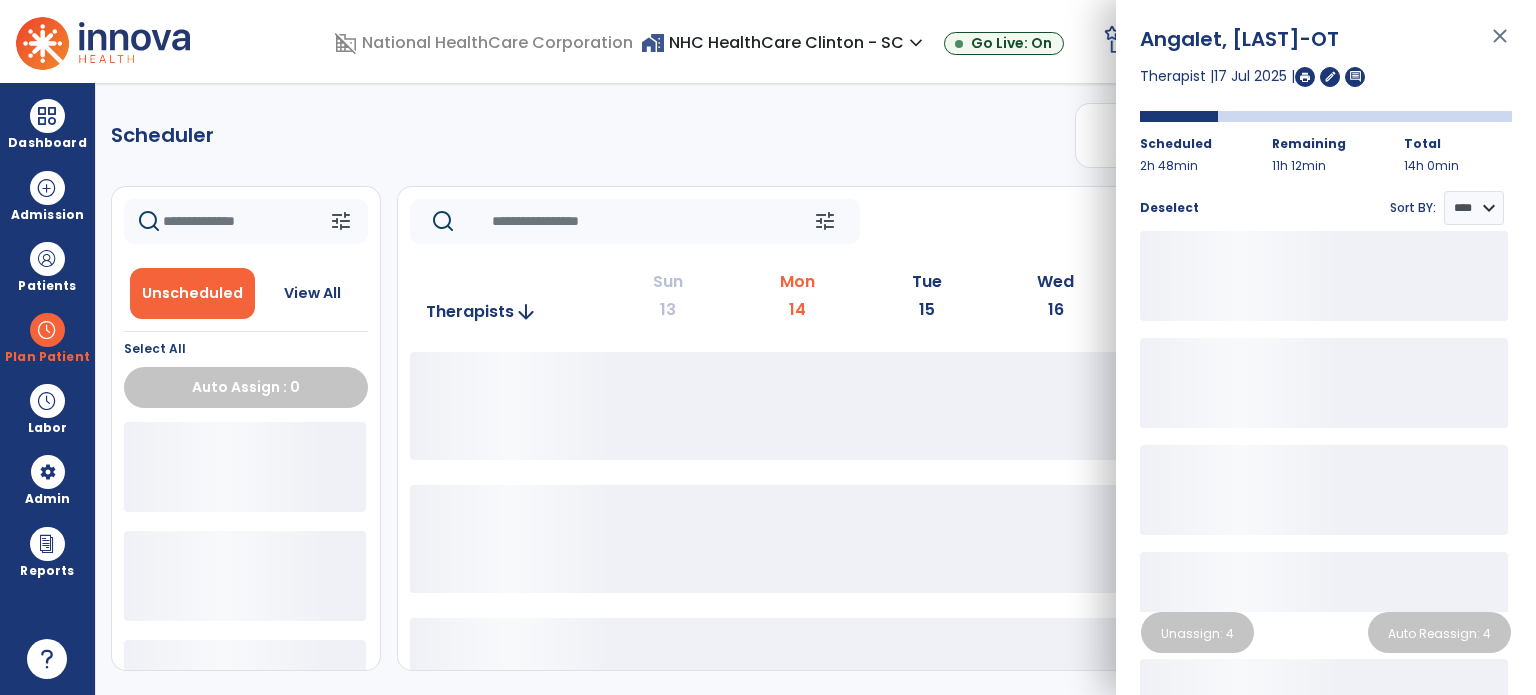 click on "close" at bounding box center (1500, 45) 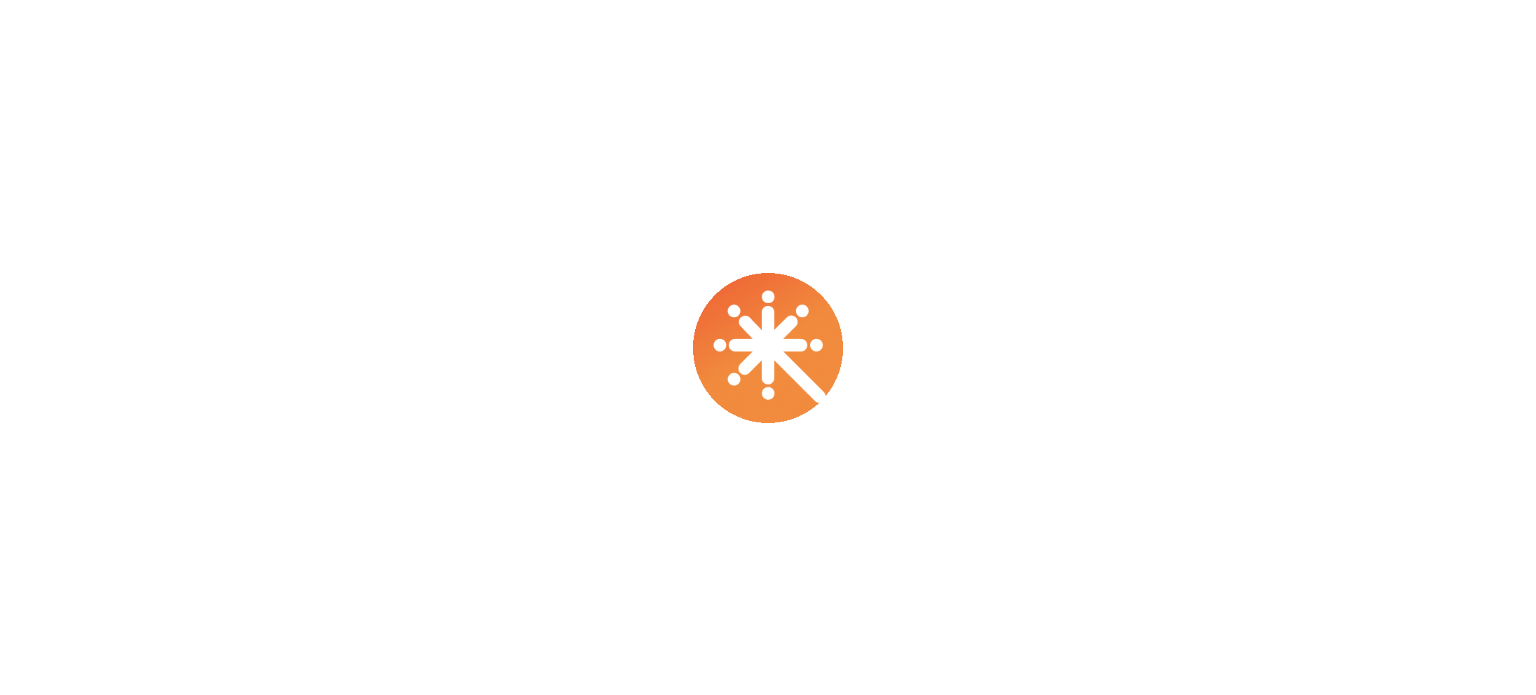scroll, scrollTop: 0, scrollLeft: 0, axis: both 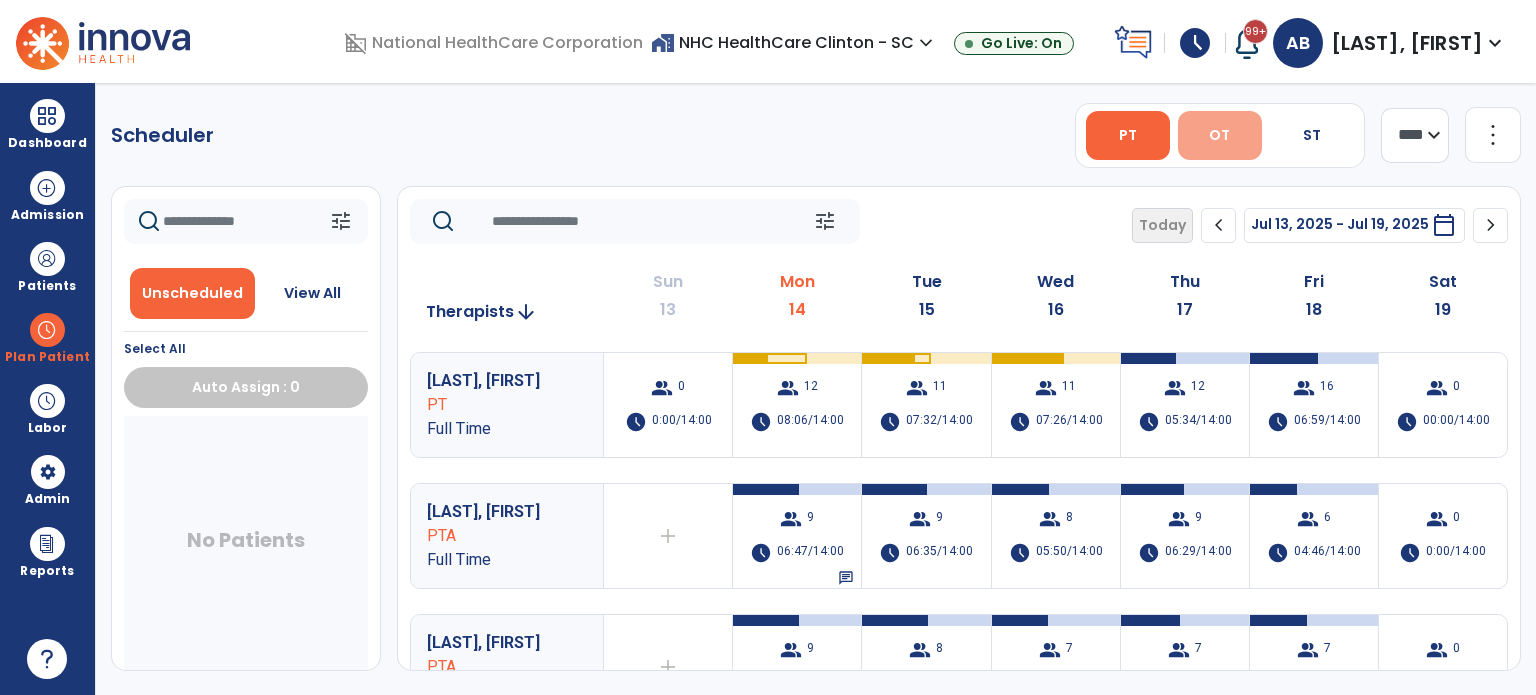 click on "OT" at bounding box center (1220, 135) 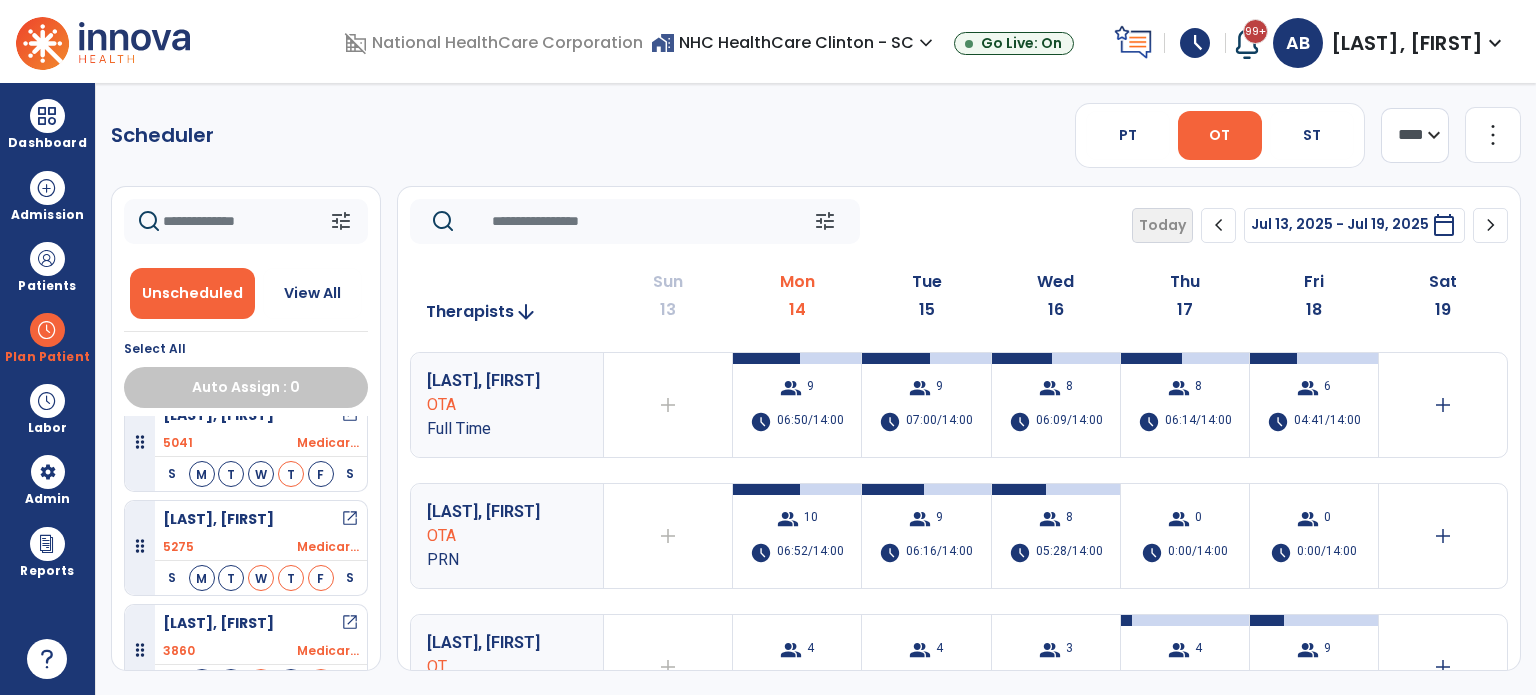 scroll, scrollTop: 376, scrollLeft: 0, axis: vertical 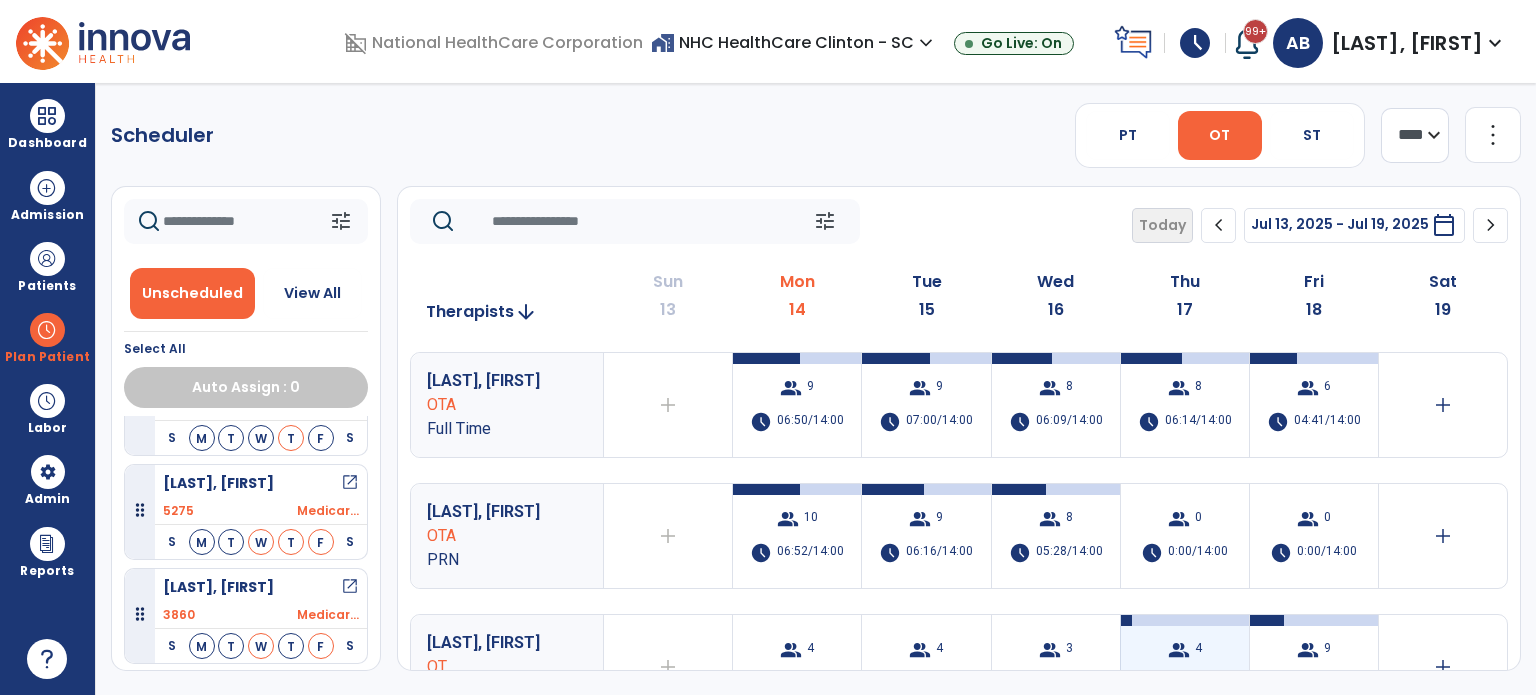 click on "group  4  schedule  00:45/14:00" at bounding box center [1185, 667] 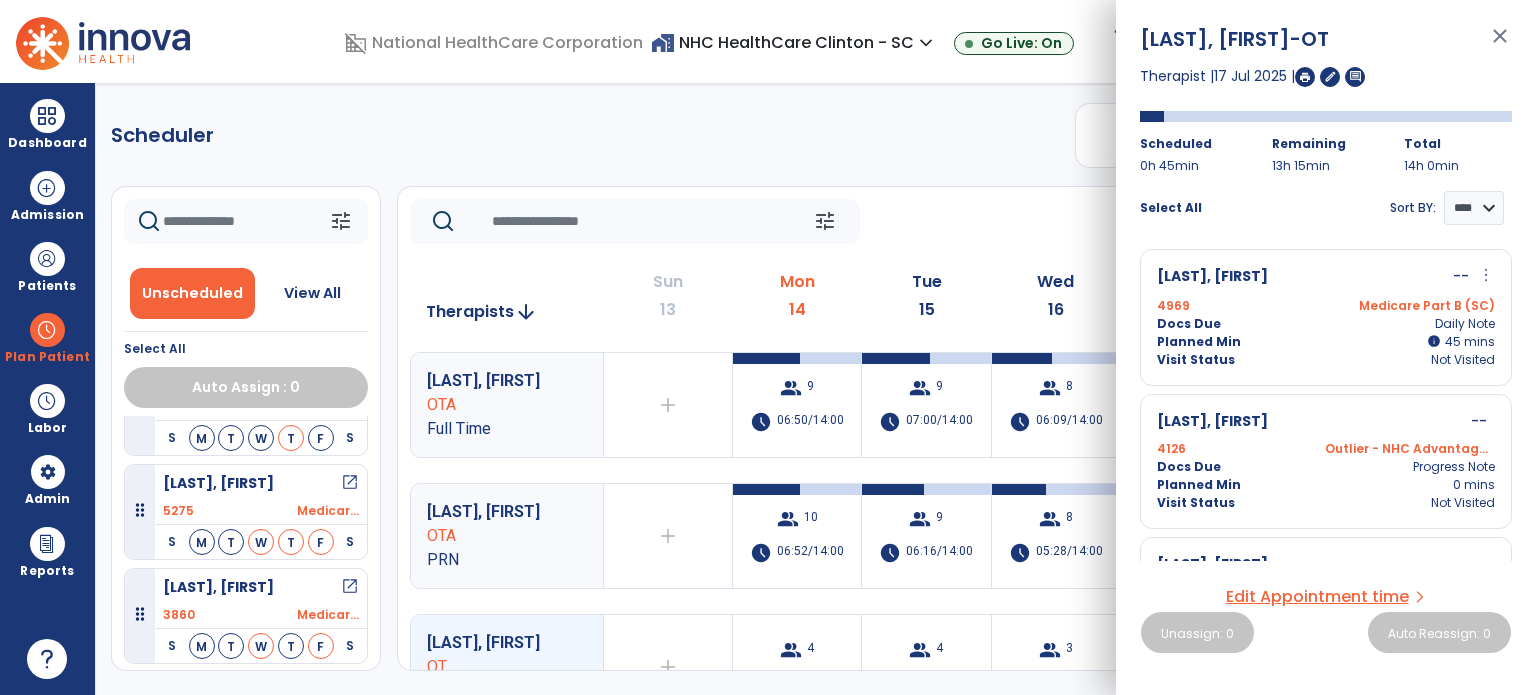 click on "Medicare Part B (SC)" at bounding box center (1410, 306) 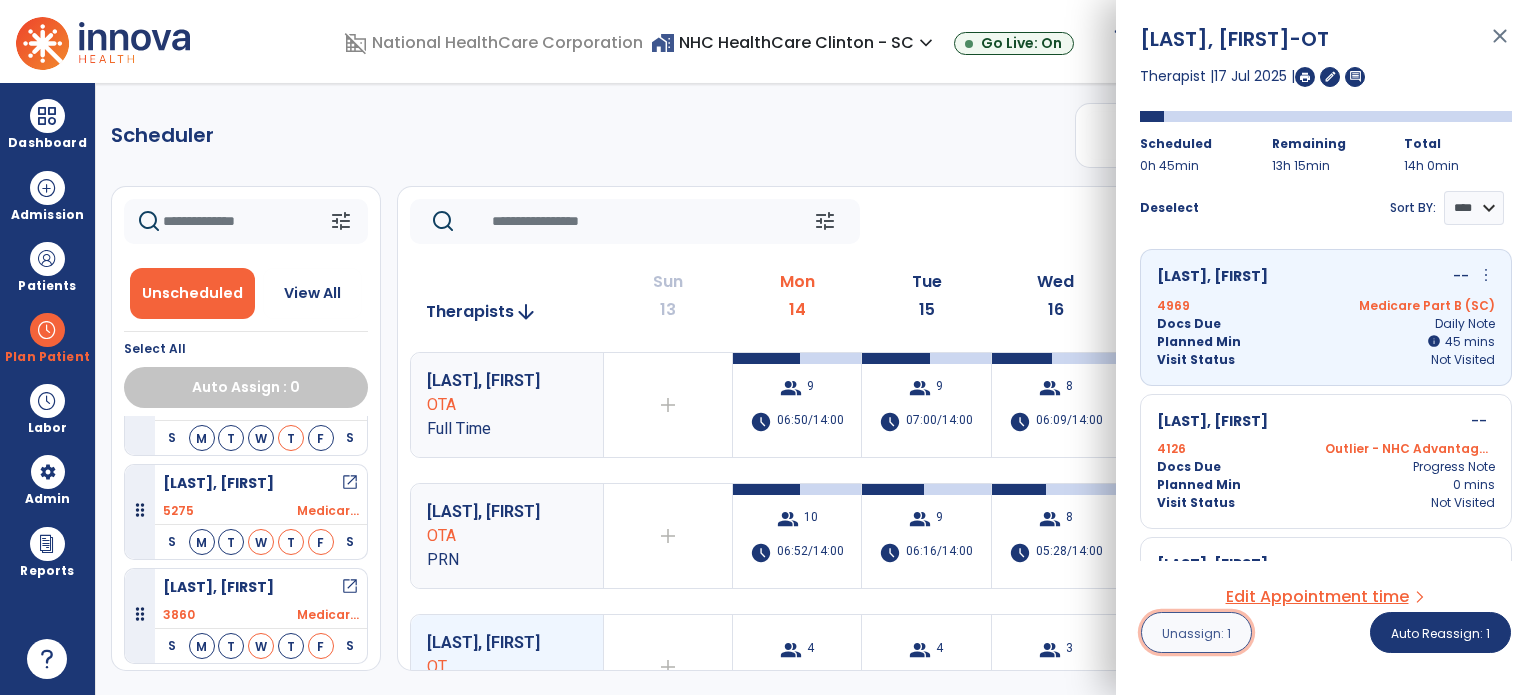 click on "Unassign: 1" at bounding box center [1196, 633] 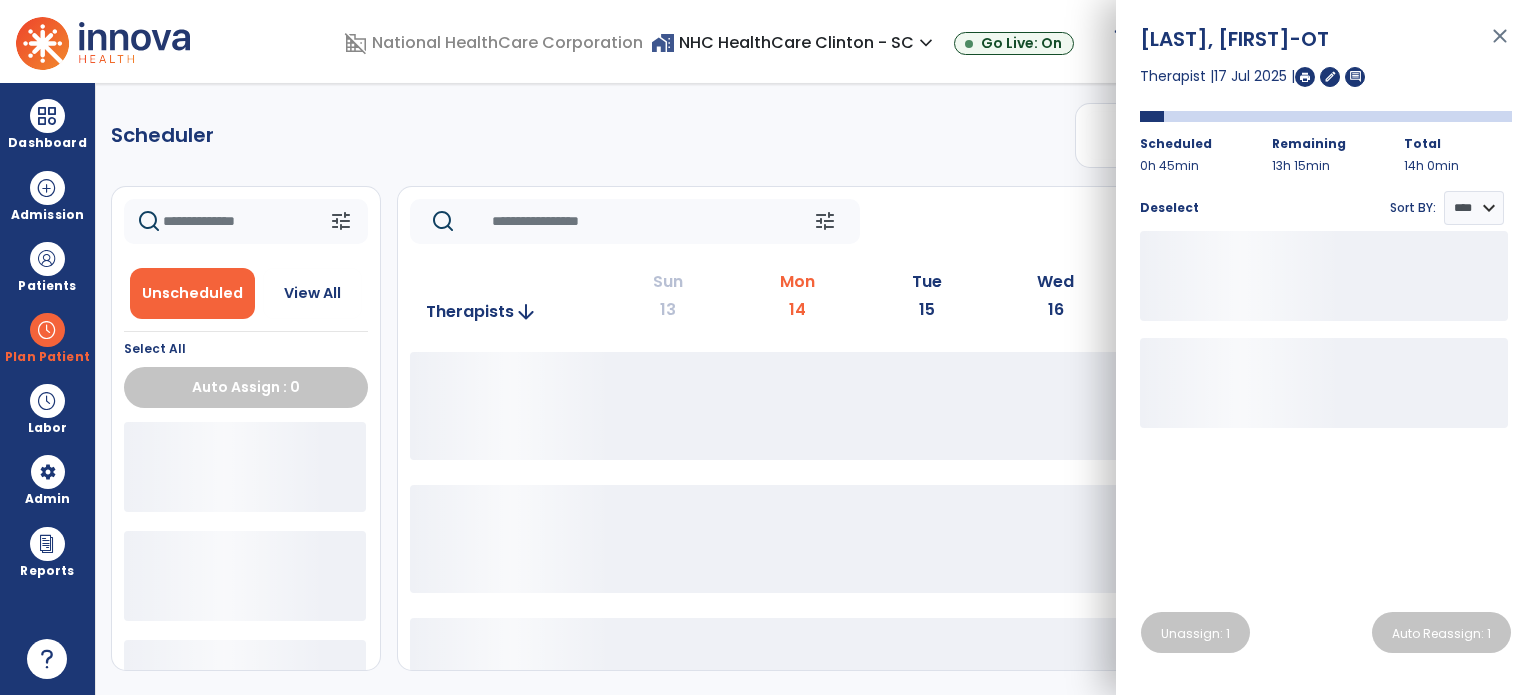 click on "close" at bounding box center [1500, 45] 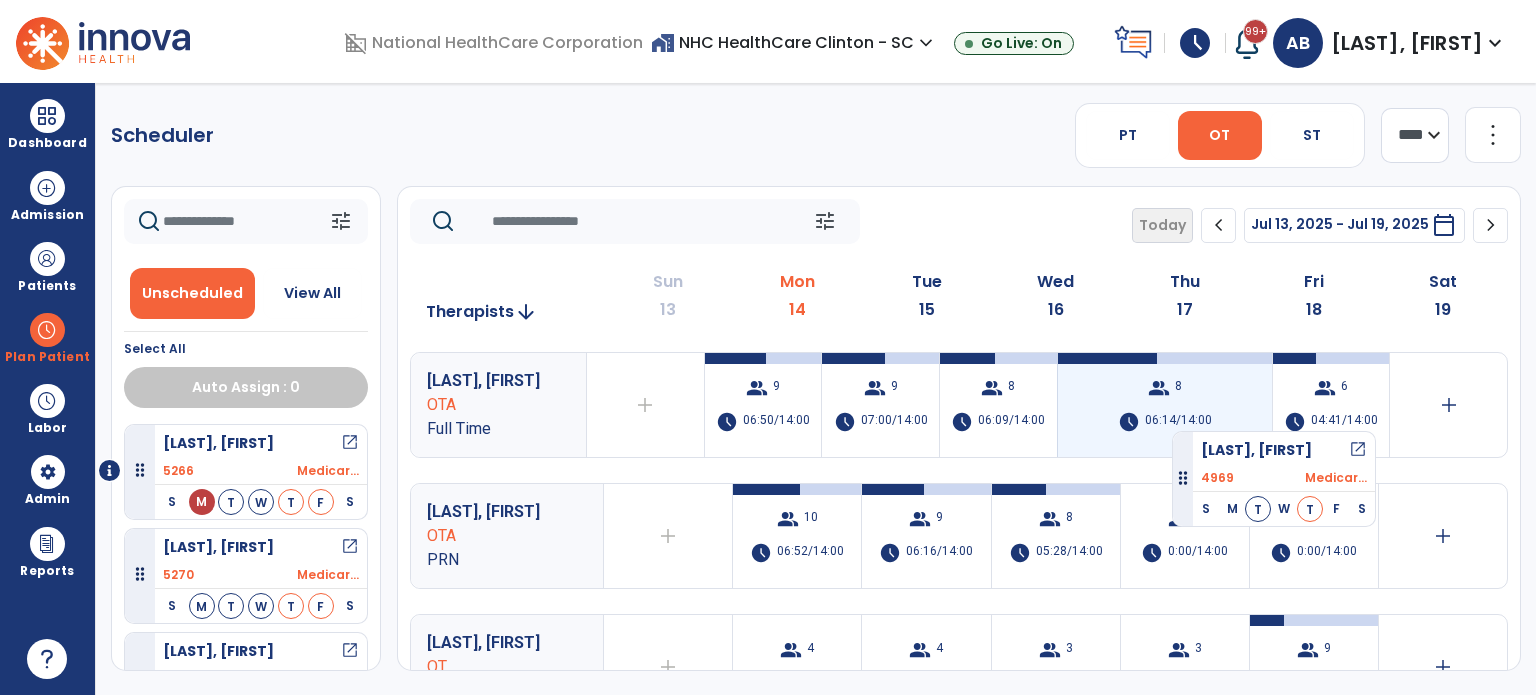 drag, startPoint x: 264, startPoint y: 459, endPoint x: 1178, endPoint y: 423, distance: 914.7087 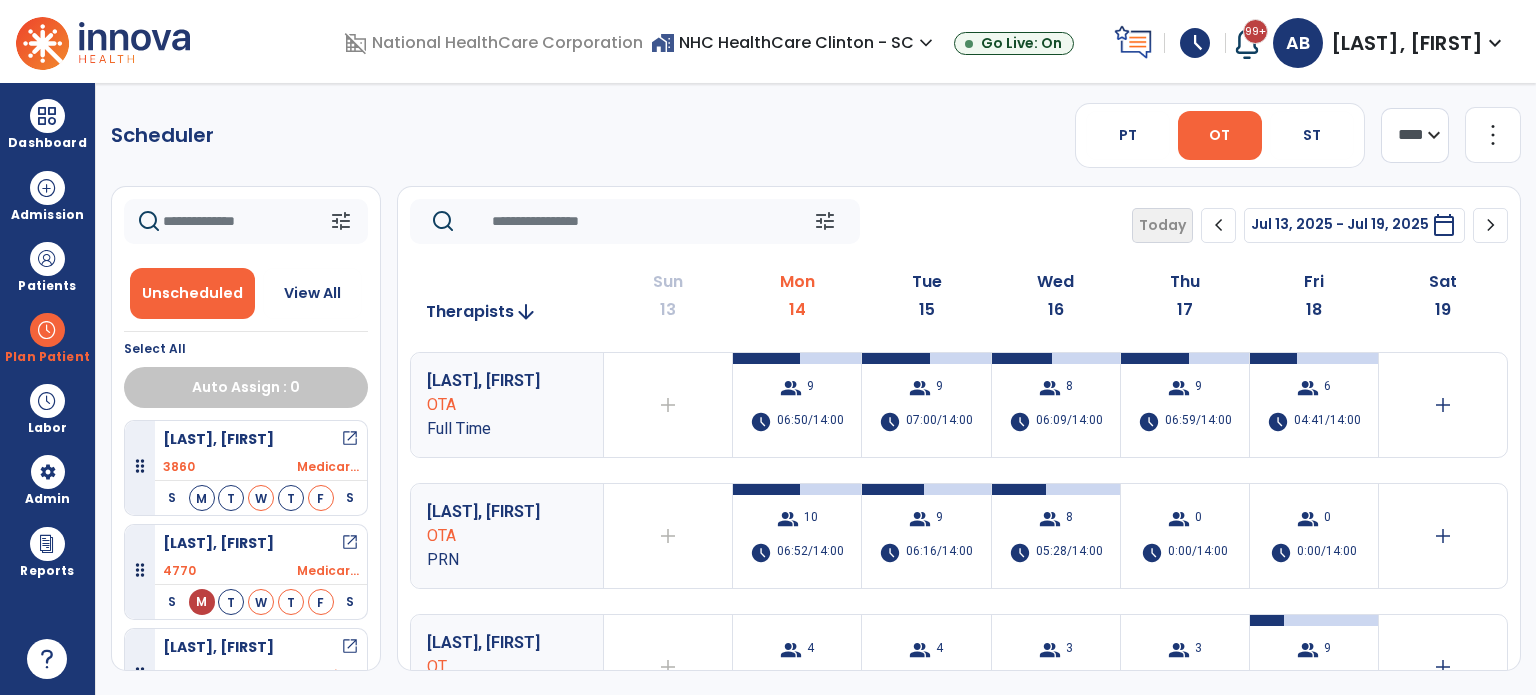 scroll, scrollTop: 524, scrollLeft: 0, axis: vertical 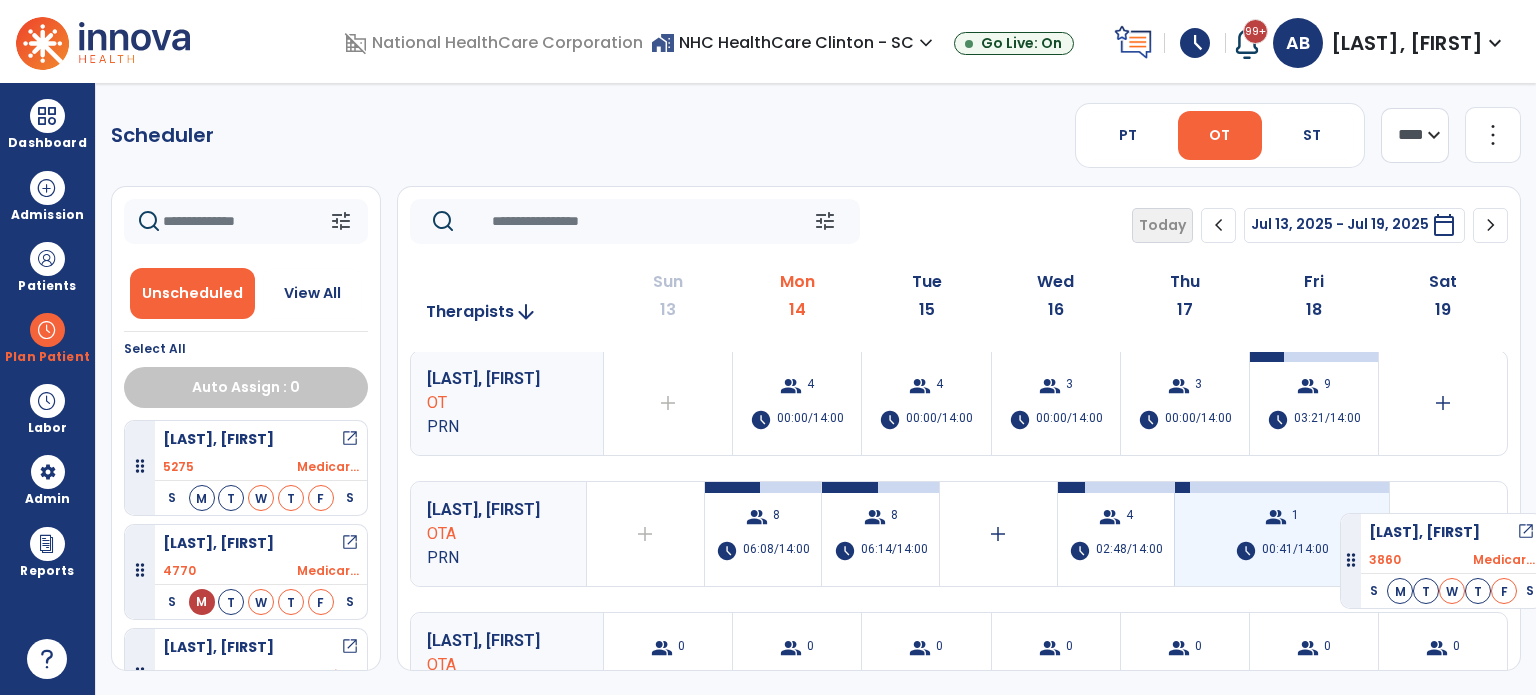 drag, startPoint x: 280, startPoint y: 478, endPoint x: 1342, endPoint y: 505, distance: 1062.3431 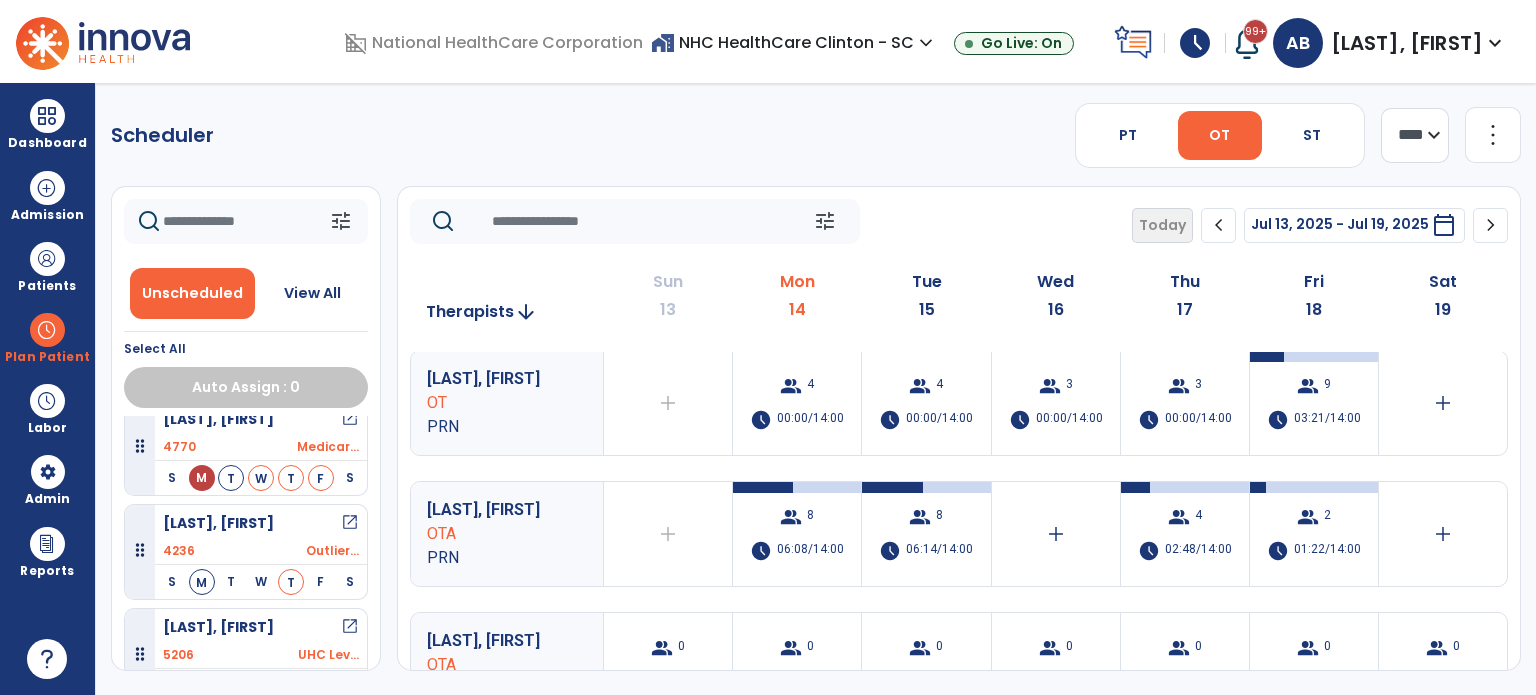 scroll, scrollTop: 651, scrollLeft: 0, axis: vertical 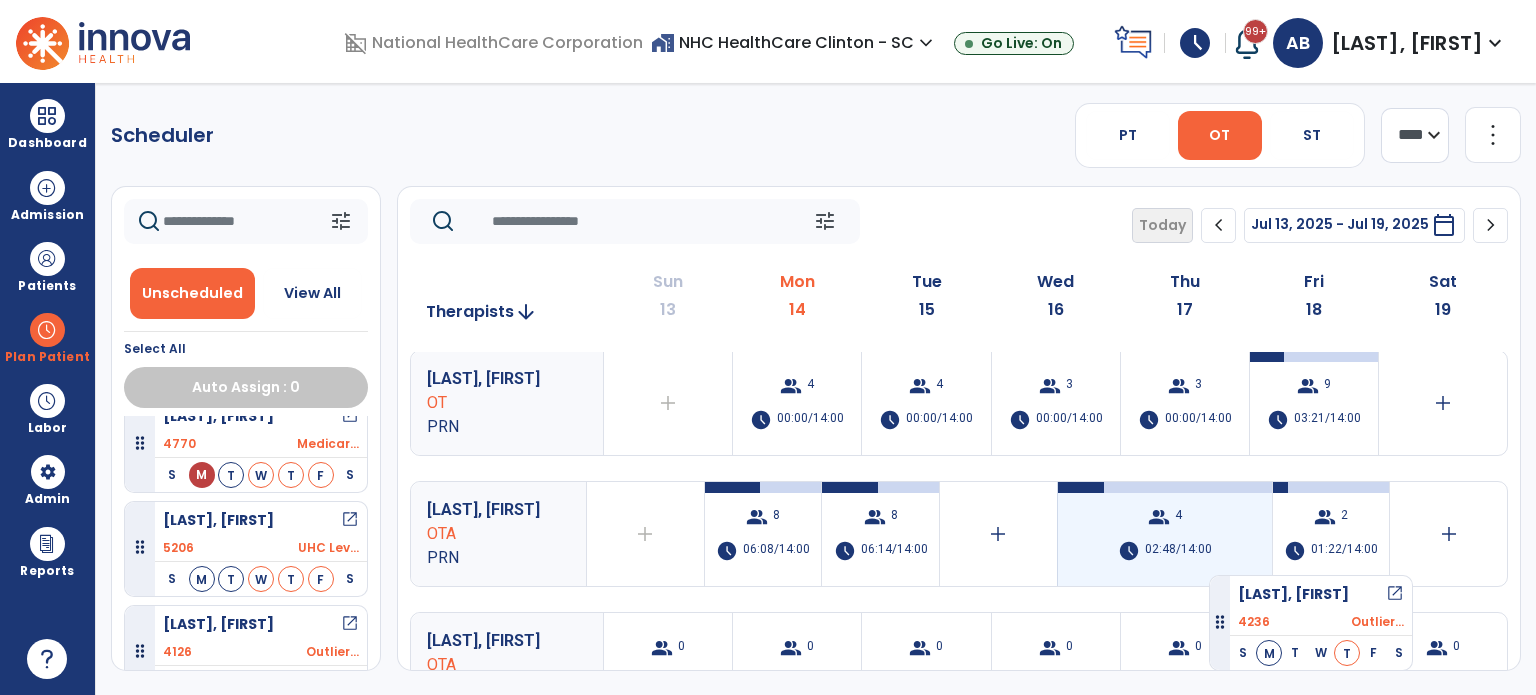 drag, startPoint x: 283, startPoint y: 548, endPoint x: 1208, endPoint y: 566, distance: 925.1751 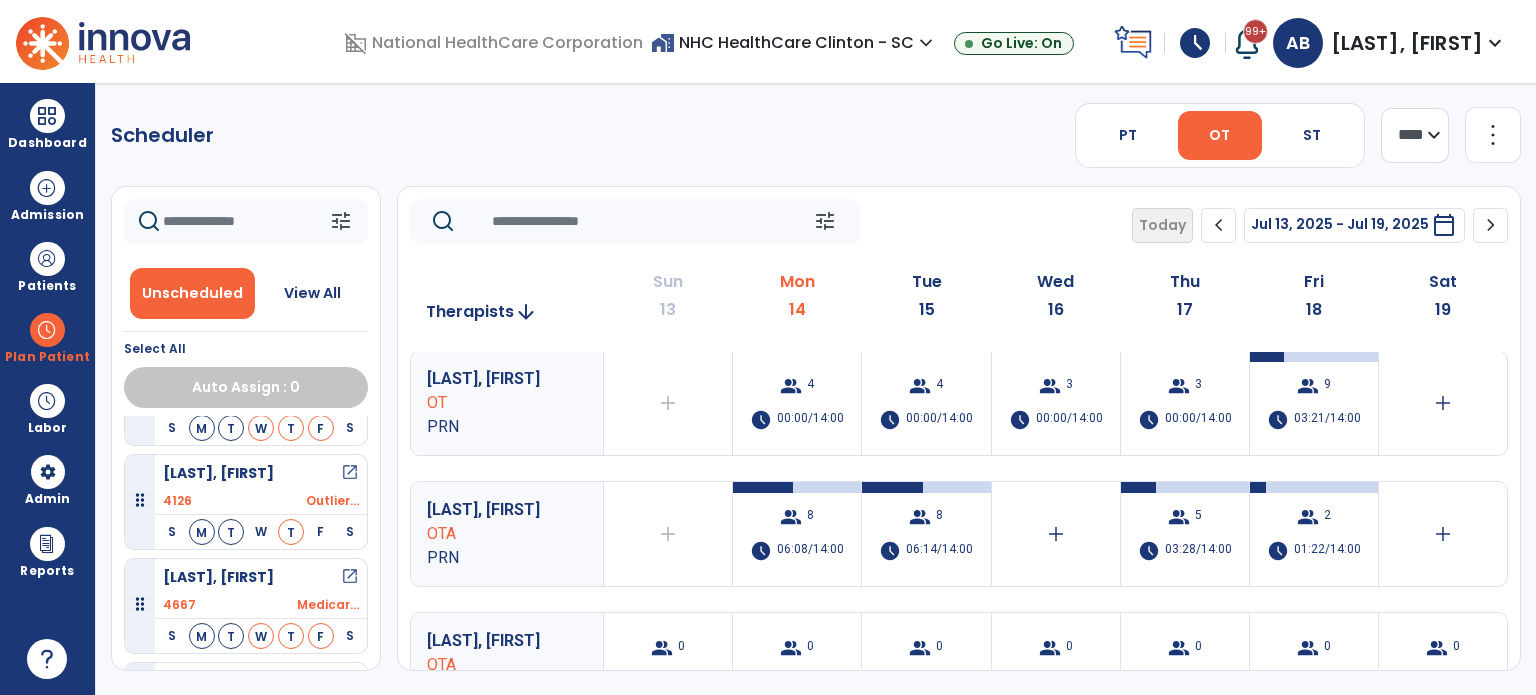 scroll, scrollTop: 803, scrollLeft: 0, axis: vertical 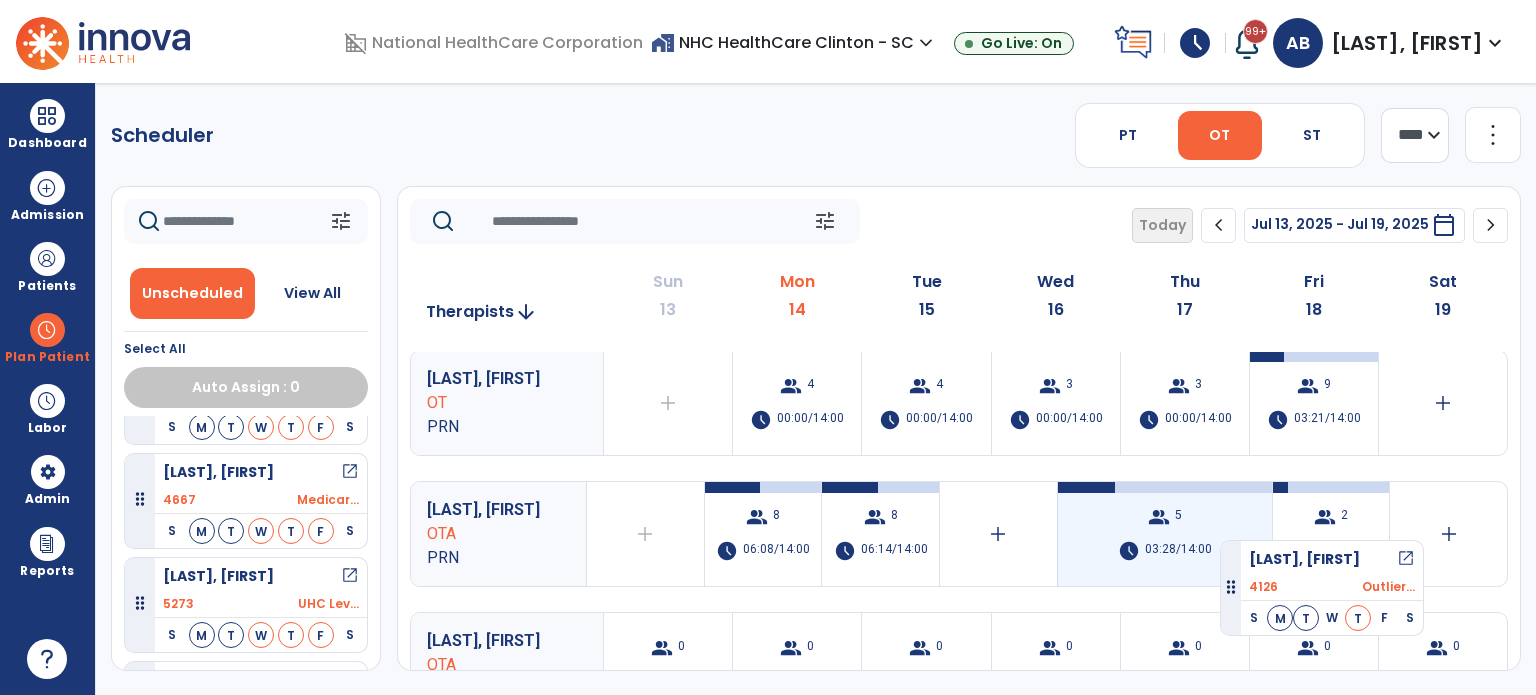 drag, startPoint x: 284, startPoint y: 497, endPoint x: 1236, endPoint y: 539, distance: 952.926 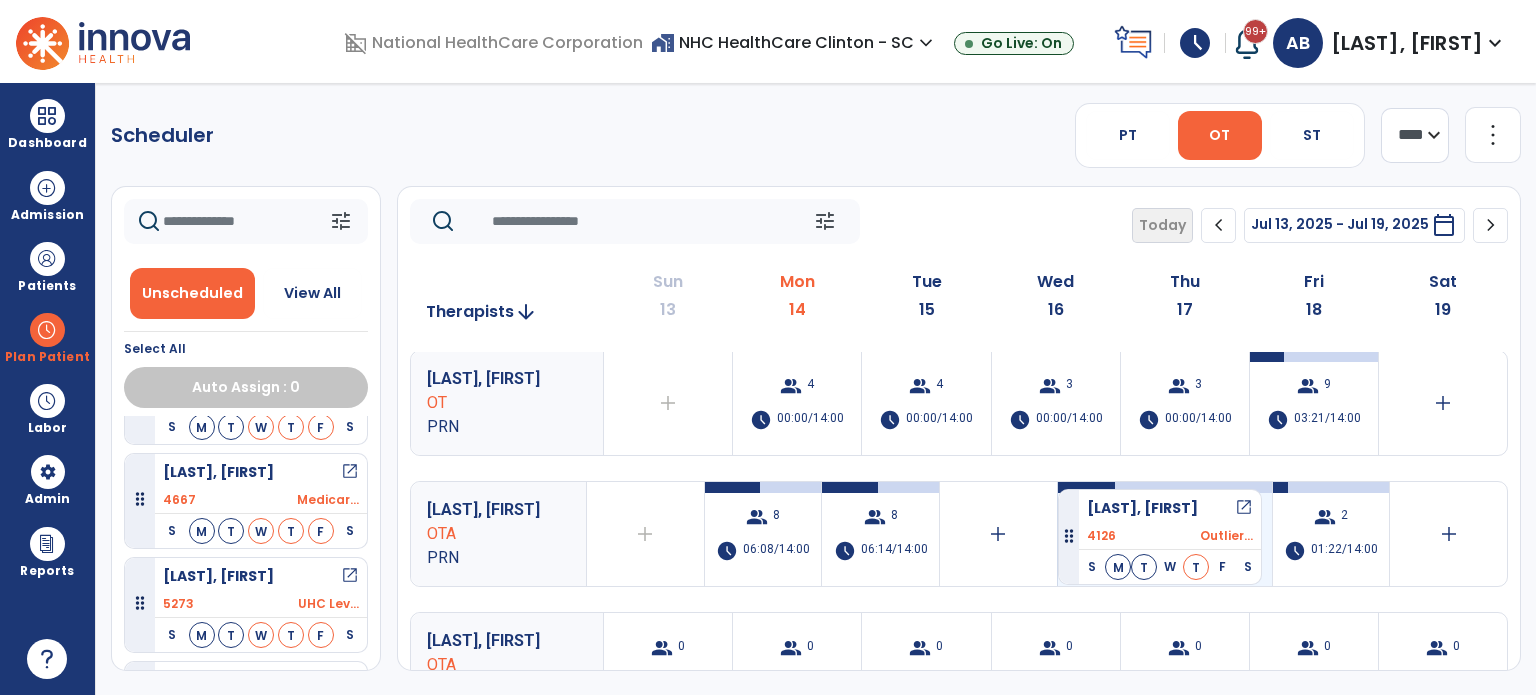 click on "group  5  schedule  03:28/14:00   Sontag, Hal   open_in_new  4126 Outlier...  S M T W T F S Thursday Visit Status:  Unscheduled  Docs Due: Daily Note Planned min 00:41    Visit Status:  Scheduled  Docs Due: Progress Note Therapist  Angalet, Mary   OT" at bounding box center (1165, 534) 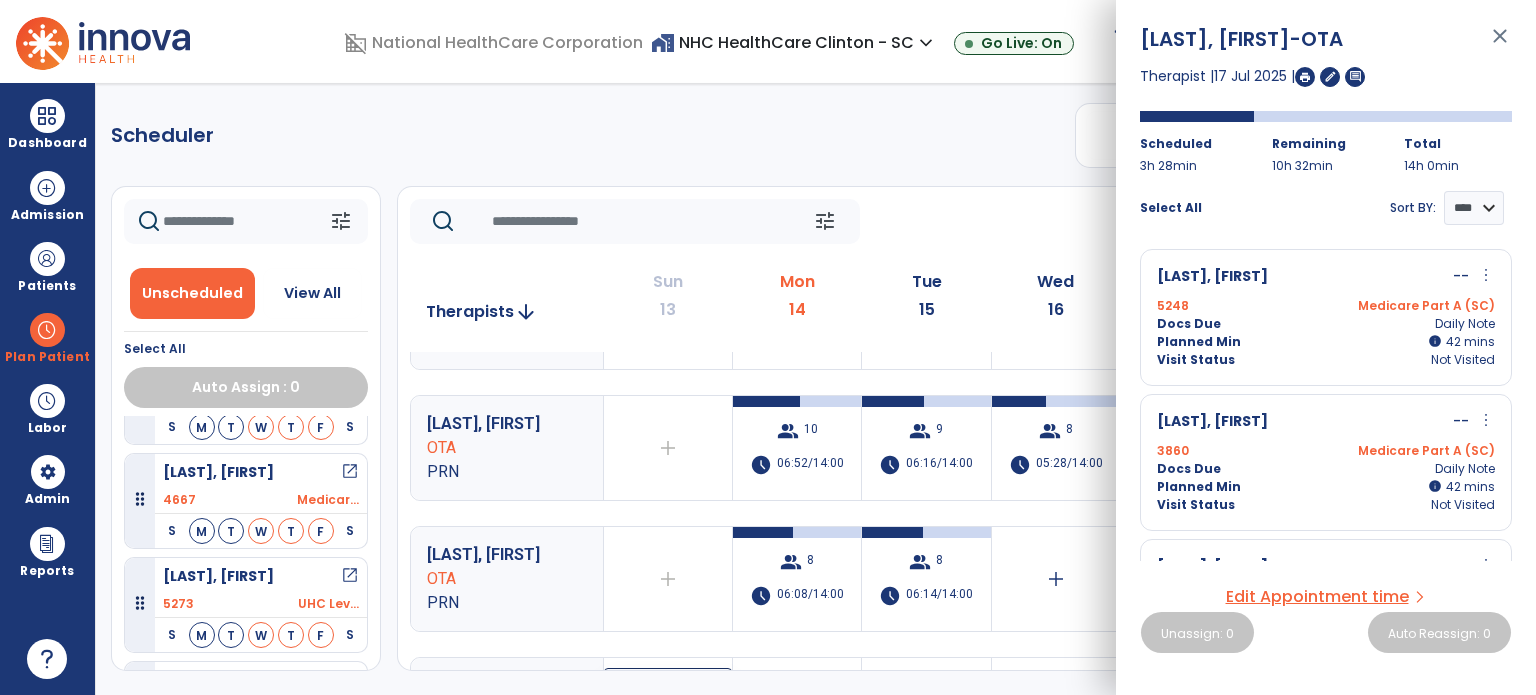 scroll, scrollTop: 87, scrollLeft: 0, axis: vertical 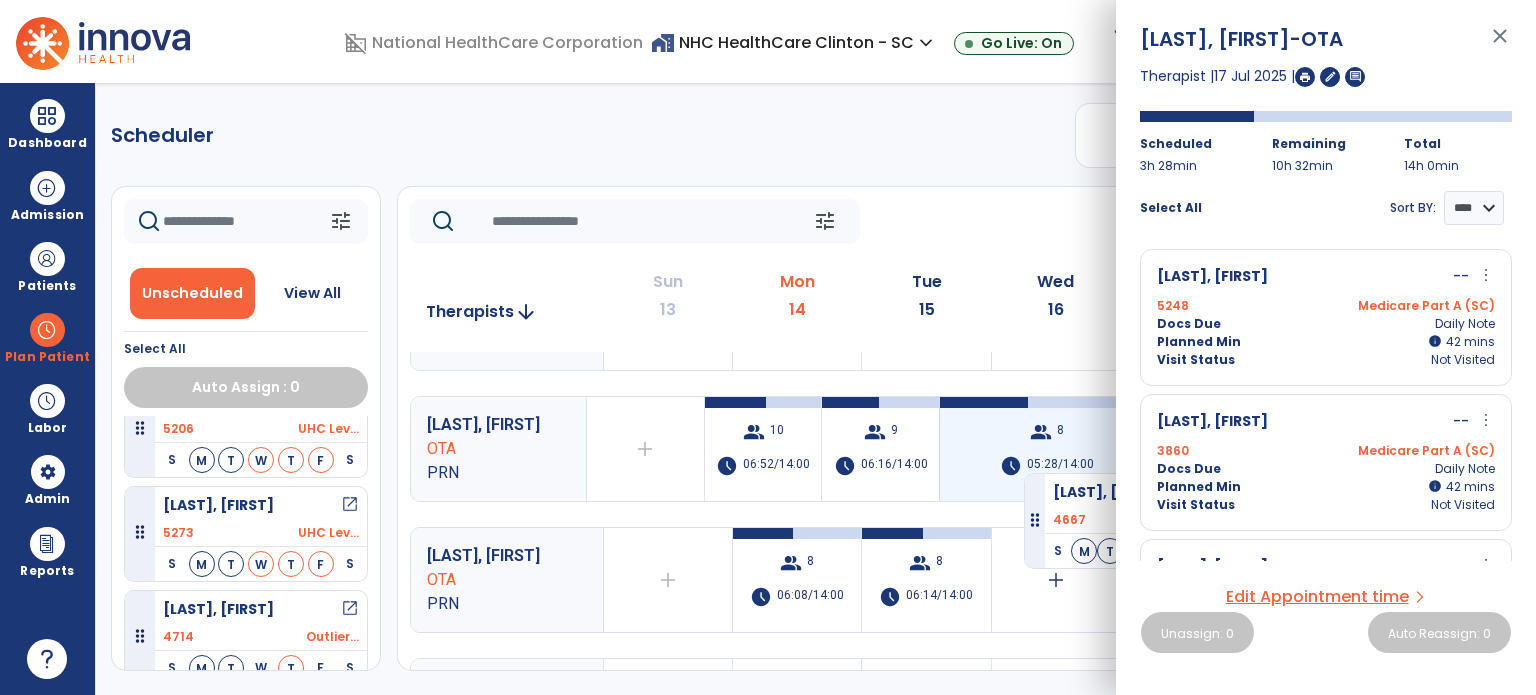 drag, startPoint x: 285, startPoint y: 491, endPoint x: 1025, endPoint y: 463, distance: 740.52954 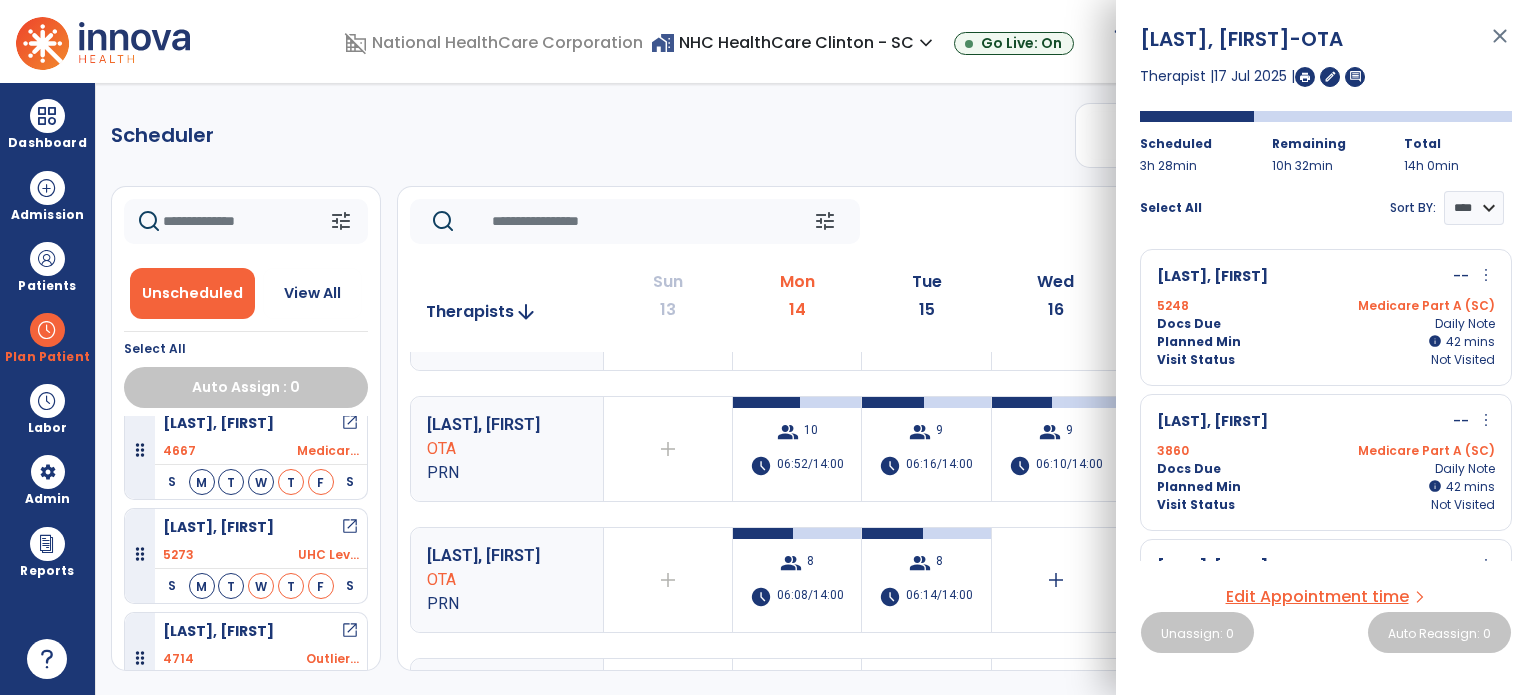 scroll, scrollTop: 873, scrollLeft: 0, axis: vertical 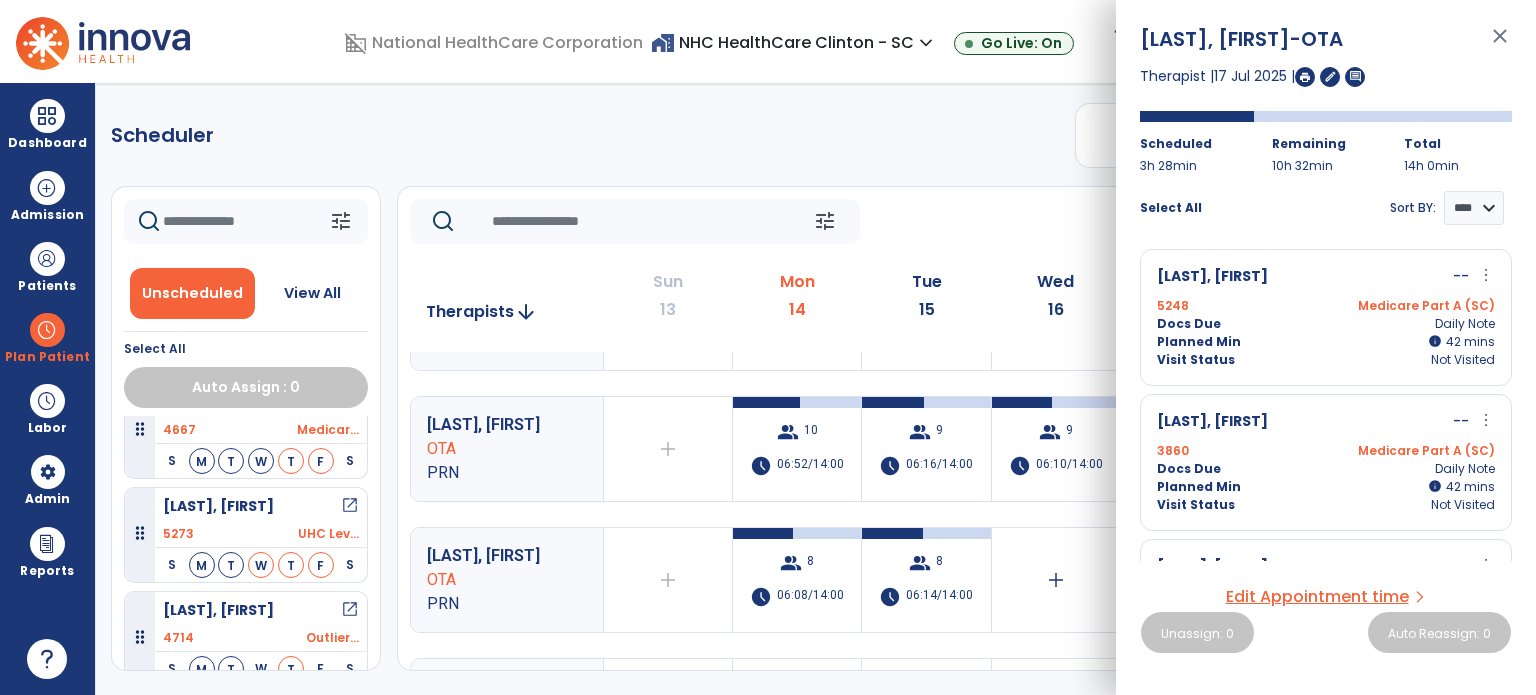 click on "Scheduler   PT   OT   ST  **** *** more_vert  Manage Labor   View All Therapists   Print" 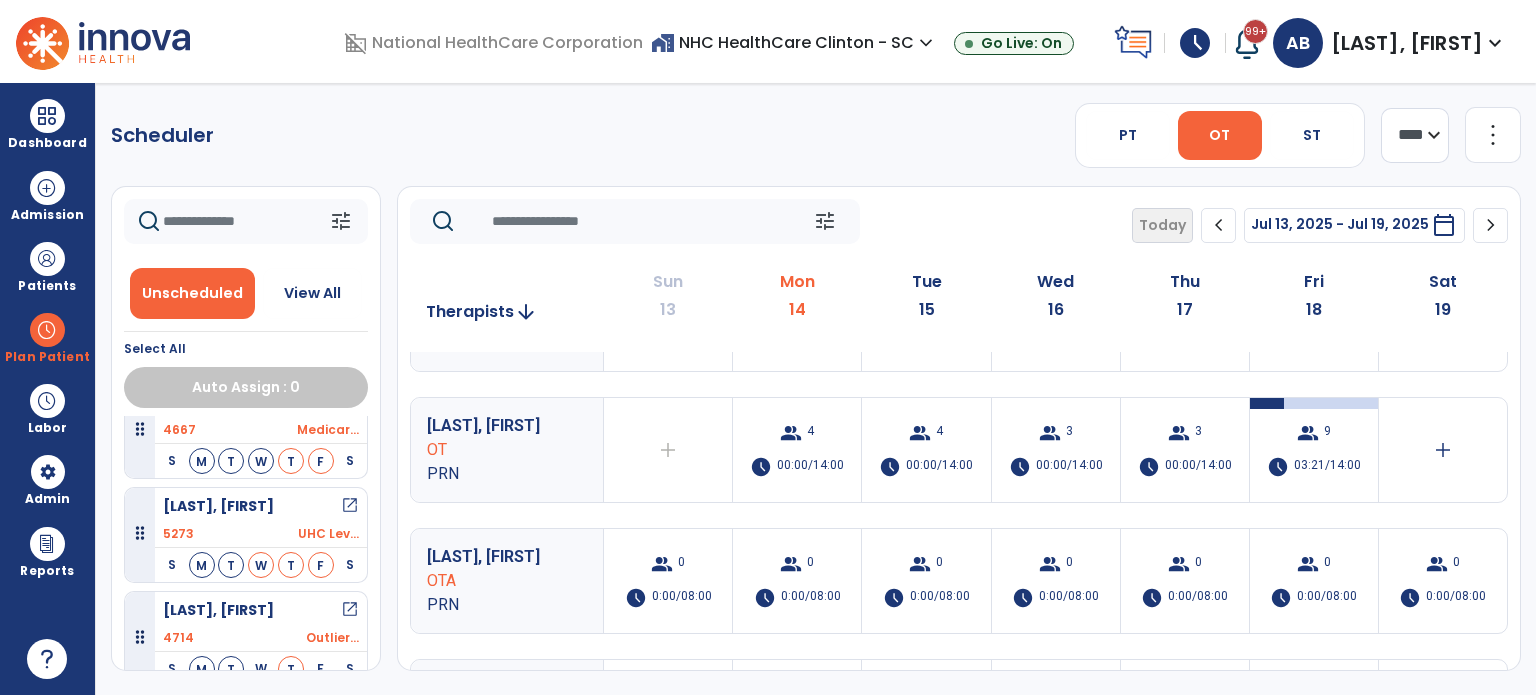 scroll, scrollTop: 352, scrollLeft: 0, axis: vertical 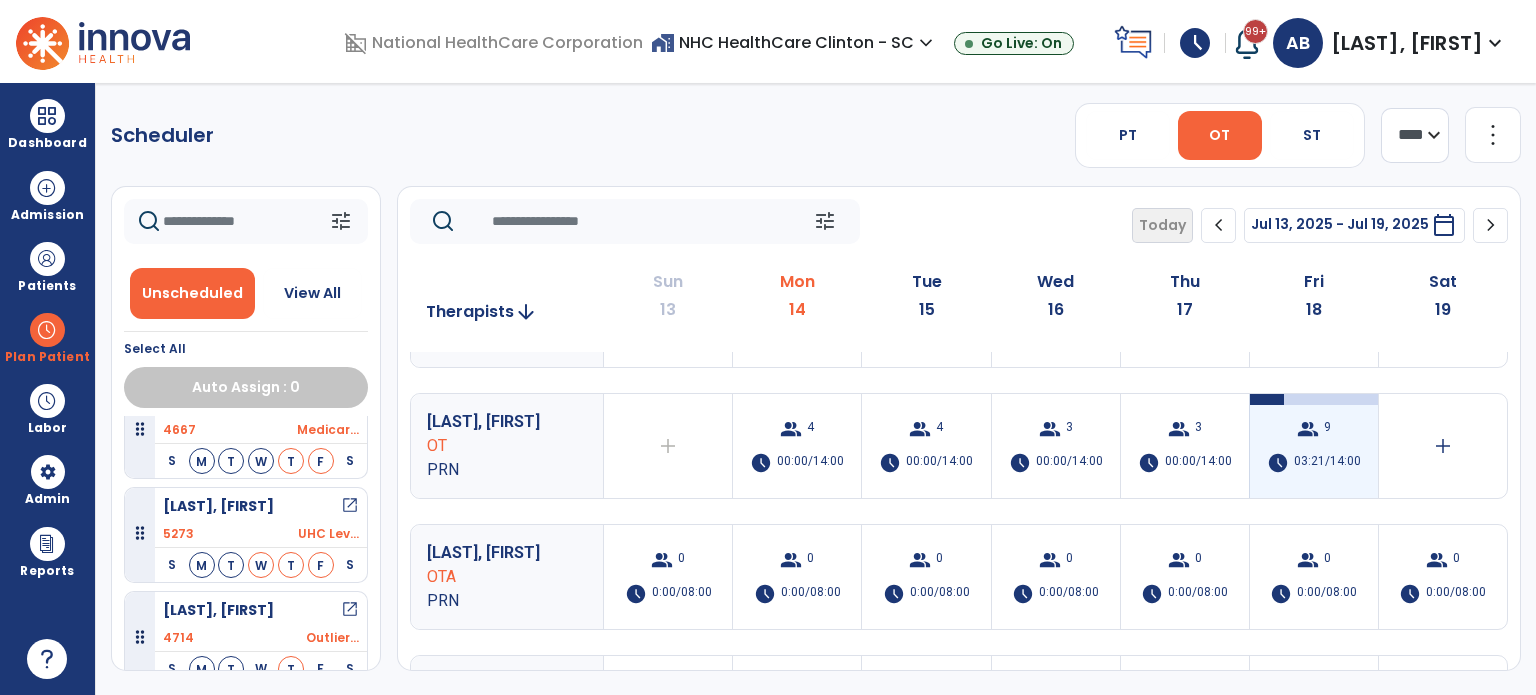 click on "schedule" at bounding box center [1278, 463] 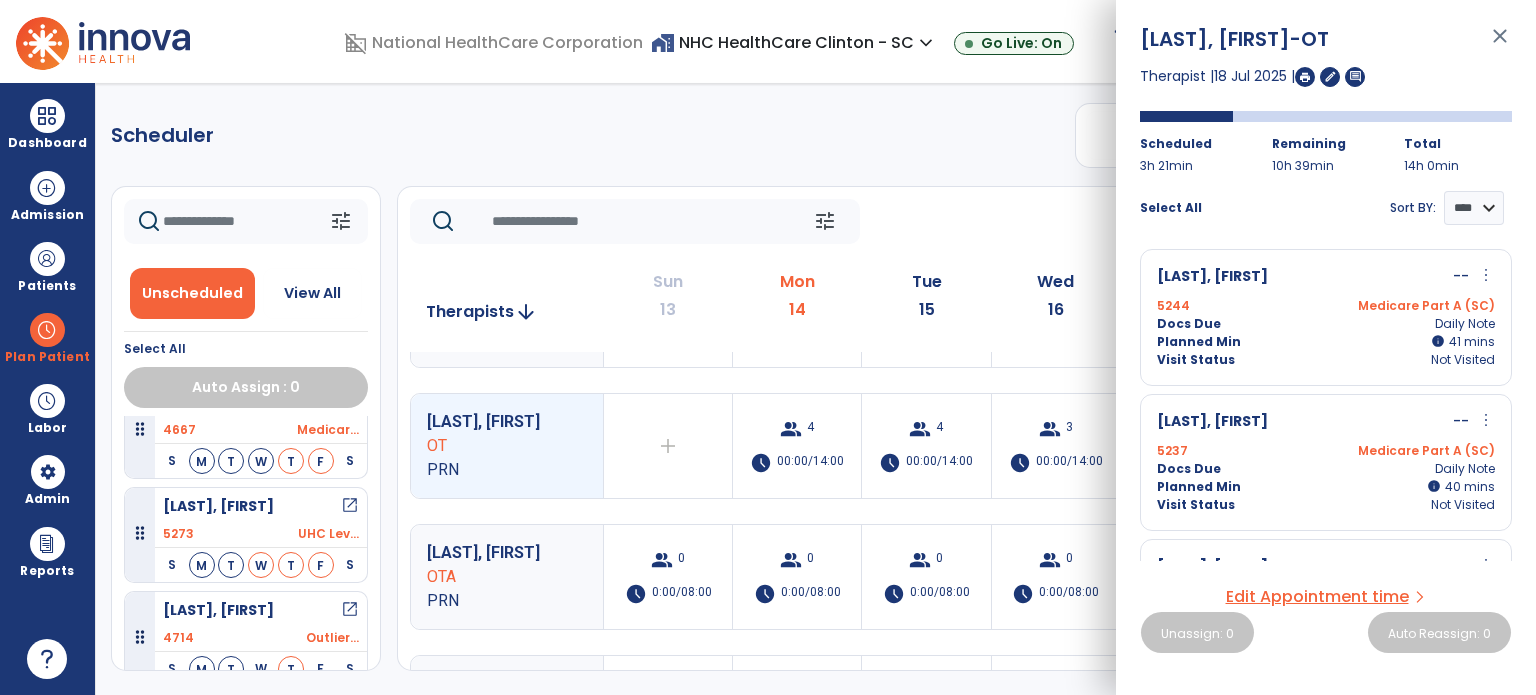 click on "Visit Status  Not Visited" at bounding box center (1326, 360) 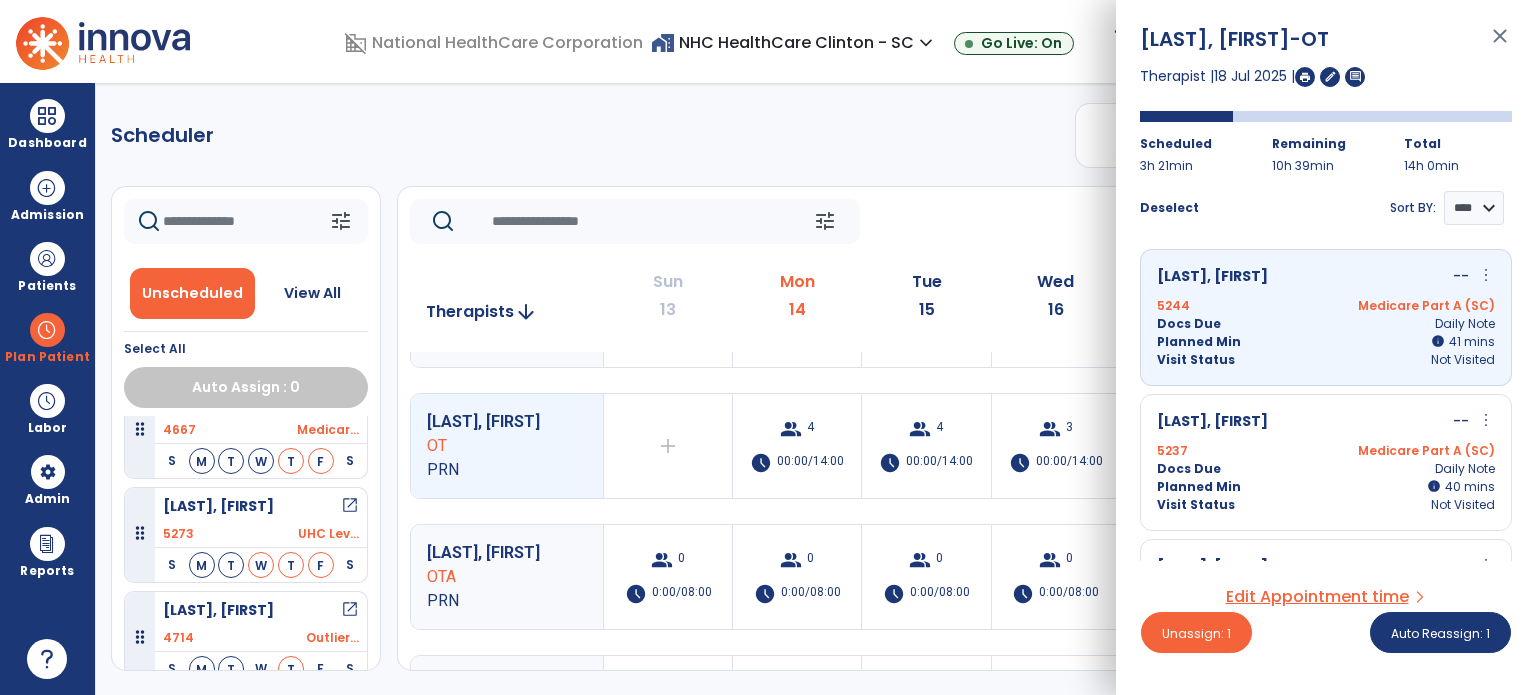 click on "Docs Due Daily Note" at bounding box center [1326, 469] 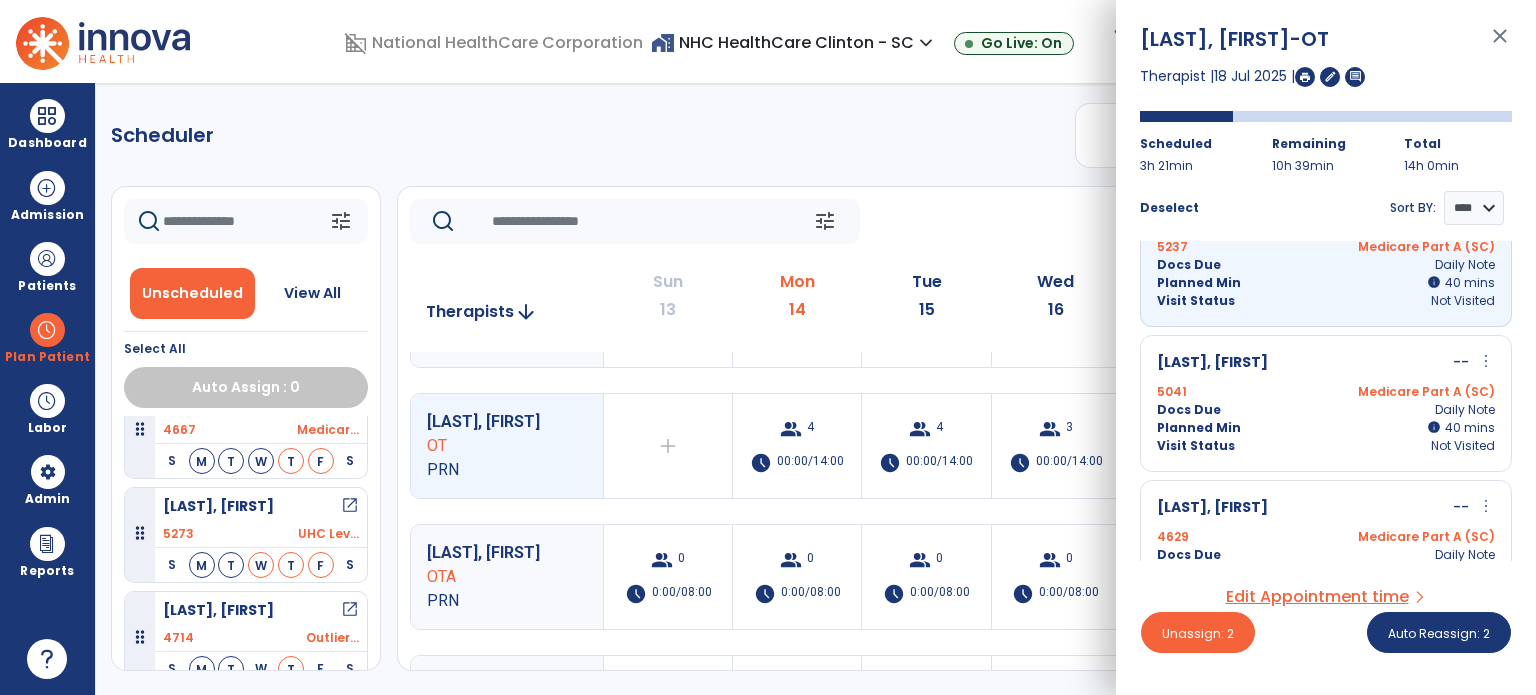scroll, scrollTop: 207, scrollLeft: 0, axis: vertical 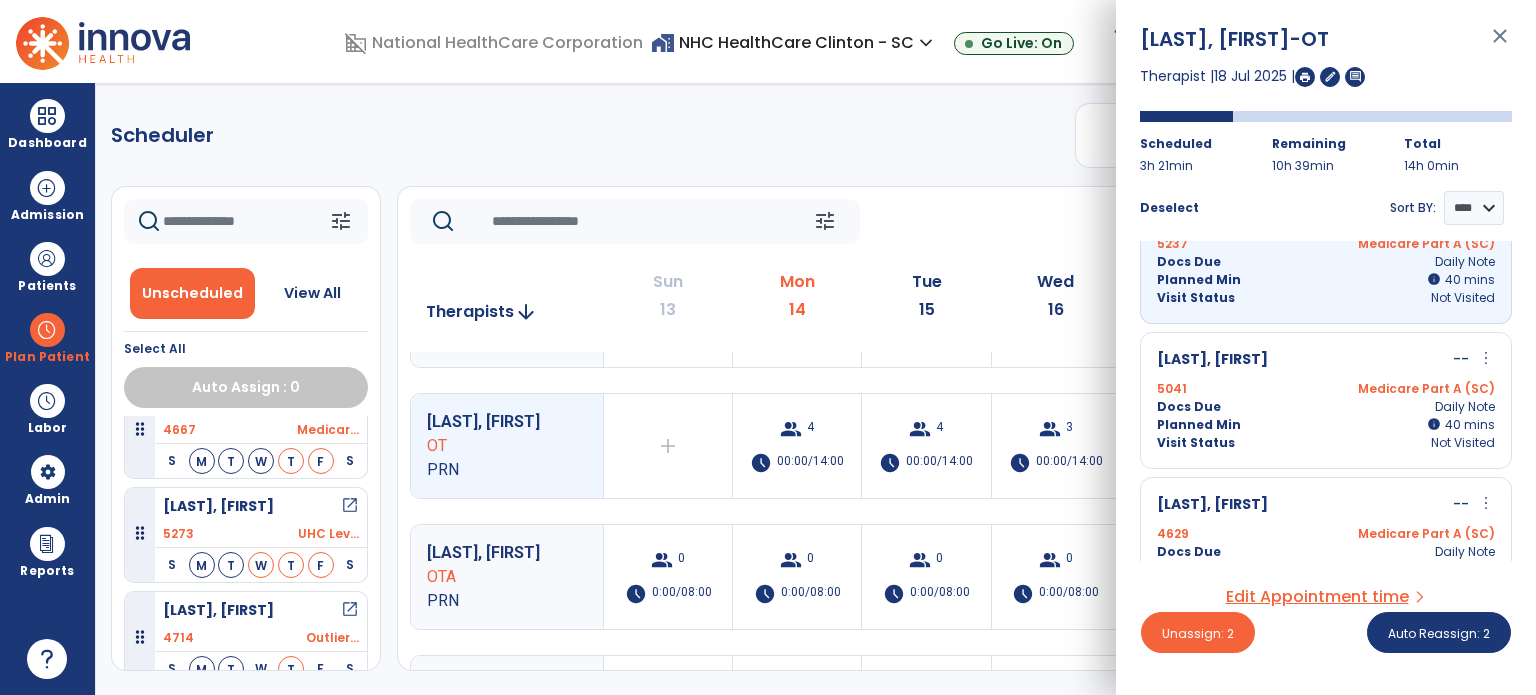 click on "Docs Due Daily Note" at bounding box center (1326, 407) 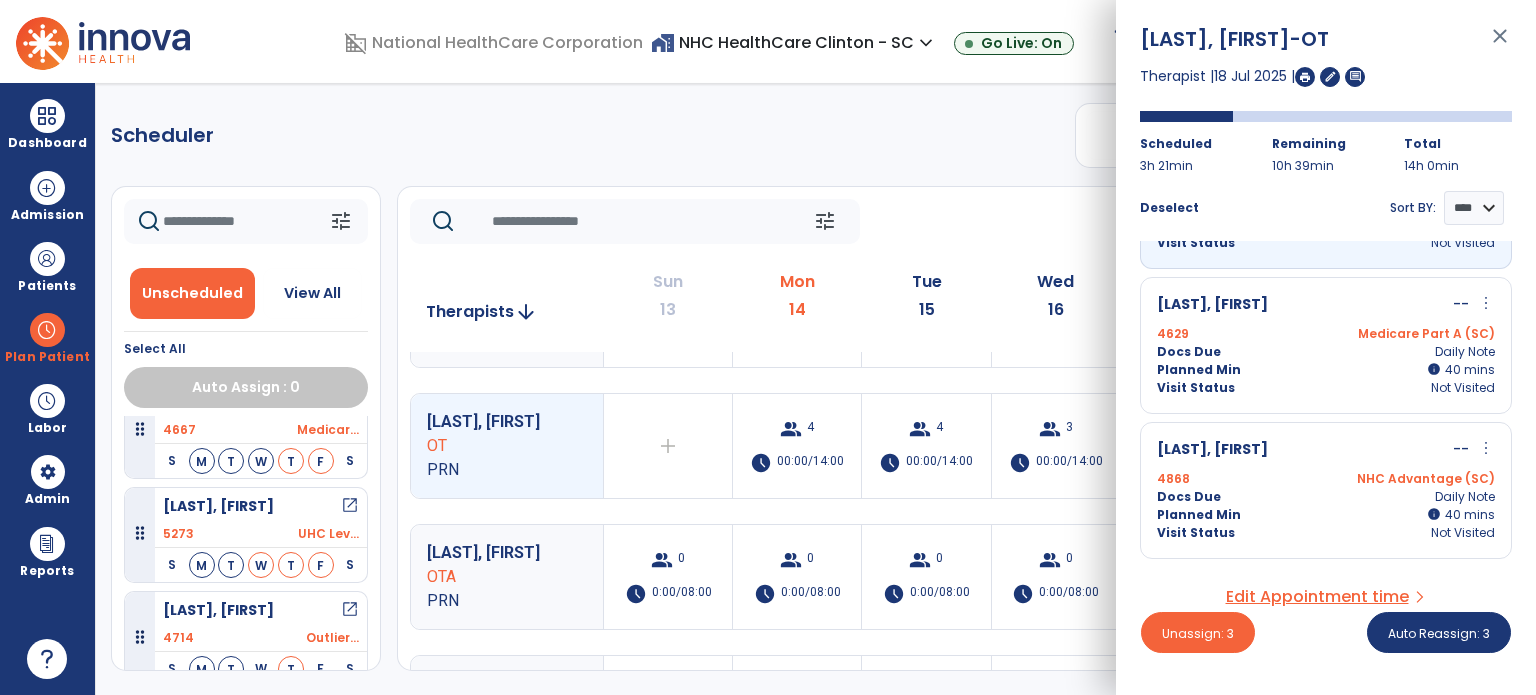 scroll, scrollTop: 404, scrollLeft: 0, axis: vertical 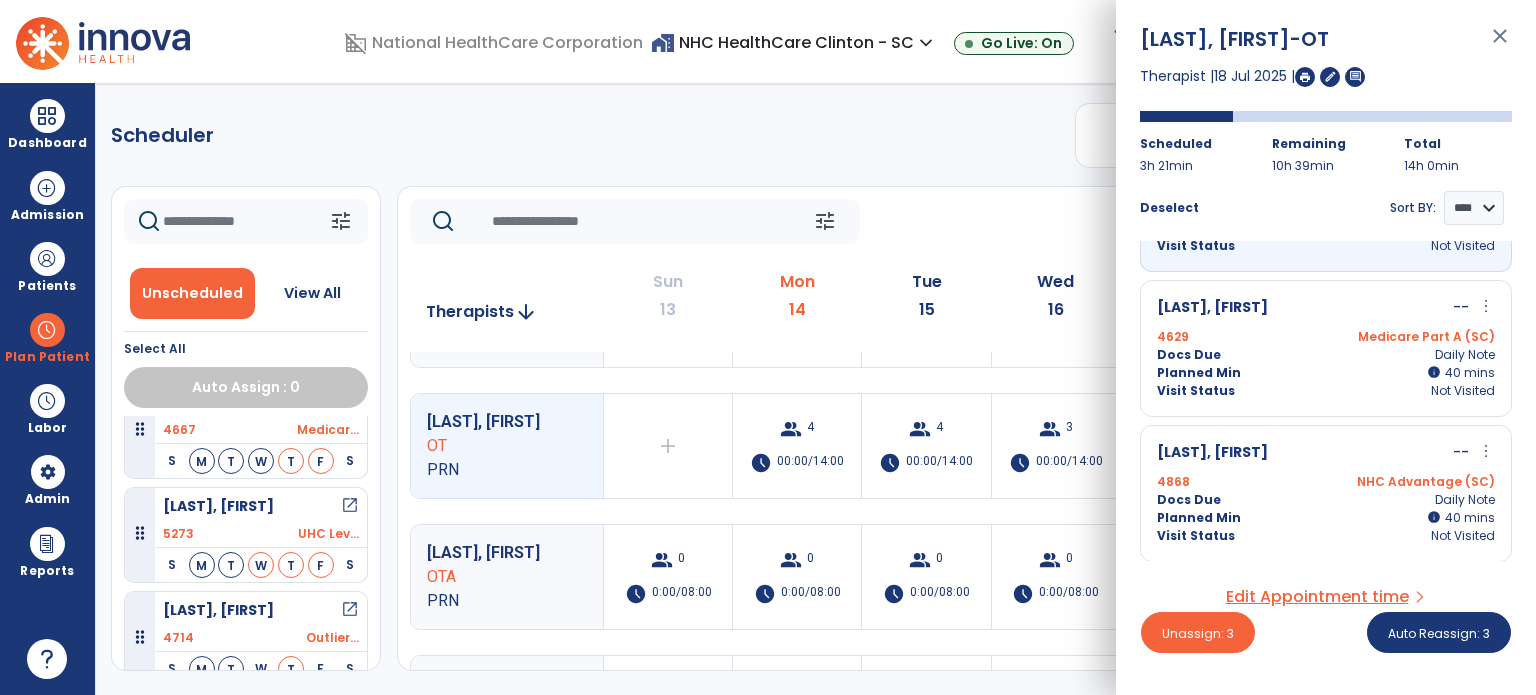 click on "Peay, Omega   --  more_vert  edit   Edit Session   alt_route   Split Minutes  4629 Medicare Part A (SC)  Docs Due Daily Note   Planned Min  info   40 I 40 mins  Visit Status  Not Visited" at bounding box center (1326, 348) 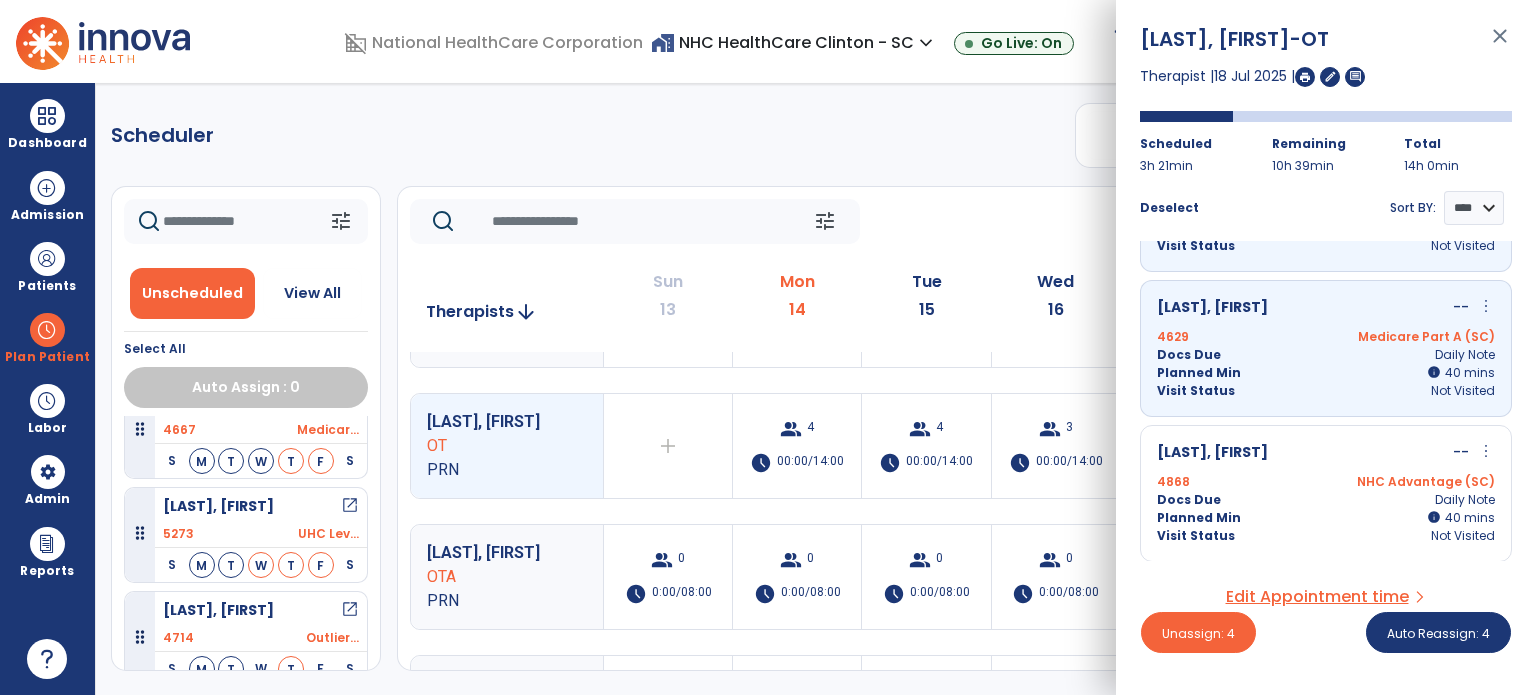 click on "Docs Due Daily Note" at bounding box center (1326, 500) 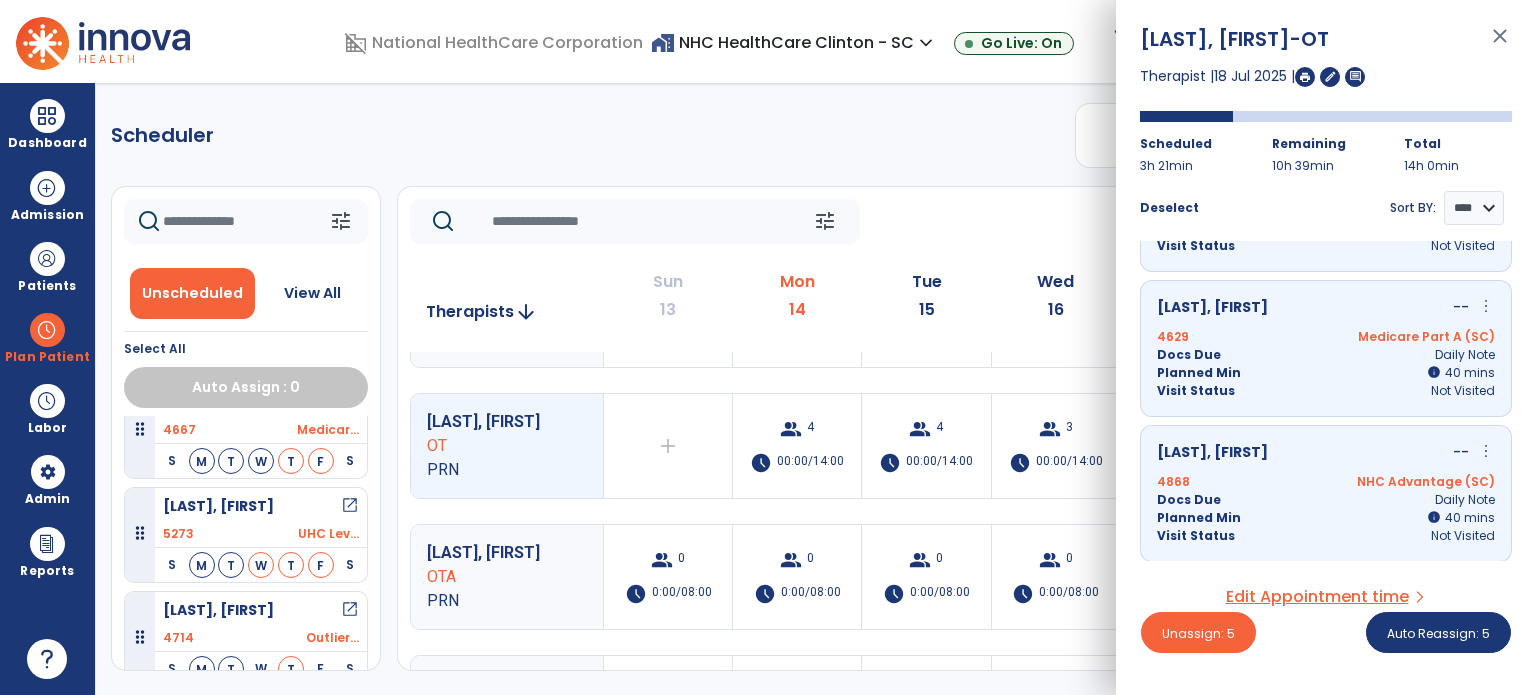 scroll, scrollTop: 696, scrollLeft: 0, axis: vertical 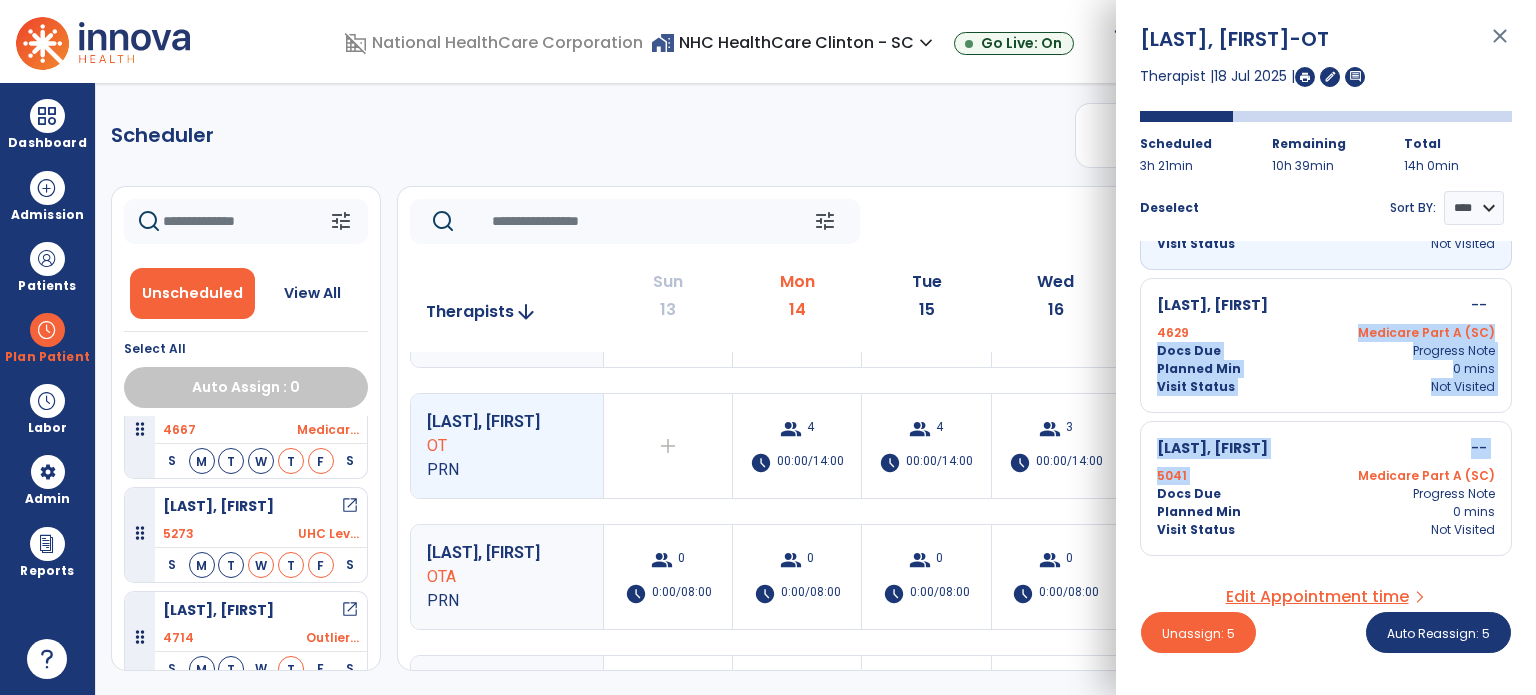 drag, startPoint x: 1290, startPoint y: 331, endPoint x: 1277, endPoint y: 479, distance: 148.56985 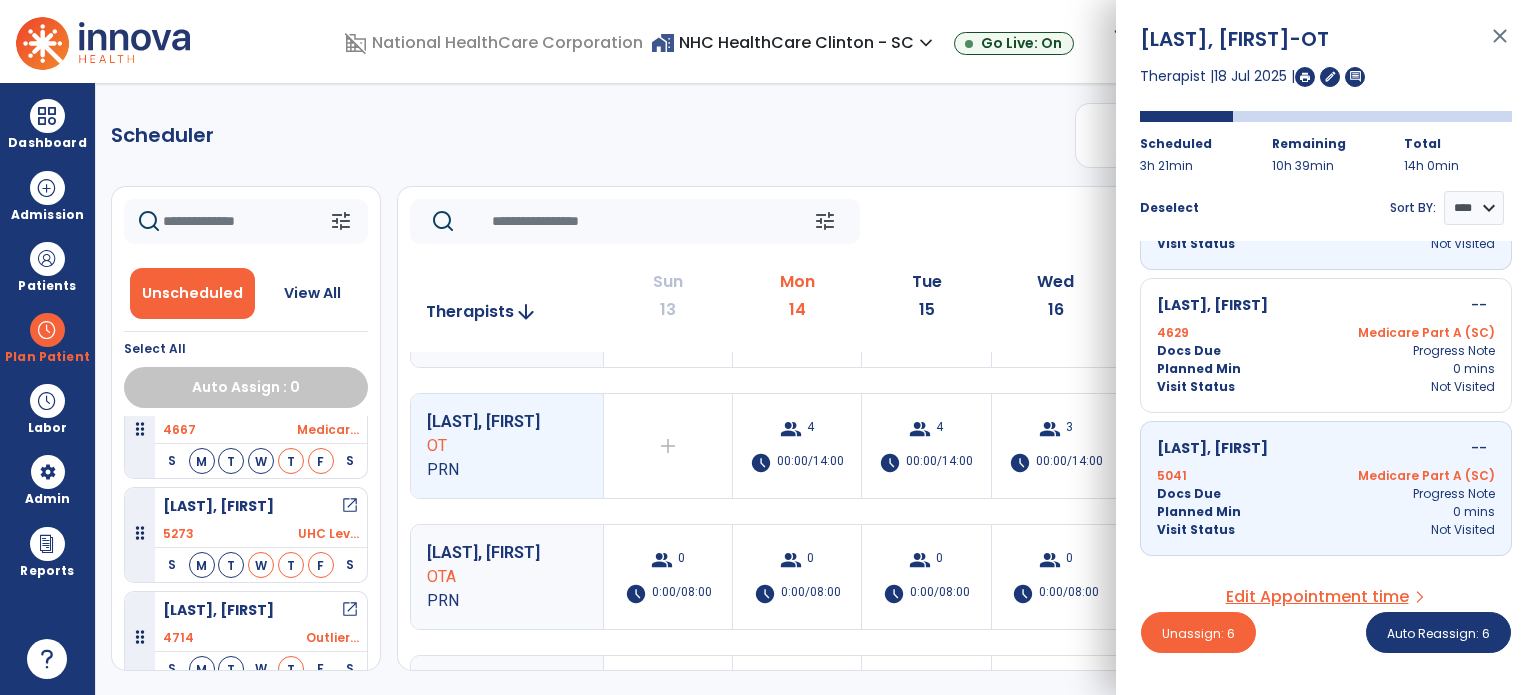 click on "Docs Due Progress Note" at bounding box center (1326, 494) 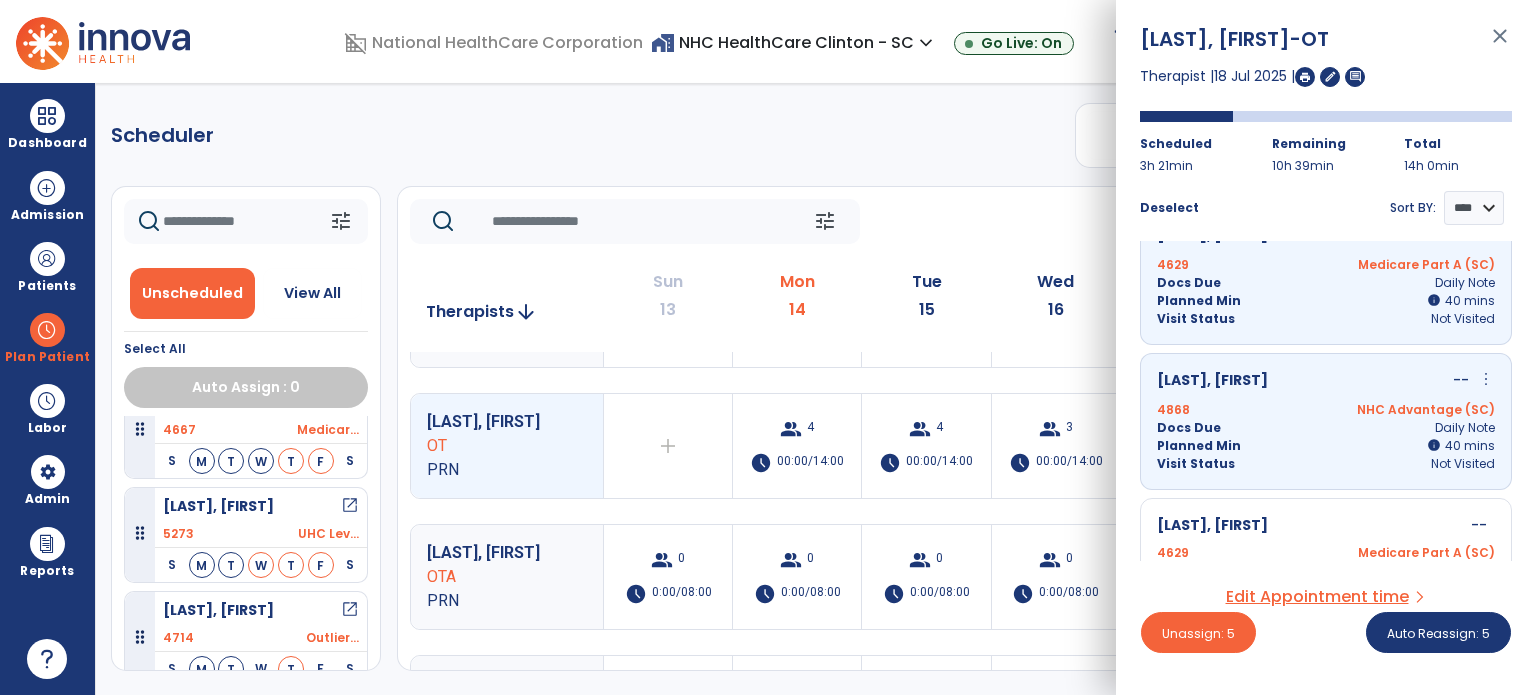 scroll, scrollTop: 474, scrollLeft: 0, axis: vertical 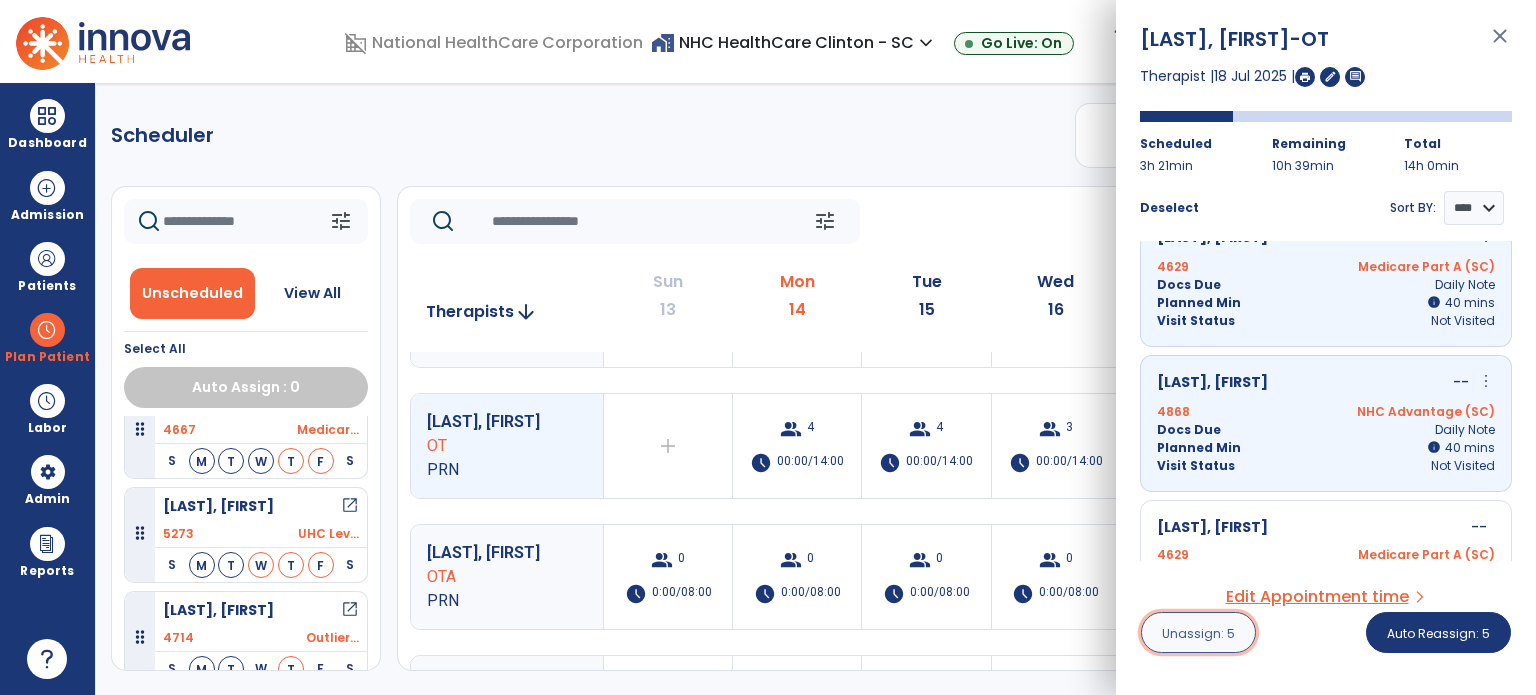 click on "Unassign: 5" at bounding box center (1198, 632) 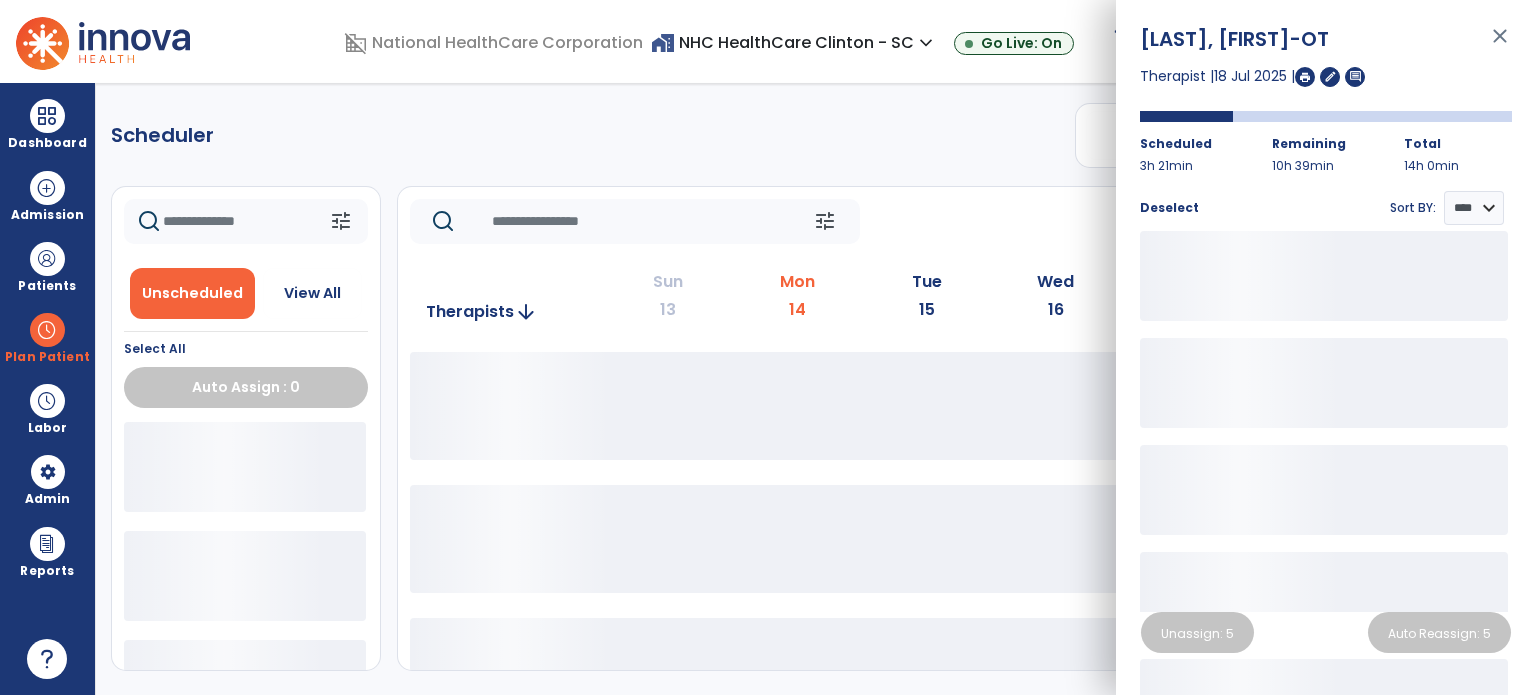 click on "close" at bounding box center (1500, 45) 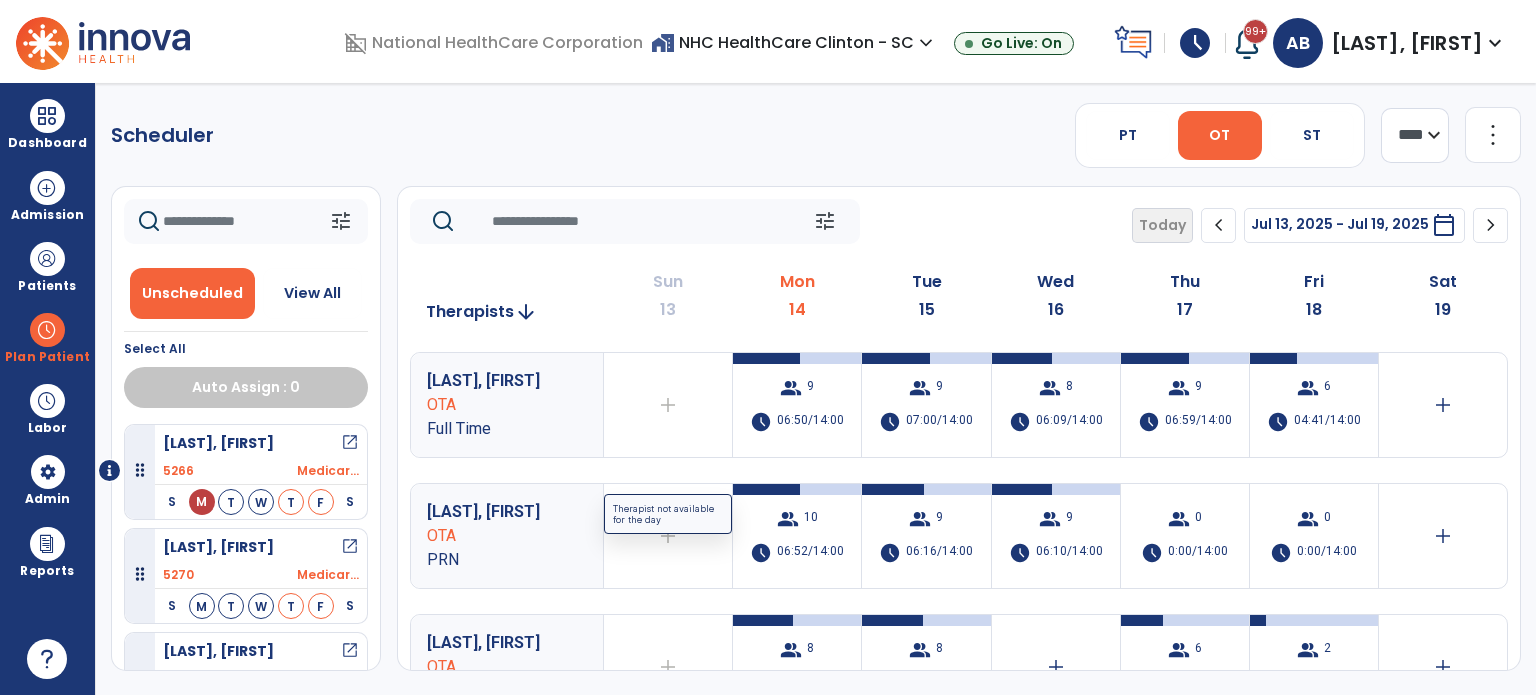 scroll, scrollTop: 0, scrollLeft: 0, axis: both 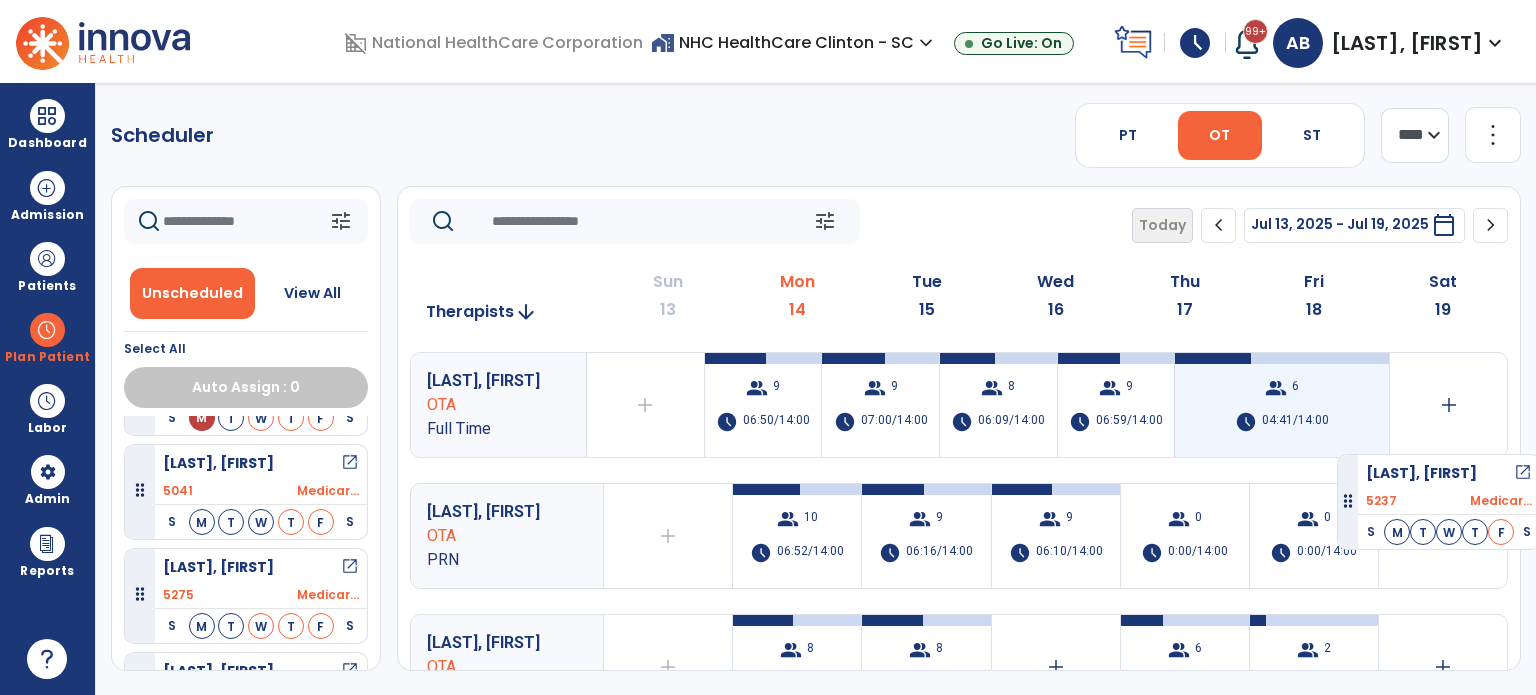 drag, startPoint x: 311, startPoint y: 480, endPoint x: 1340, endPoint y: 440, distance: 1029.7771 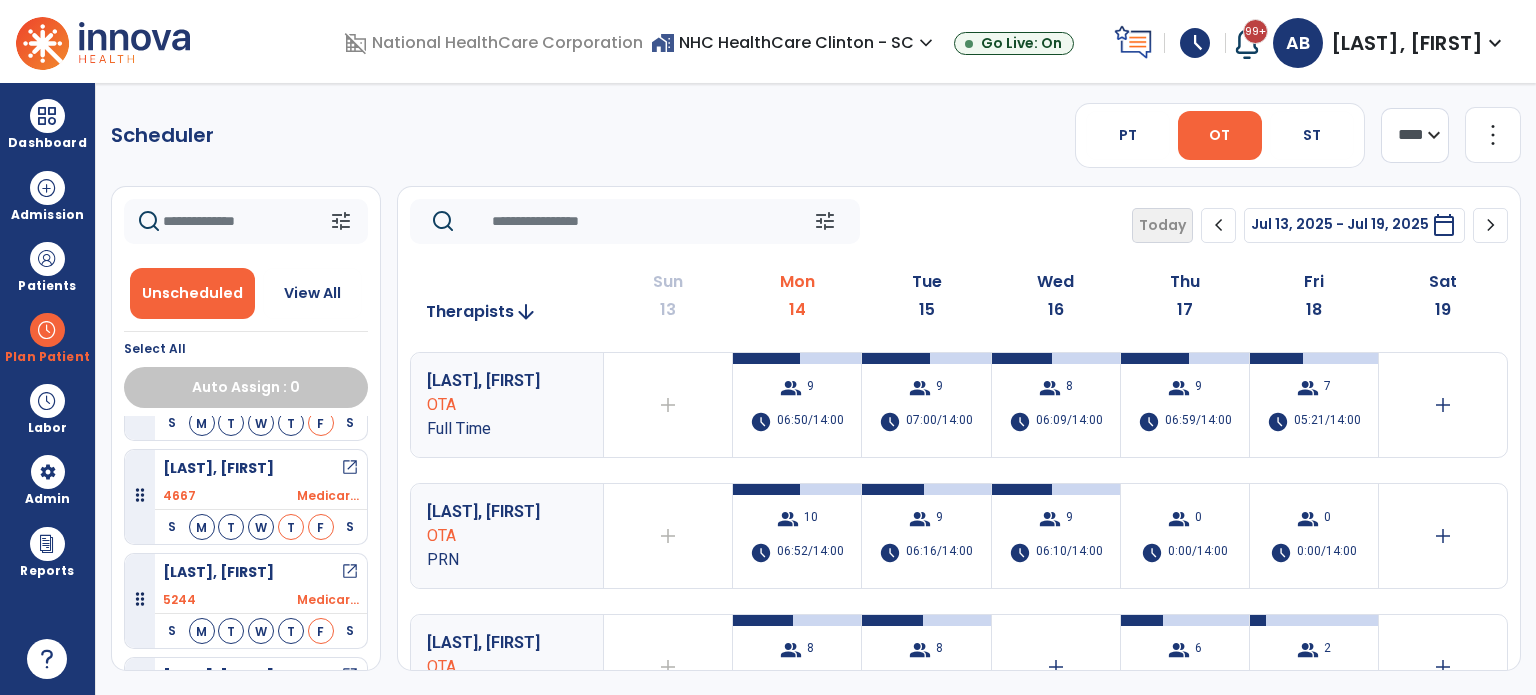 scroll, scrollTop: 912, scrollLeft: 0, axis: vertical 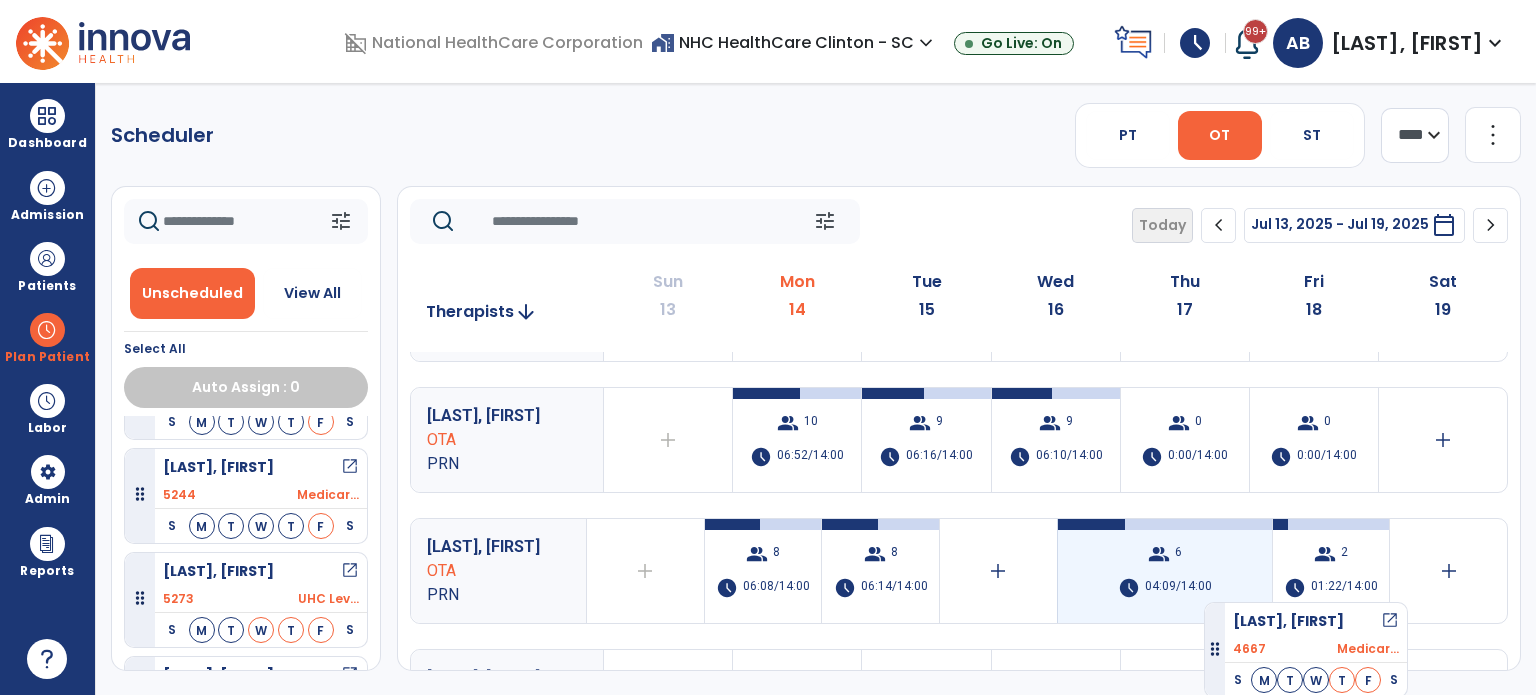 drag, startPoint x: 309, startPoint y: 471, endPoint x: 1205, endPoint y: 594, distance: 904.40314 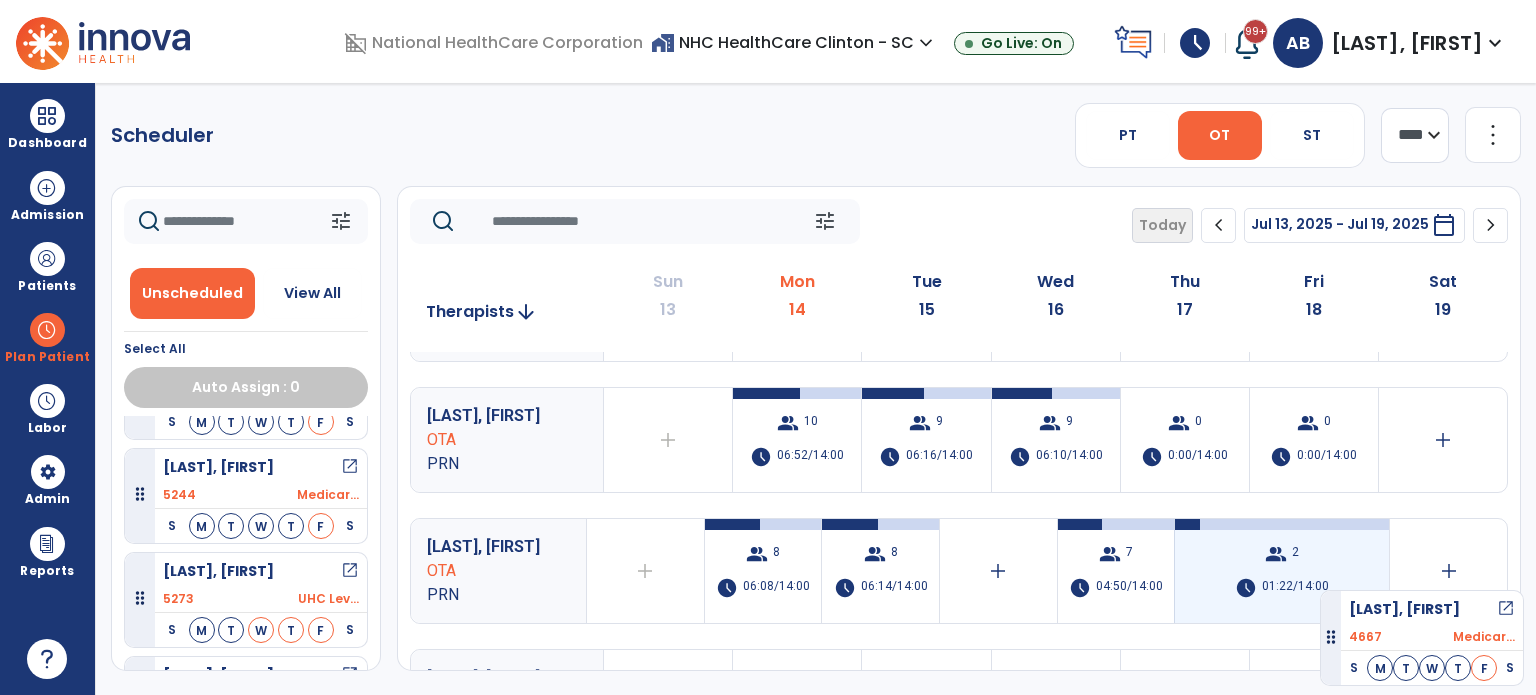 drag, startPoint x: 275, startPoint y: 467, endPoint x: 1320, endPoint y: 580, distance: 1051.0918 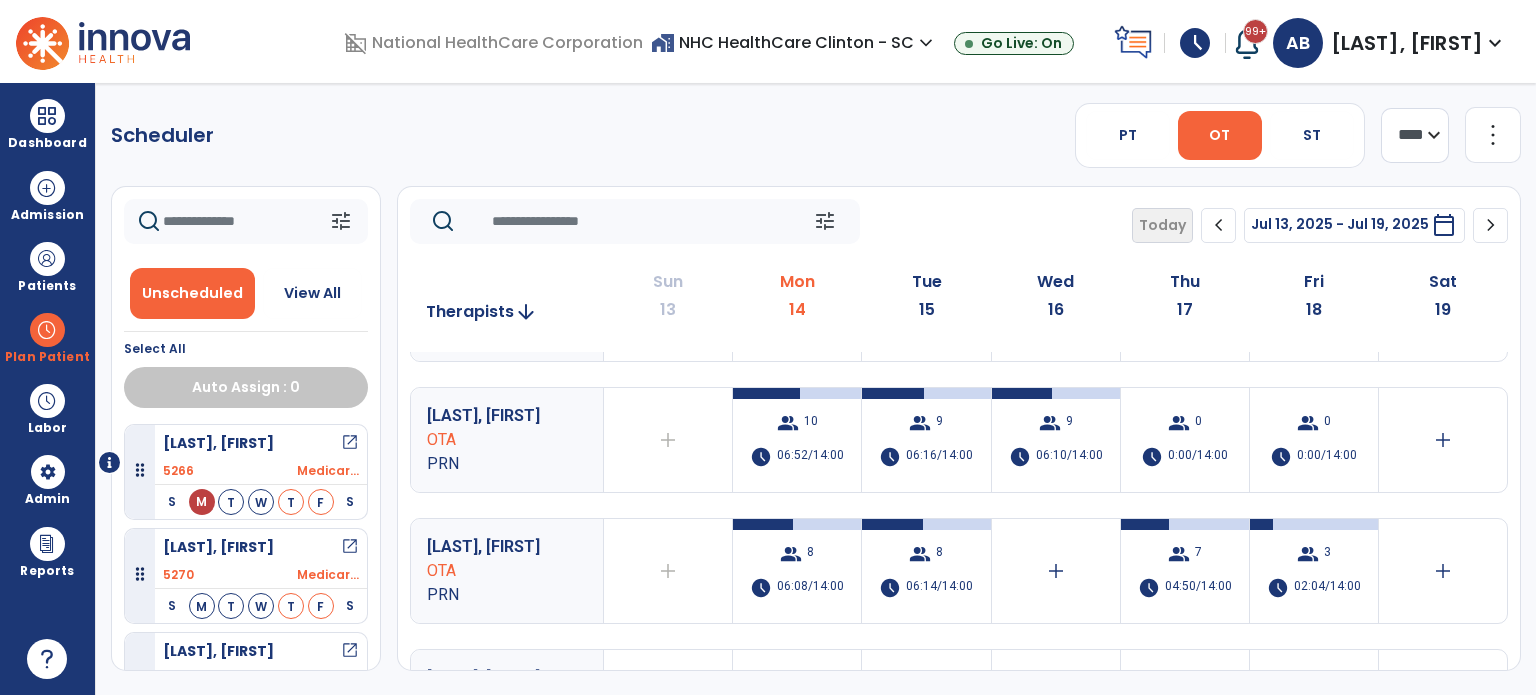 scroll, scrollTop: 0, scrollLeft: 0, axis: both 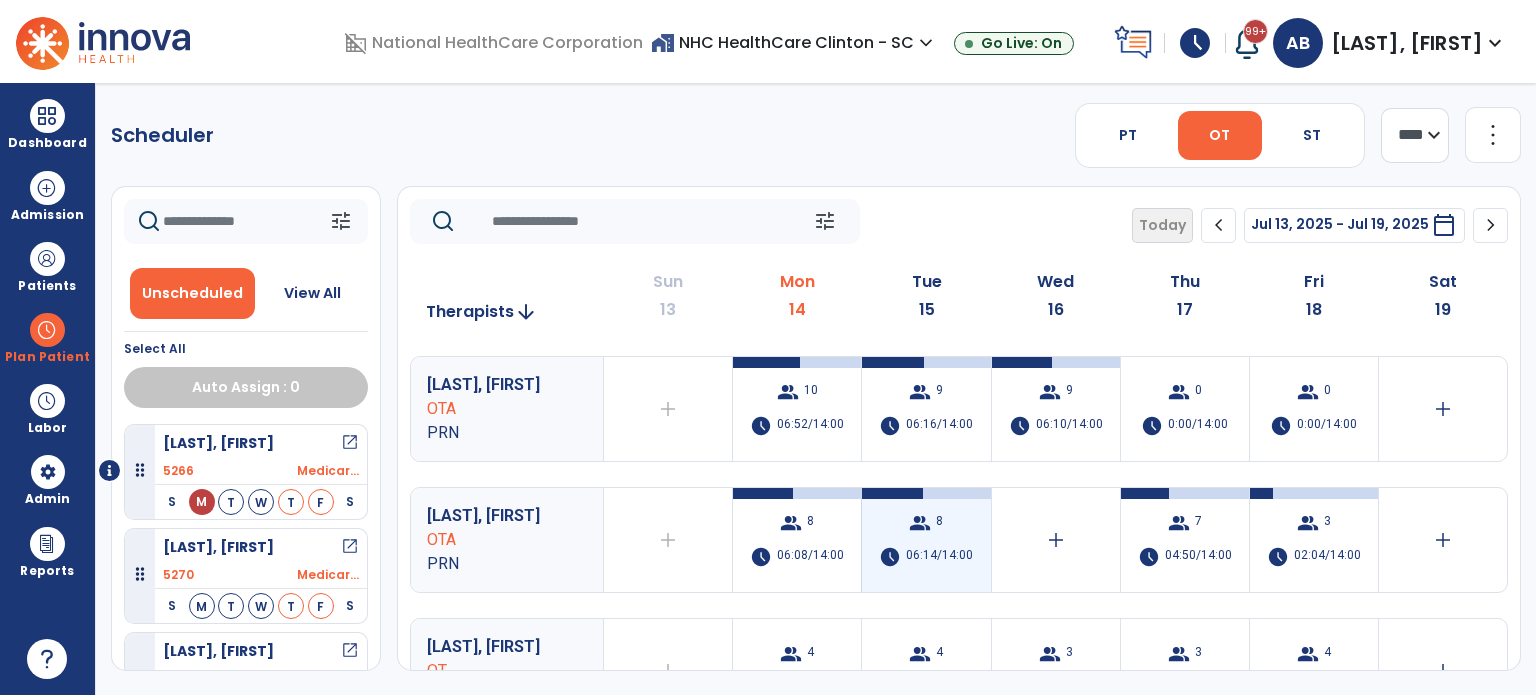 click on "group  8  schedule  06:14/14:00" at bounding box center (926, 540) 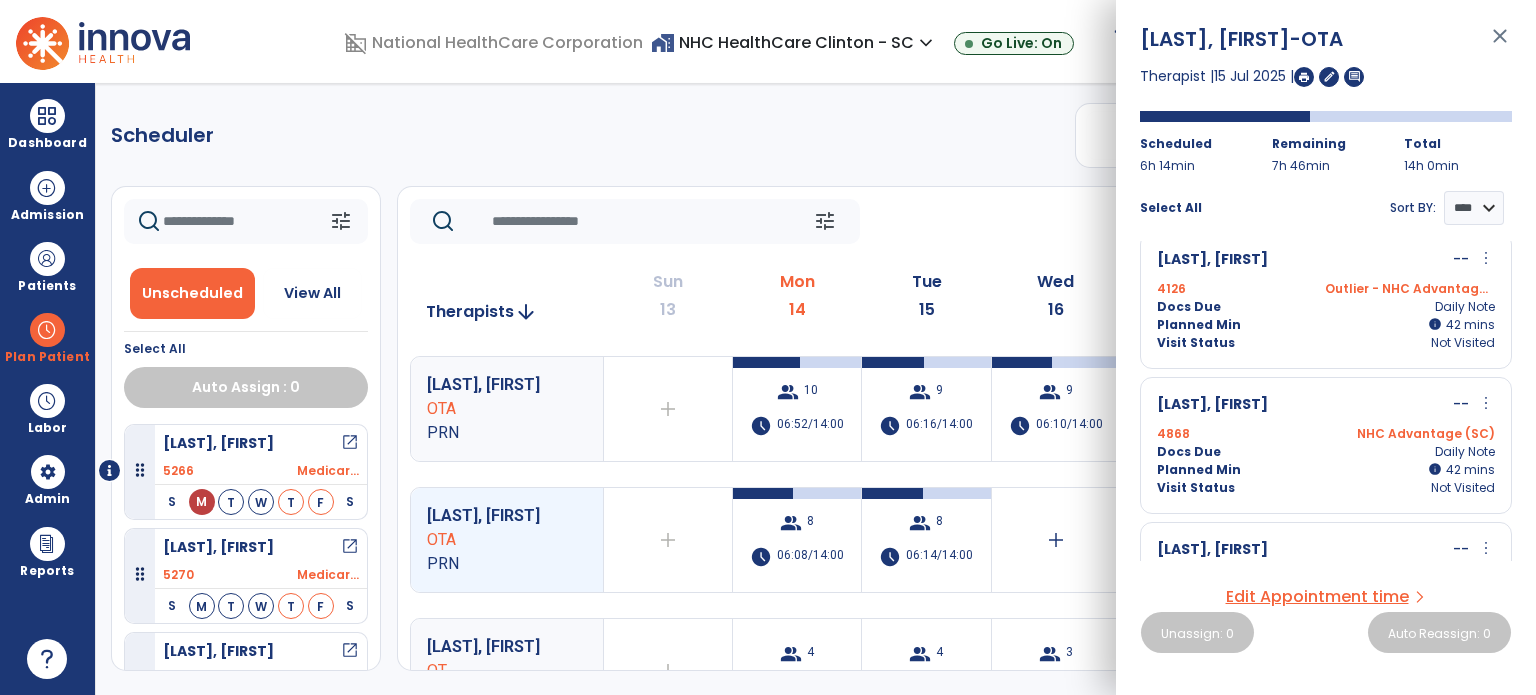 scroll, scrollTop: 455, scrollLeft: 0, axis: vertical 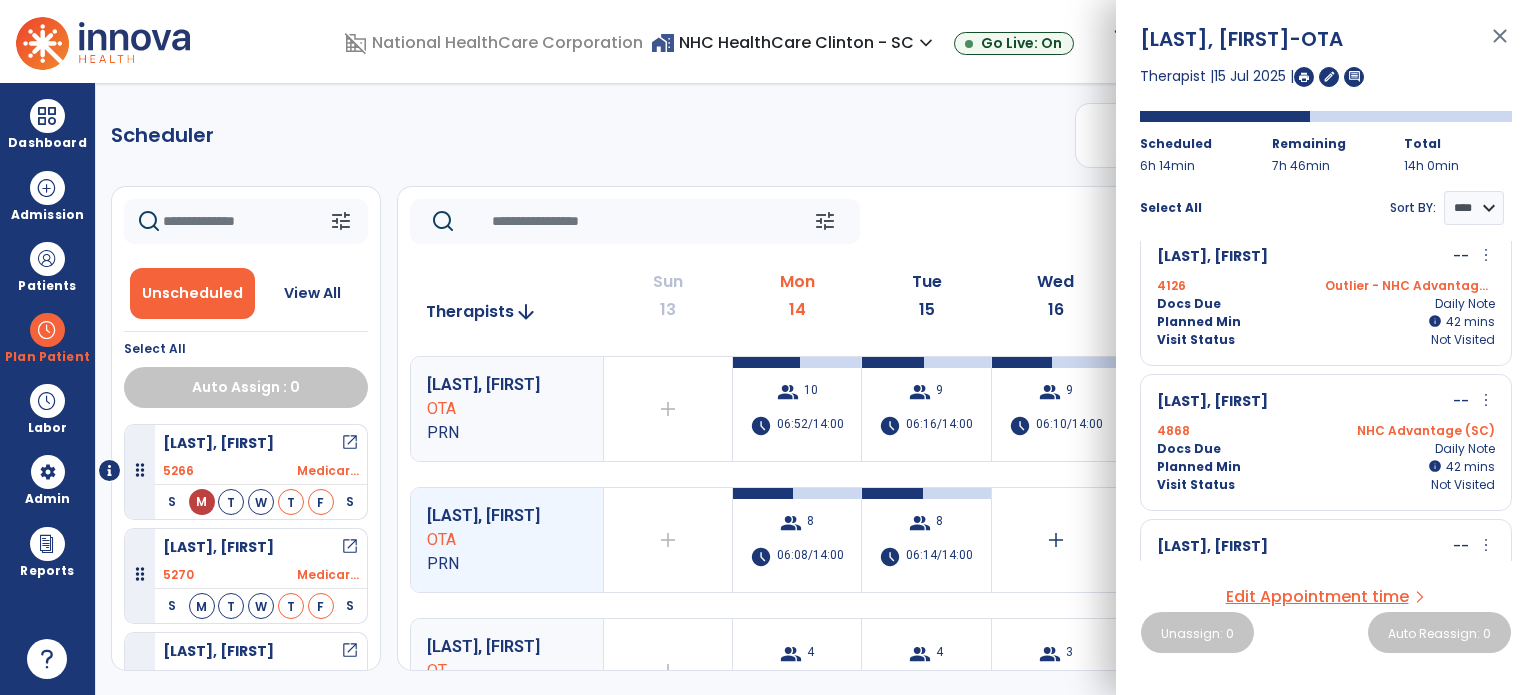 click on "Docs Due Daily Note" at bounding box center (1326, 449) 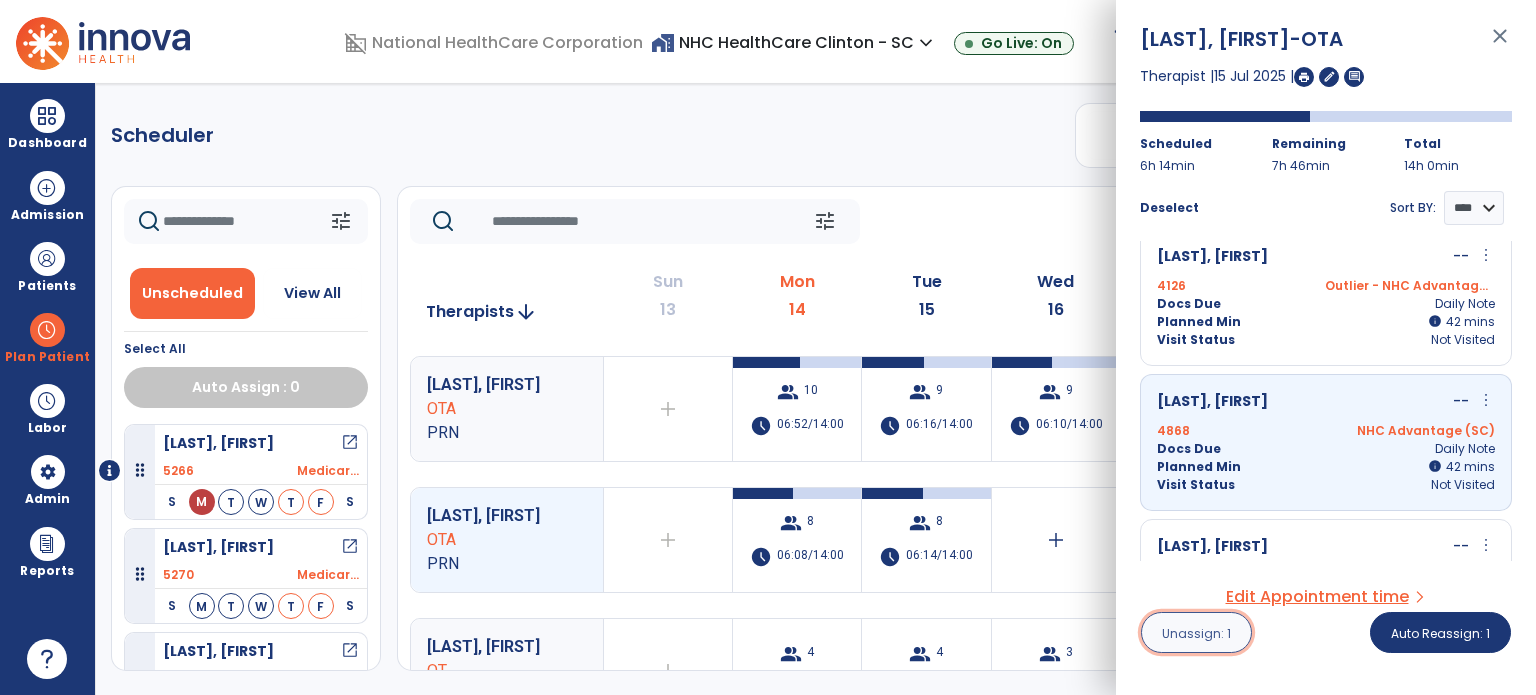 click on "Unassign: 1" at bounding box center (1196, 633) 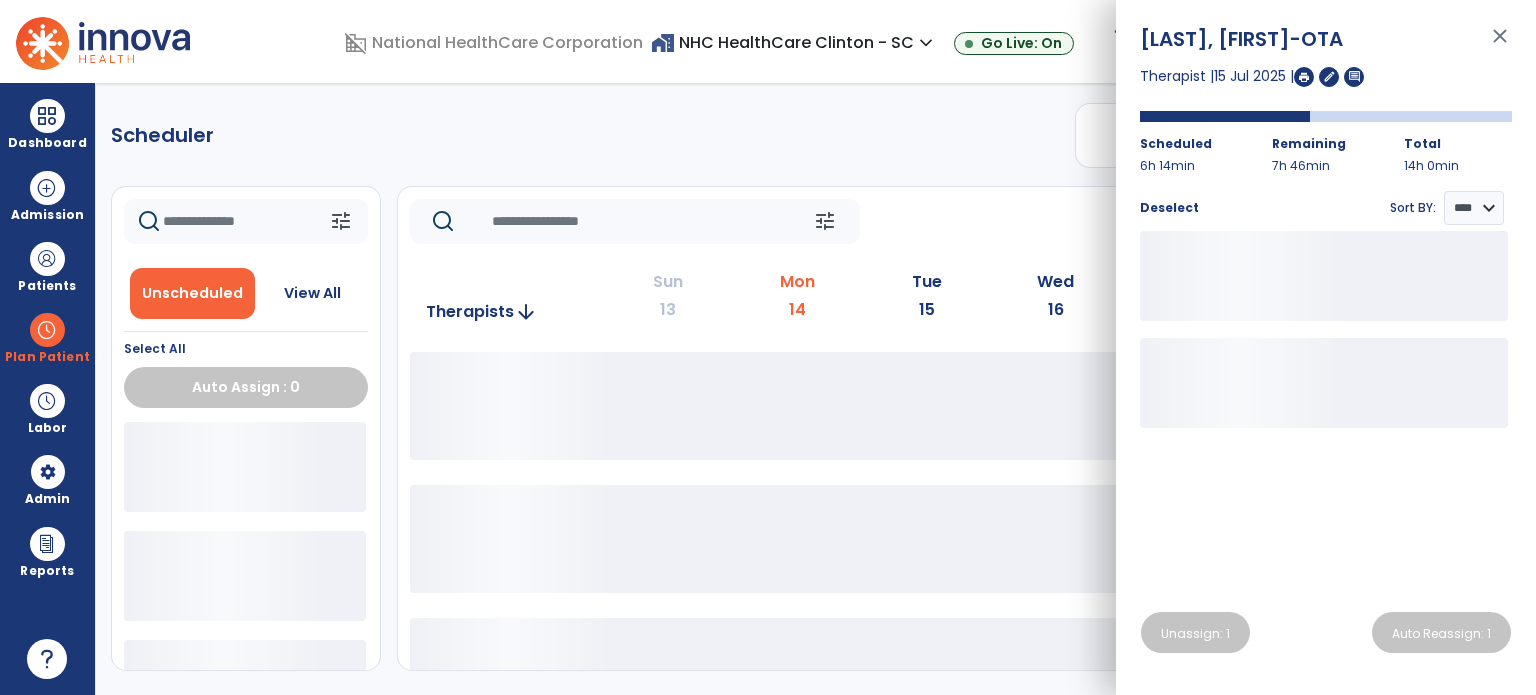 click on "close" at bounding box center [1500, 45] 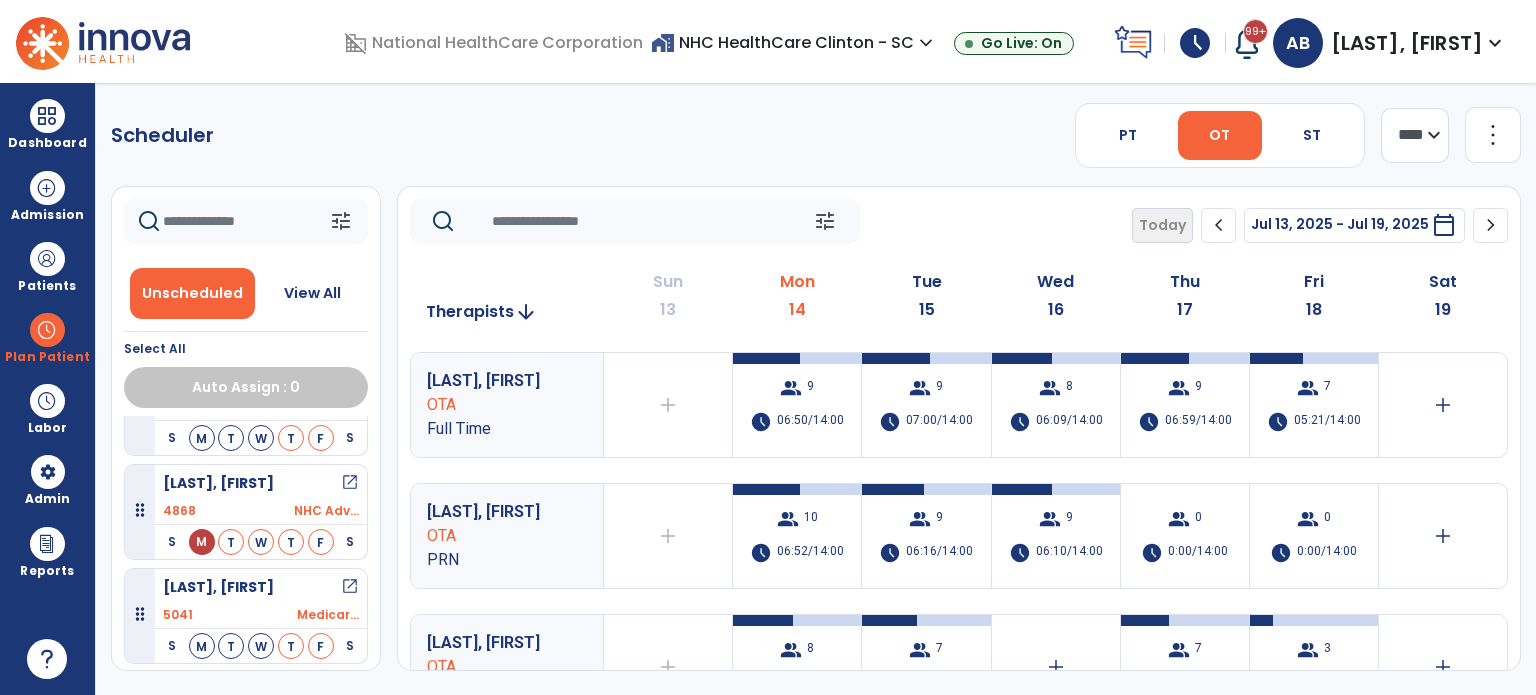 scroll, scrollTop: 170, scrollLeft: 0, axis: vertical 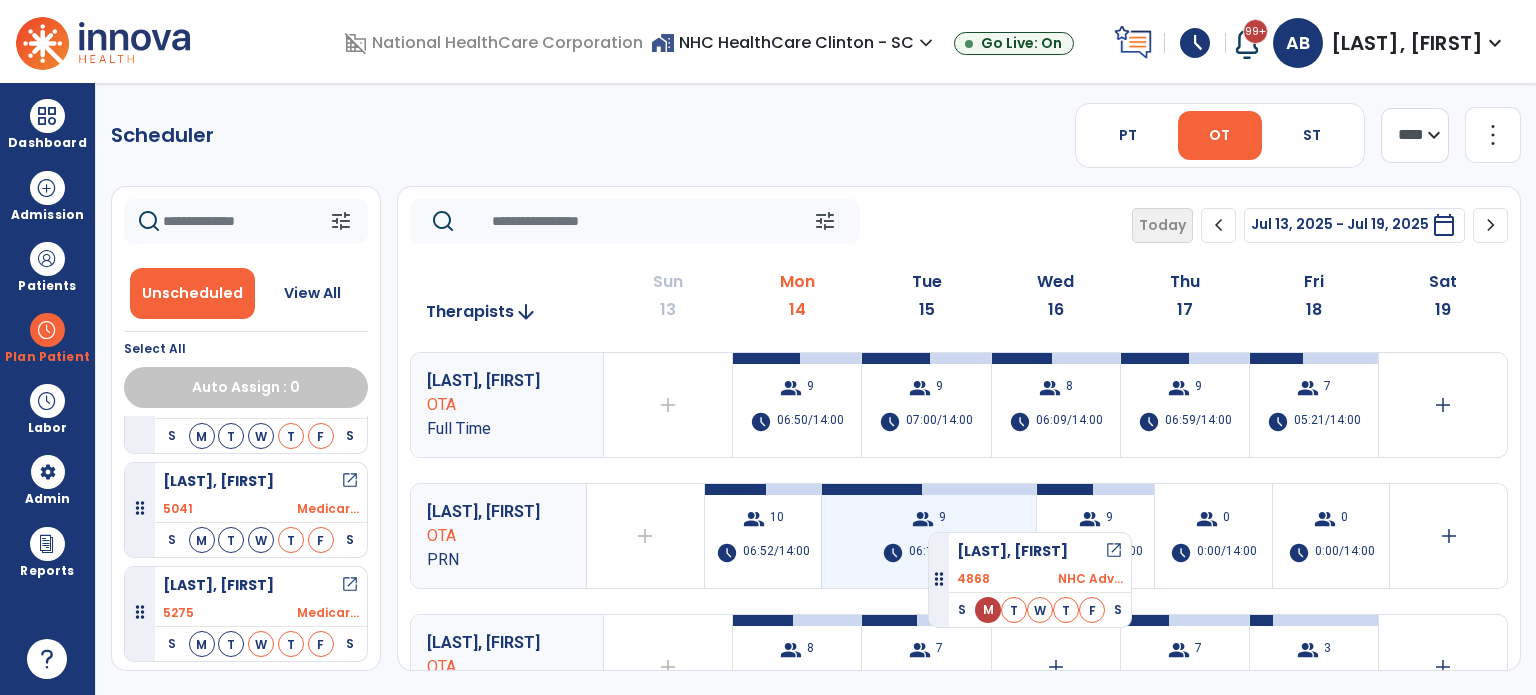 drag, startPoint x: 280, startPoint y: 503, endPoint x: 928, endPoint y: 524, distance: 648.3402 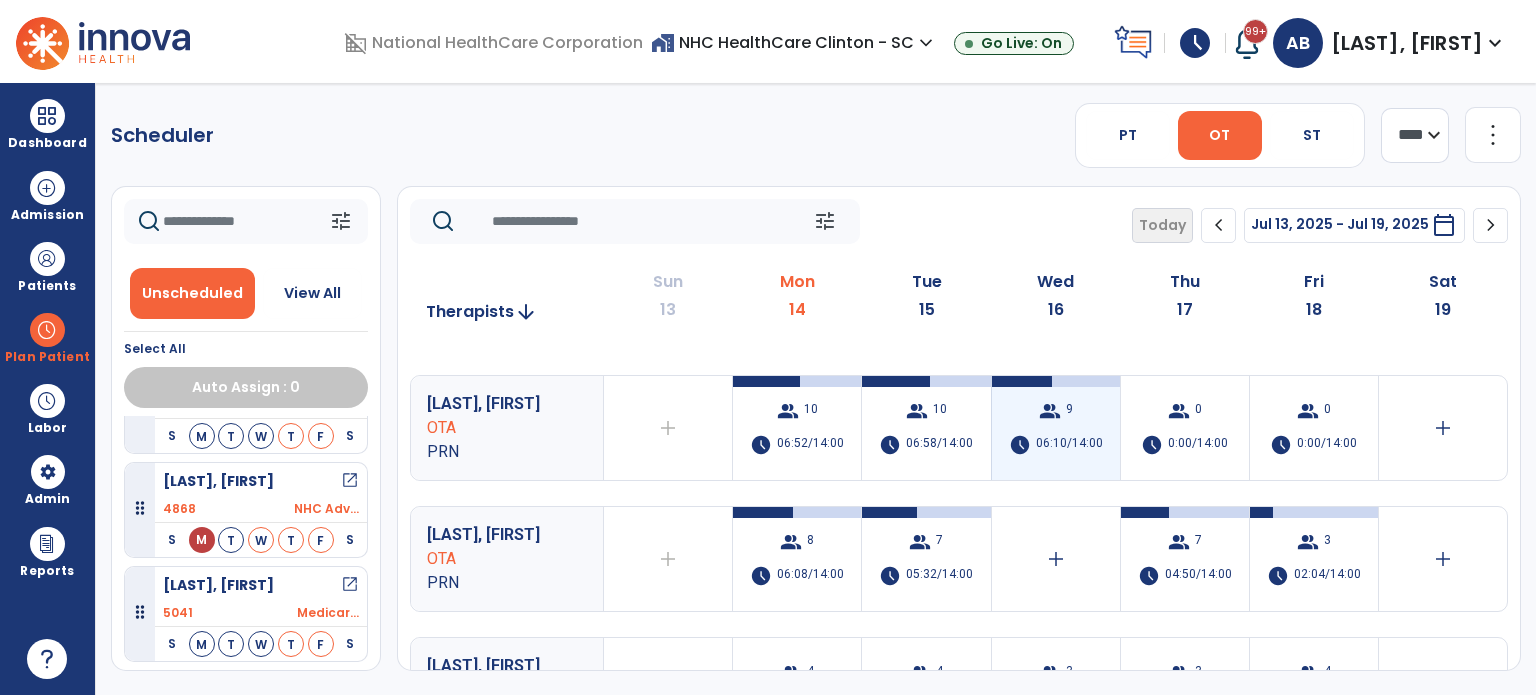 scroll, scrollTop: 144, scrollLeft: 0, axis: vertical 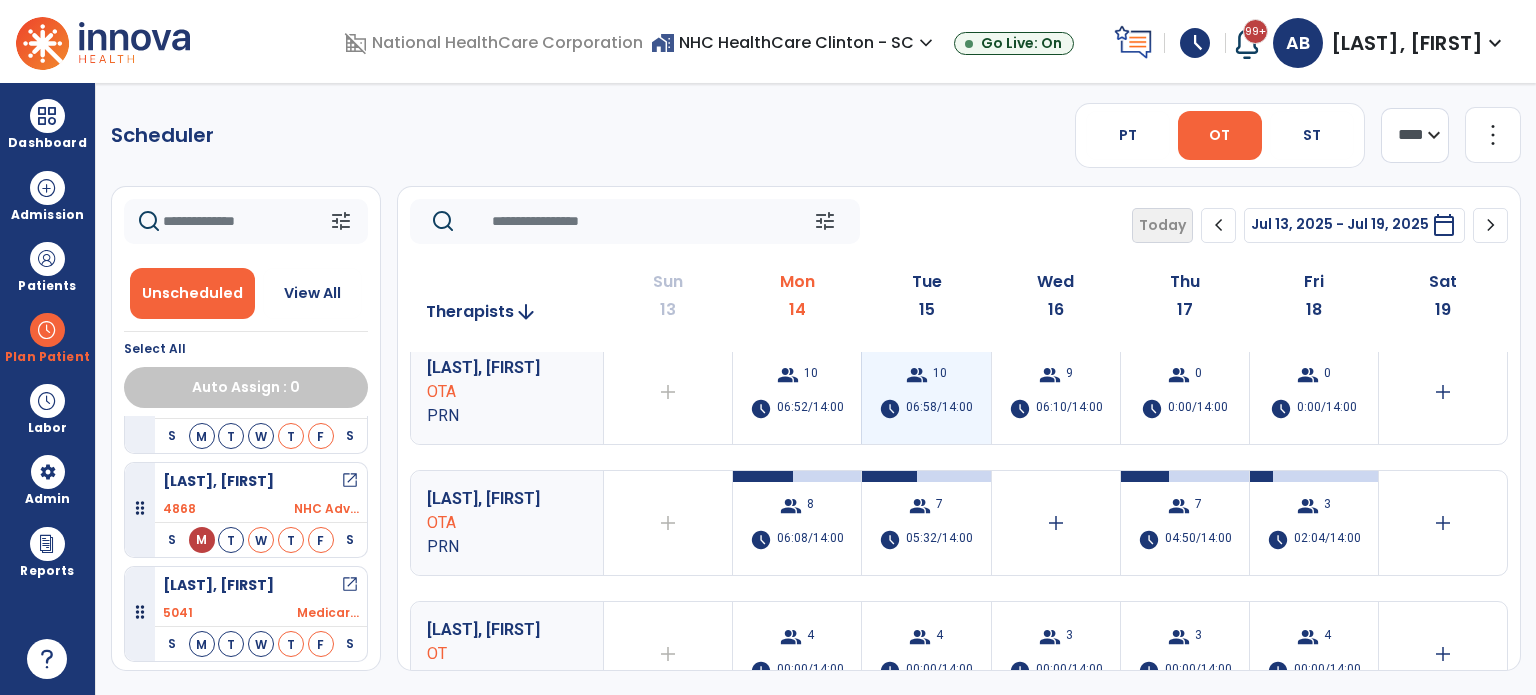 click on "group  10  schedule  06:58/14:00" at bounding box center (926, 392) 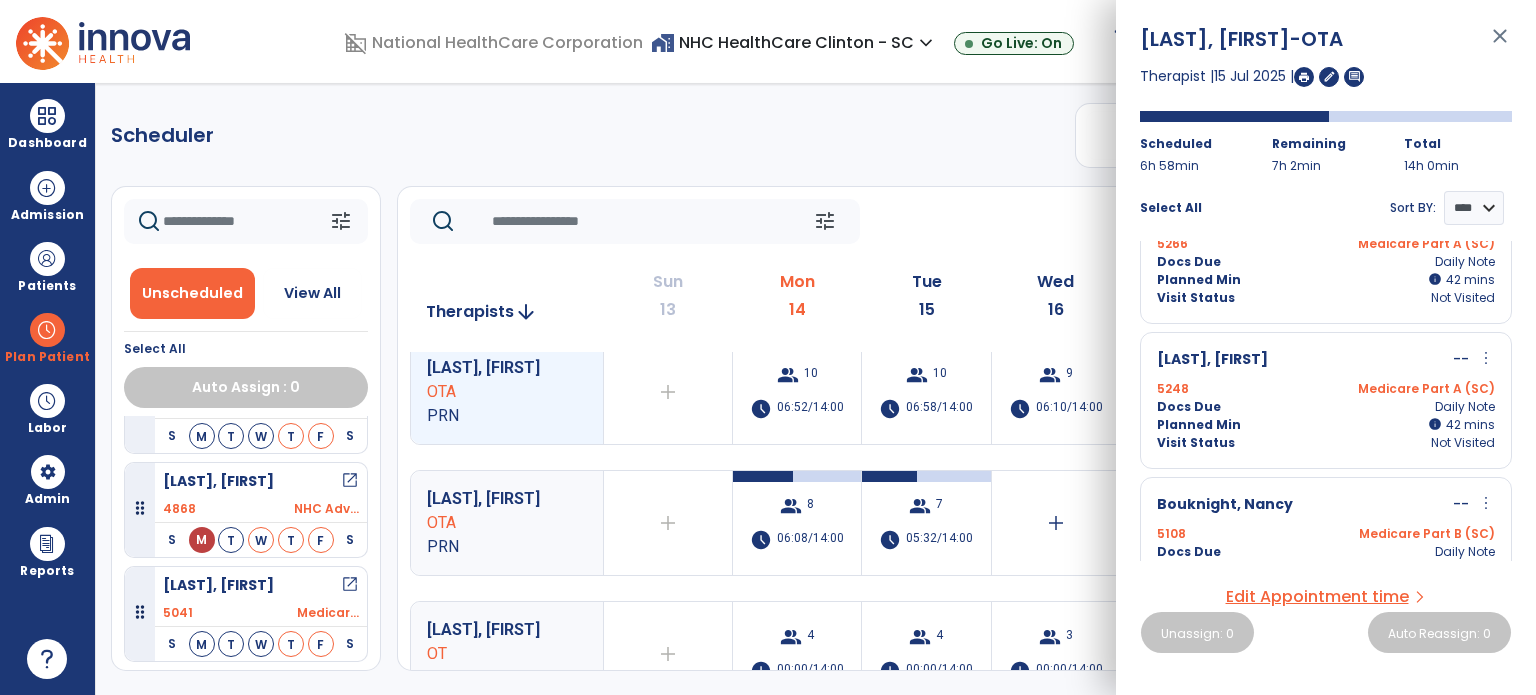 scroll, scrollTop: 978, scrollLeft: 0, axis: vertical 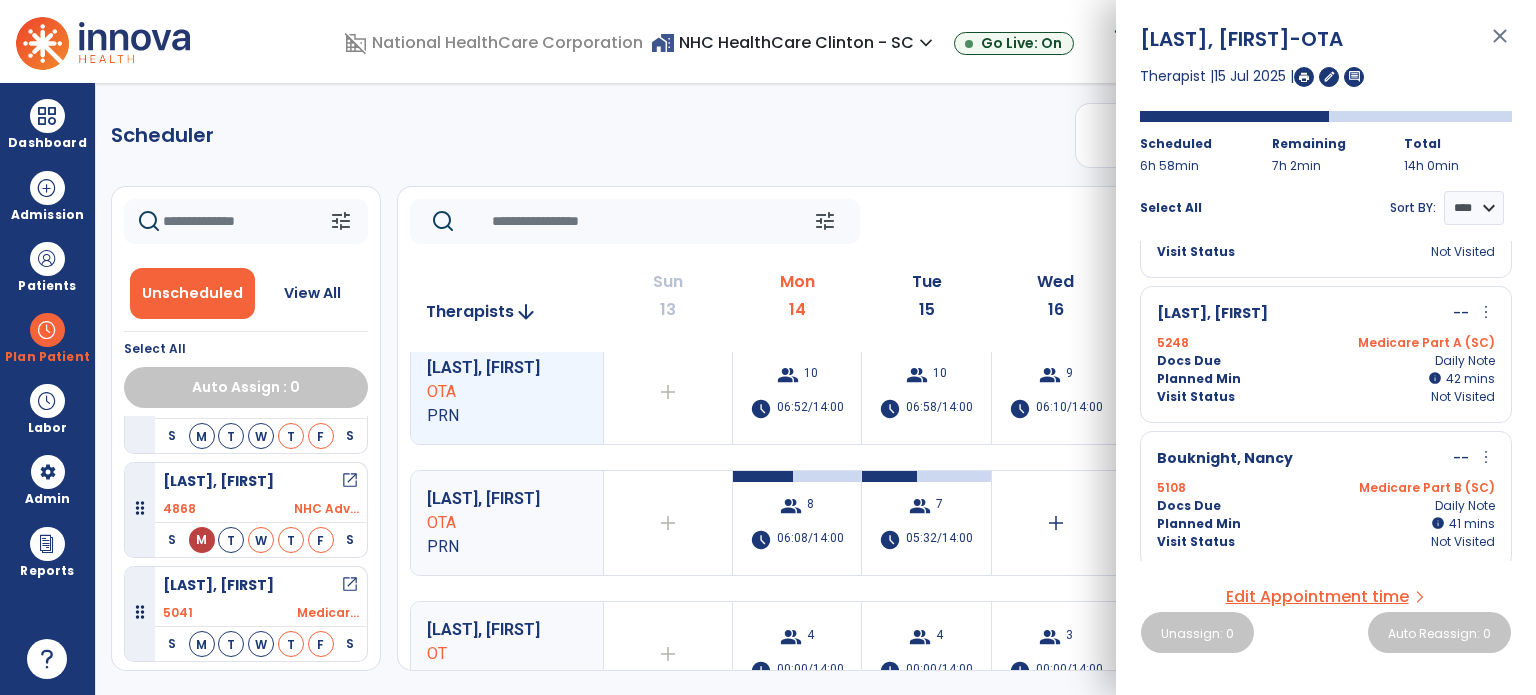 click on "more_vert" at bounding box center [1486, 312] 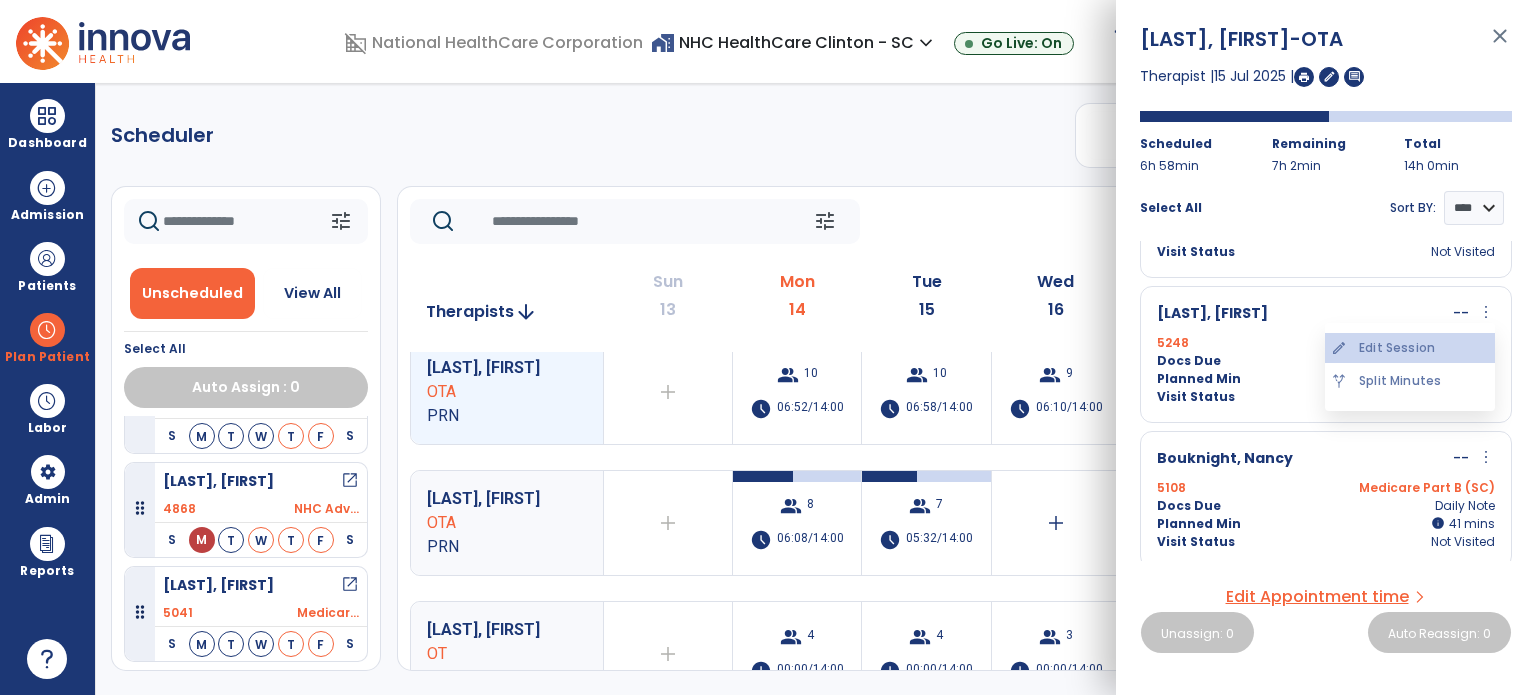 click on "edit   Edit Session" at bounding box center (1410, 348) 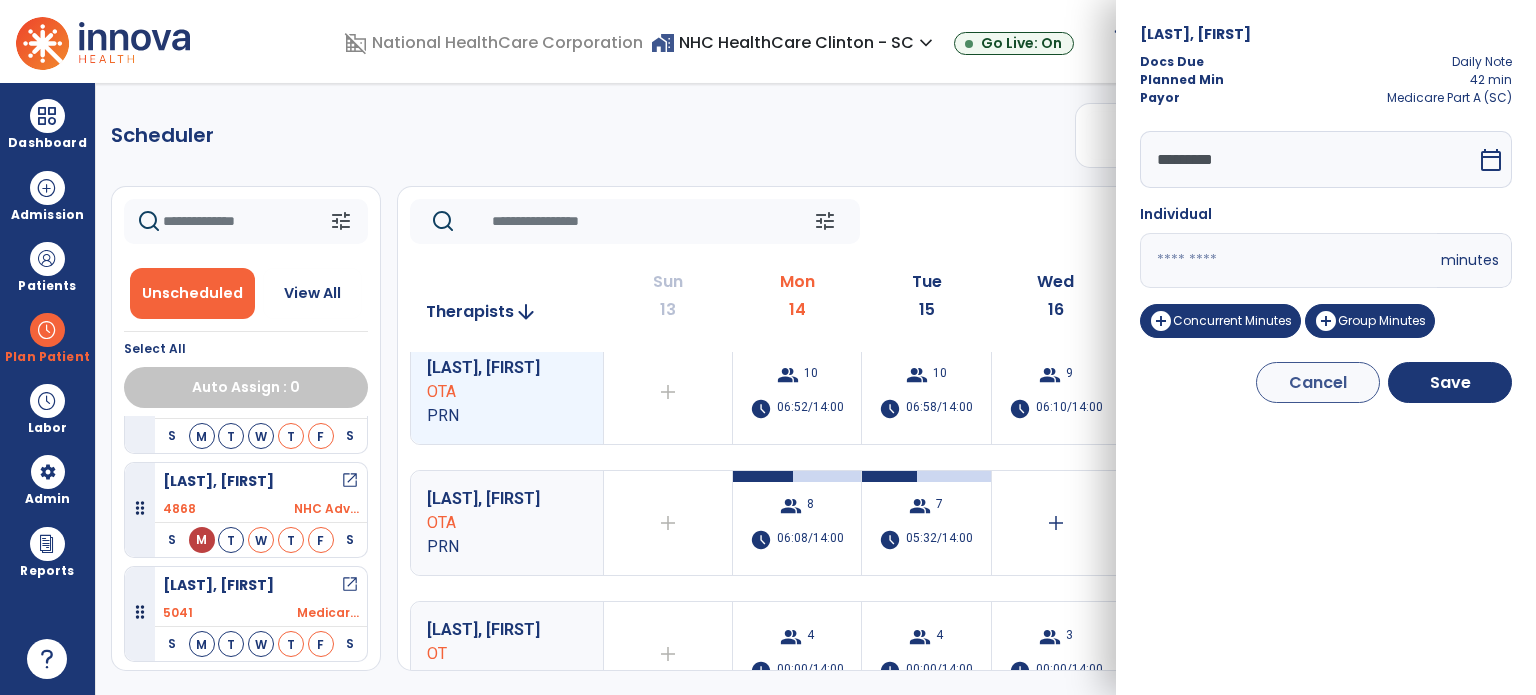 click on "**" at bounding box center (1288, 260) 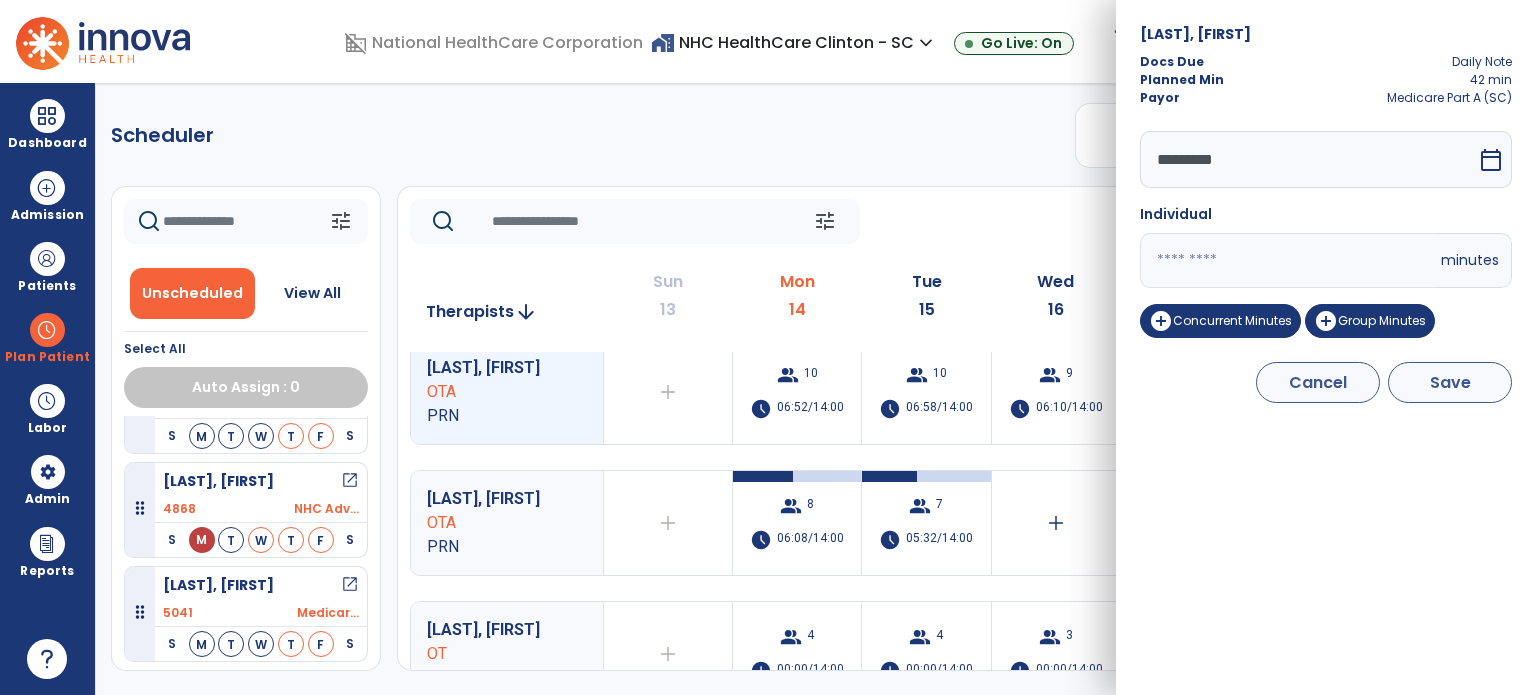 type on "**" 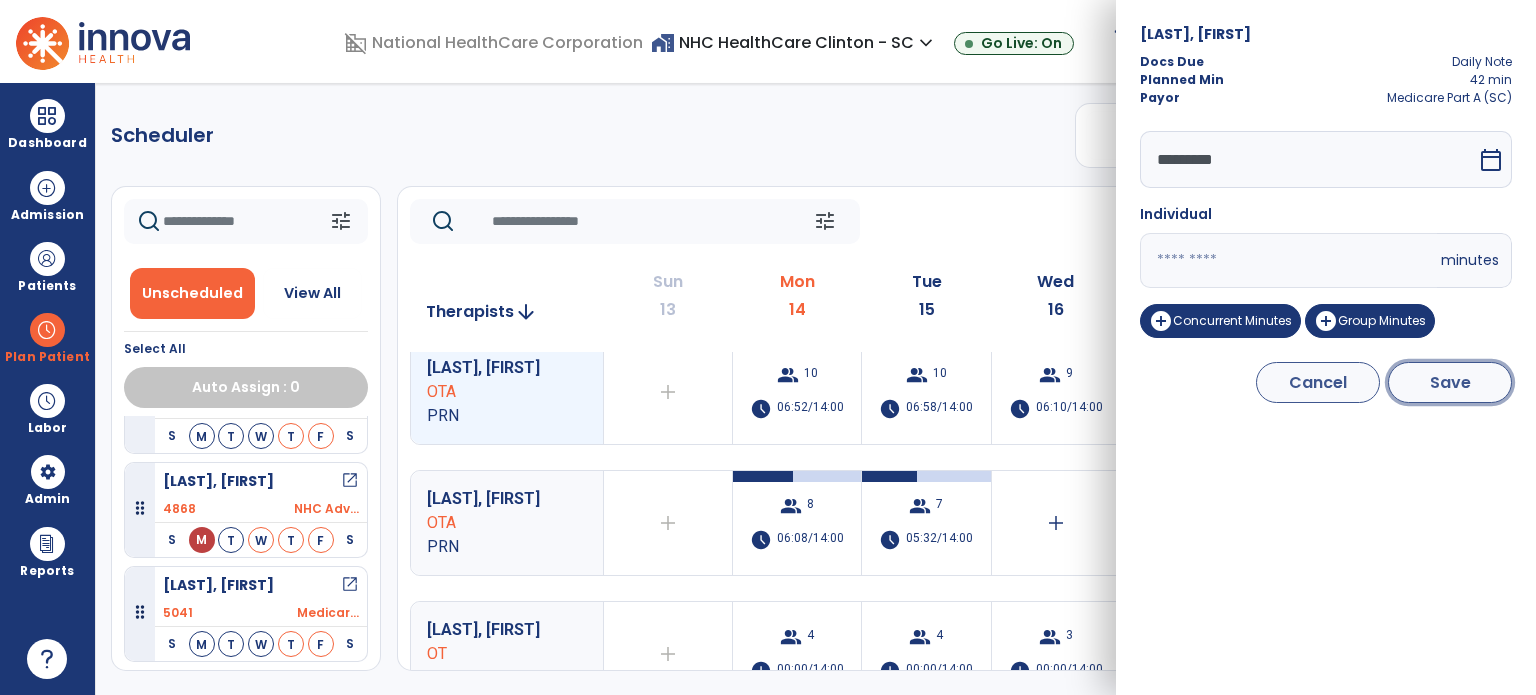 click on "Save" at bounding box center (1450, 382) 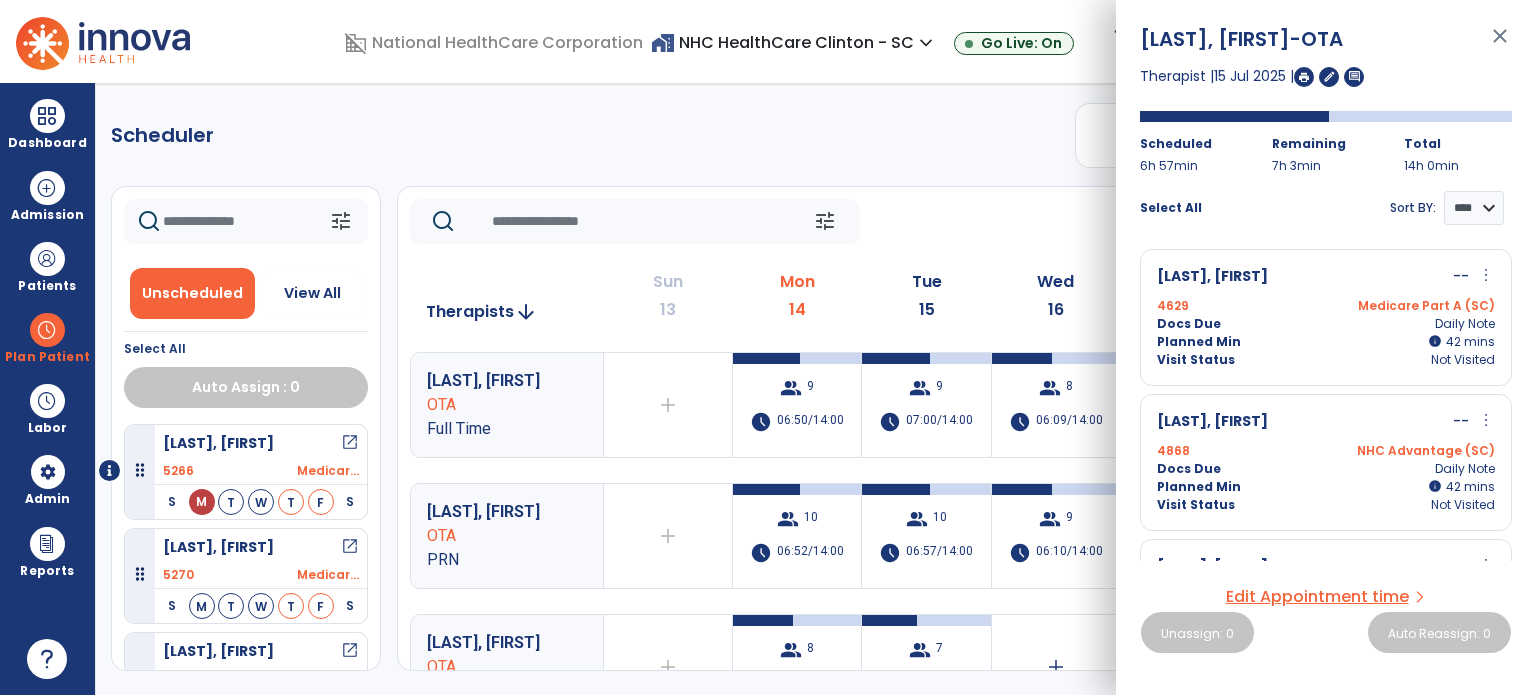 click on "more_vert" at bounding box center (1486, 275) 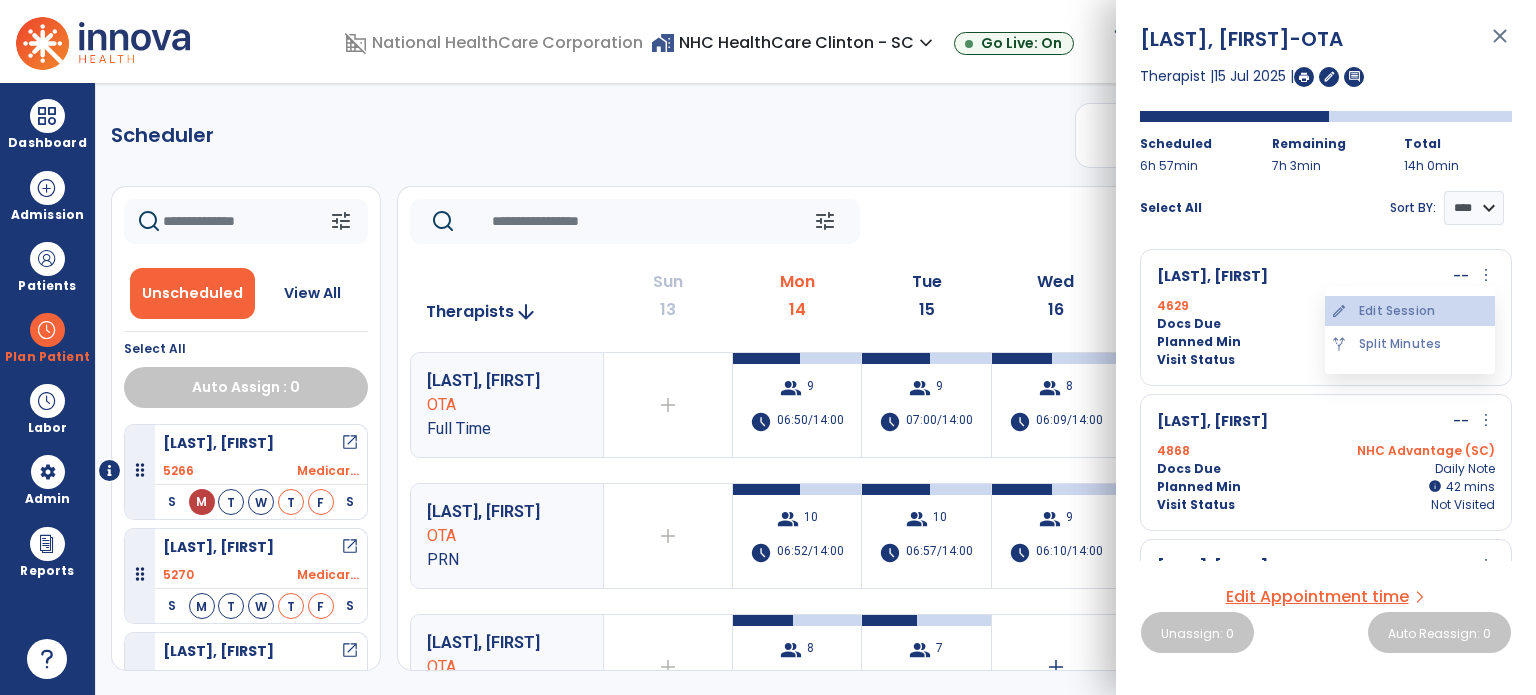 click on "edit   Edit Session" at bounding box center (1410, 311) 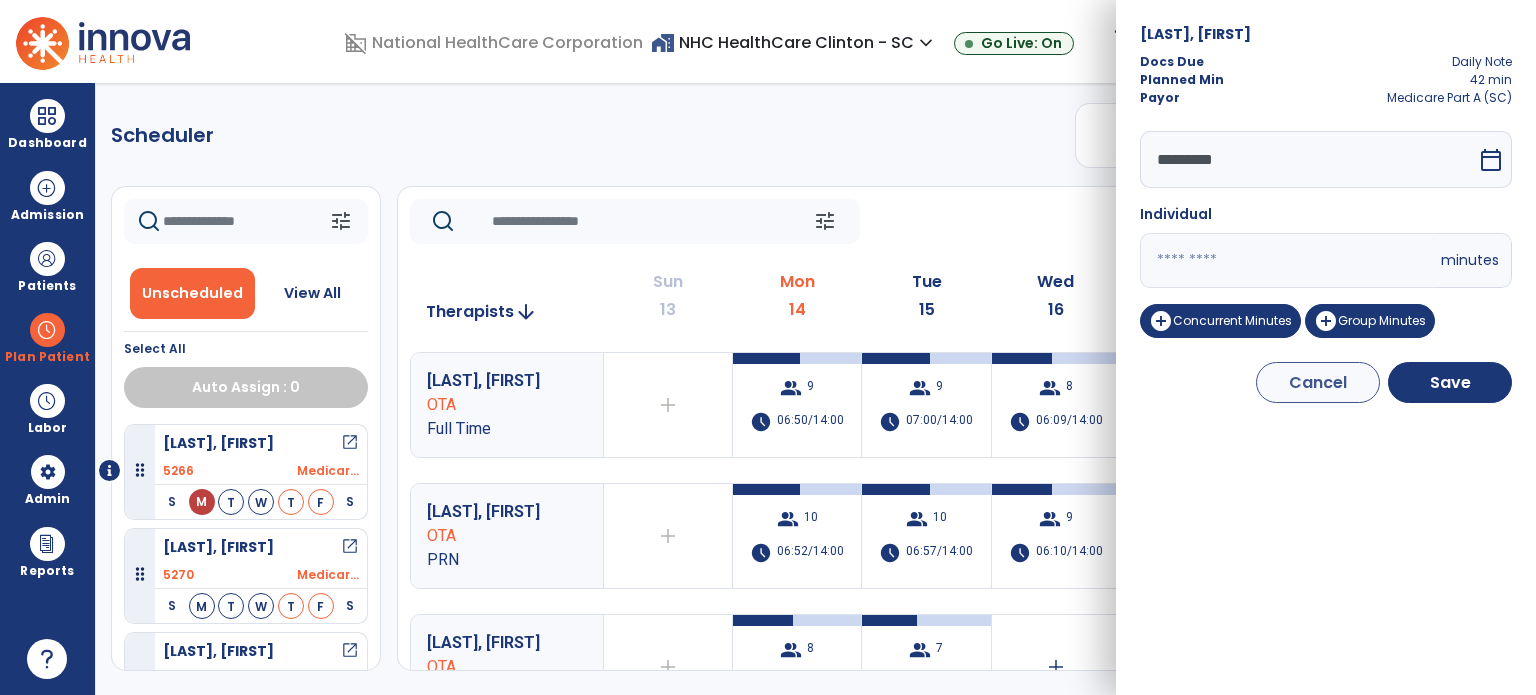 click on "**" at bounding box center (1288, 260) 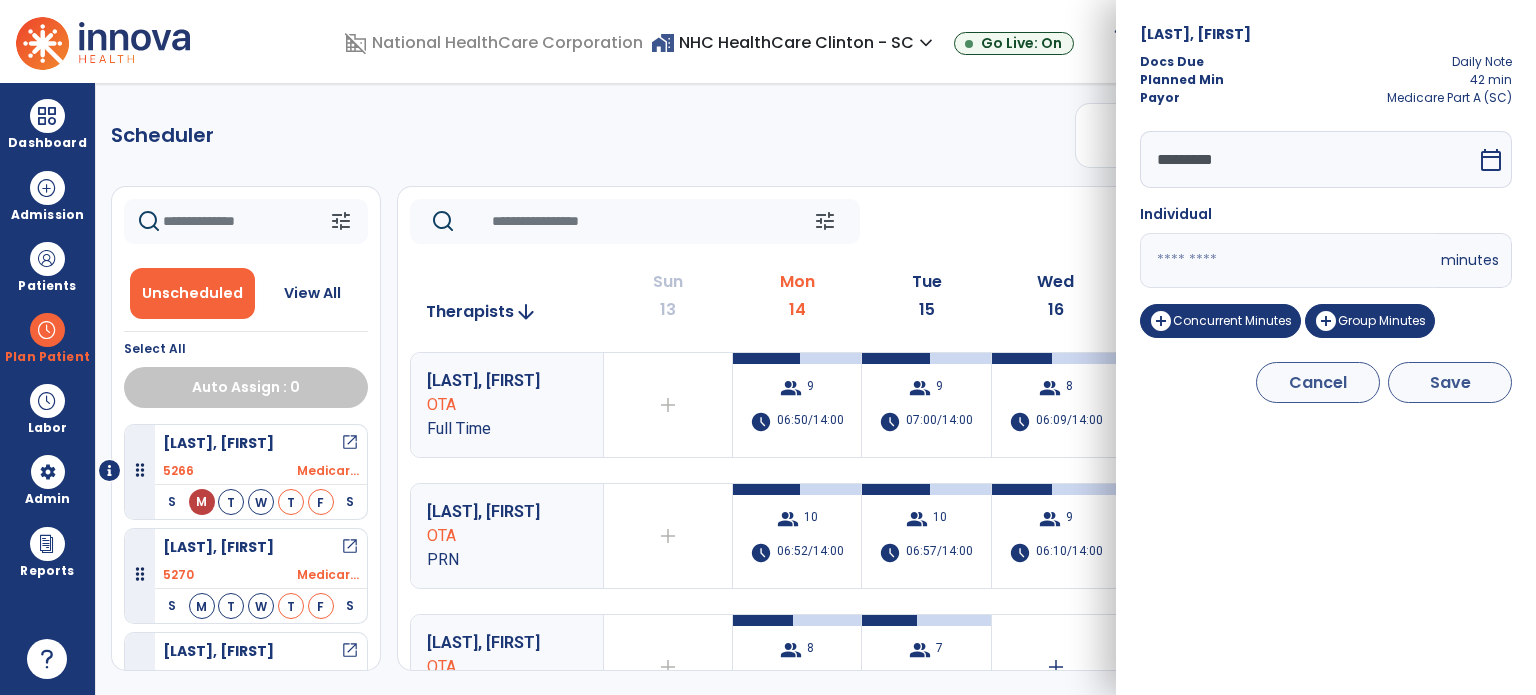 type on "**" 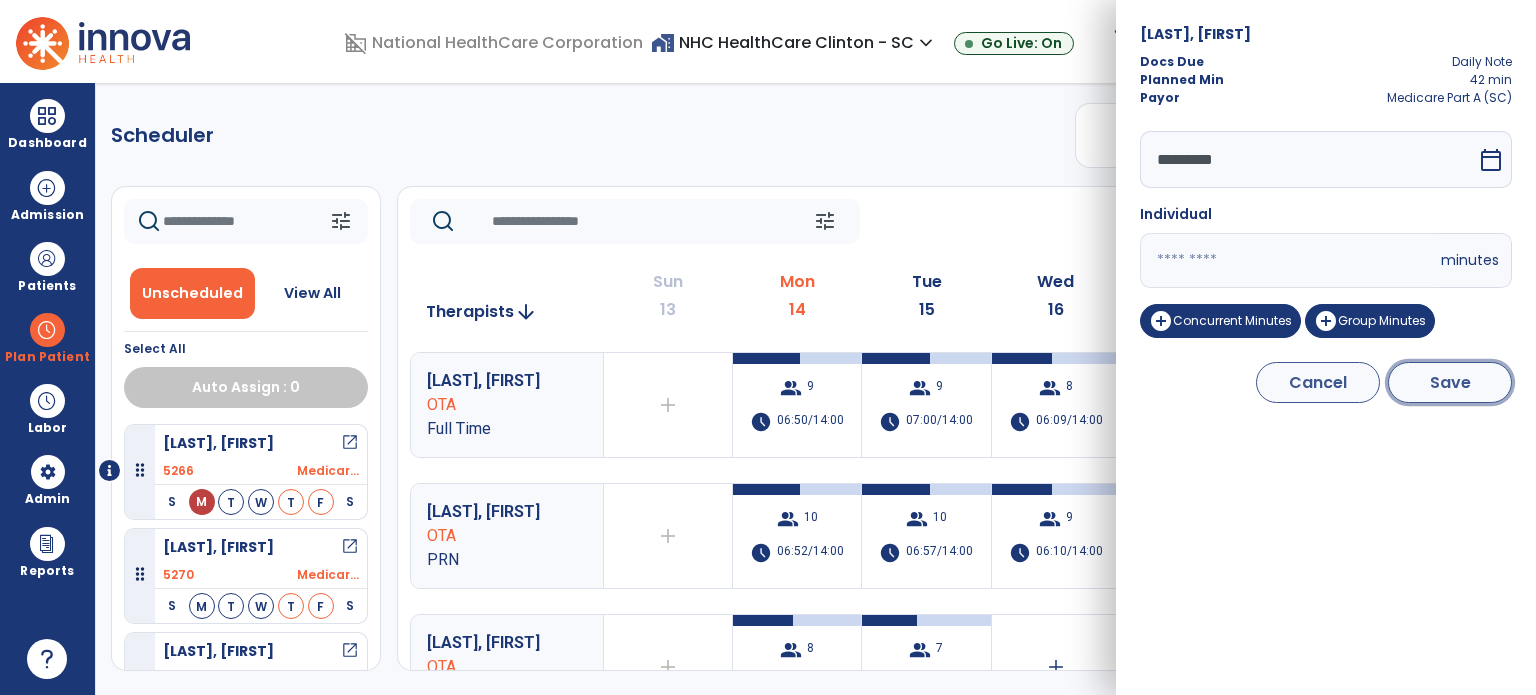 click on "Save" at bounding box center (1450, 382) 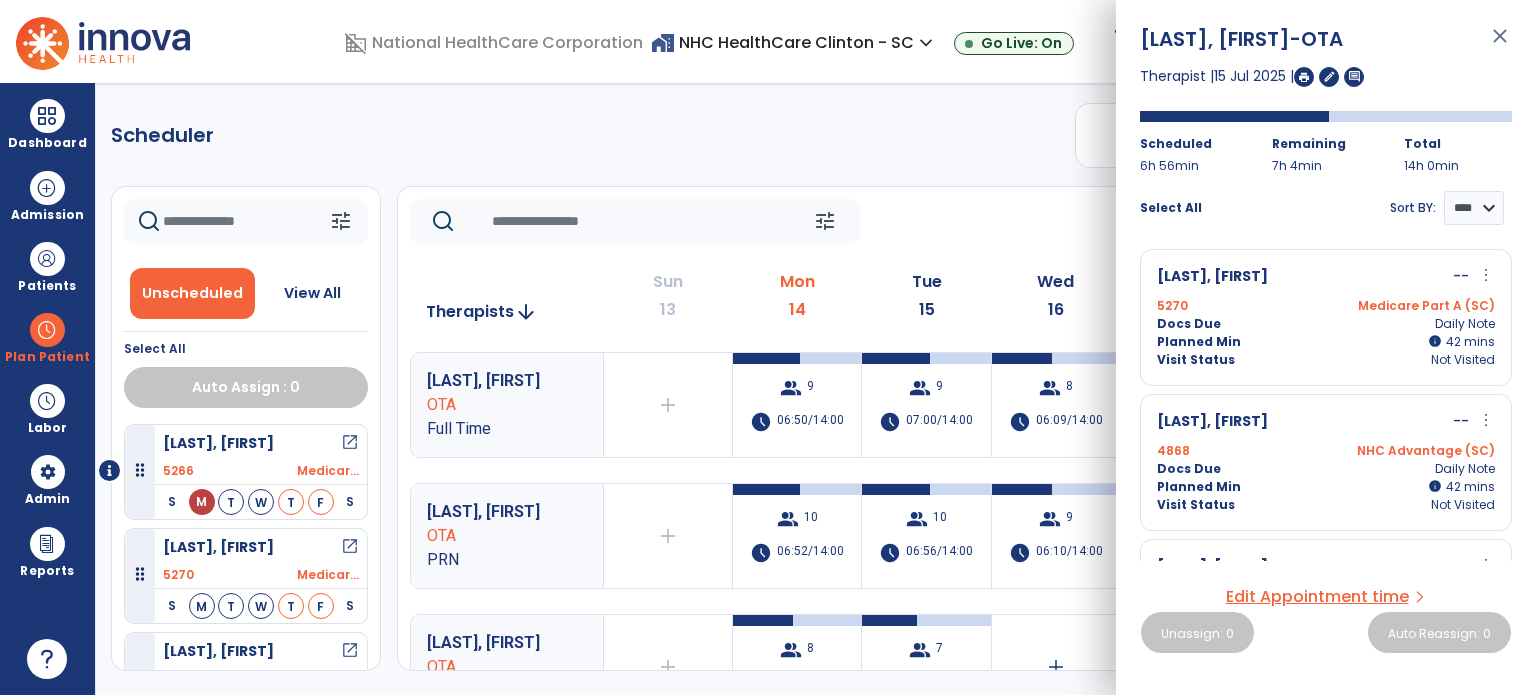 click on "more_vert" at bounding box center [1486, 275] 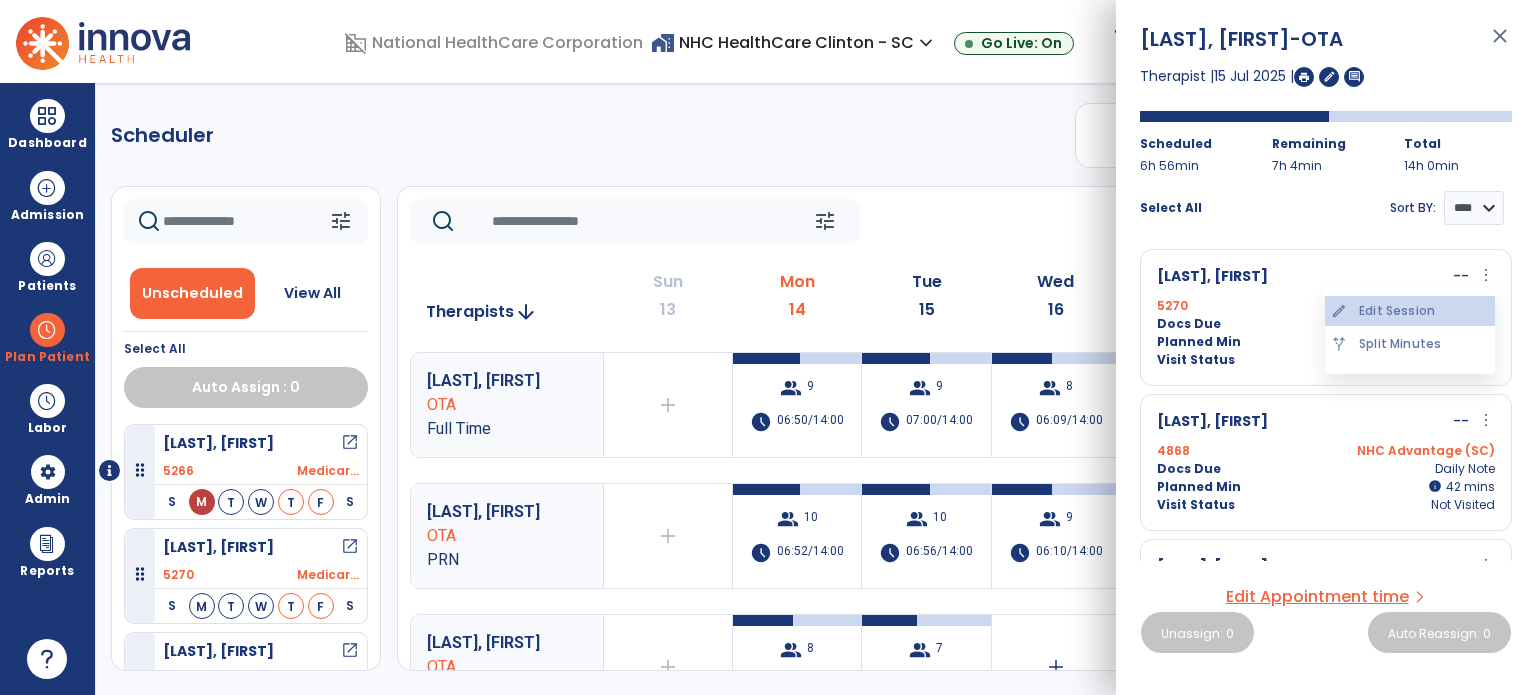 click on "edit   Edit Session" at bounding box center [1410, 311] 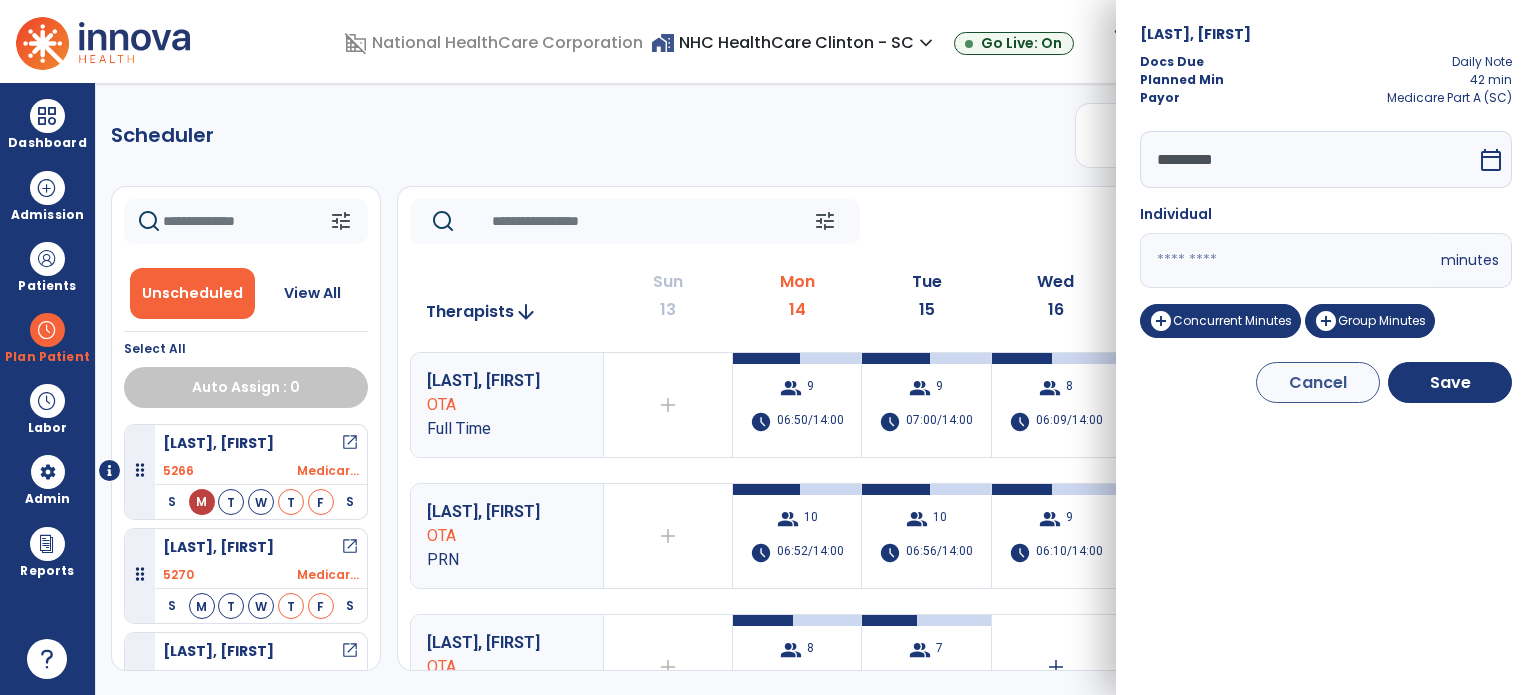 click on "**" at bounding box center (1288, 260) 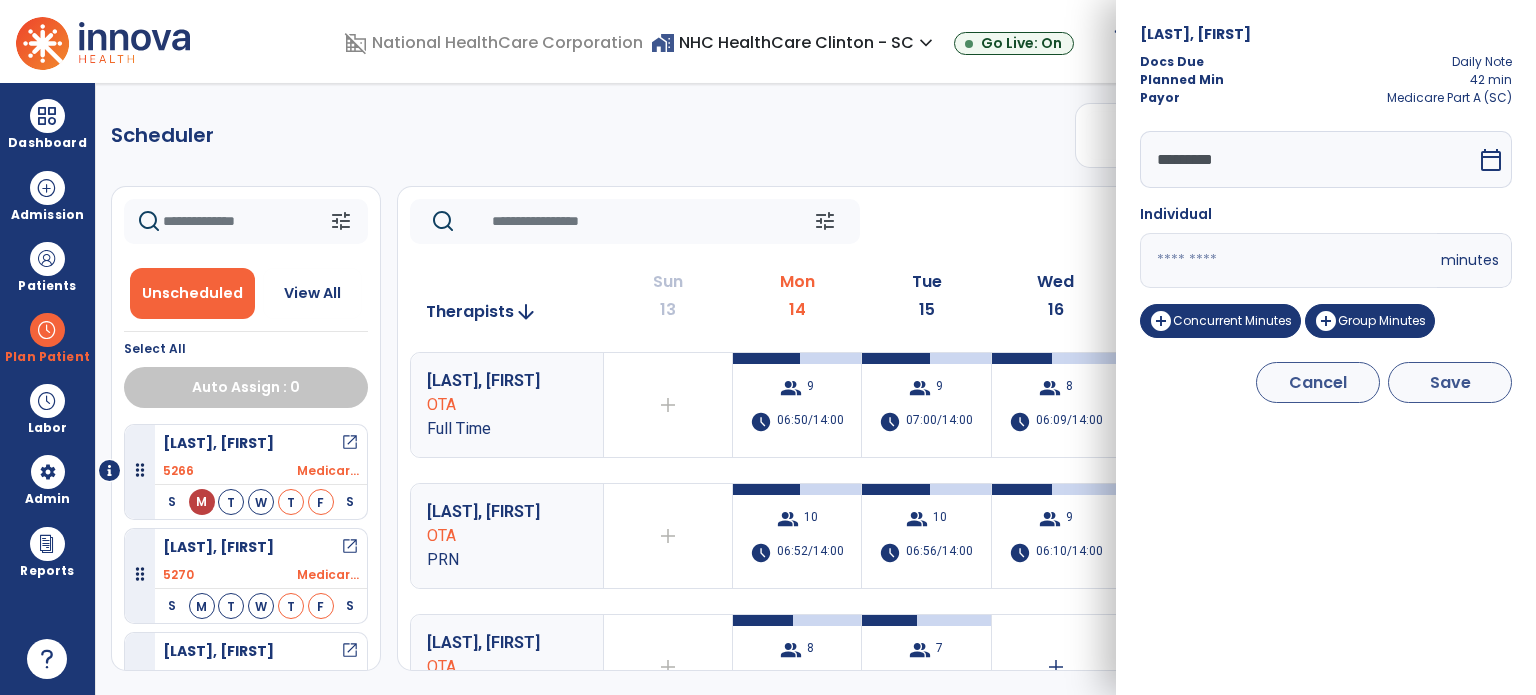 type on "**" 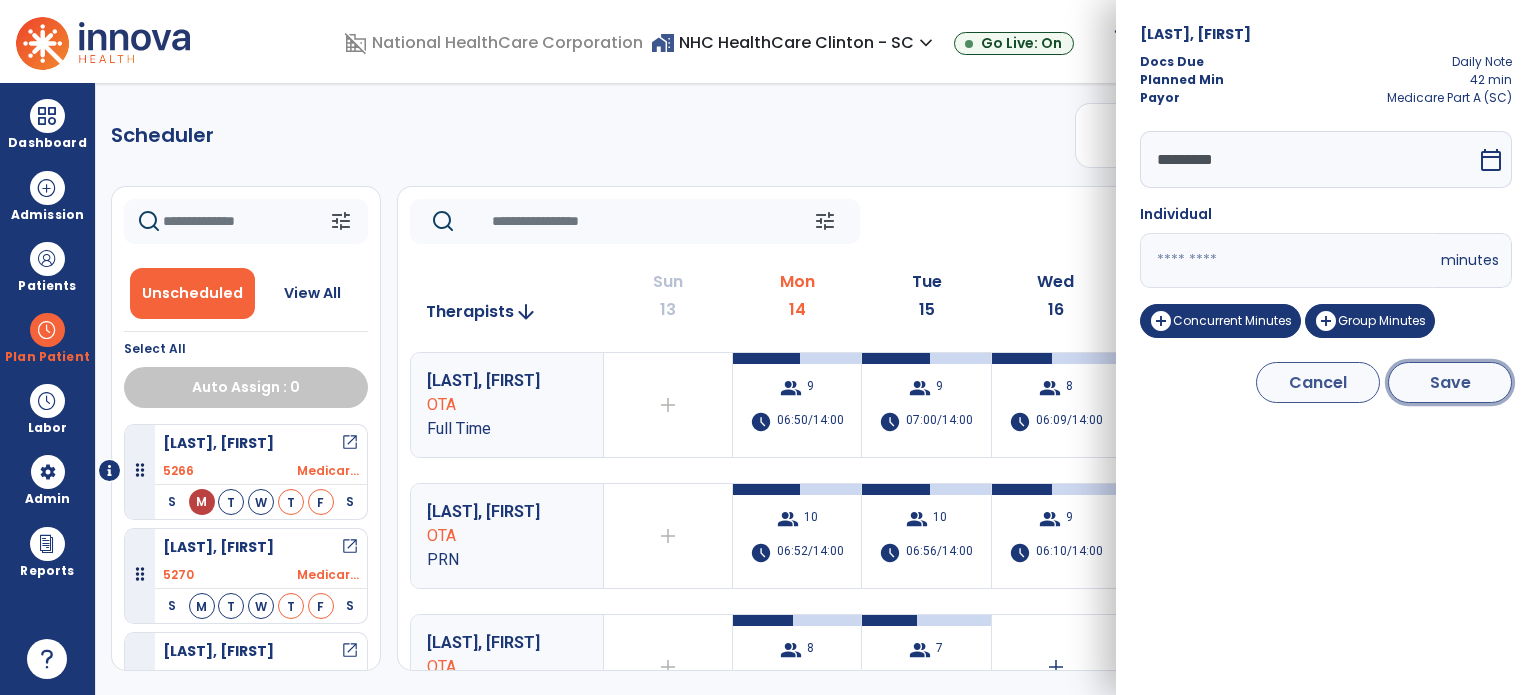 click on "Save" at bounding box center [1450, 382] 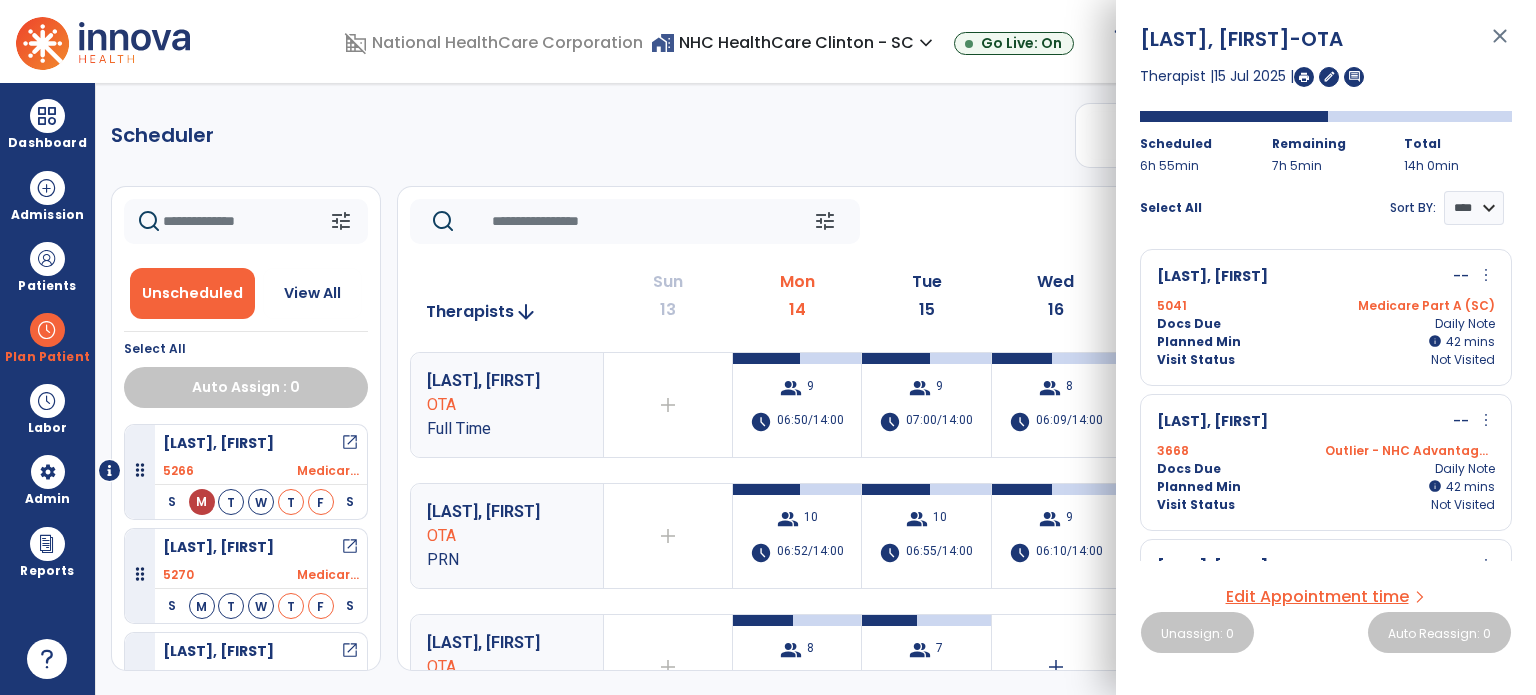 click on "more_vert" at bounding box center (1486, 275) 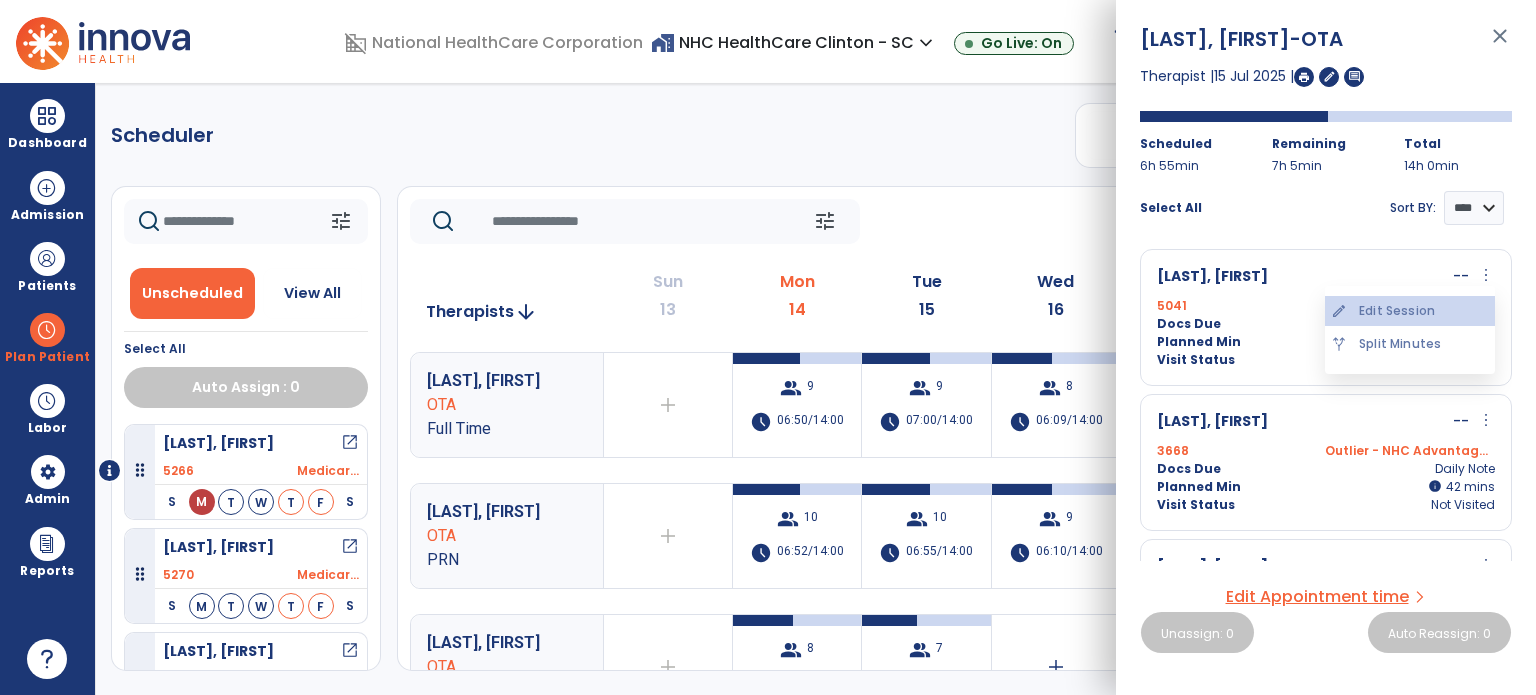 click on "edit   Edit Session" at bounding box center (1410, 311) 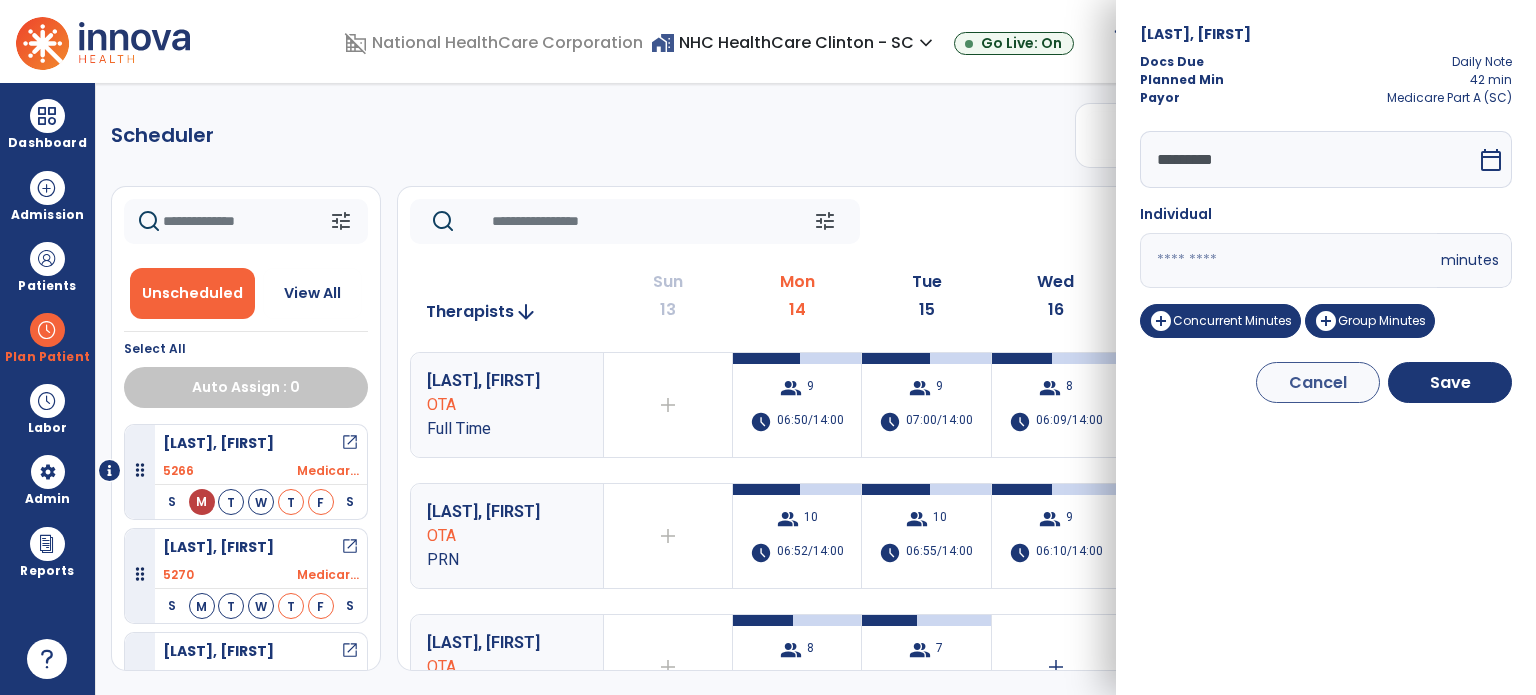 click on "**" at bounding box center [1288, 260] 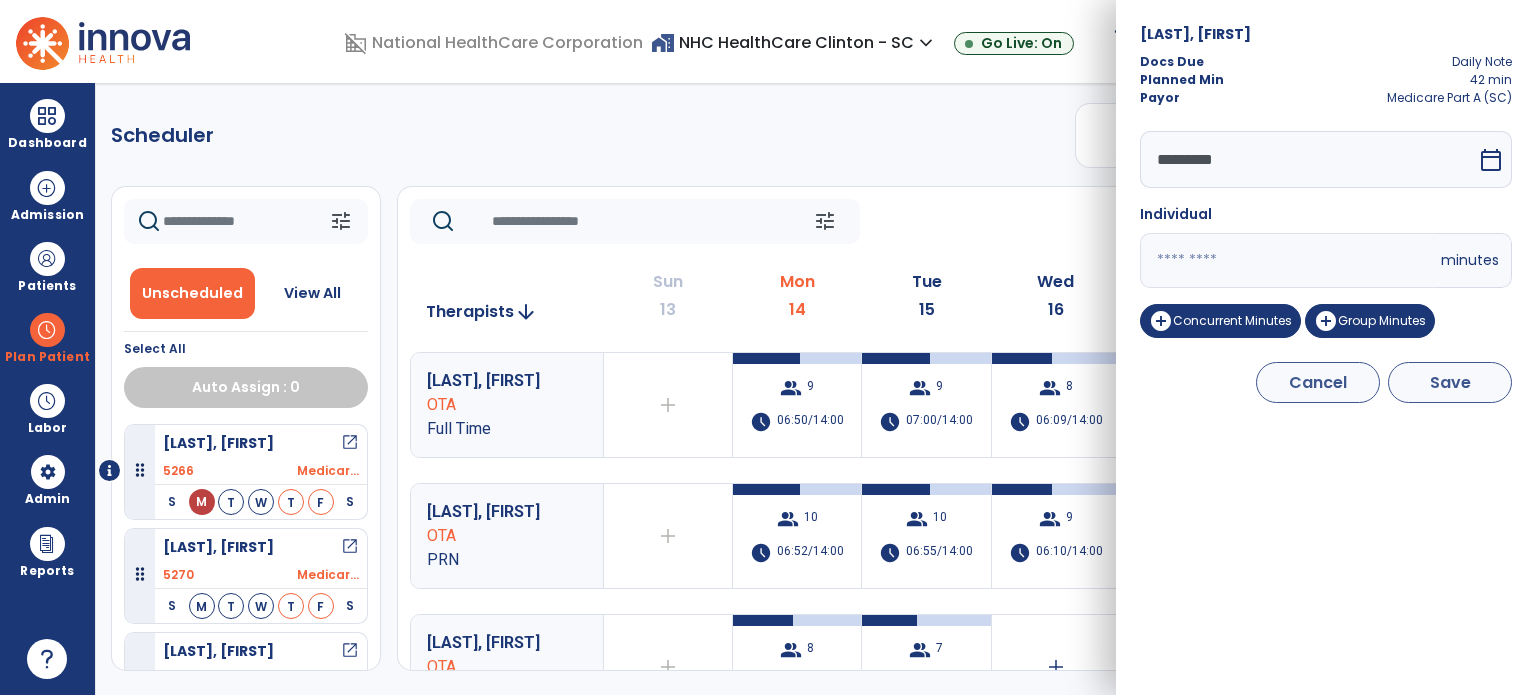 type on "**" 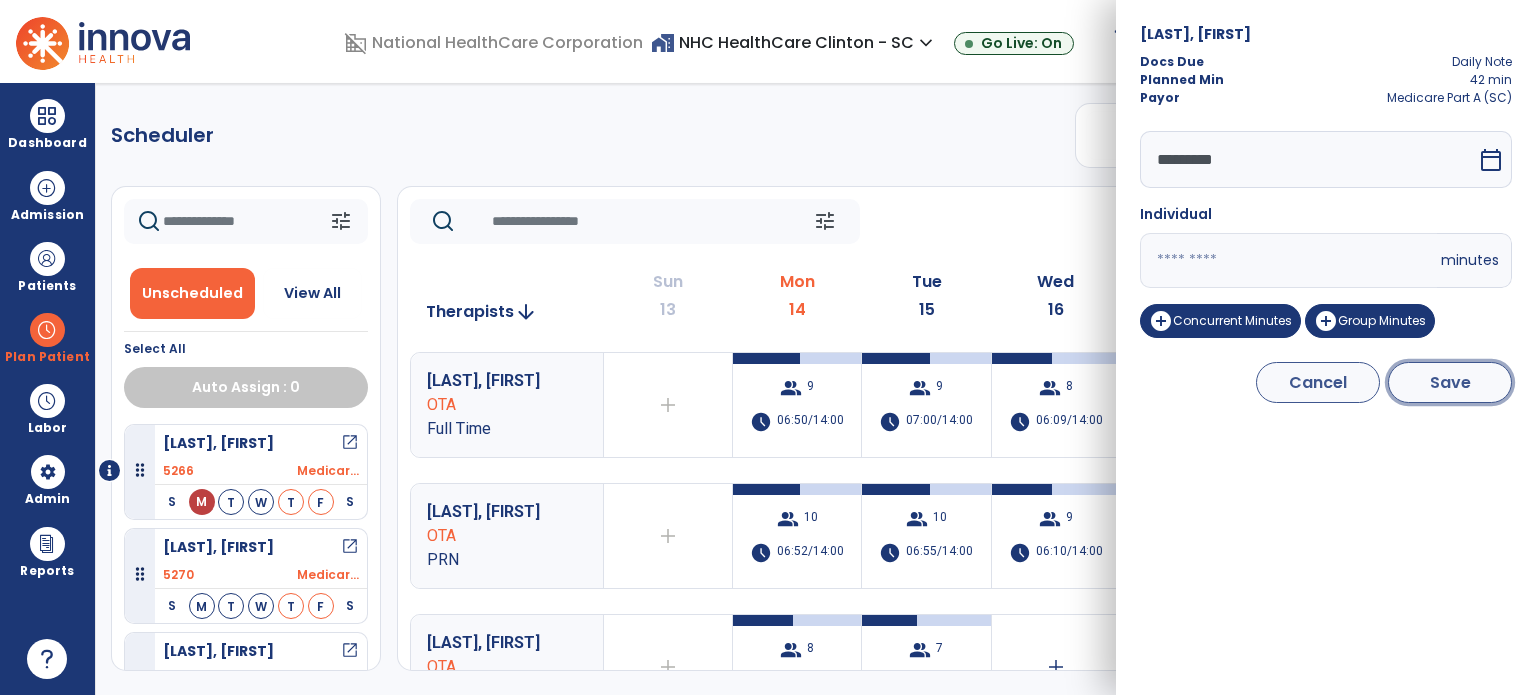 click on "Save" at bounding box center (1450, 382) 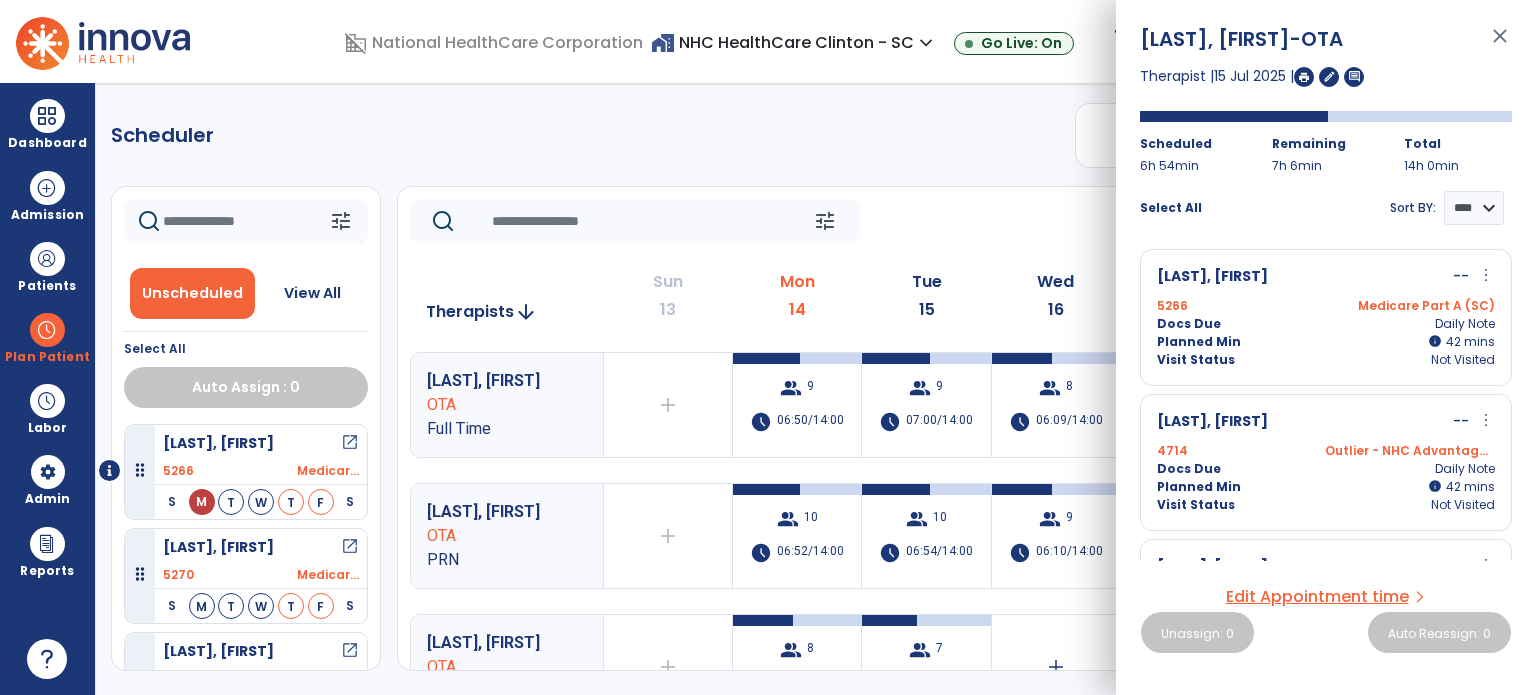 click on "more_vert" at bounding box center (1486, 275) 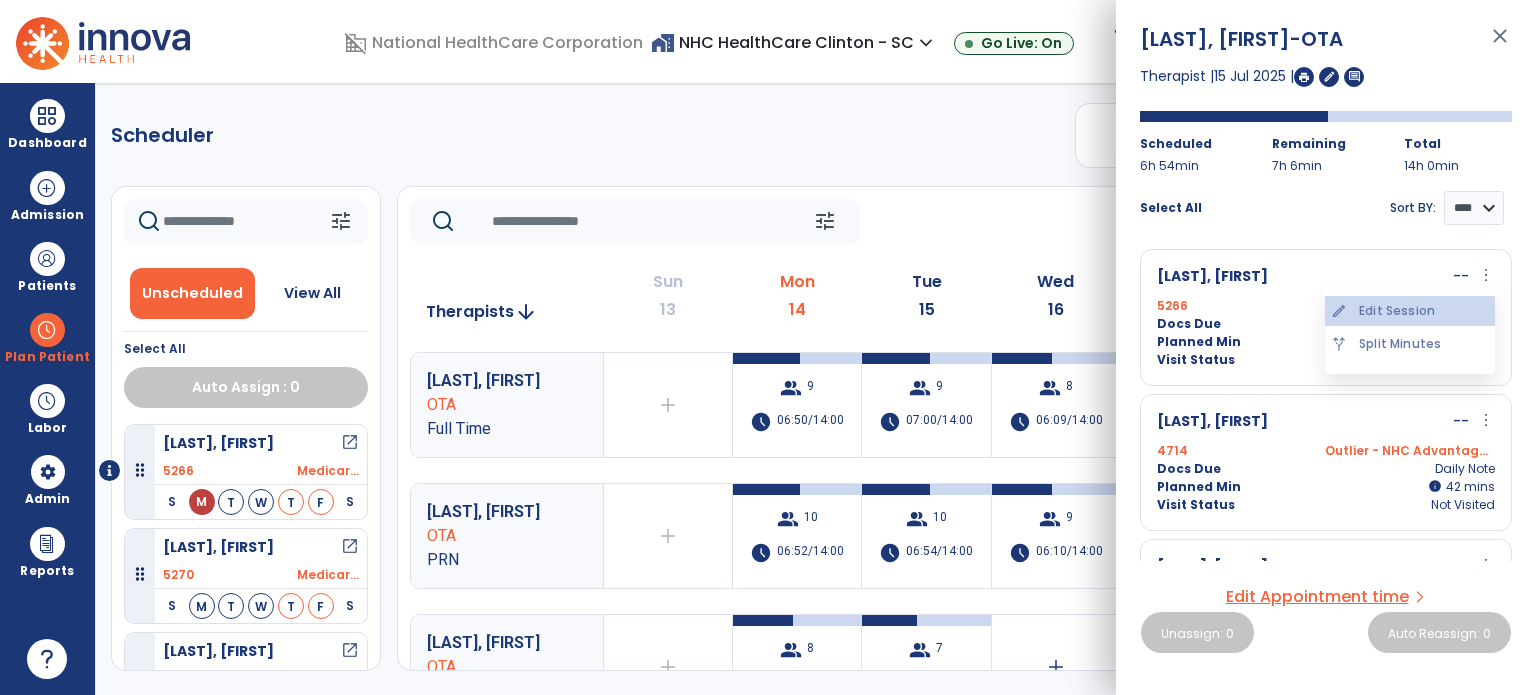 click on "edit   Edit Session" at bounding box center [1410, 311] 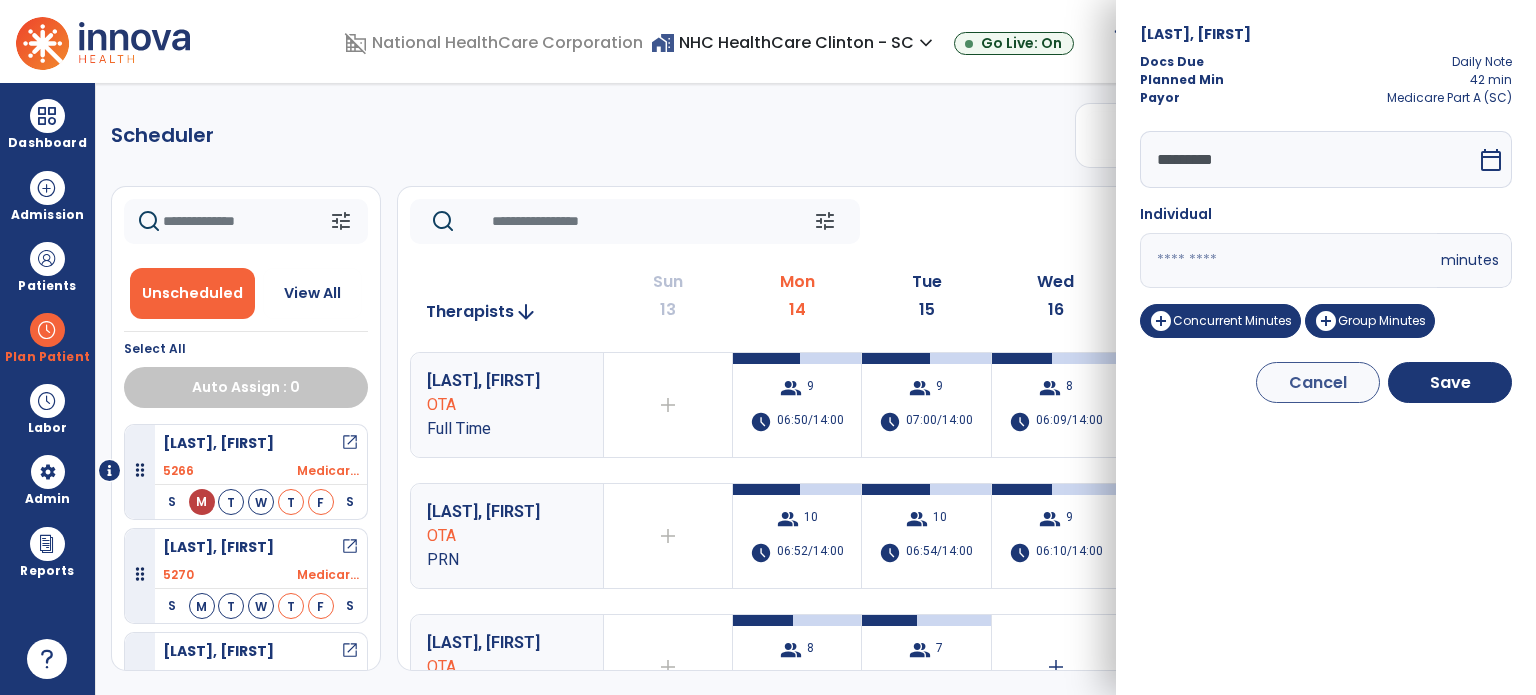 click on "**" at bounding box center (1288, 260) 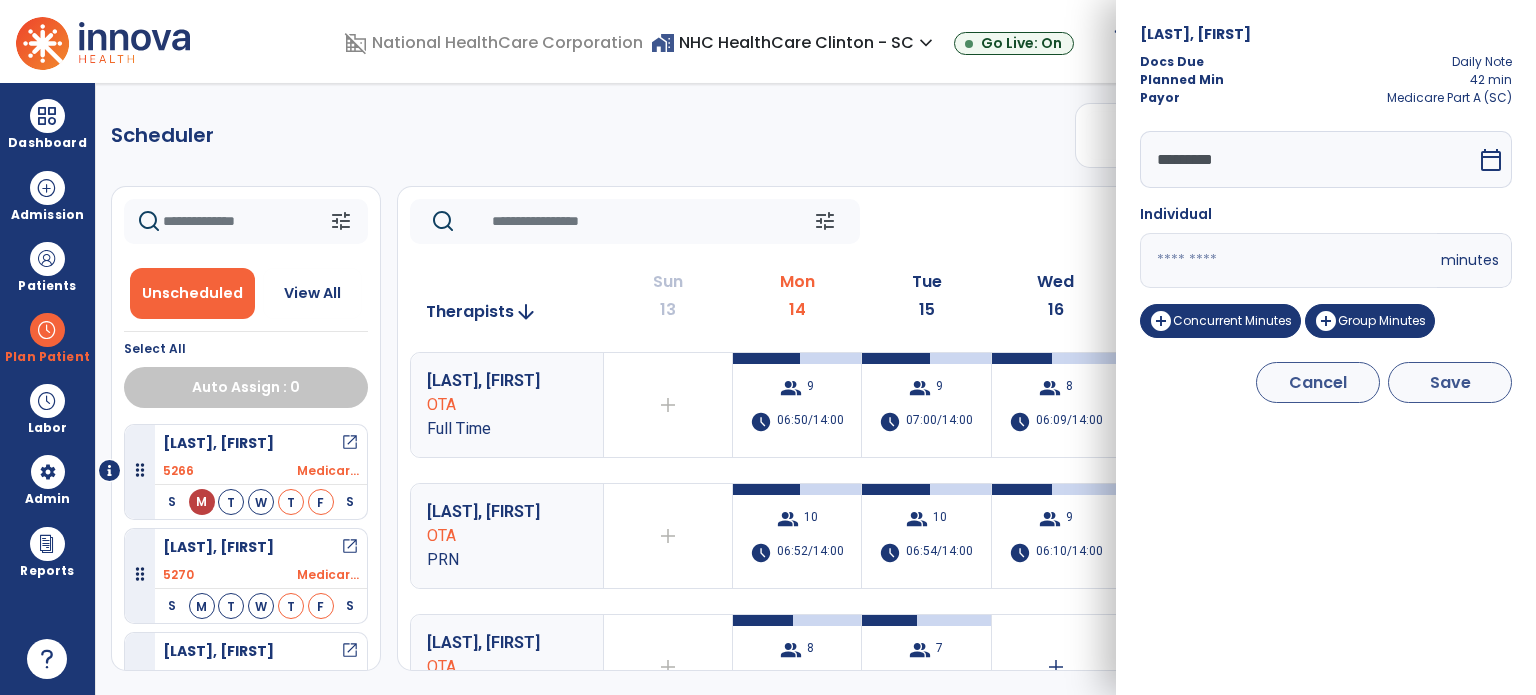 type on "**" 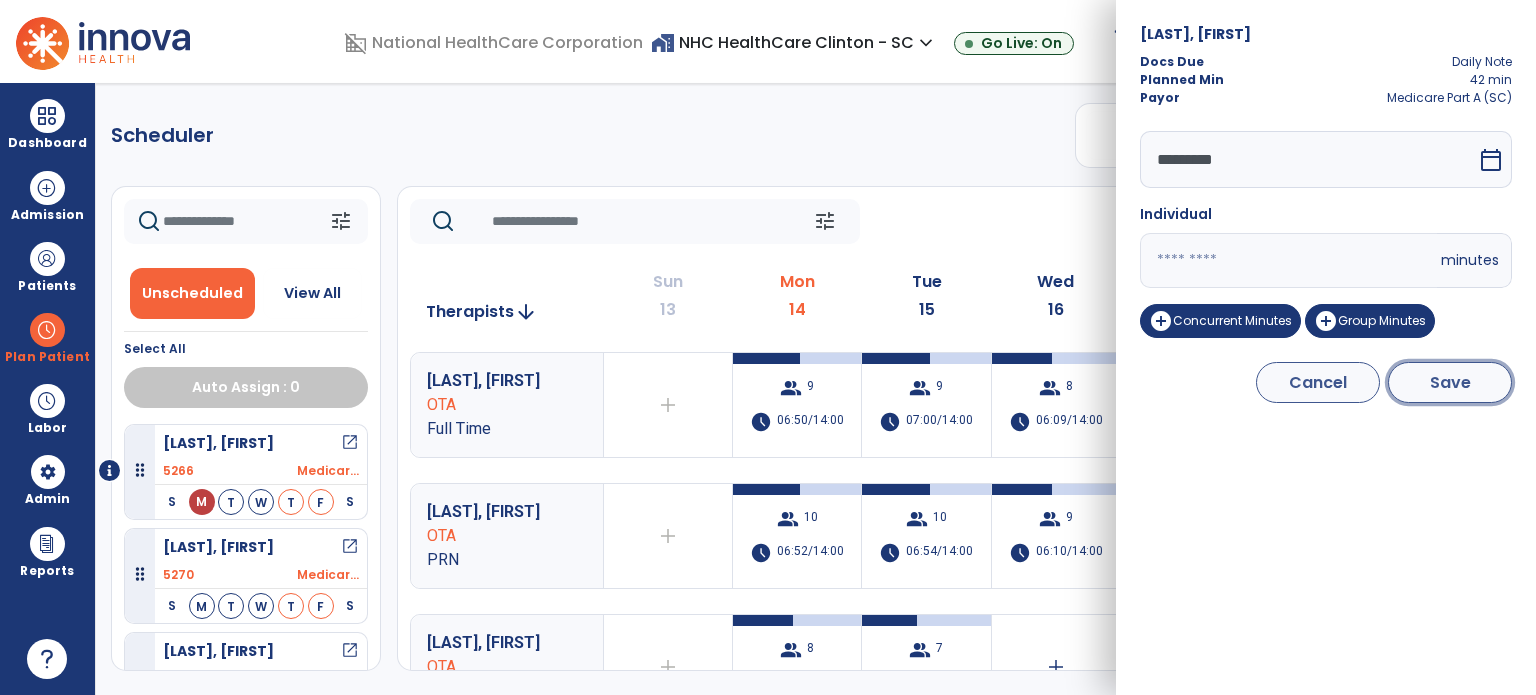 click on "Save" at bounding box center [1450, 382] 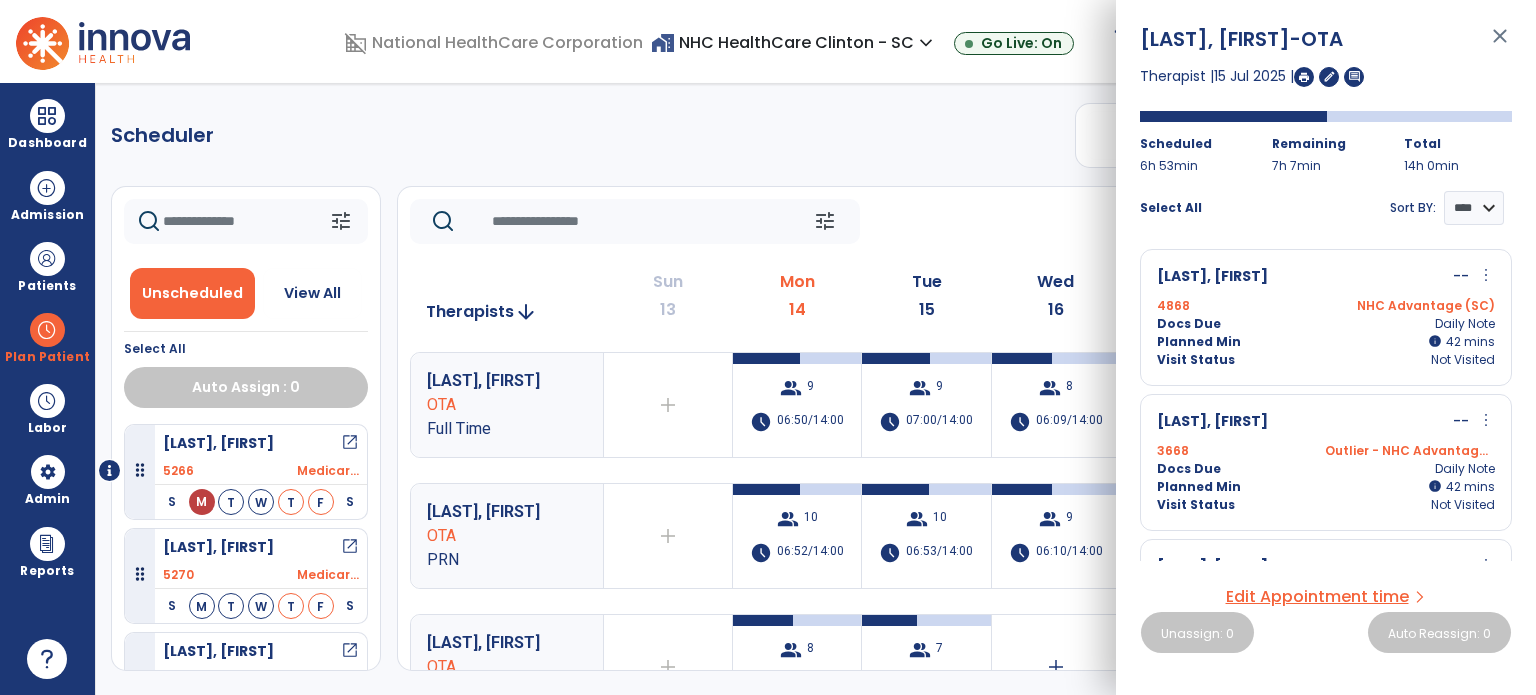 click on "more_vert" at bounding box center (1486, 275) 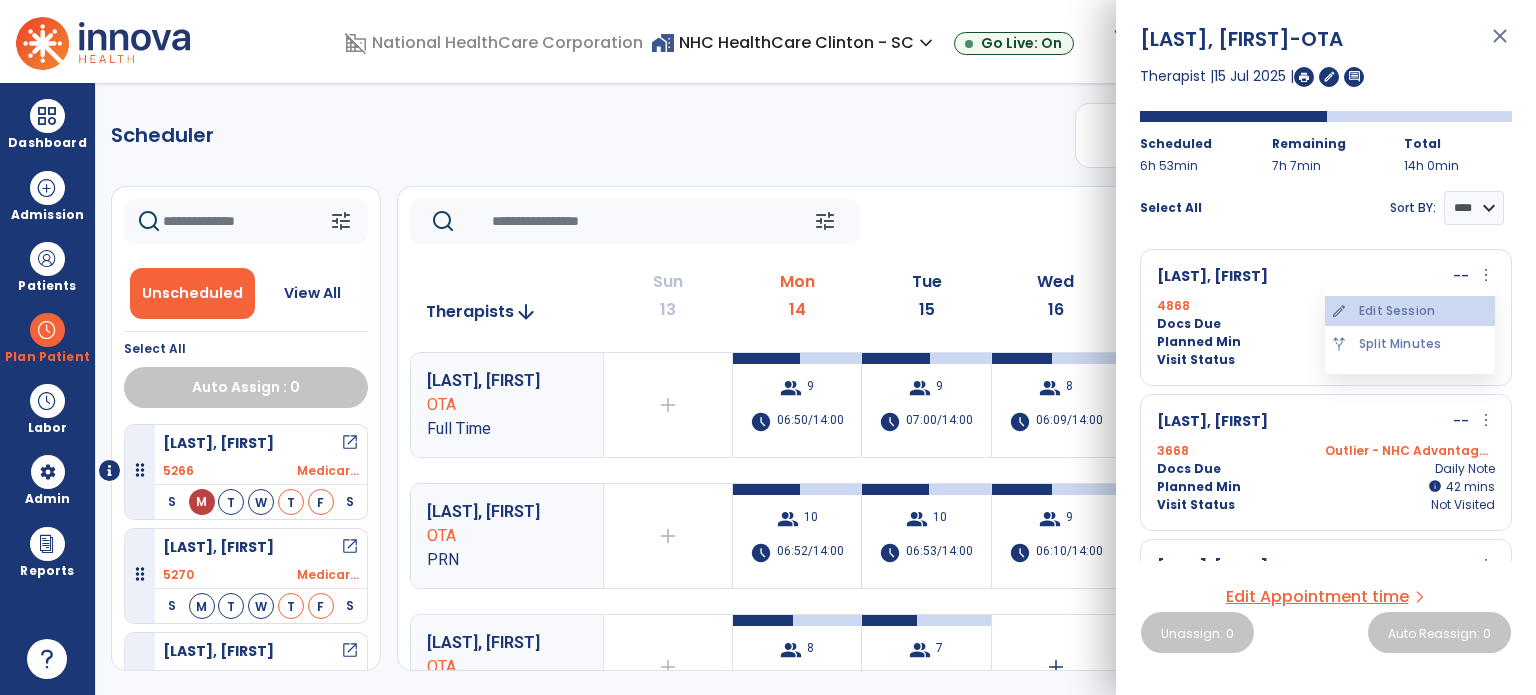 click on "edit   Edit Session" at bounding box center (1410, 311) 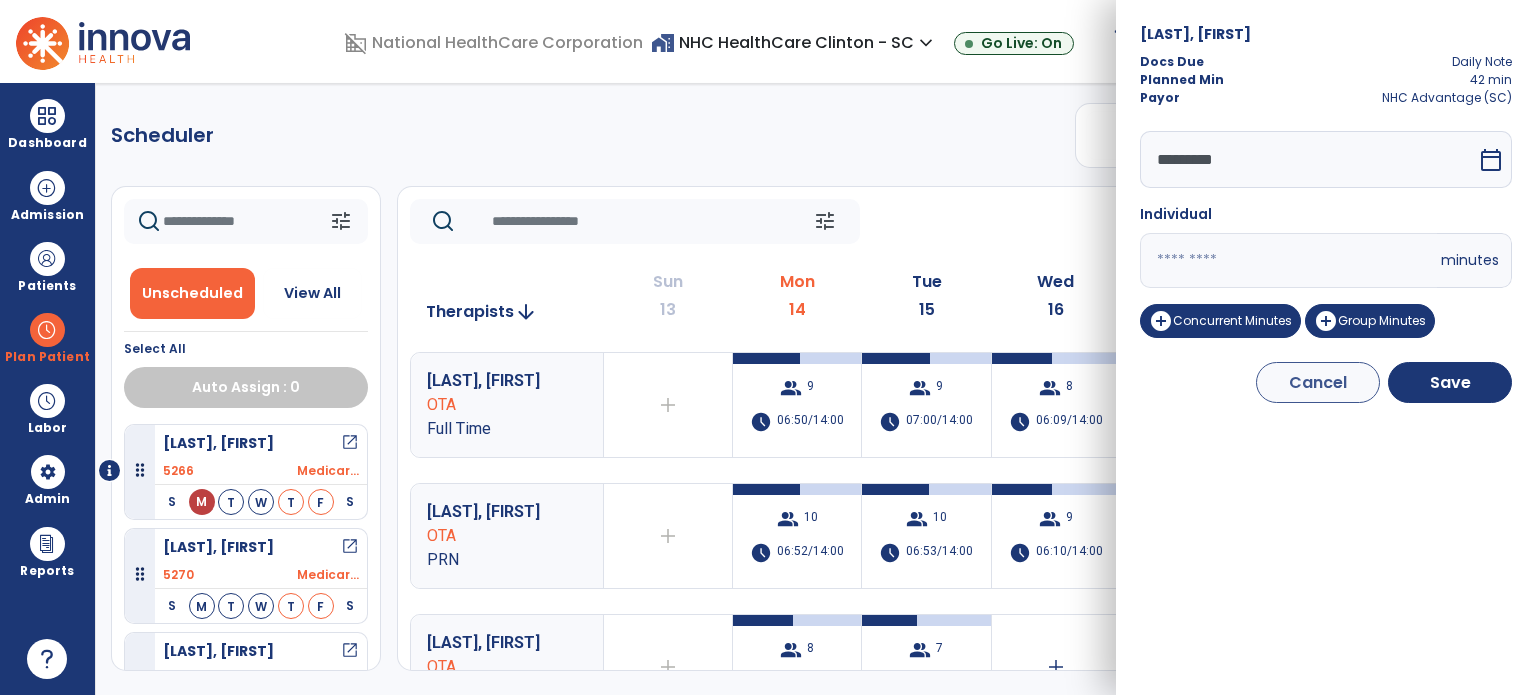click on "**" at bounding box center (1288, 260) 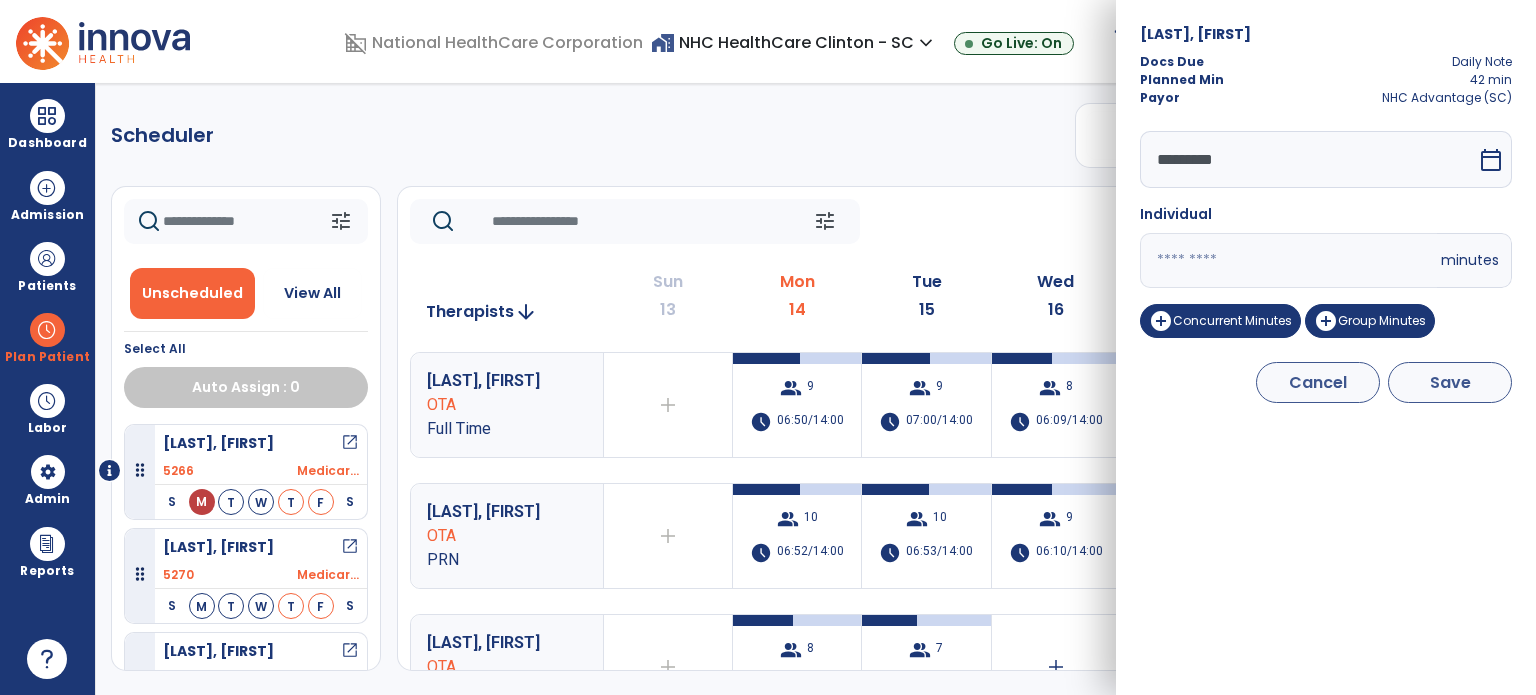 type on "**" 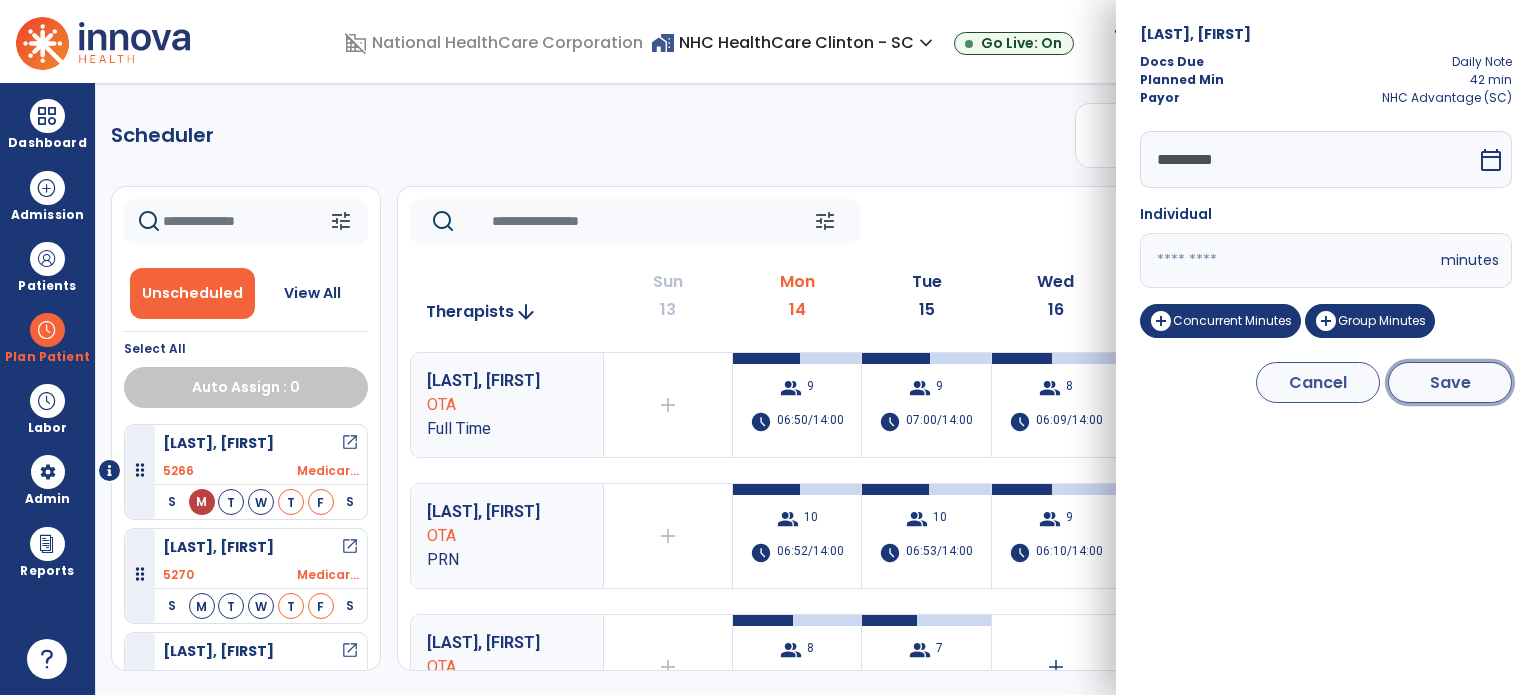 click on "Save" at bounding box center (1450, 382) 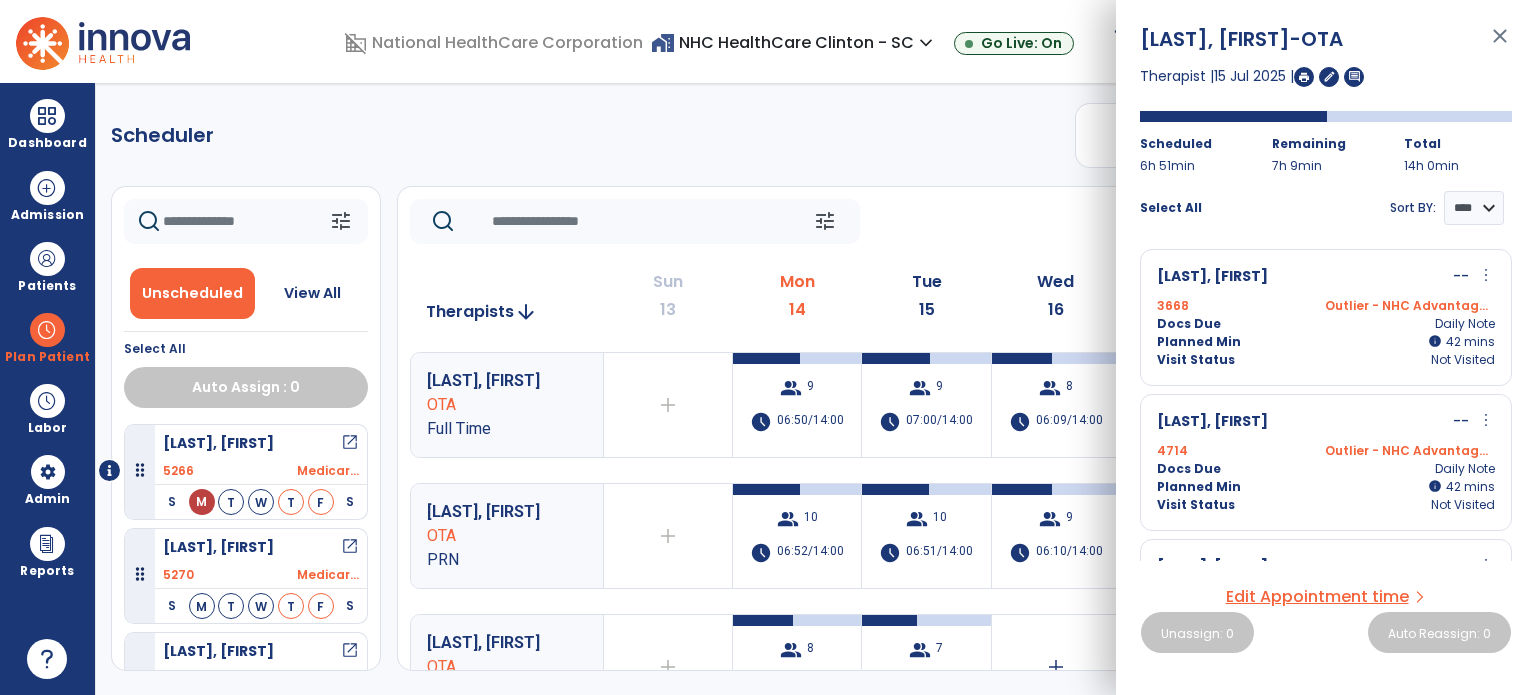 click on "more_vert" at bounding box center (1486, 275) 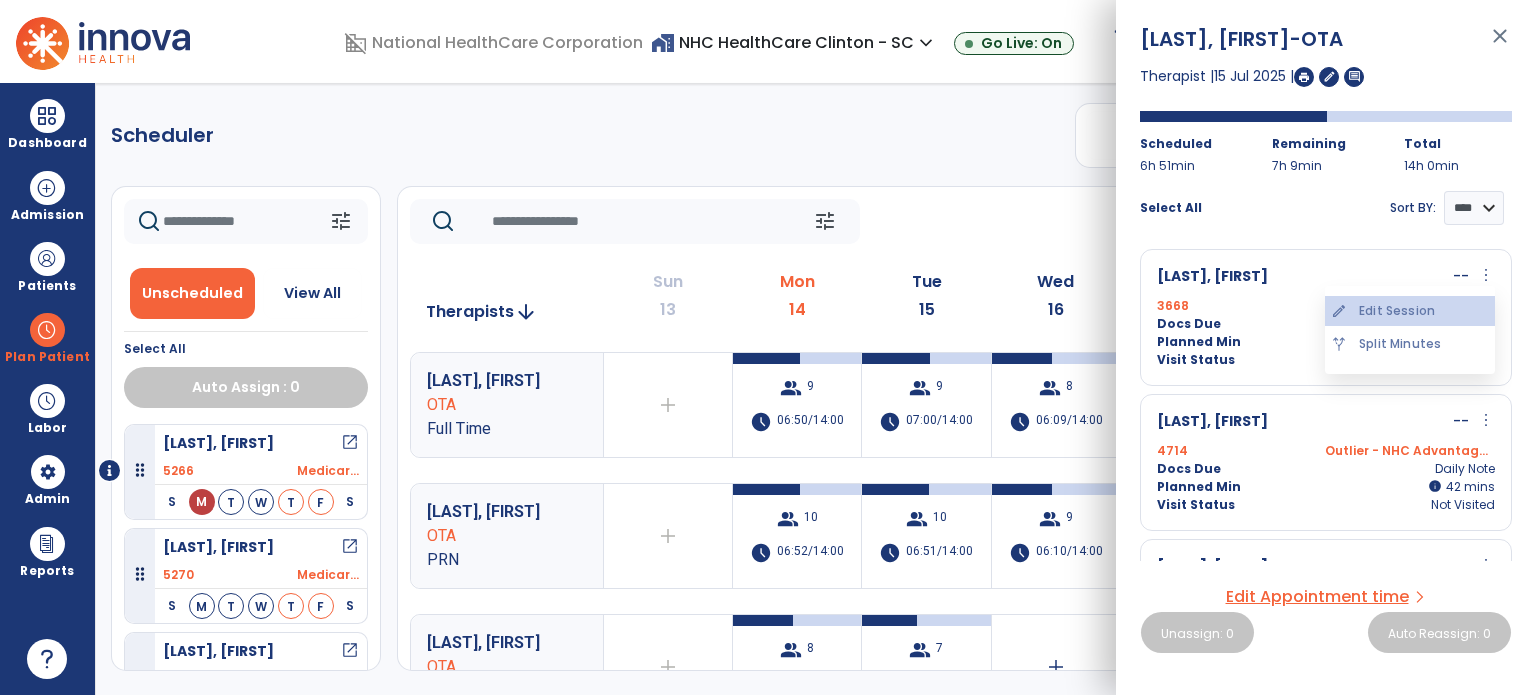 click on "edit   Edit Session" at bounding box center [1410, 311] 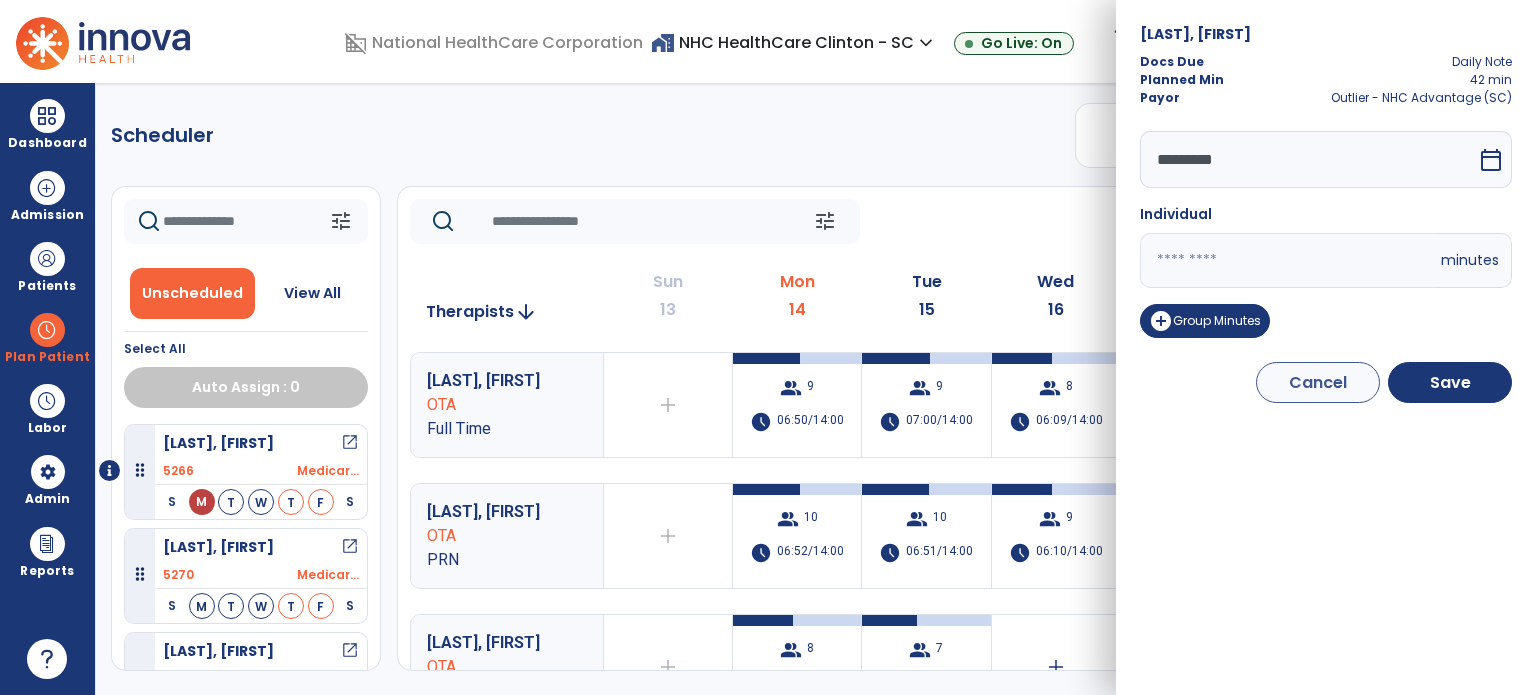 click on "**" at bounding box center (1288, 260) 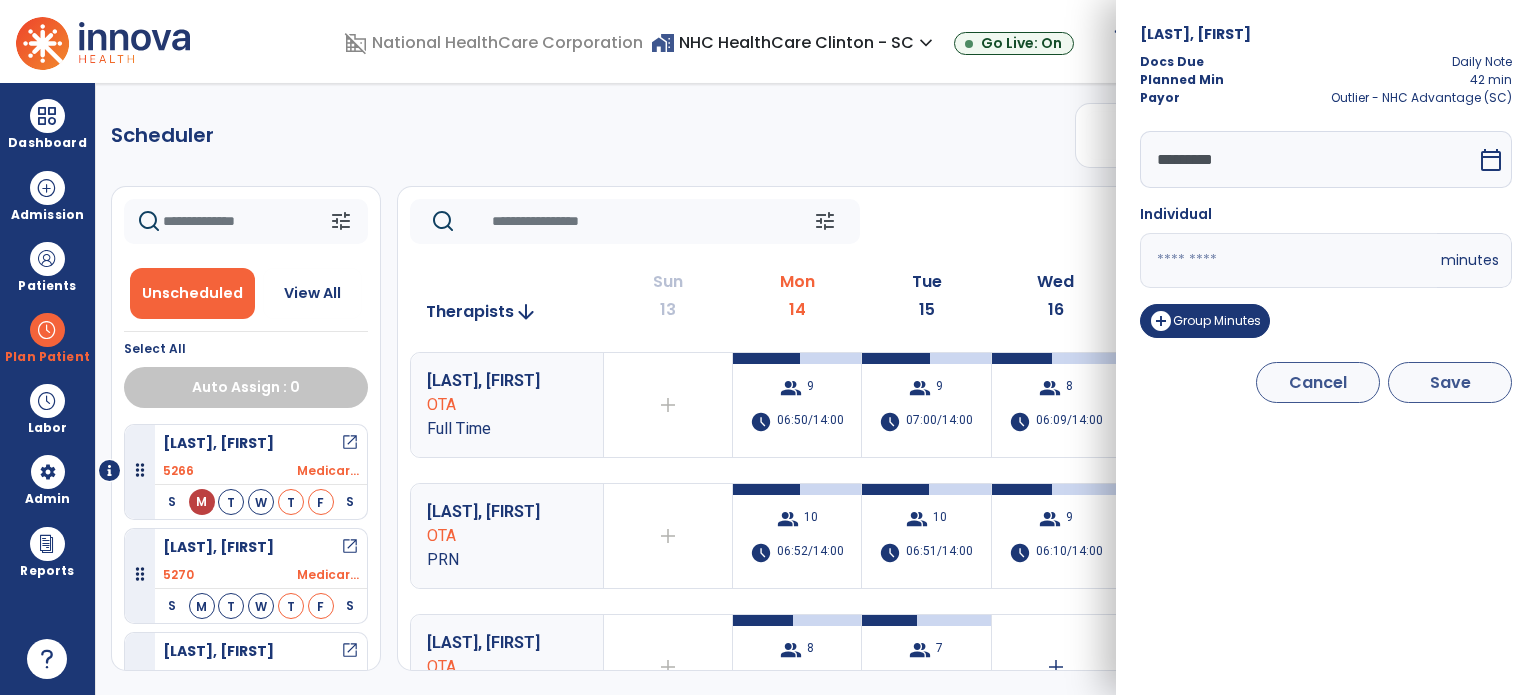 type on "**" 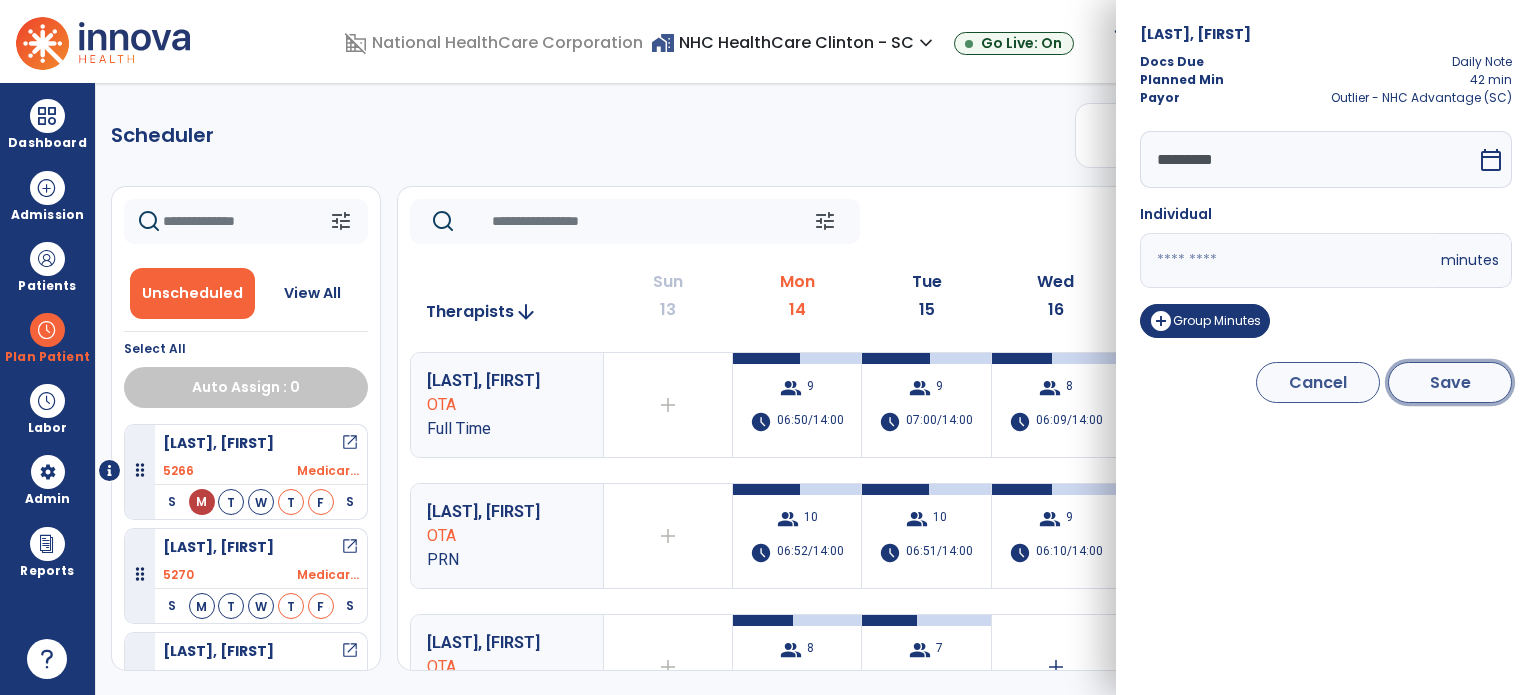 click on "Save" at bounding box center [1450, 382] 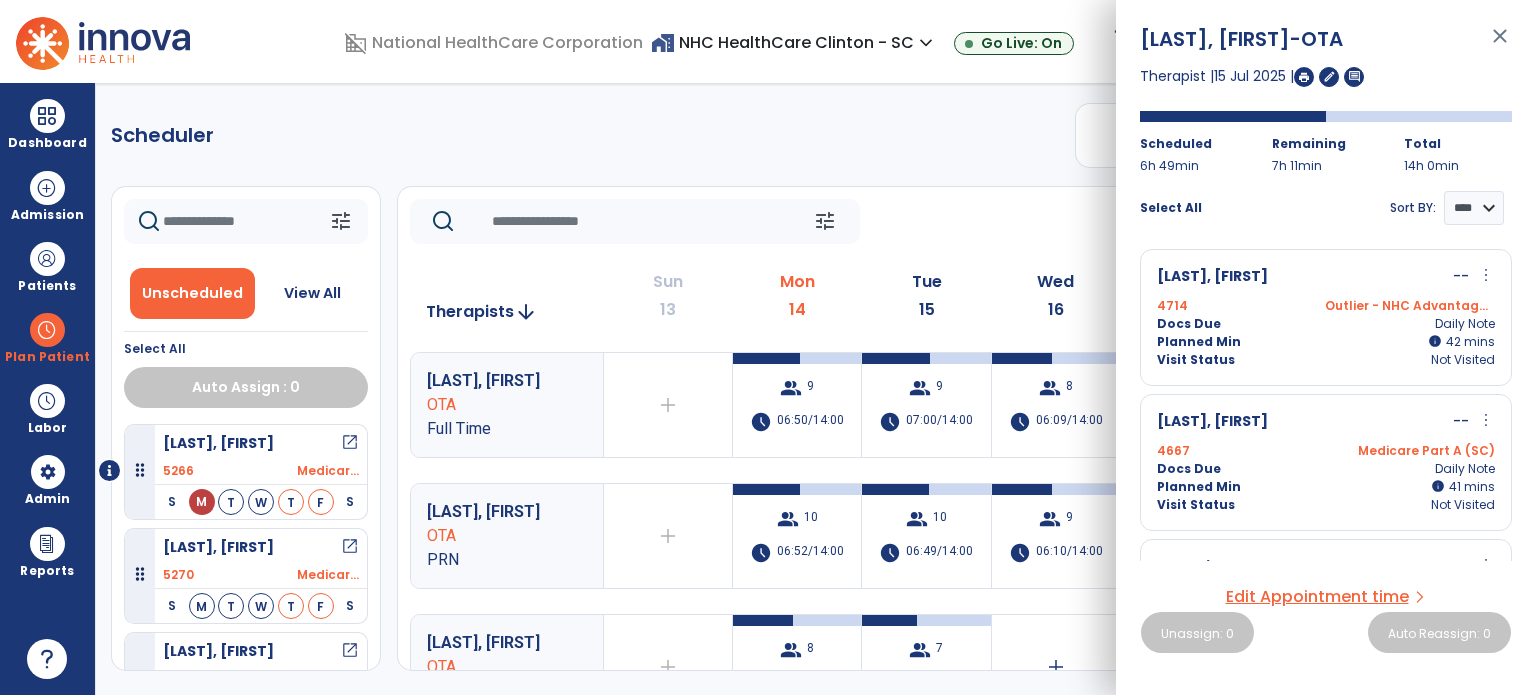 click on "more_vert" at bounding box center (1486, 275) 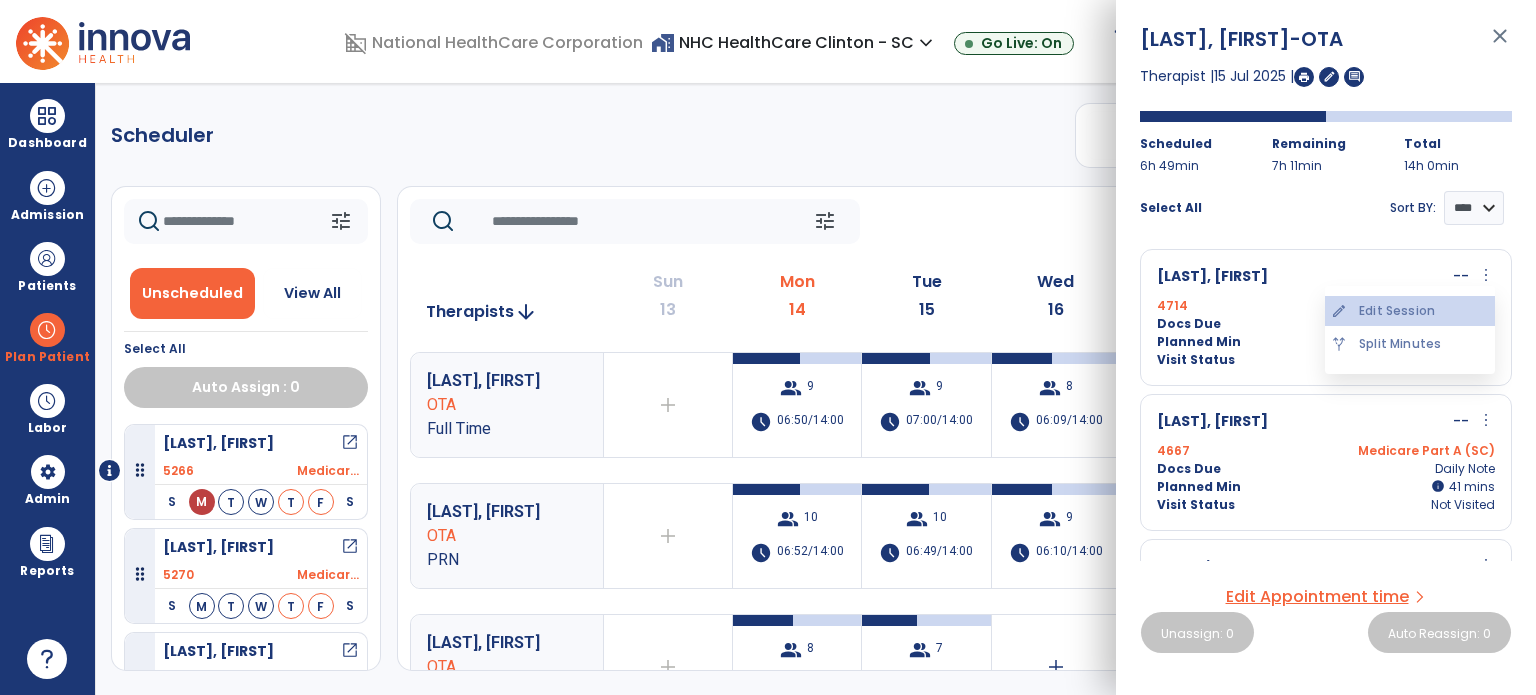 click on "edit   Edit Session" at bounding box center (1410, 311) 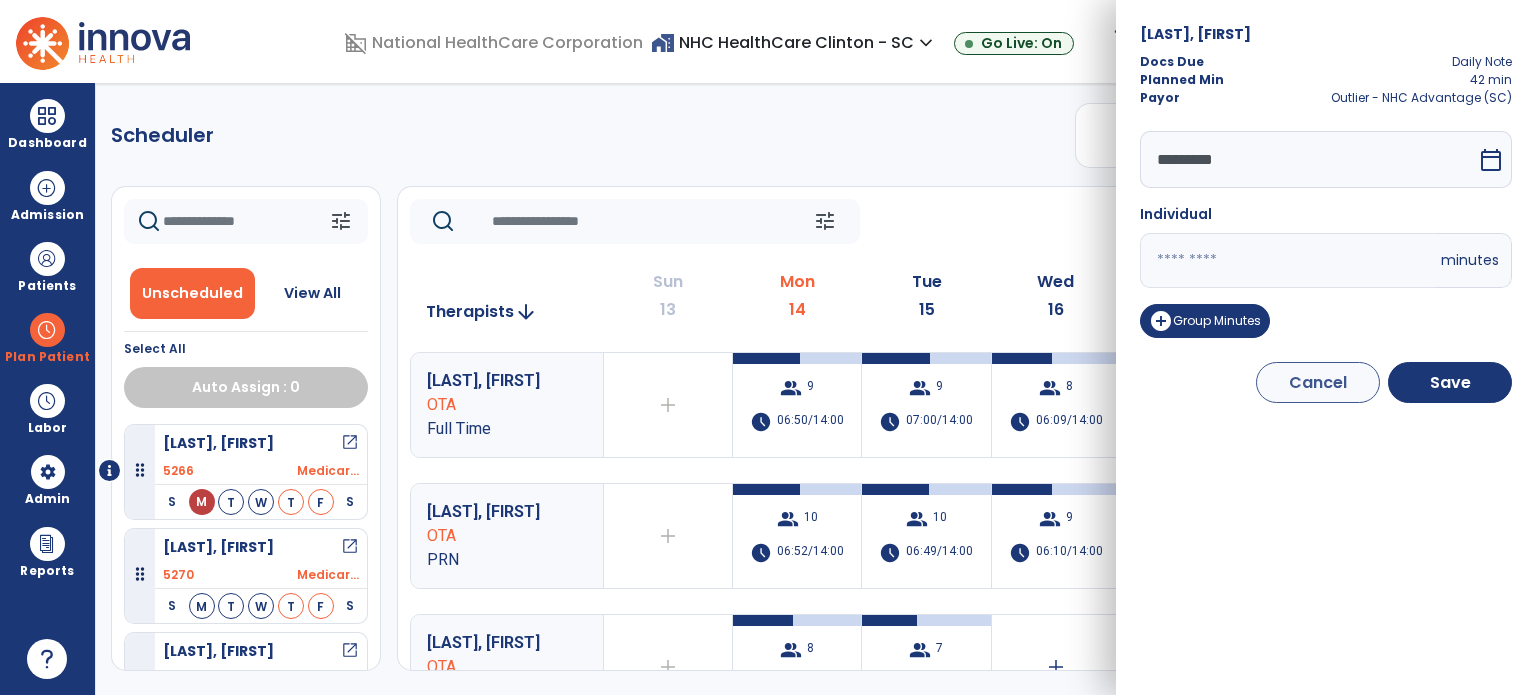 click on "**" at bounding box center (1288, 260) 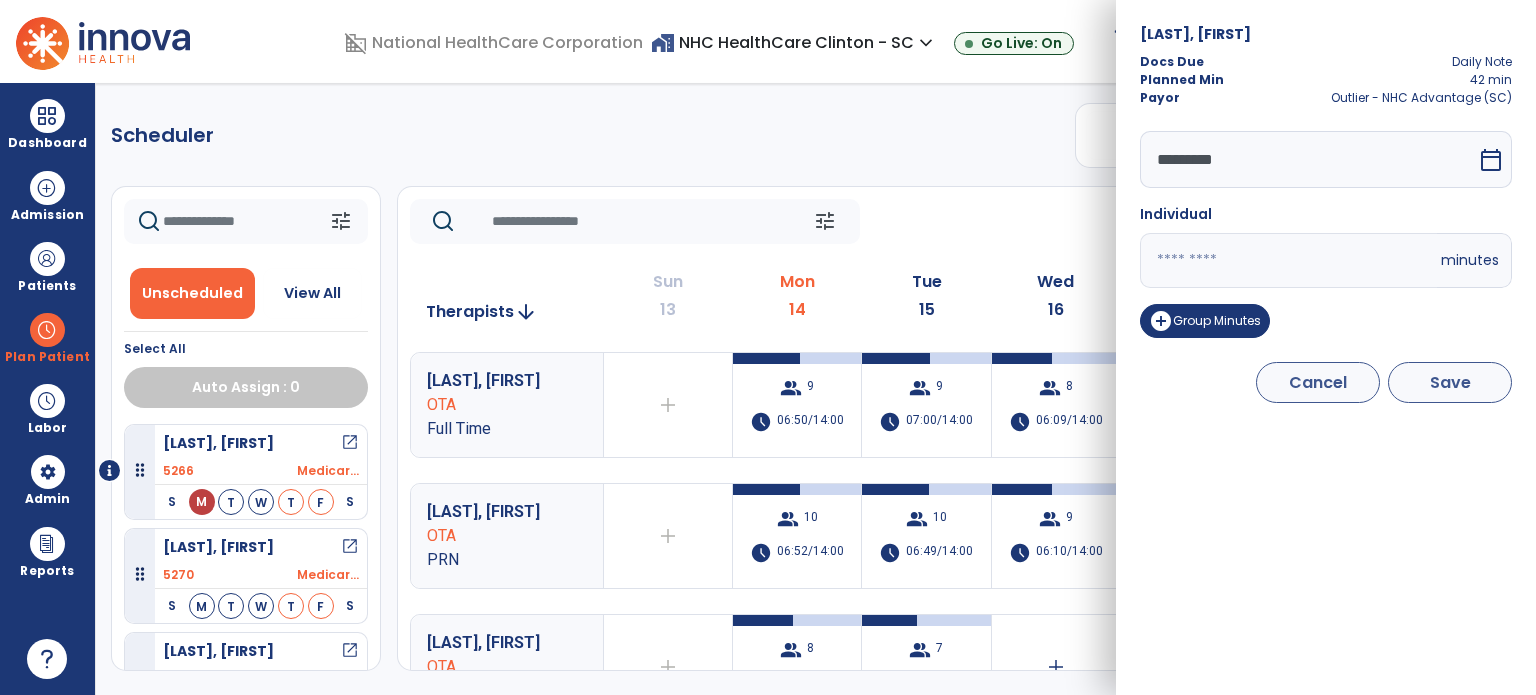 type on "**" 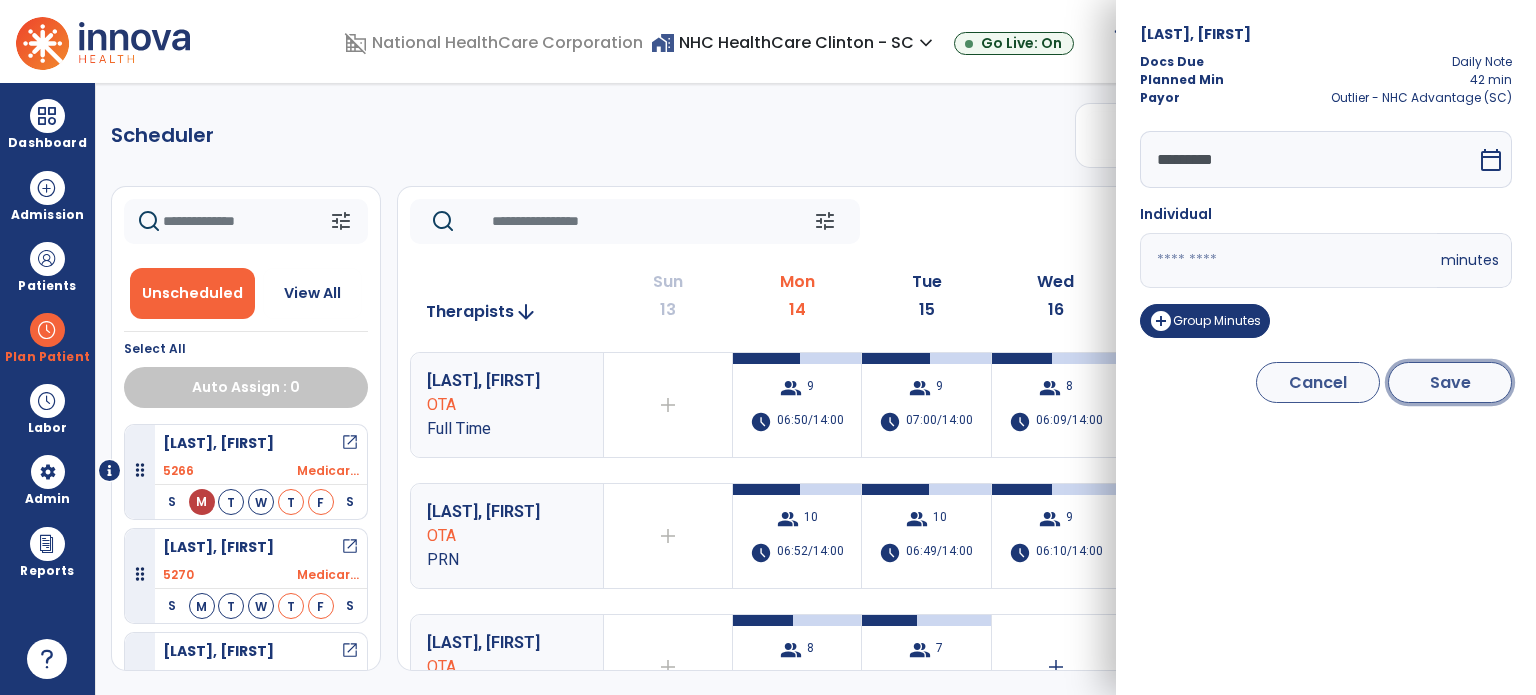 click on "Save" at bounding box center (1450, 382) 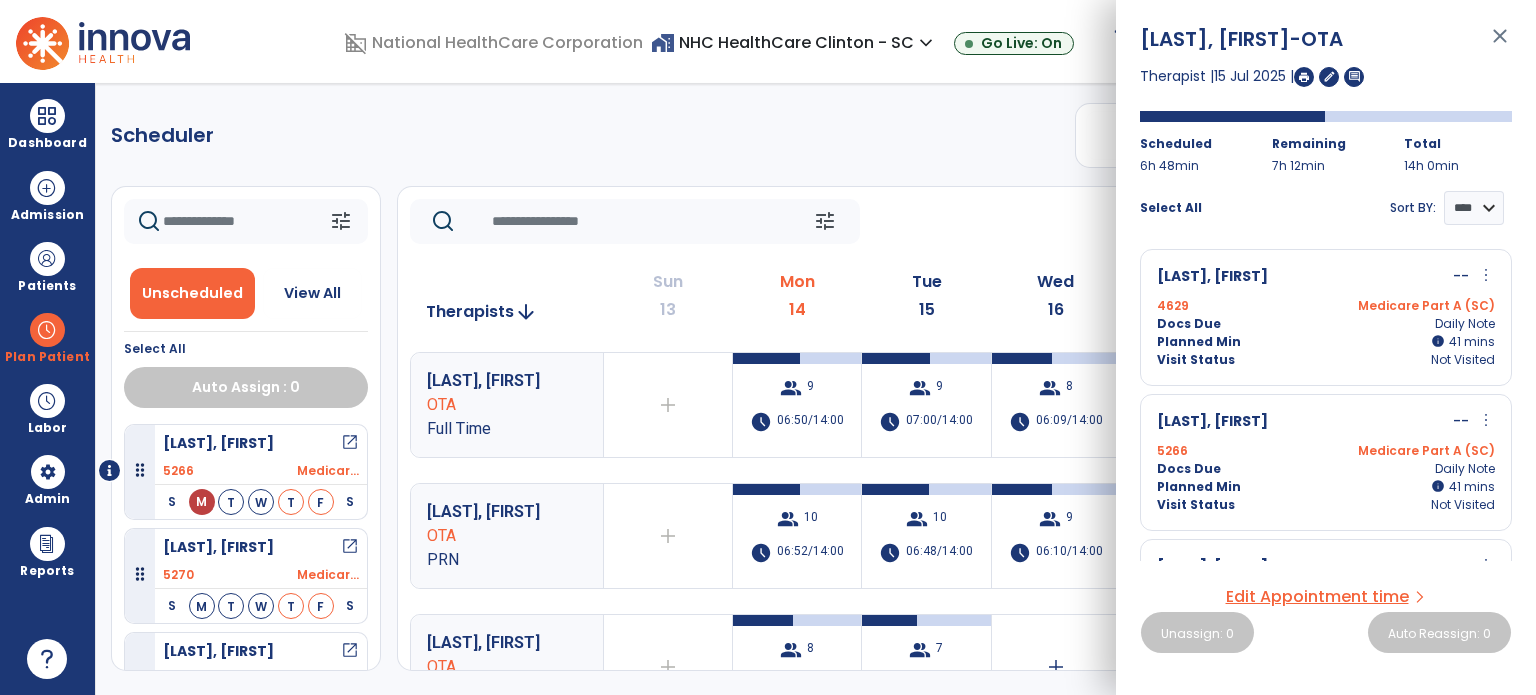 click on "tune   Today  chevron_left Jul 13, 2025 - Jul 19, 2025  *********  calendar_today  chevron_right" 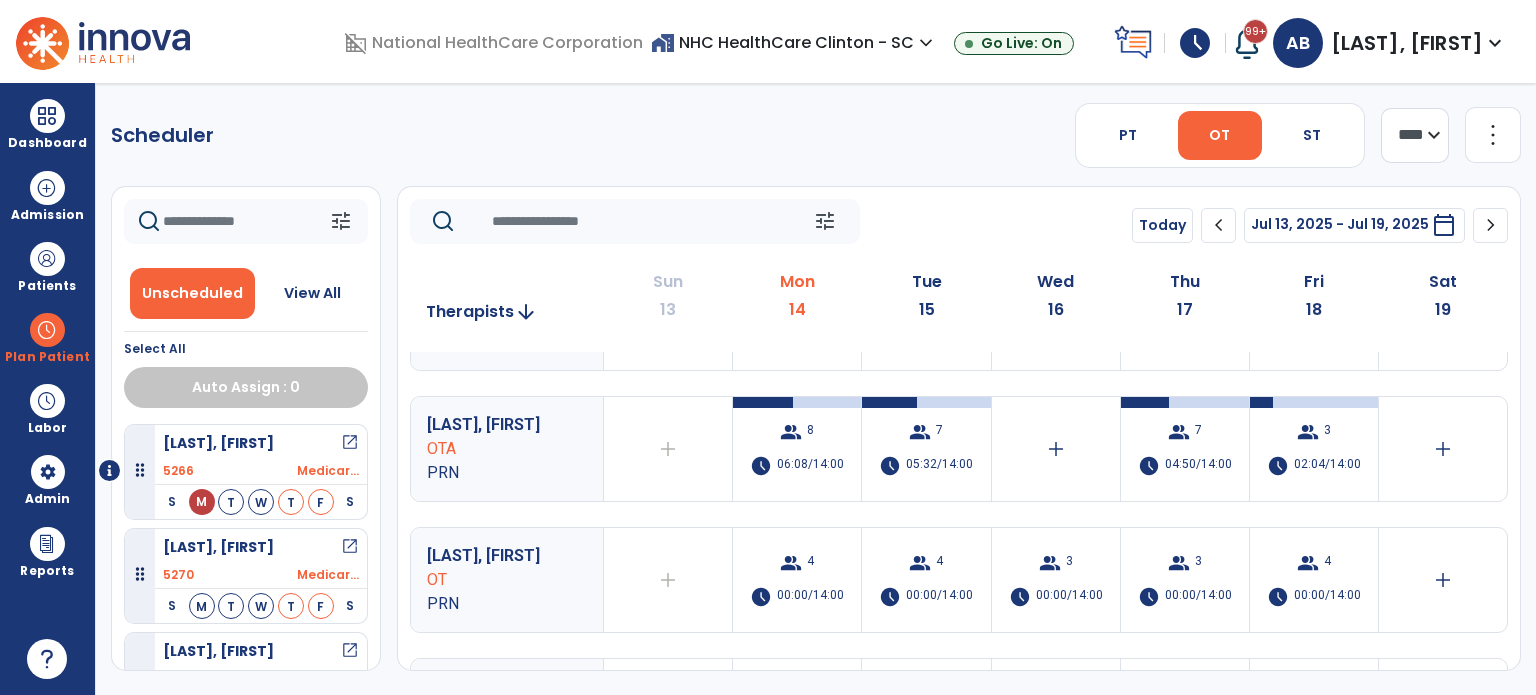 scroll, scrollTop: 0, scrollLeft: 0, axis: both 